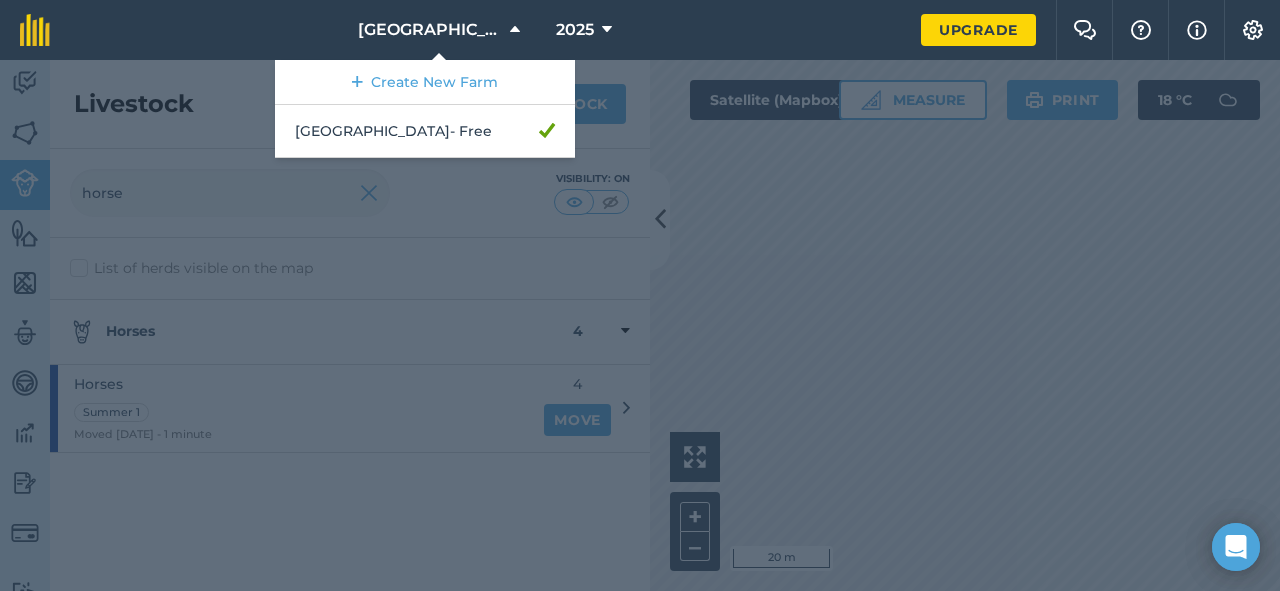 scroll, scrollTop: 0, scrollLeft: 0, axis: both 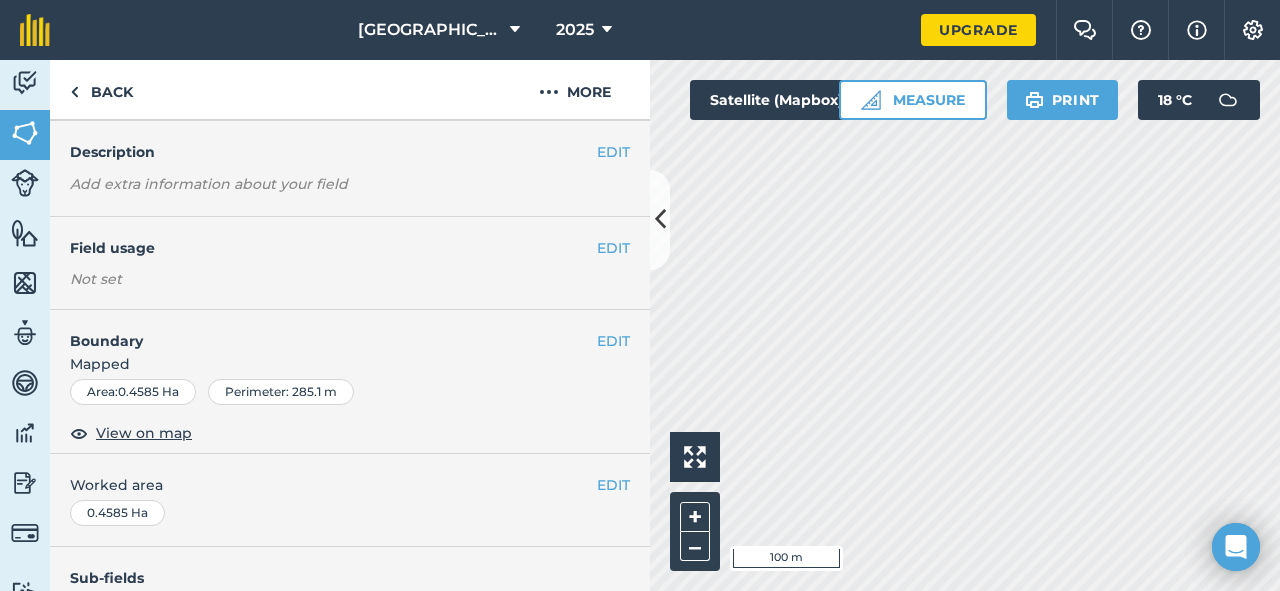 click on "EDIT Field usage Not set" at bounding box center [350, 263] 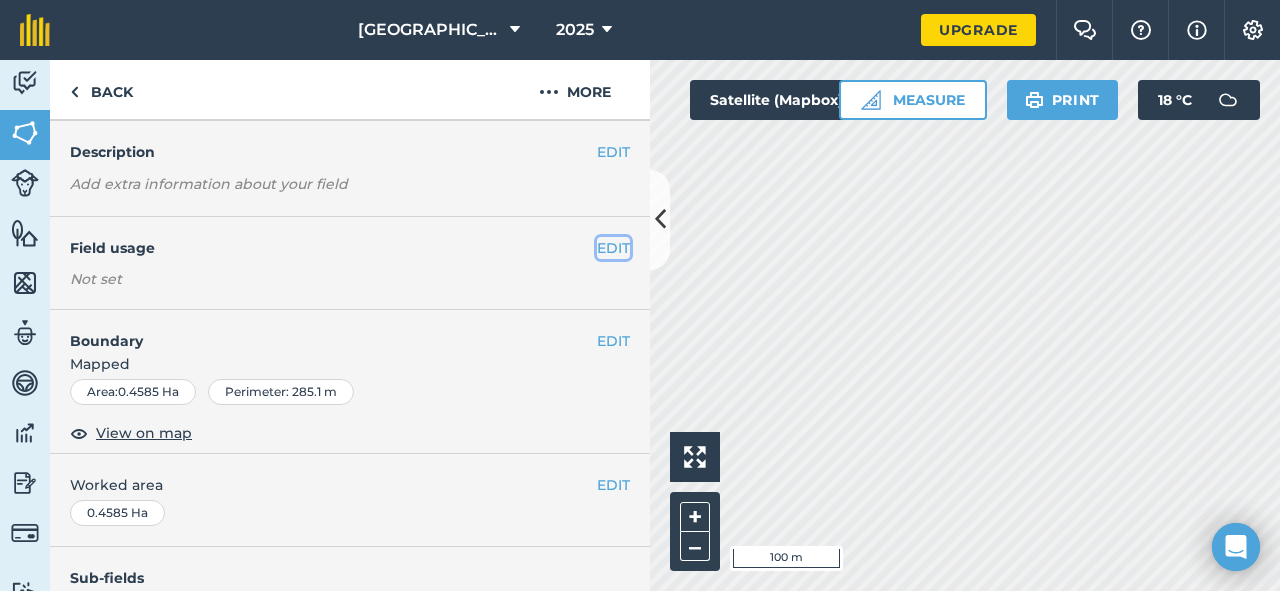 click on "EDIT" at bounding box center [613, 248] 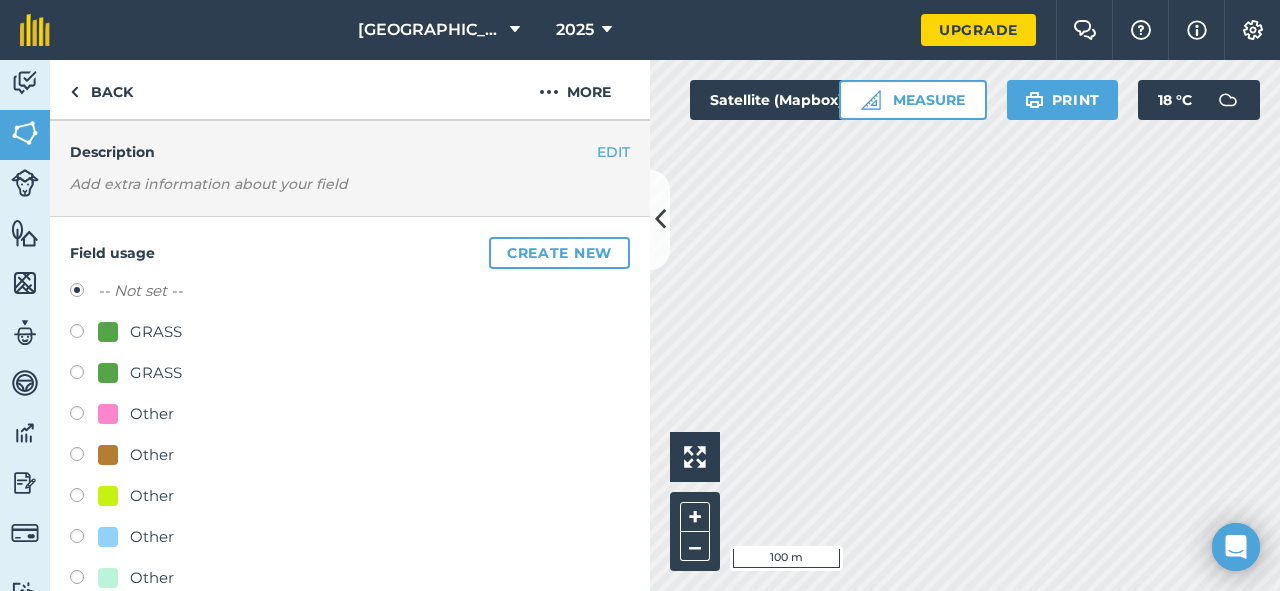 click at bounding box center (84, 334) 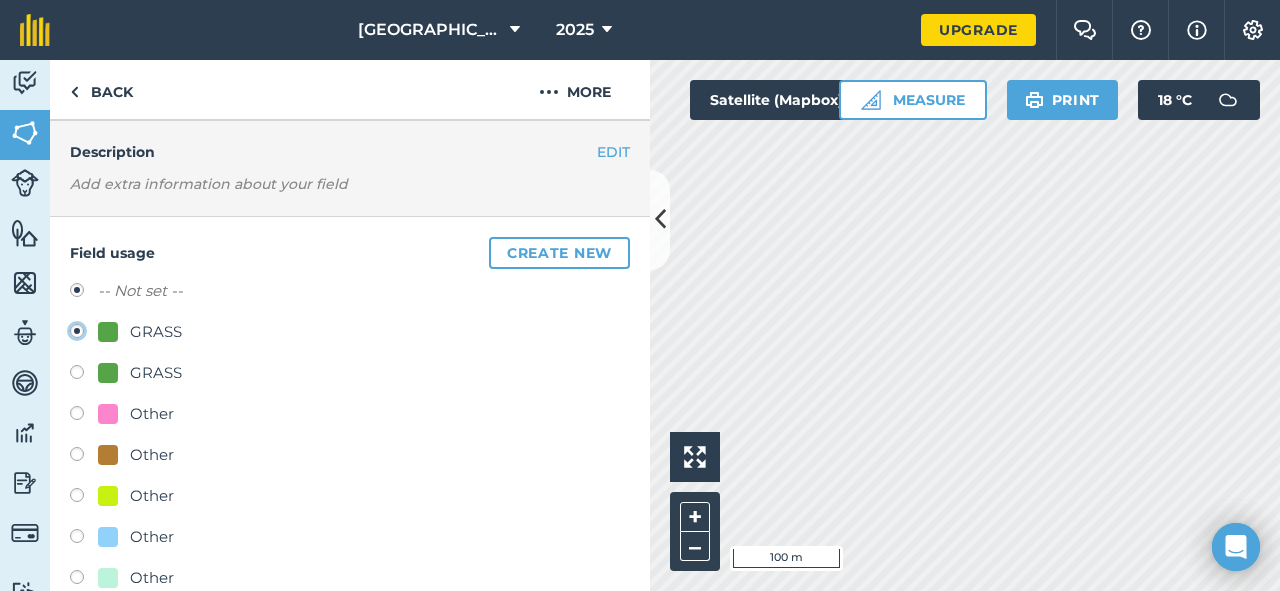 radio on "true" 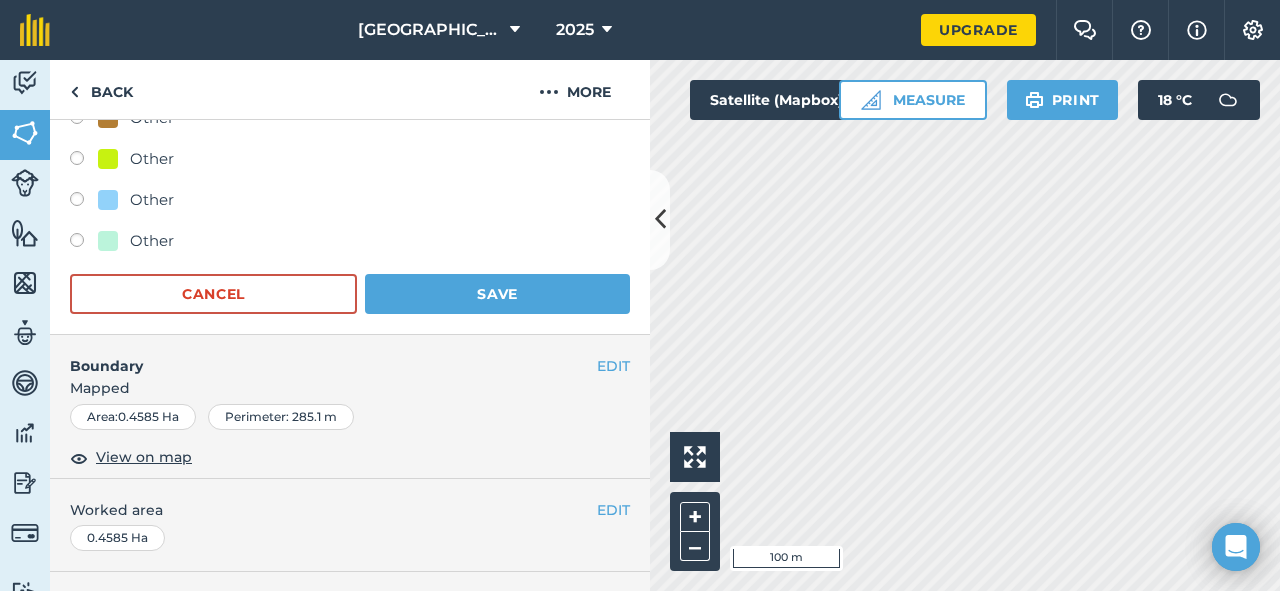scroll, scrollTop: 410, scrollLeft: 0, axis: vertical 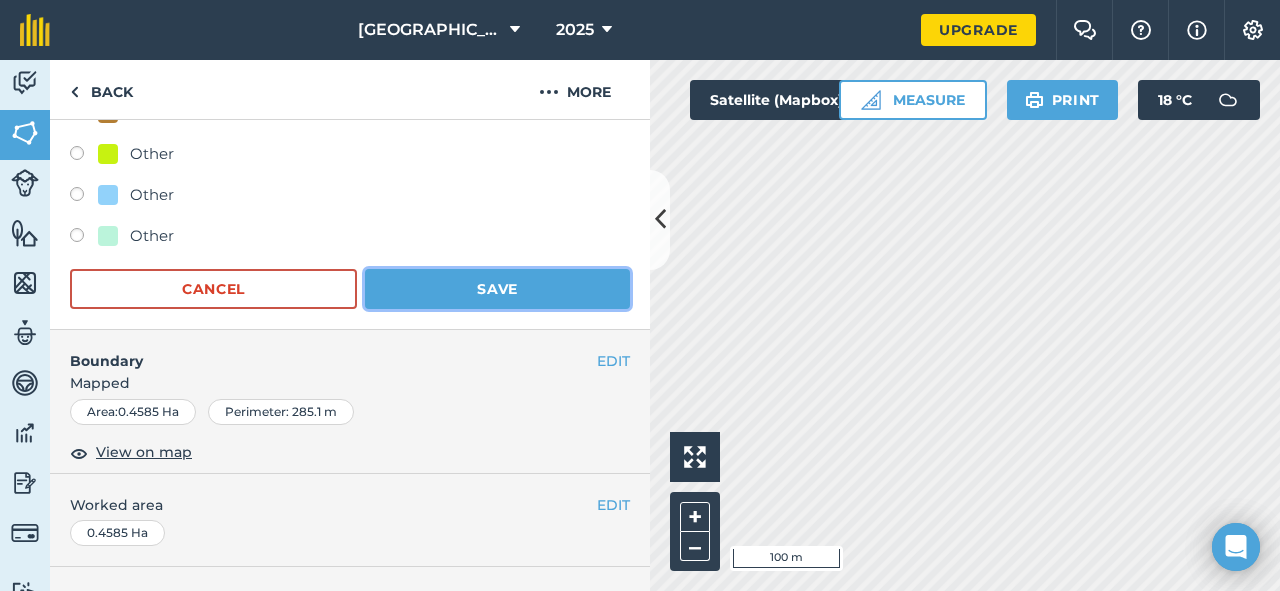 click on "Save" at bounding box center (497, 289) 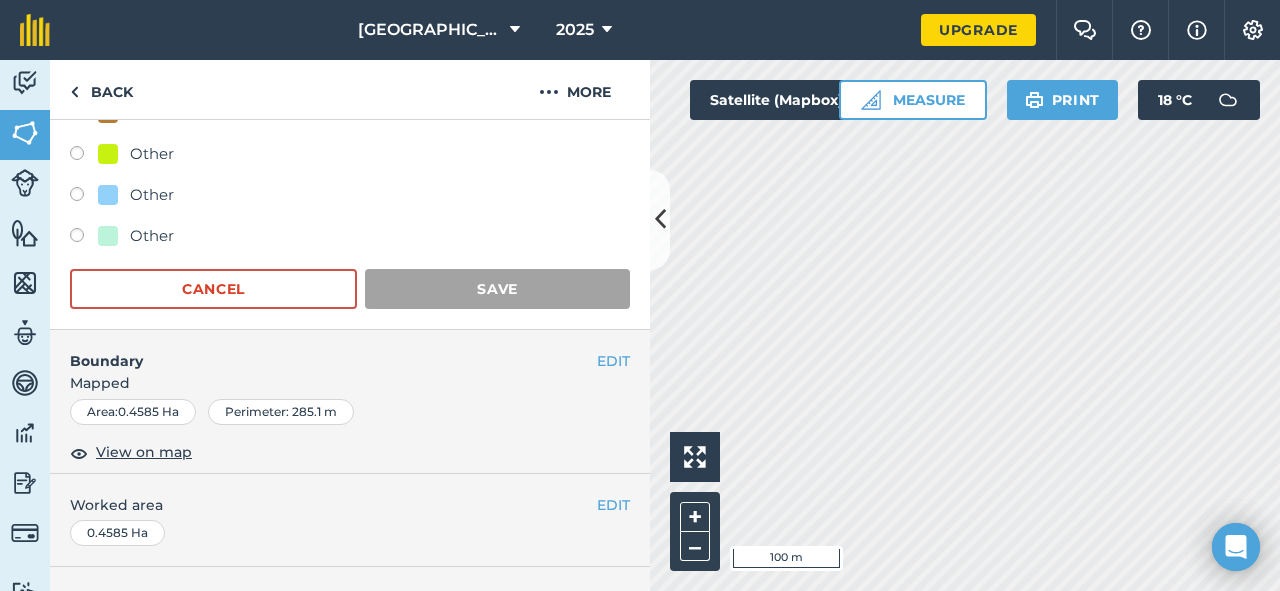 scroll, scrollTop: 350, scrollLeft: 0, axis: vertical 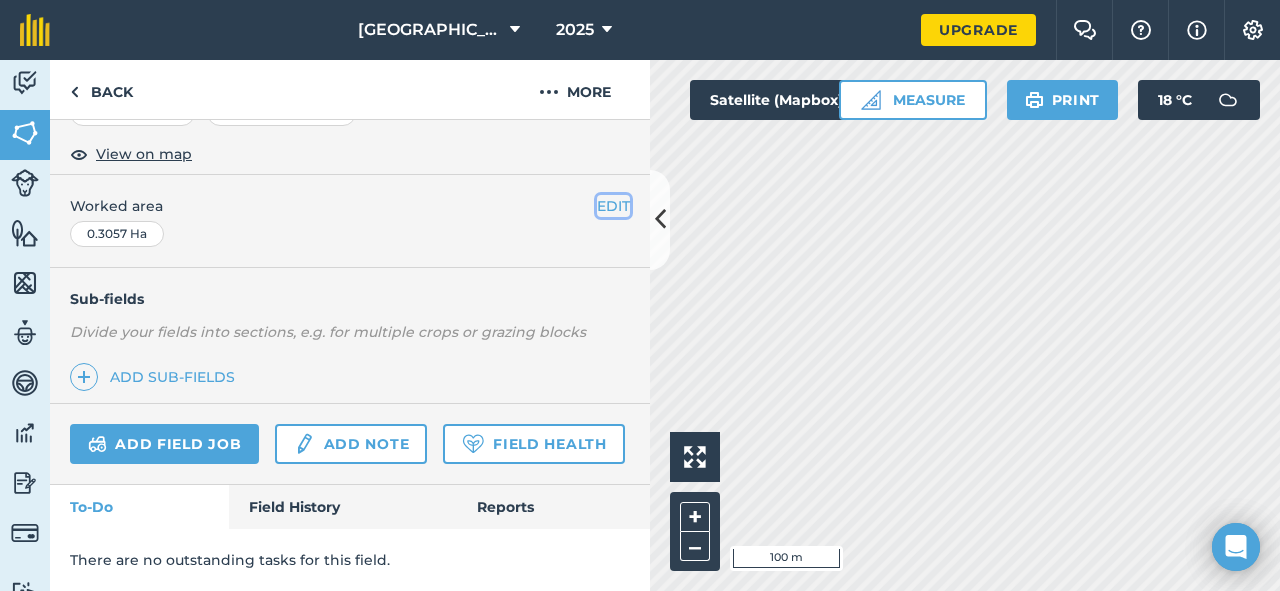 click on "EDIT" at bounding box center (613, 206) 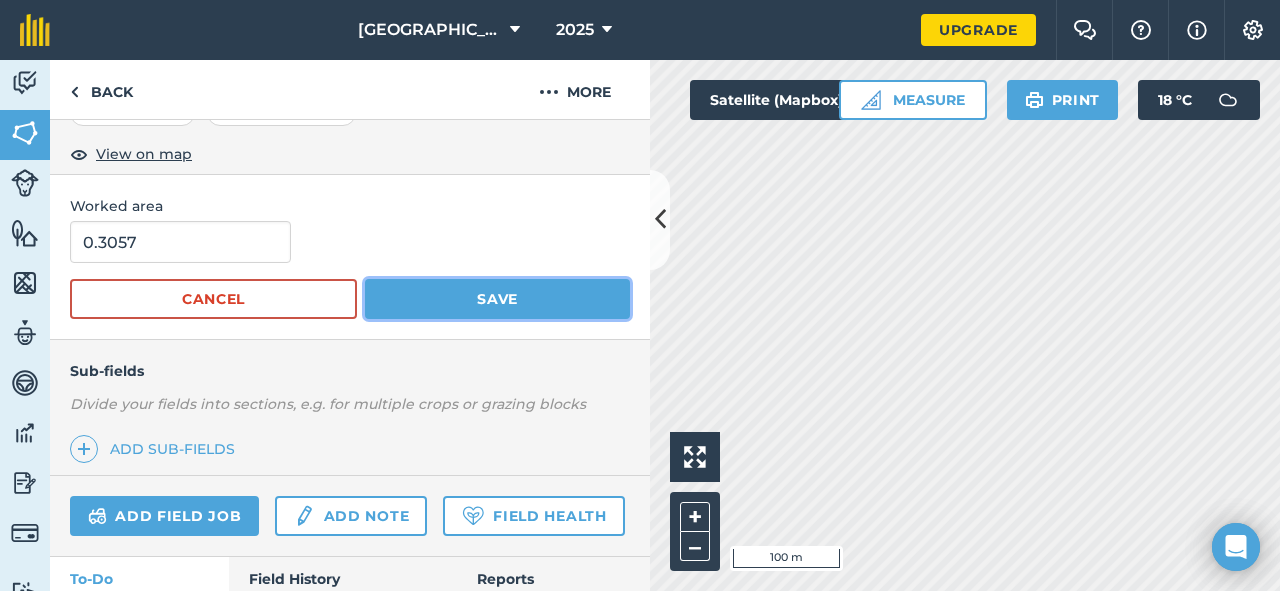 click on "Save" at bounding box center [497, 299] 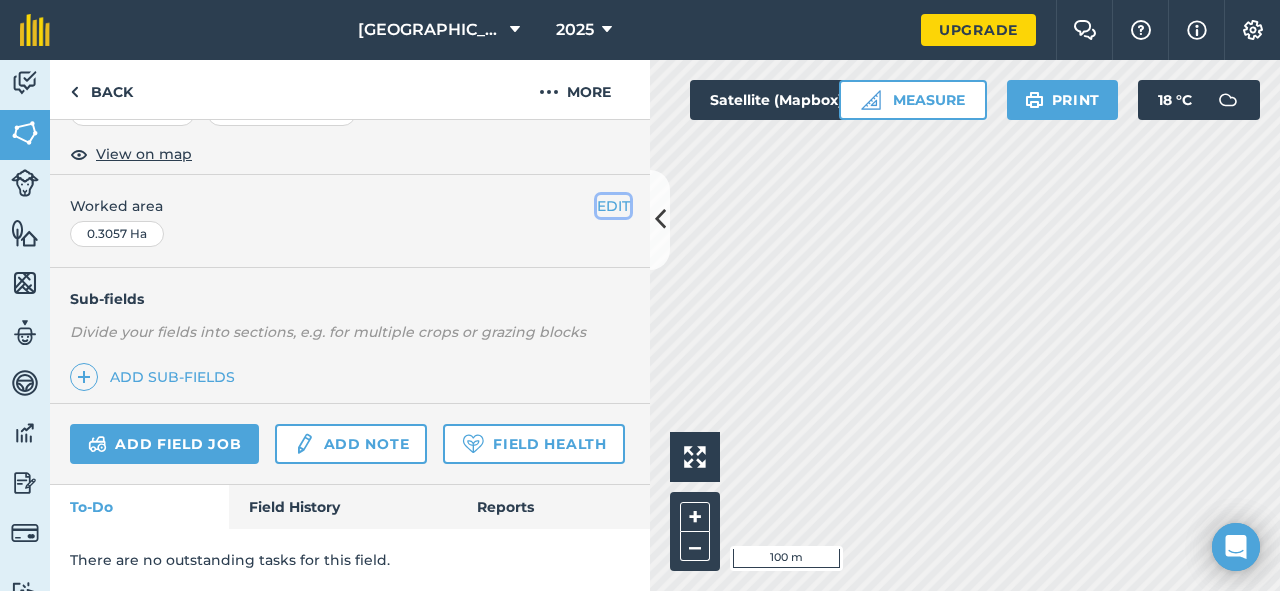 click on "EDIT" at bounding box center (613, 206) 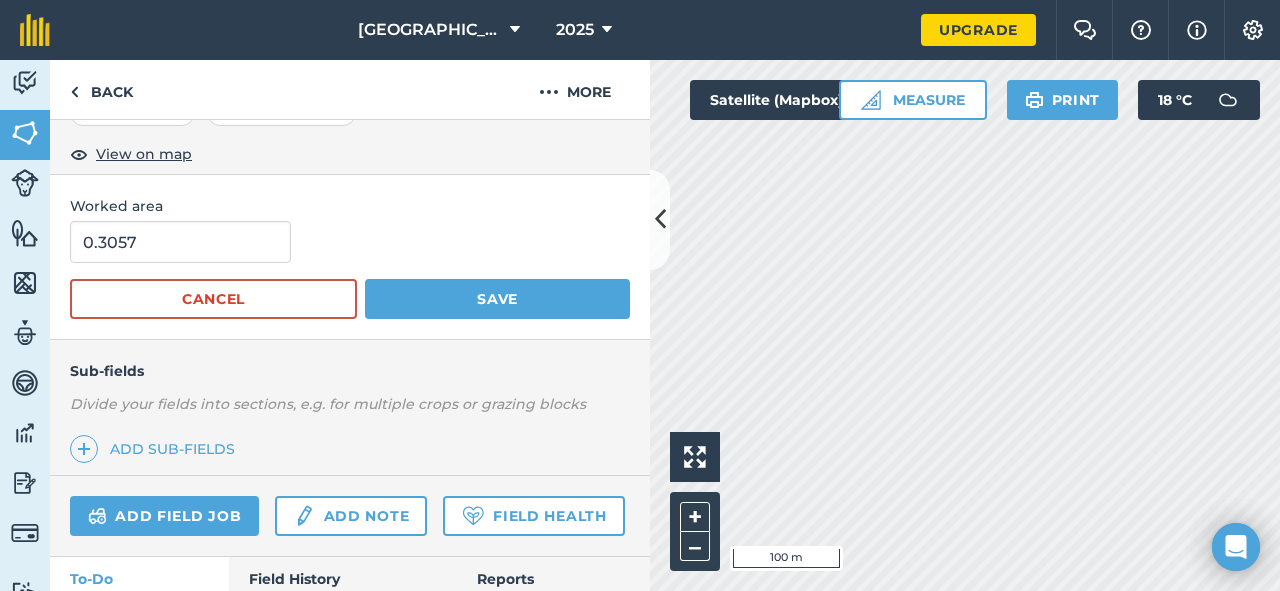 click on "0.3057" at bounding box center [350, 242] 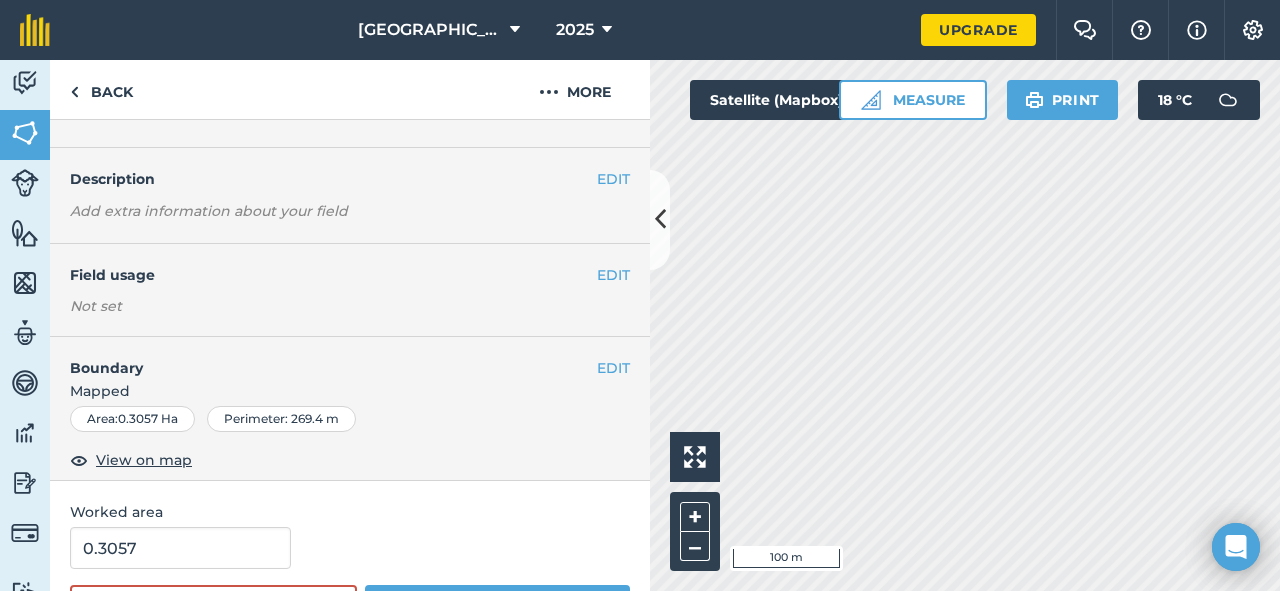 scroll, scrollTop: 18, scrollLeft: 0, axis: vertical 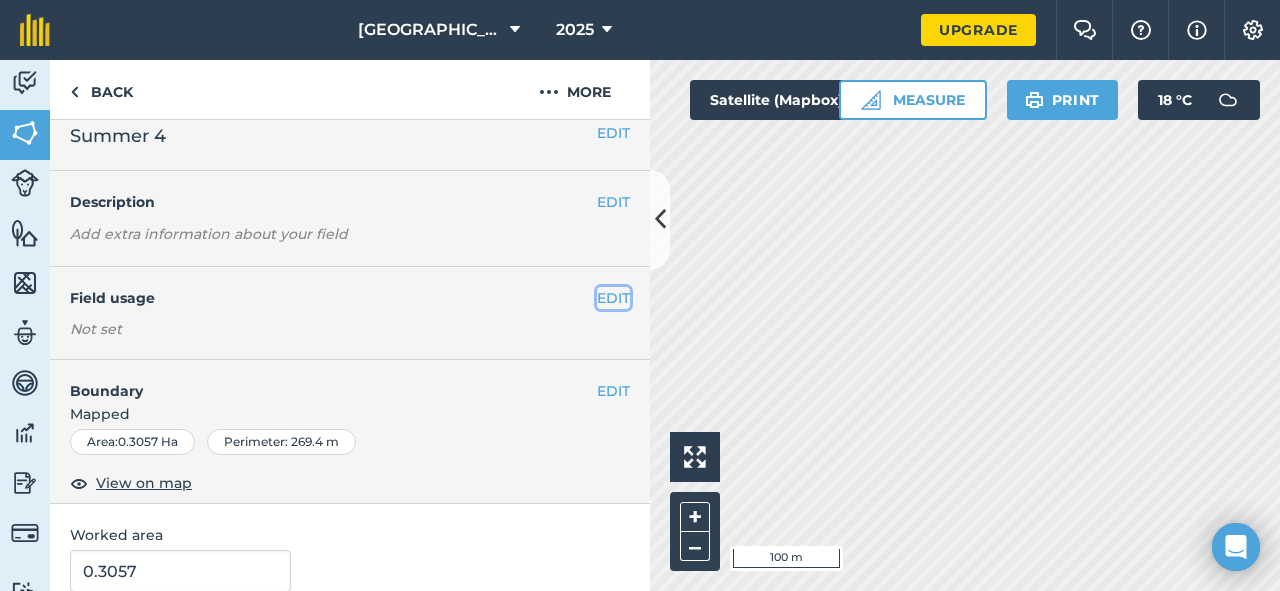 click on "EDIT" at bounding box center [613, 298] 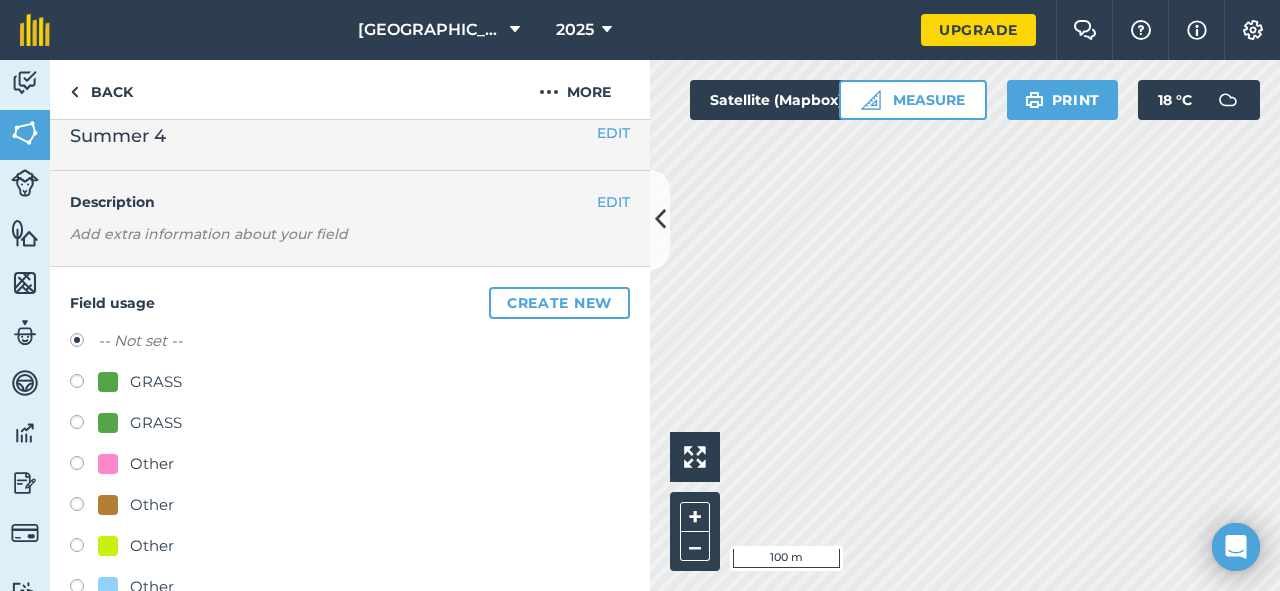 click at bounding box center (84, 384) 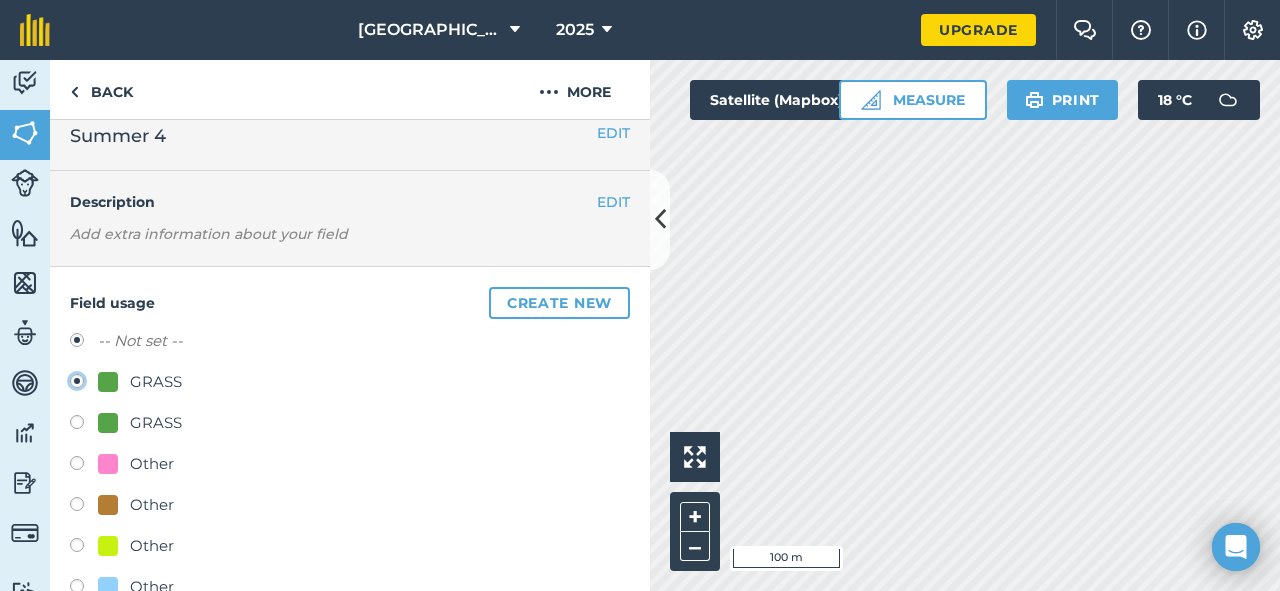 radio on "true" 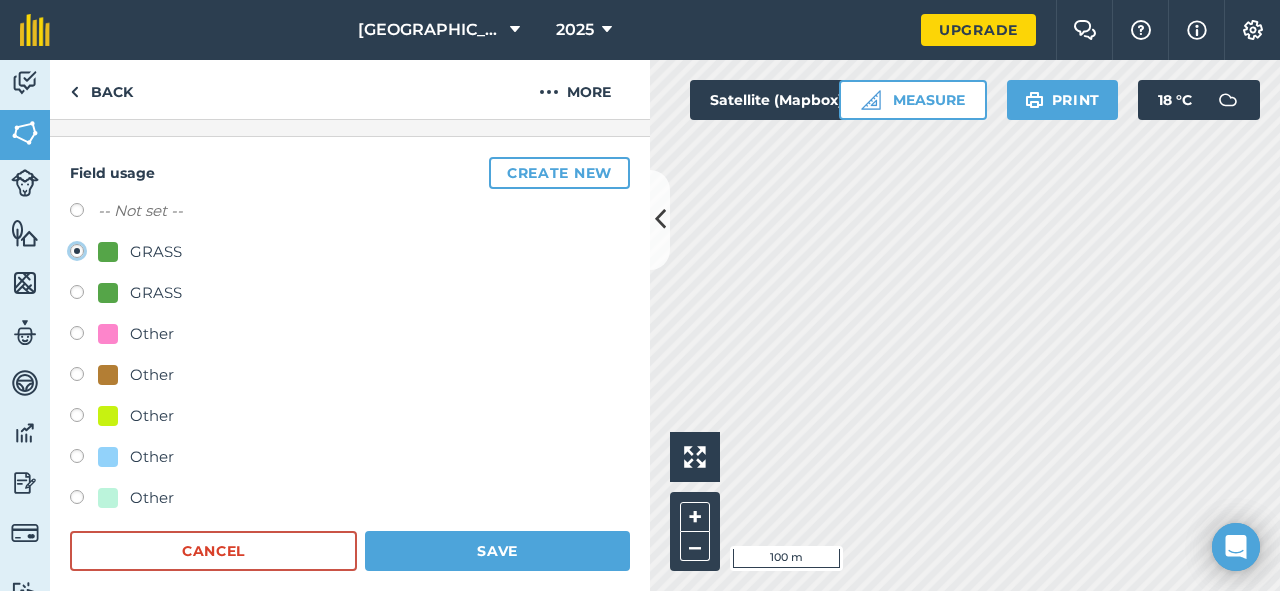 scroll, scrollTop: 216, scrollLeft: 0, axis: vertical 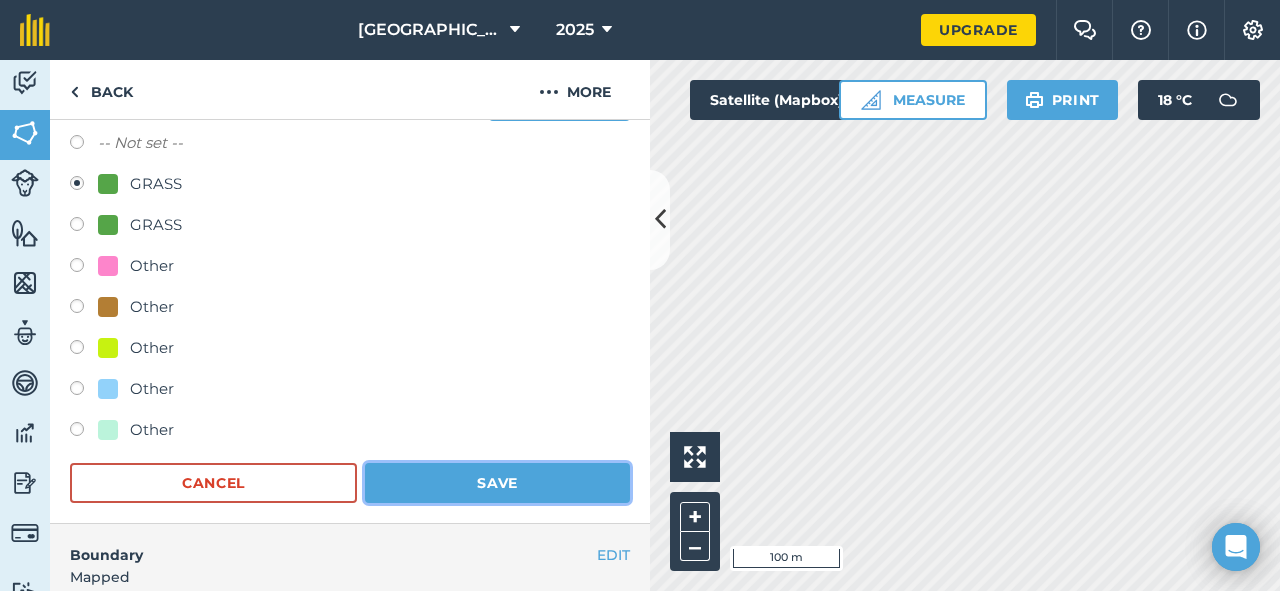 click on "Save" at bounding box center (497, 483) 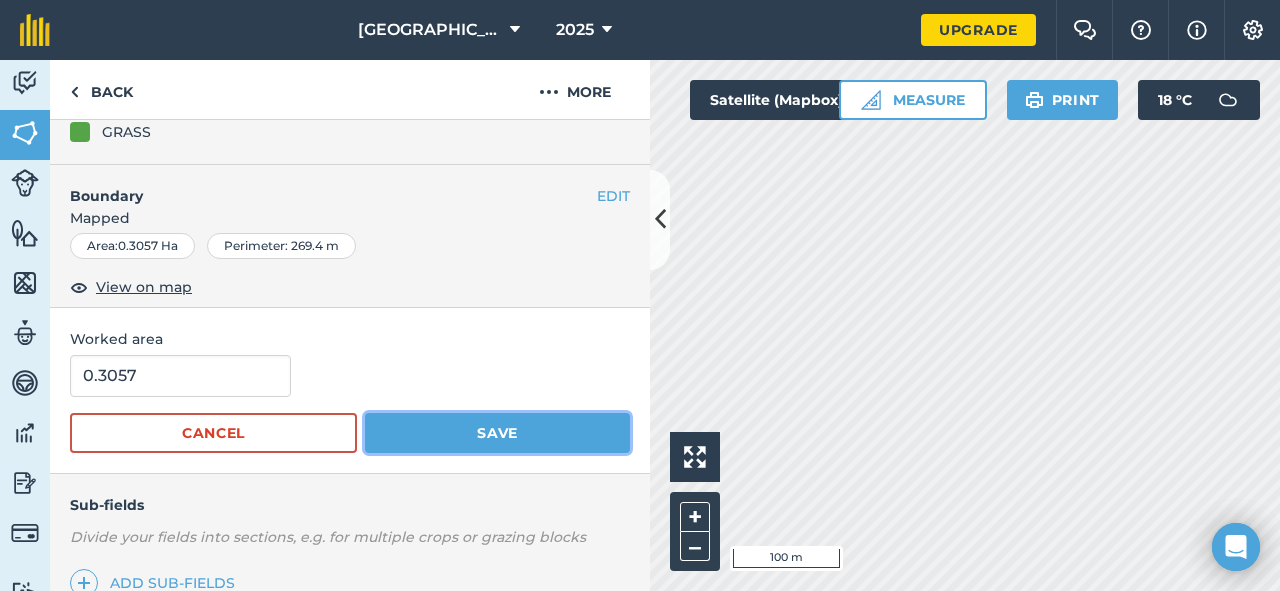 click on "Save" at bounding box center [497, 433] 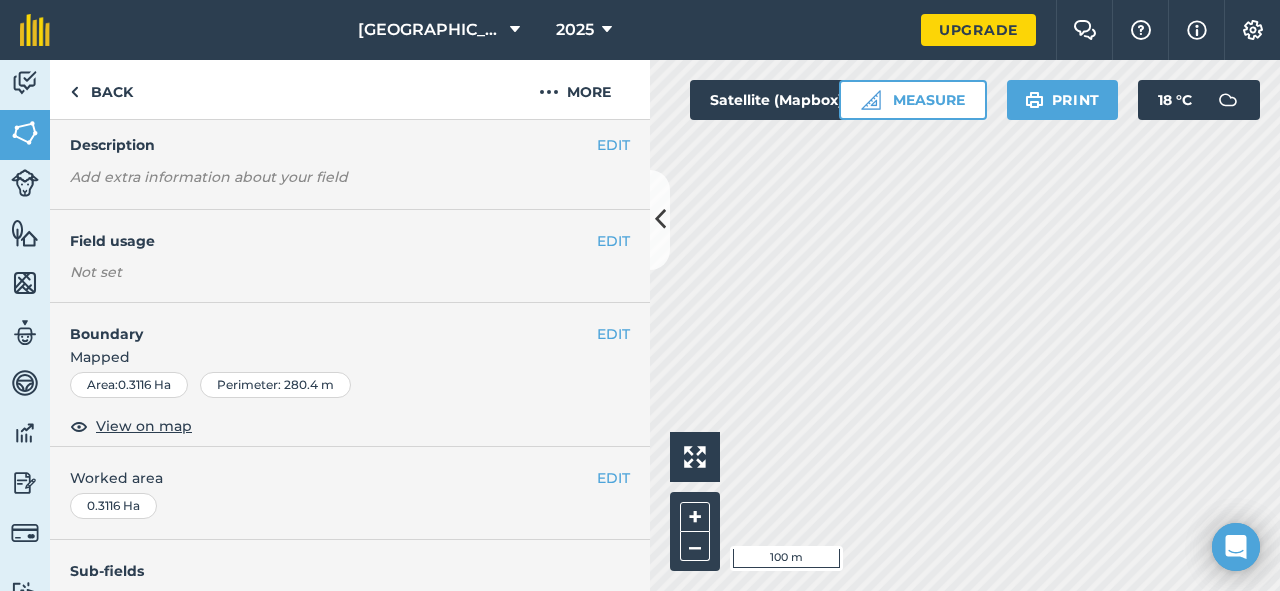 scroll, scrollTop: 69, scrollLeft: 0, axis: vertical 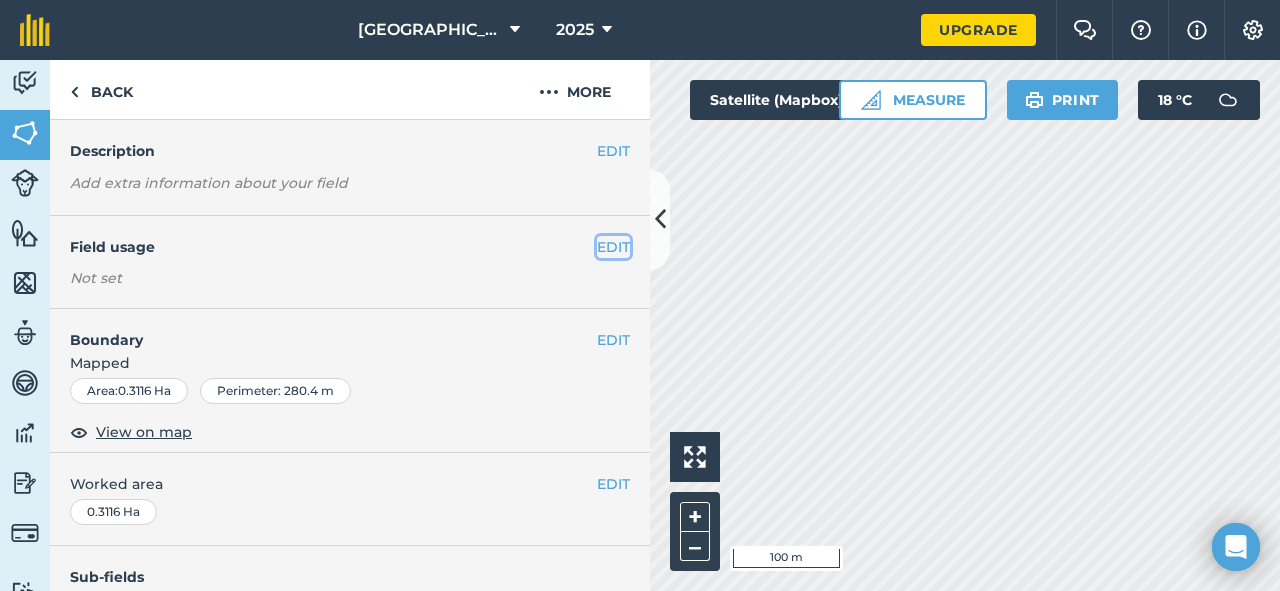 click on "EDIT" at bounding box center [613, 247] 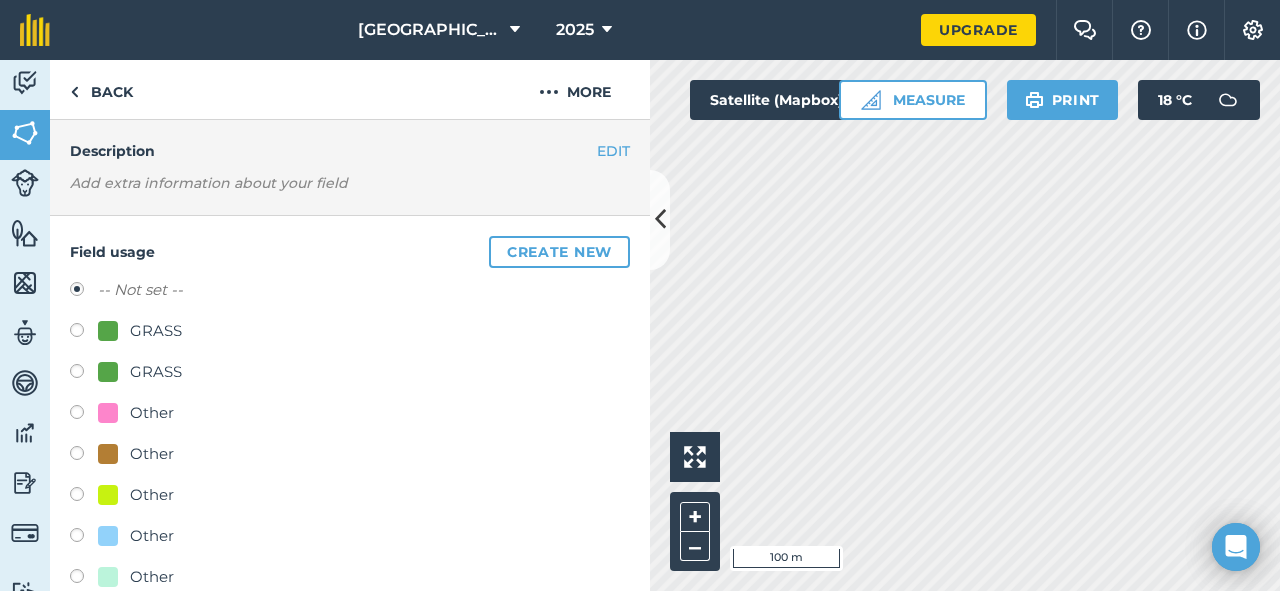 click at bounding box center [84, 333] 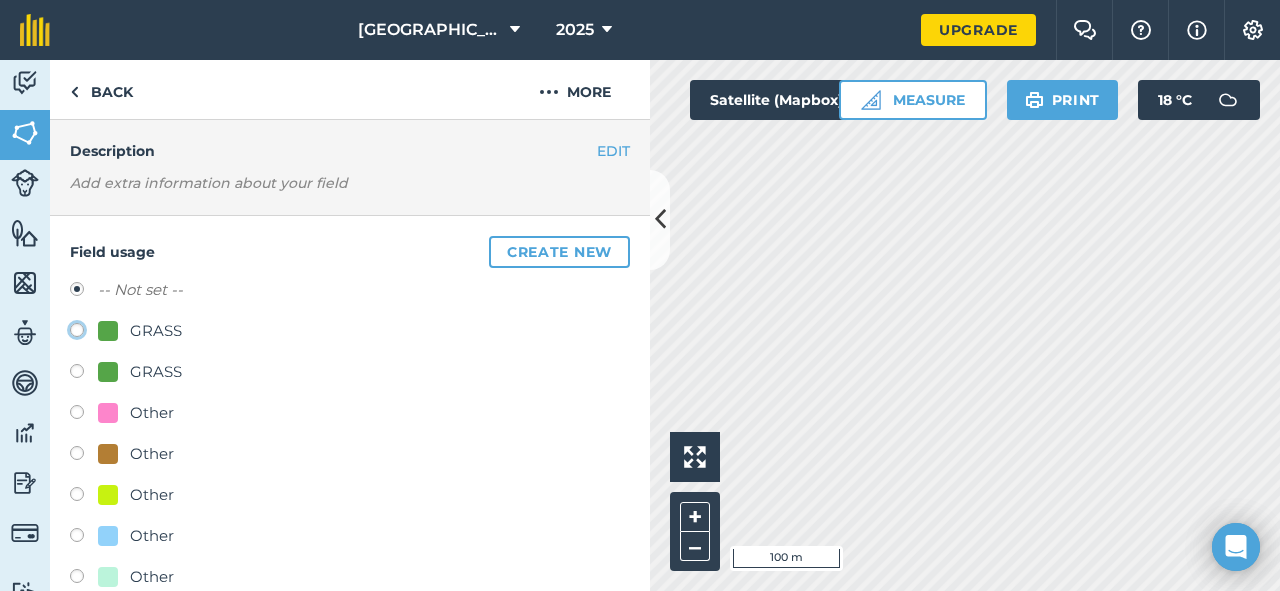 click on "GRASS" at bounding box center (-9923, 329) 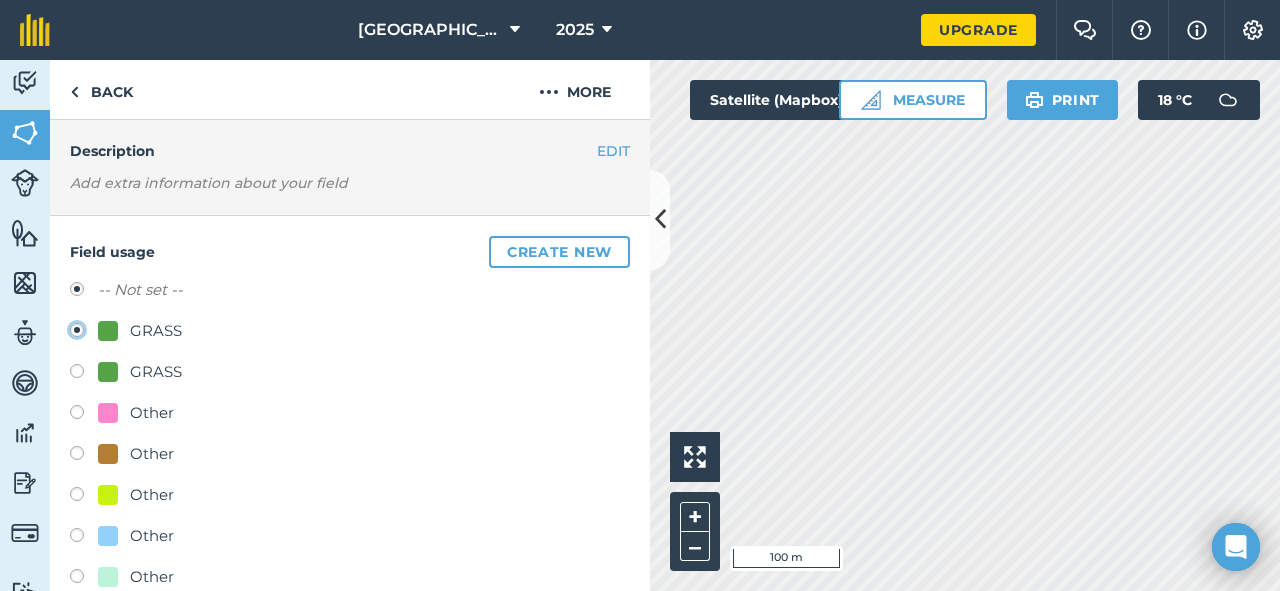radio on "true" 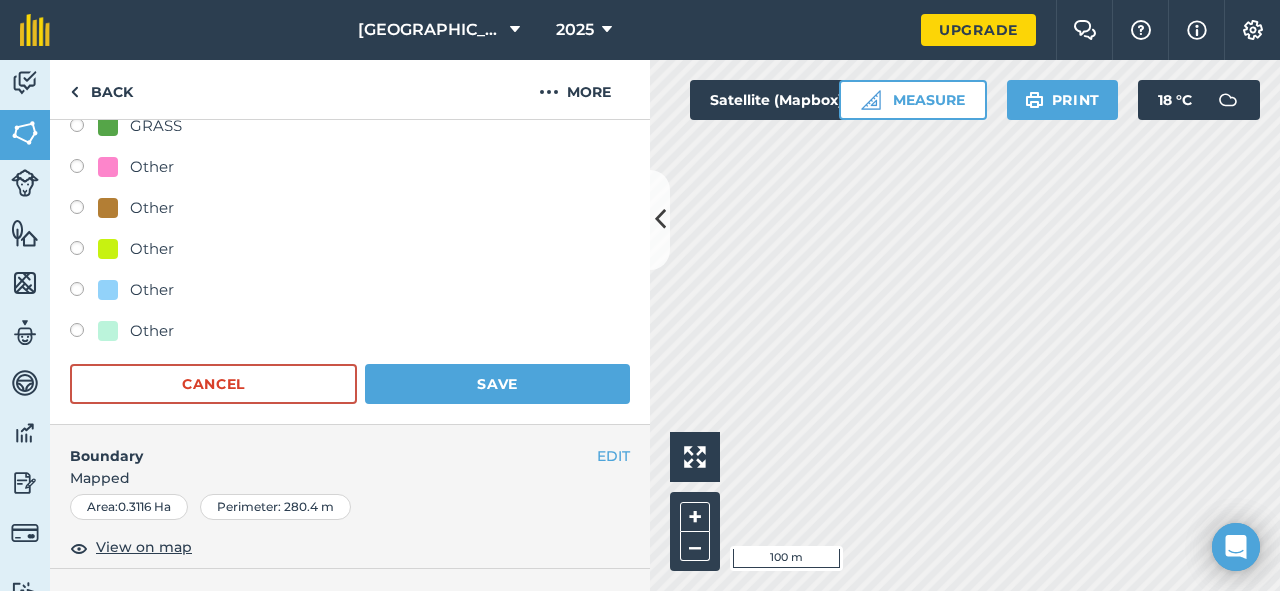 scroll, scrollTop: 314, scrollLeft: 0, axis: vertical 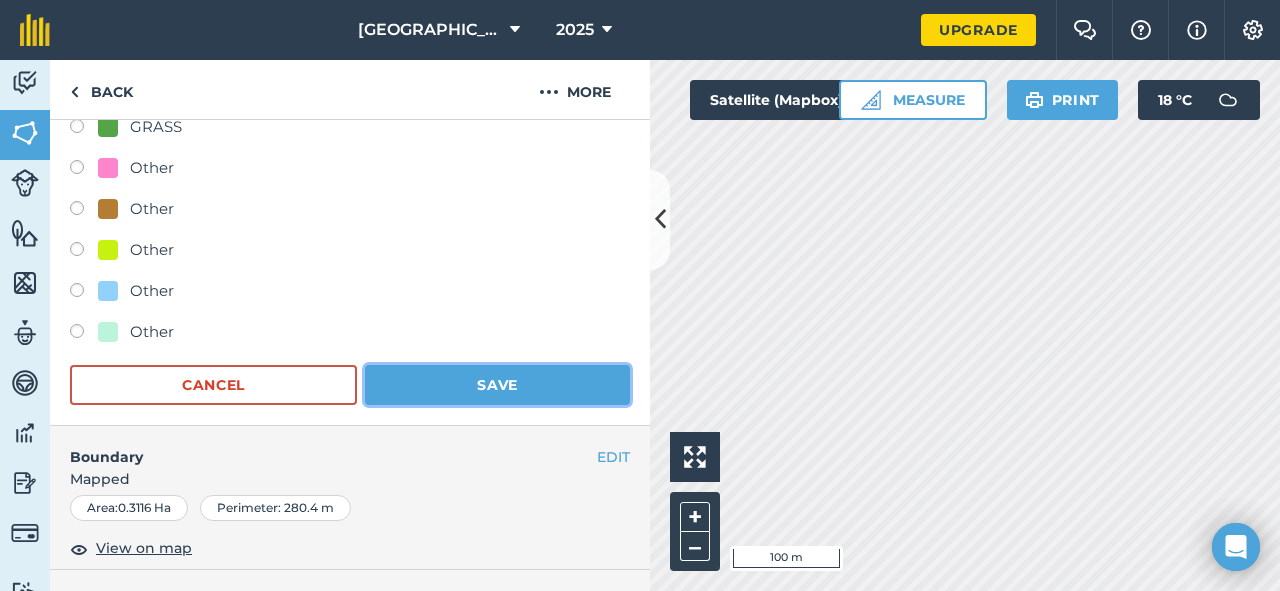 click on "Save" at bounding box center (497, 385) 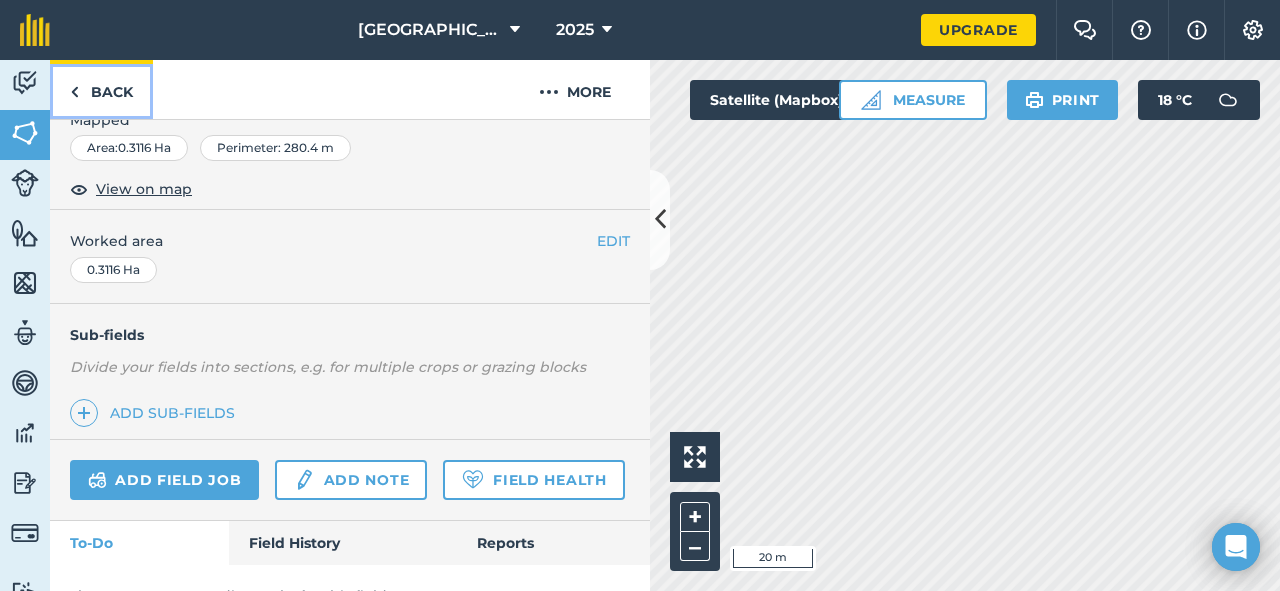 click on "Back" at bounding box center [101, 89] 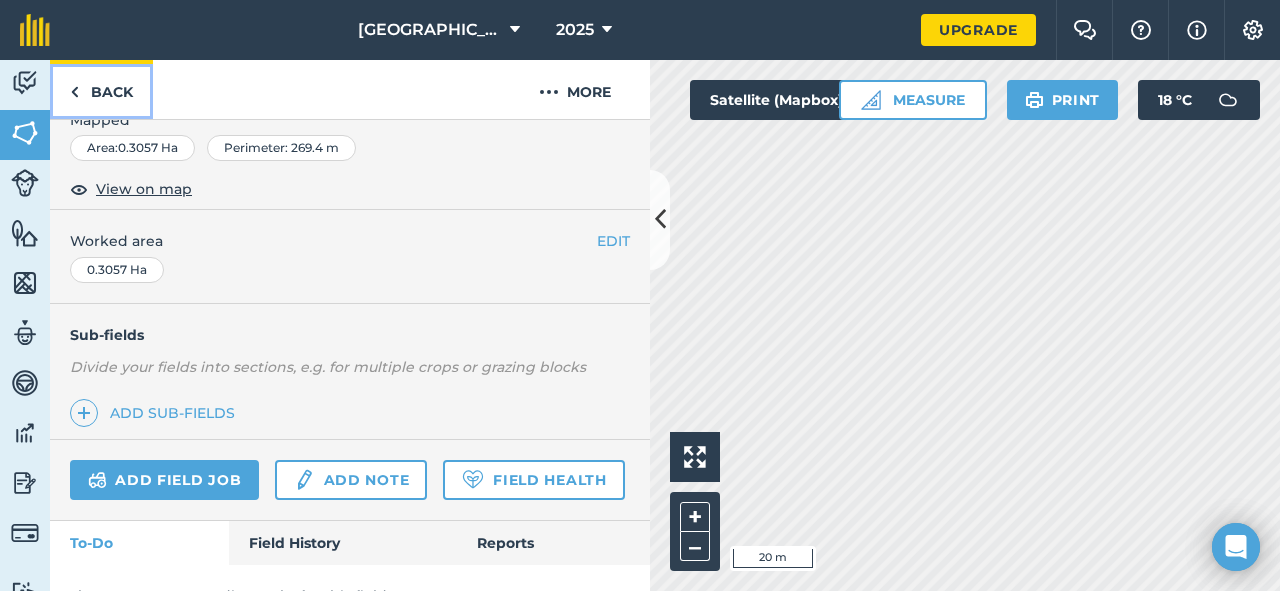 click at bounding box center (74, 92) 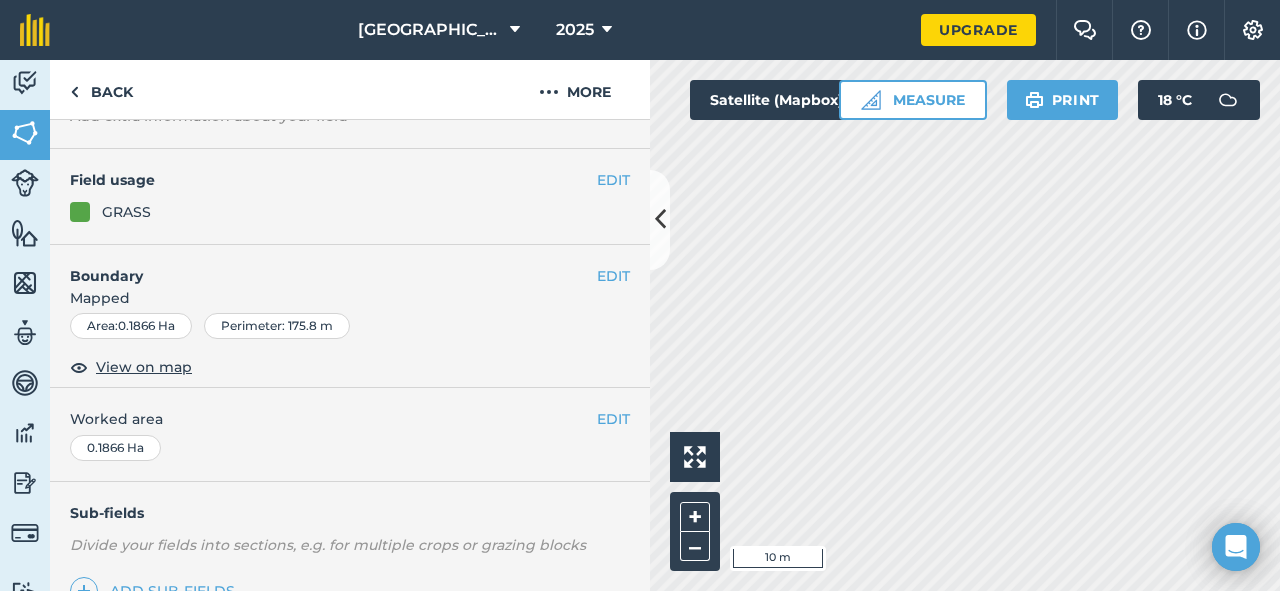 scroll, scrollTop: 143, scrollLeft: 0, axis: vertical 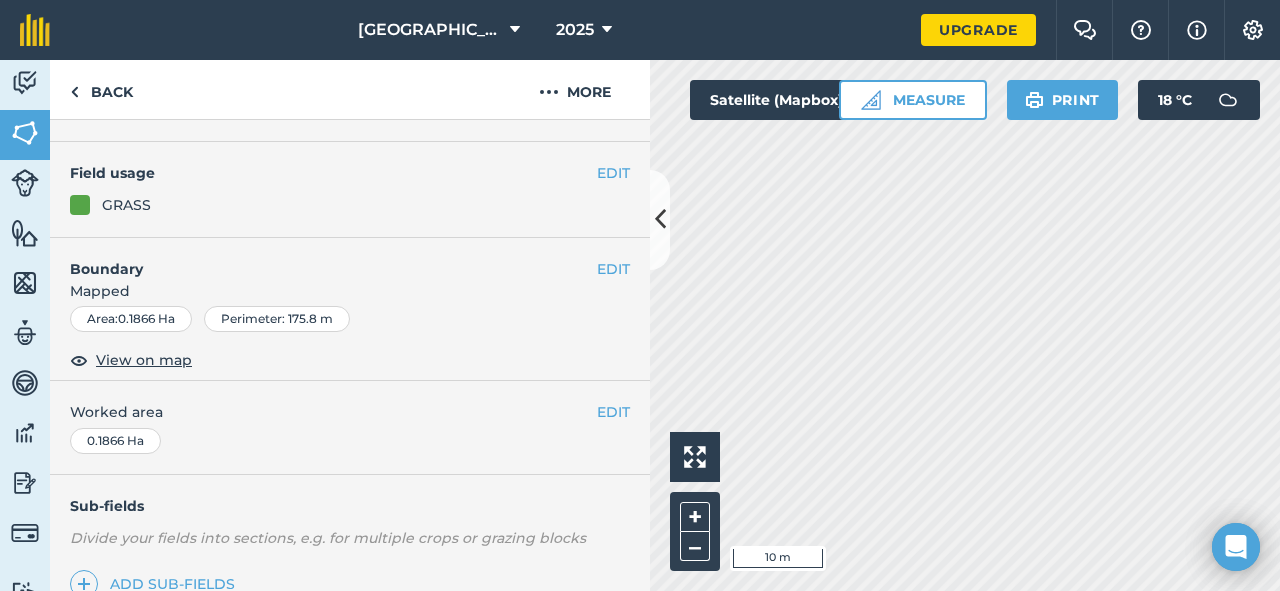 click on "EDIT Boundary   Mapped Area :  0.1866   Ha Perimeter :   175.8   m   View on map" at bounding box center (350, 310) 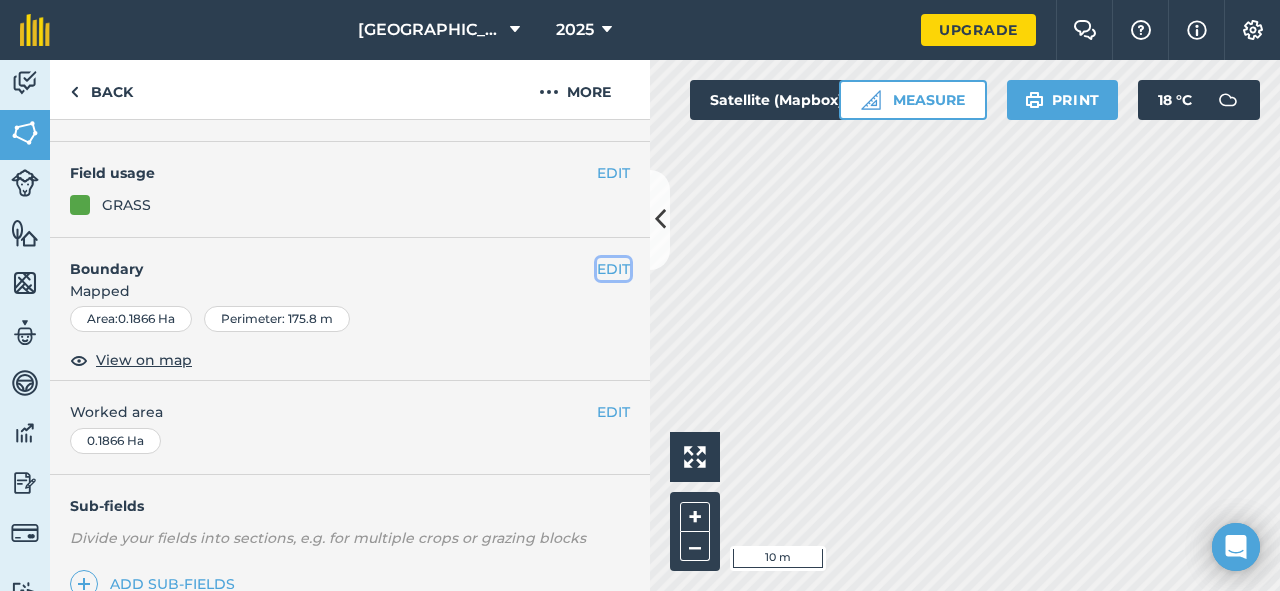 click on "EDIT" at bounding box center [613, 269] 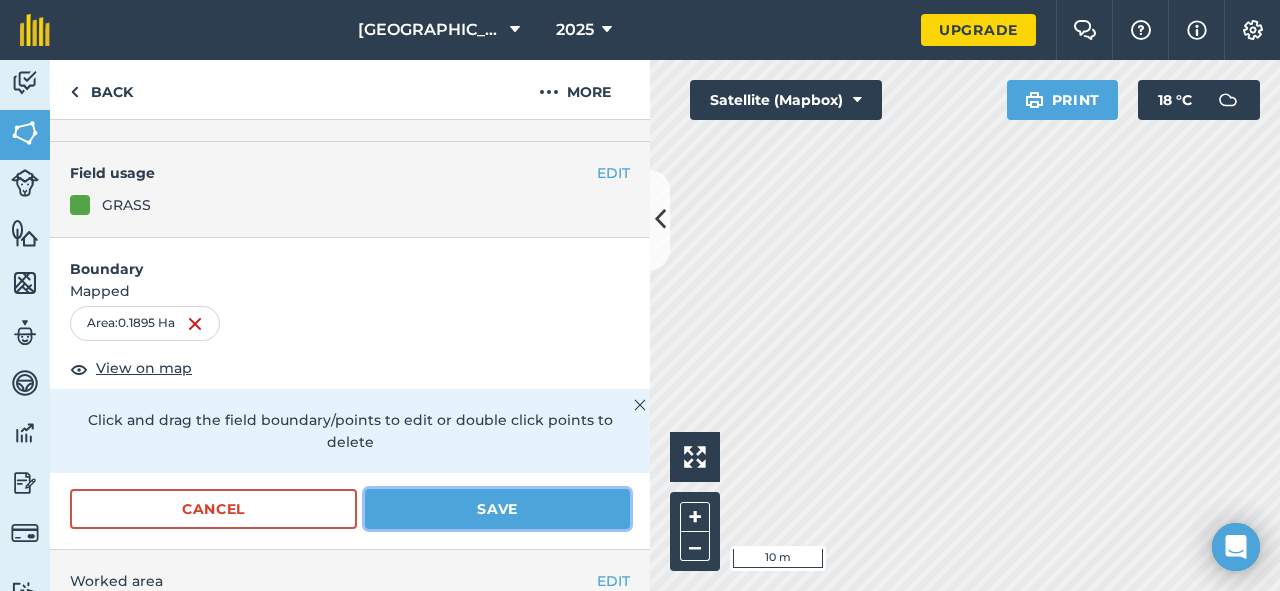 click on "Save" at bounding box center [497, 509] 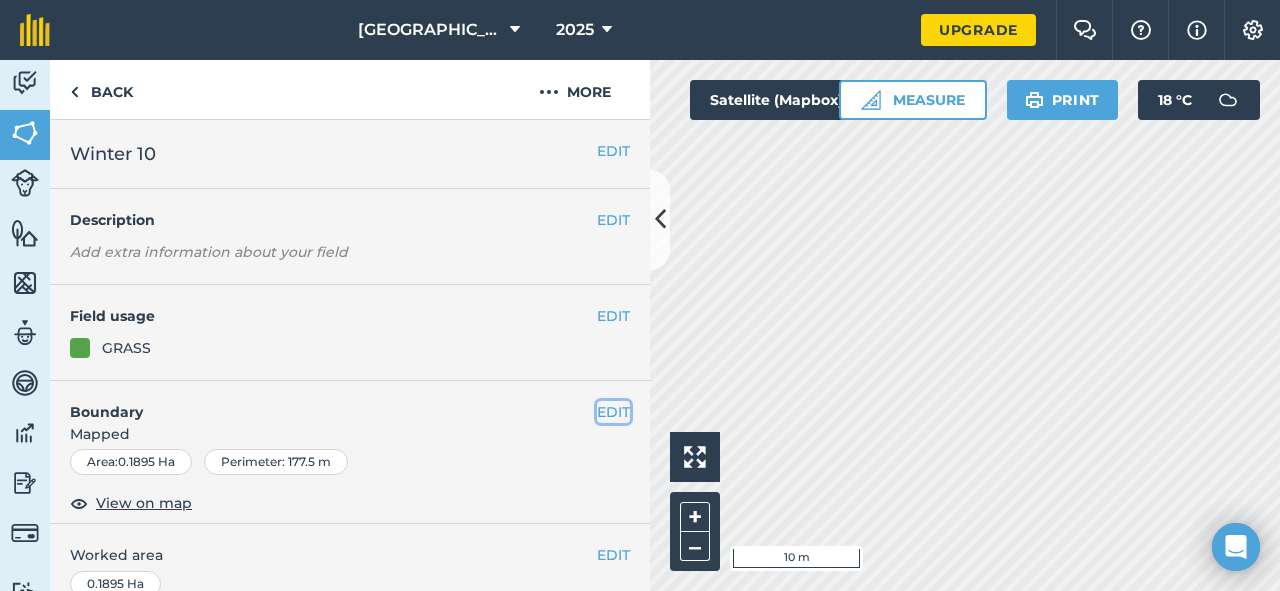 click on "EDIT" at bounding box center (613, 412) 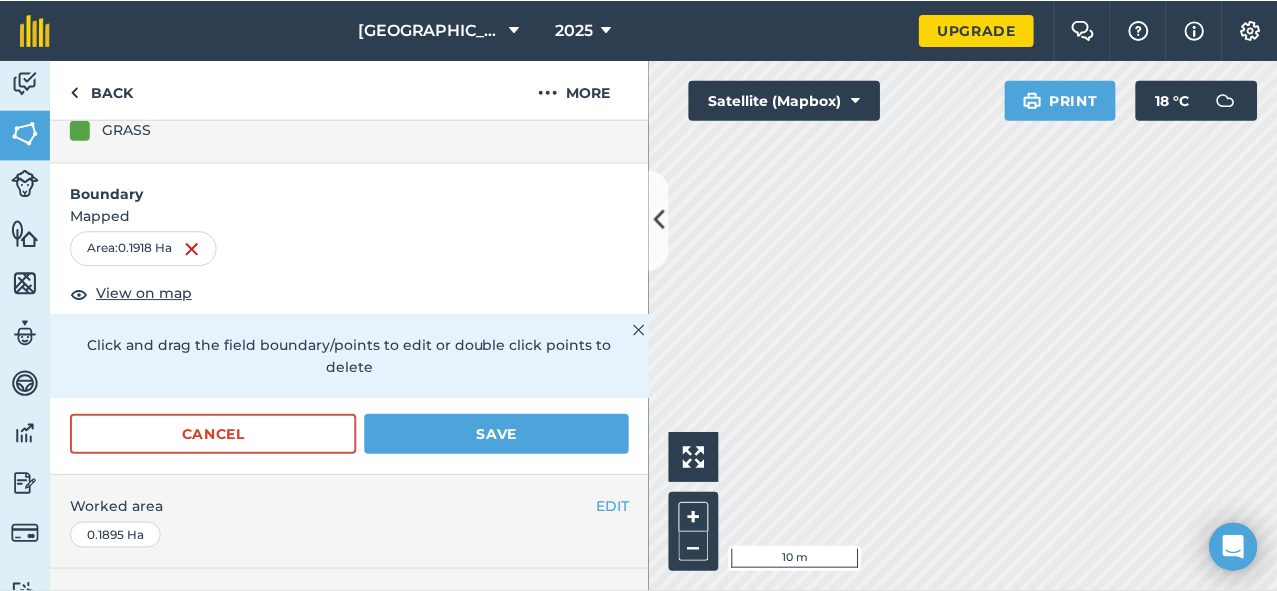 scroll, scrollTop: 243, scrollLeft: 0, axis: vertical 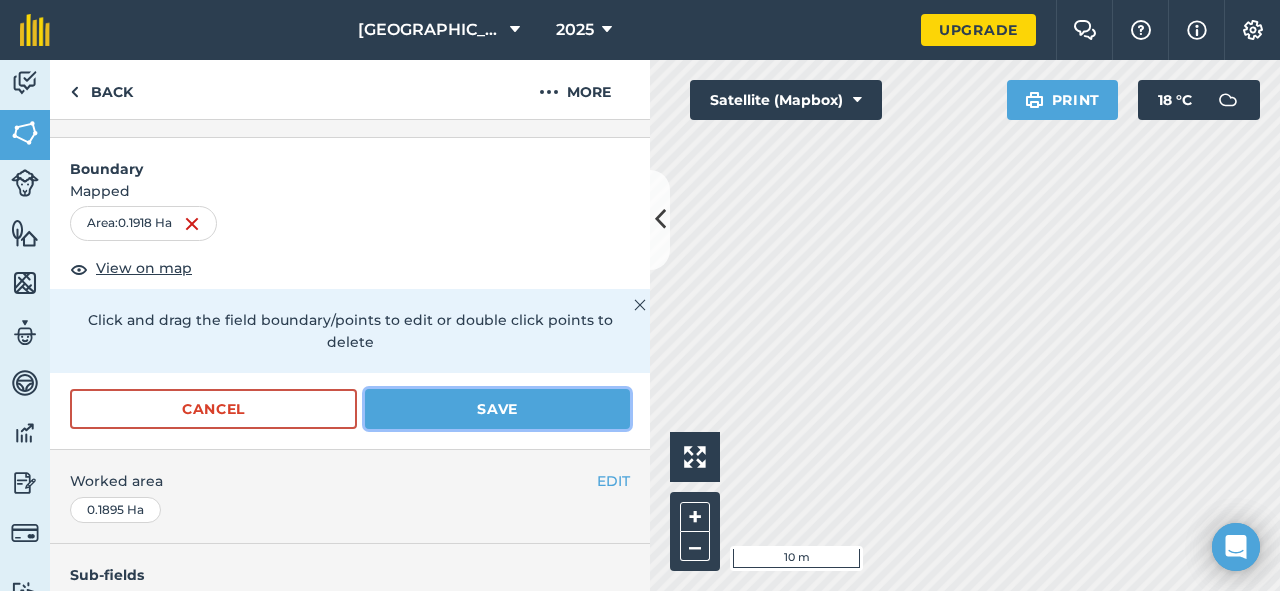 click on "Save" at bounding box center (497, 409) 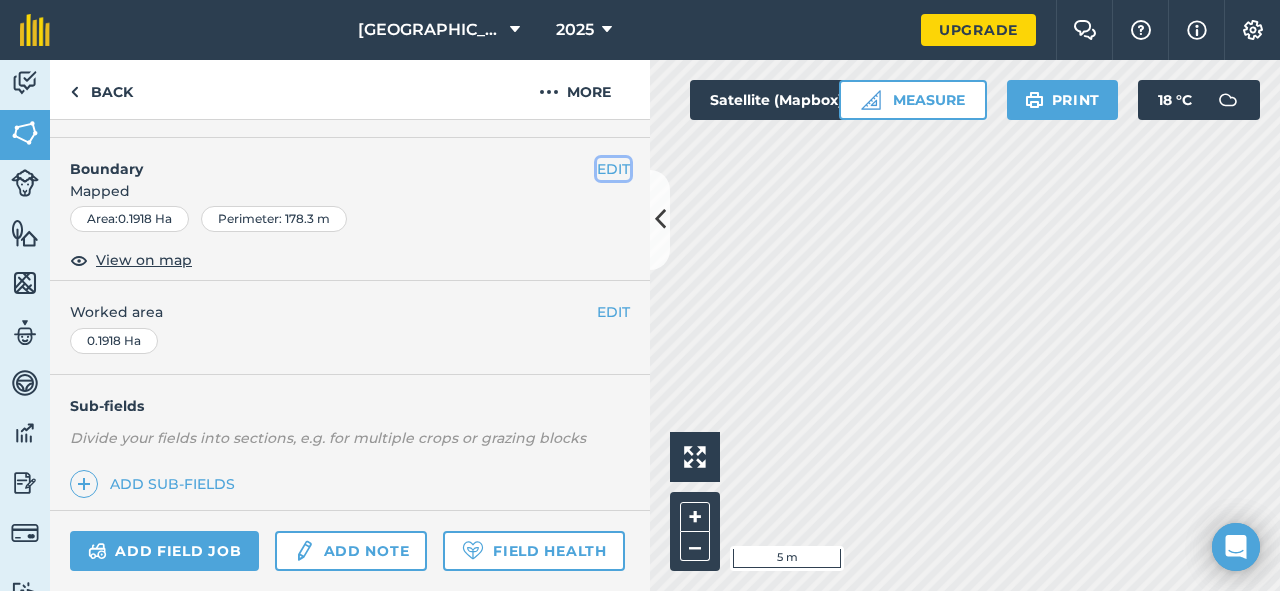 click on "EDIT" at bounding box center [613, 169] 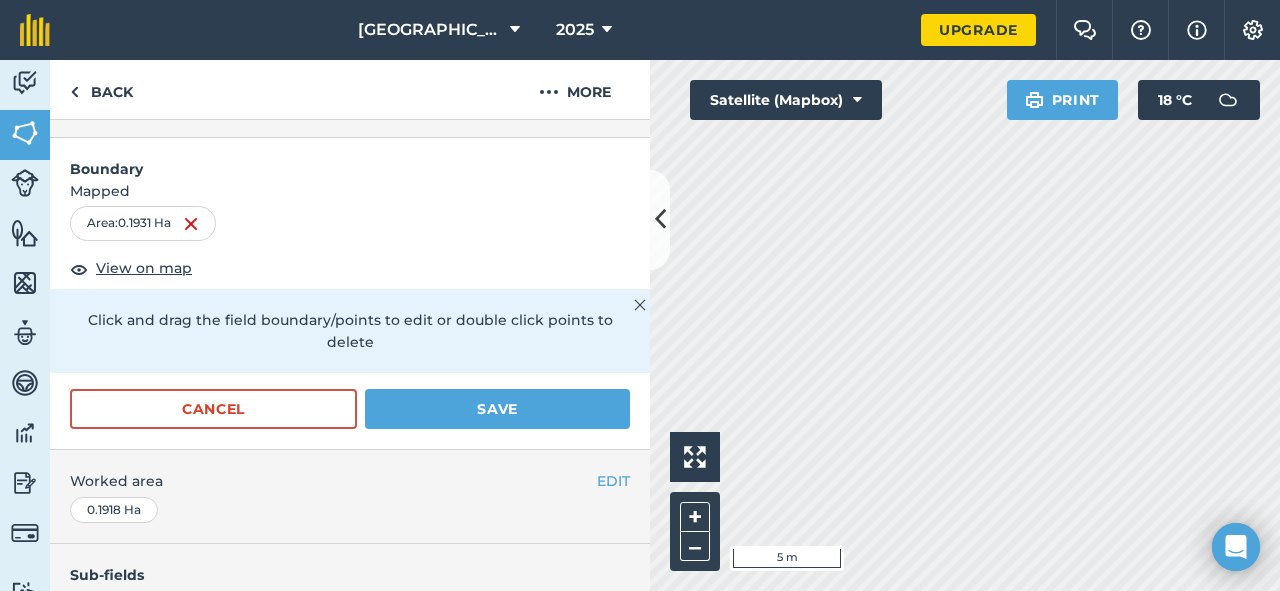 click on "Activity Fields Livestock Features Maps Team Vehicles Data Reporting Billing Tutorials Tutorials   Back   More EDIT Winter 10 EDIT Description Add extra information about your field EDIT Field usage GRASS Boundary   Mapped Area :  0.1931   Ha   View on map Click and drag the field boundary/points to edit or double click points to delete Cancel Save EDIT Worked area 0.1918   Ha Sub-fields   Divide your fields into sections, e.g. for multiple crops or grazing blocks   Add sub-fields Add field job Add note   Field Health To-Do Field History Reports There are no outstanding tasks for this field. Click to start drawing i 5 m + – Satellite (Mapbox) Print 18   ° C" at bounding box center (640, 325) 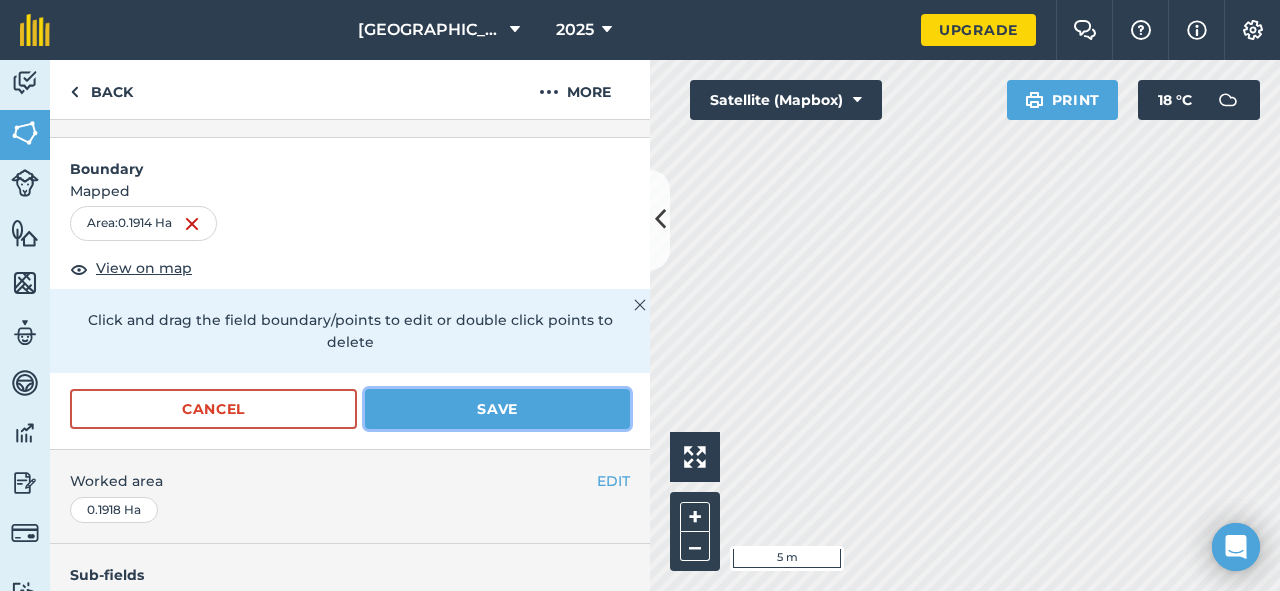 click on "Save" at bounding box center (497, 409) 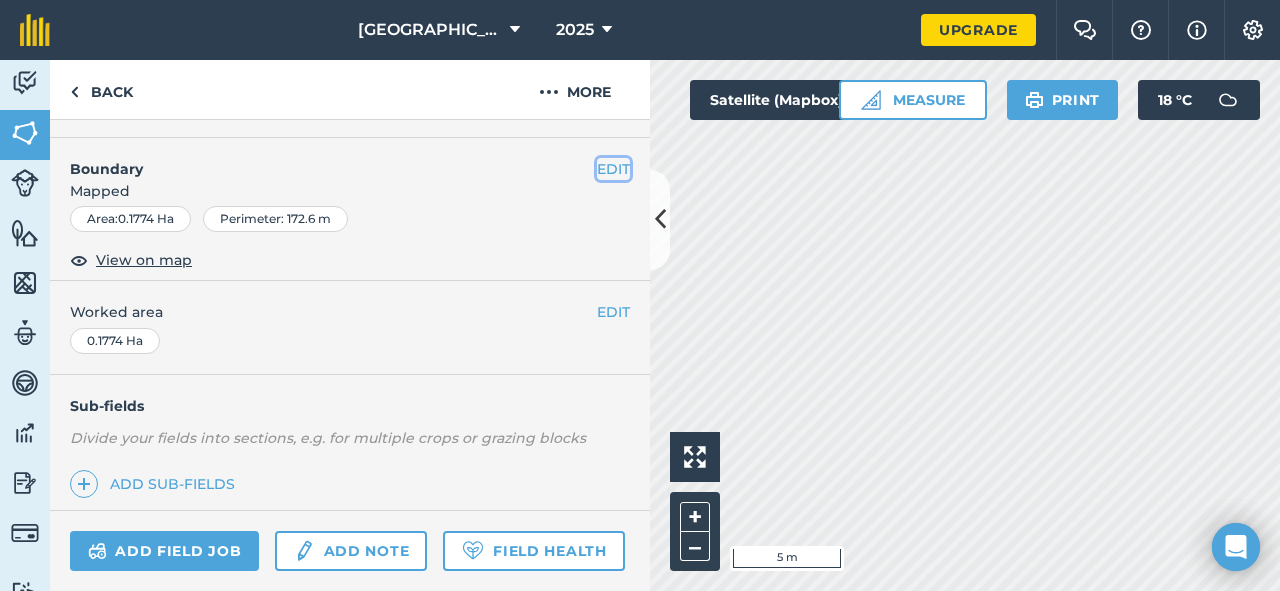 click on "EDIT" at bounding box center (613, 169) 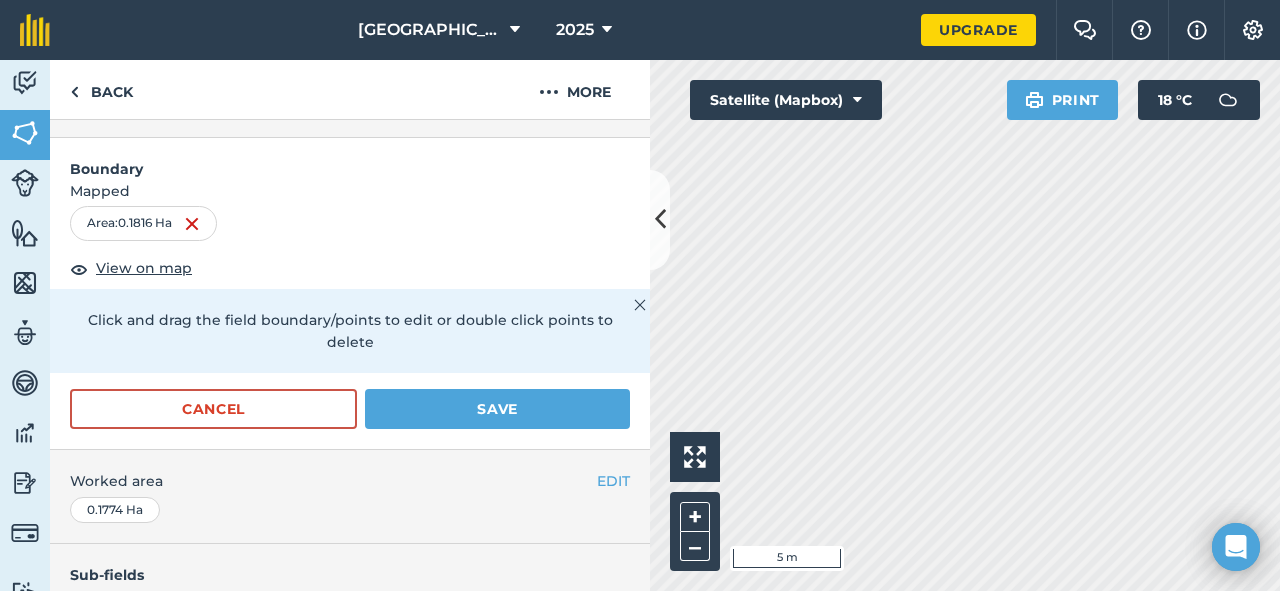 click on "[GEOGRAPHIC_DATA] 2025 Upgrade Farm Chat Help Info Settings Map printing is not available on our free plan Please upgrade to our Essentials, Plus or Pro plan to access this feature. Activity Fields Livestock Features Maps Team Vehicles Data Reporting Billing Tutorials Tutorials   Back   More EDIT Winter 9 EDIT Description Add extra information about your field EDIT Field usage GRASS Boundary   Mapped Area :  0.1816   Ha   View on map Click and drag the field boundary/points to edit or double click points to delete Cancel Save EDIT Worked area 0.1774   Ha Sub-fields   Divide your fields into sections, e.g. for multiple crops or grazing blocks   Add sub-fields Add field job Add note   Field Health To-Do Field History Reports There are no outstanding tasks for this field. Click to start drawing i 5 m + – Satellite (Mapbox) Print 18   ° C" at bounding box center [640, 295] 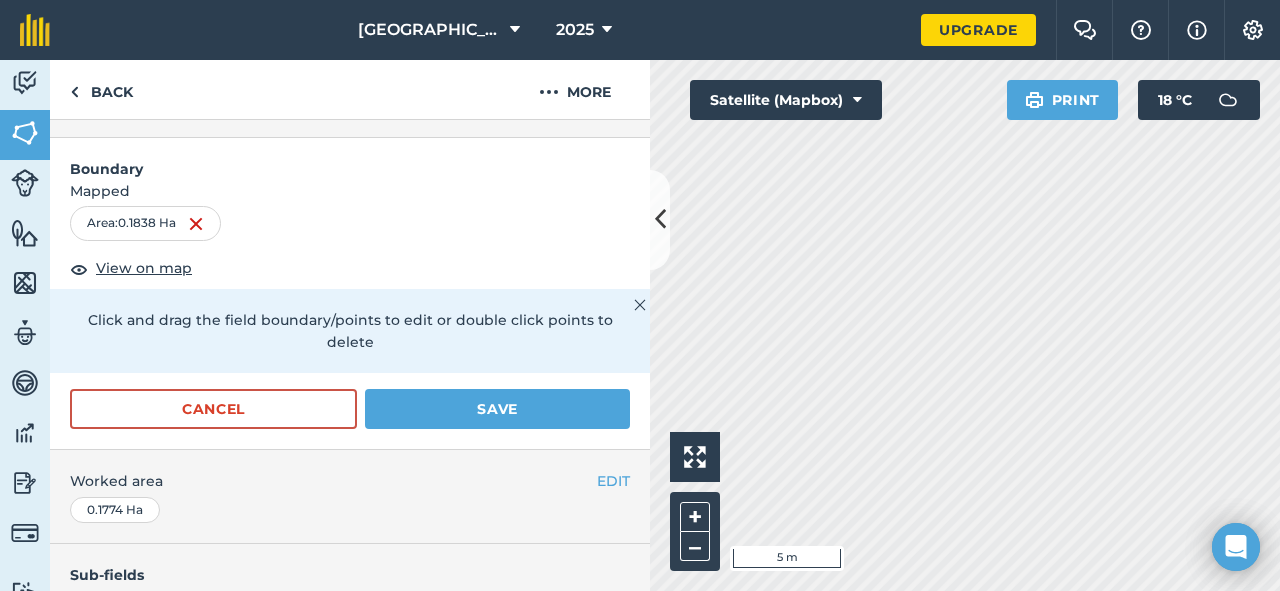 click on "Activity Fields Livestock Features Maps Team Vehicles Data Reporting Billing Tutorials Tutorials   Back   More EDIT Winter 9 EDIT Description Add extra information about your field EDIT Field usage GRASS Boundary   Mapped Area :  0.1838   Ha   View on map Click and drag the field boundary/points to edit or double click points to delete Cancel Save EDIT Worked area 0.1774   Ha Sub-fields   Divide your fields into sections, e.g. for multiple crops or grazing blocks   Add sub-fields Add field job Add note   Field Health To-Do Field History Reports There are no outstanding tasks for this field. Click to start drawing i 5 m + – Satellite (Mapbox) Print 18   ° C" at bounding box center (640, 325) 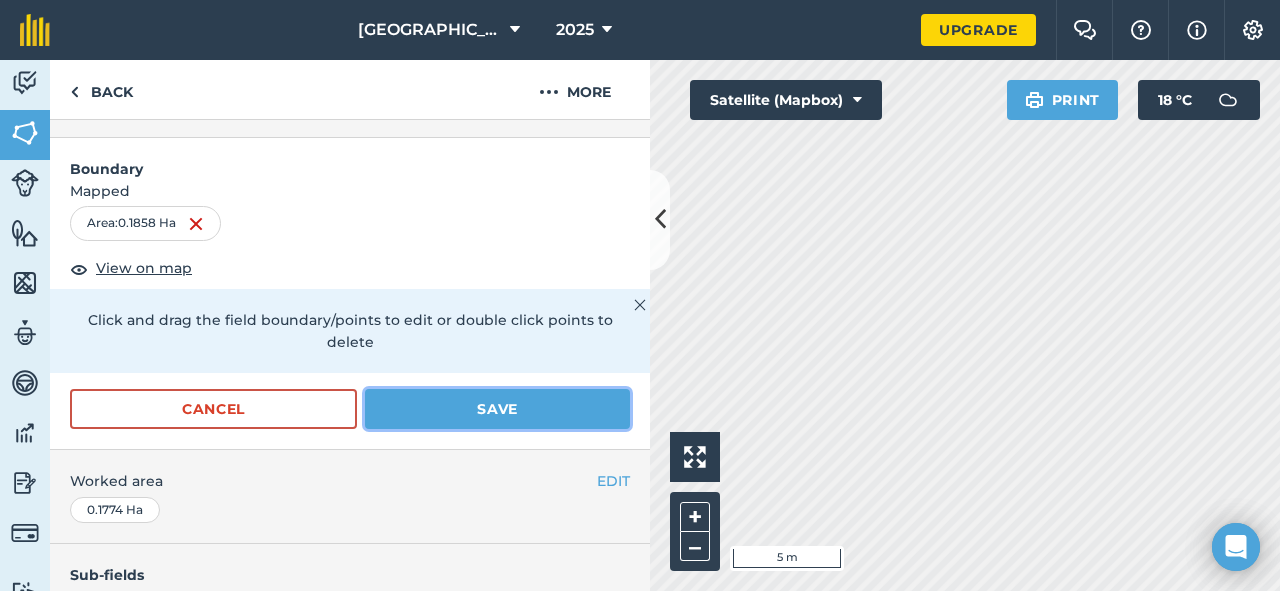 click on "Save" at bounding box center [497, 409] 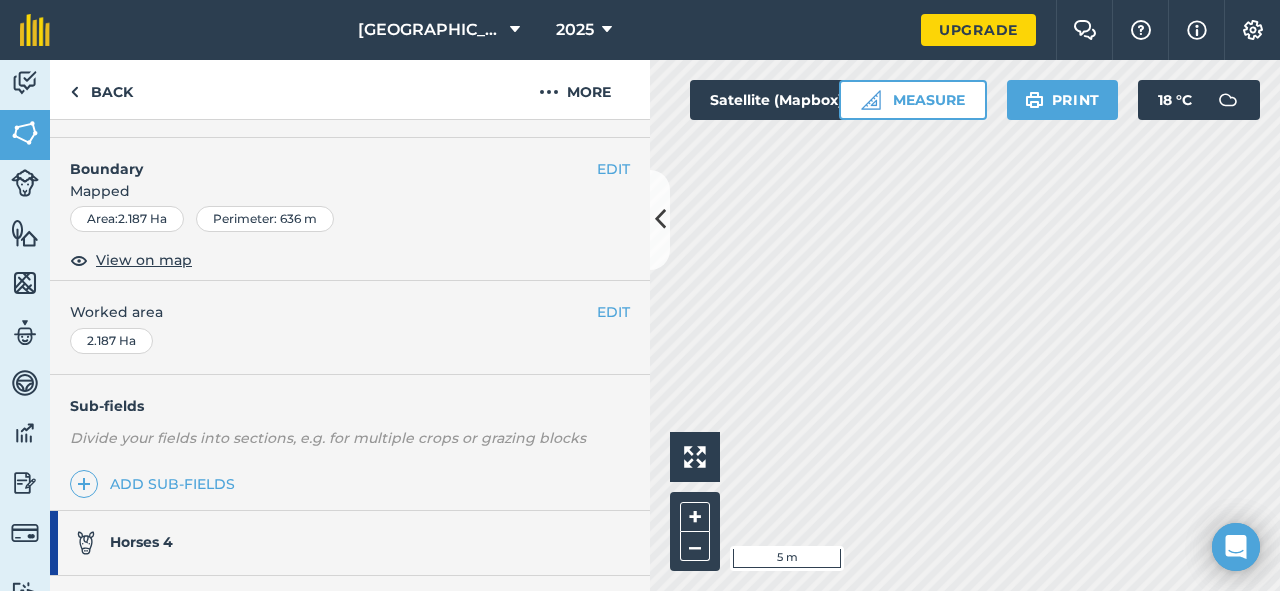 click on "EDIT Boundary   Mapped Area :  2.187   Ha Perimeter :   636   m   View on map" at bounding box center (350, 210) 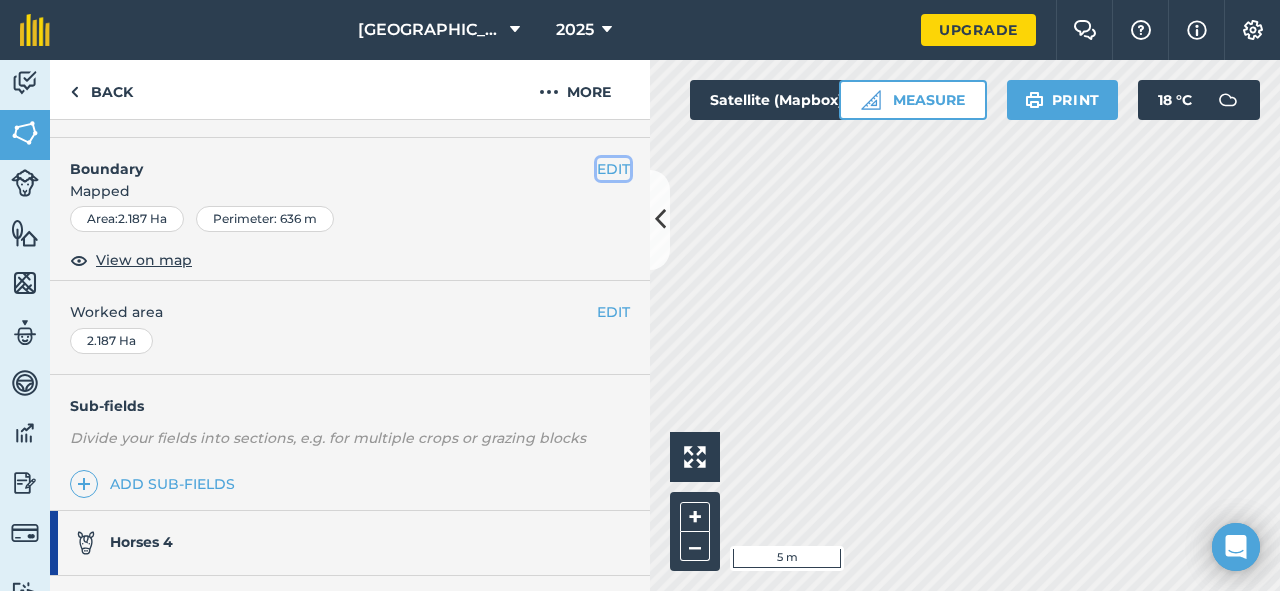 click on "EDIT" at bounding box center [613, 169] 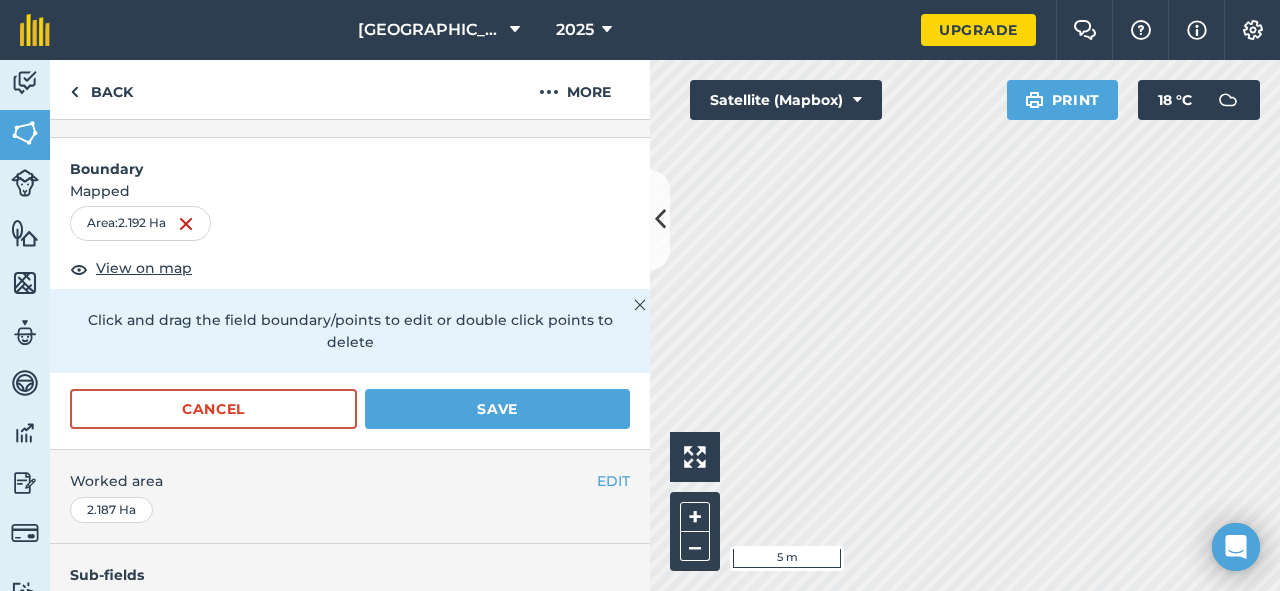 click on "[GEOGRAPHIC_DATA] 2025 Upgrade Farm Chat Help Info Settings Map printing is not available on our free plan Please upgrade to our Essentials, Plus or Pro plan to access this feature. Activity Fields Livestock Features Maps Team Vehicles Data Reporting Billing Tutorials Tutorials   Back   More EDIT Summer 1 EDIT Description Add extra information about your field EDIT Field usage GRASS Boundary   Mapped Area :  2.192   Ha   View on map Click and drag the field boundary/points to edit or double click points to delete Cancel Save EDIT Worked area 2.187   Ha Sub-fields   Divide your fields into sections, e.g. for multiple crops or grazing blocks   Add sub-fields Horses   4 Add field job Add note   Field Health To-Do Field History Reports There are no outstanding tasks for this field. Click to start drawing i 5 m + – Satellite (Mapbox) Print 18   ° C" at bounding box center (640, 295) 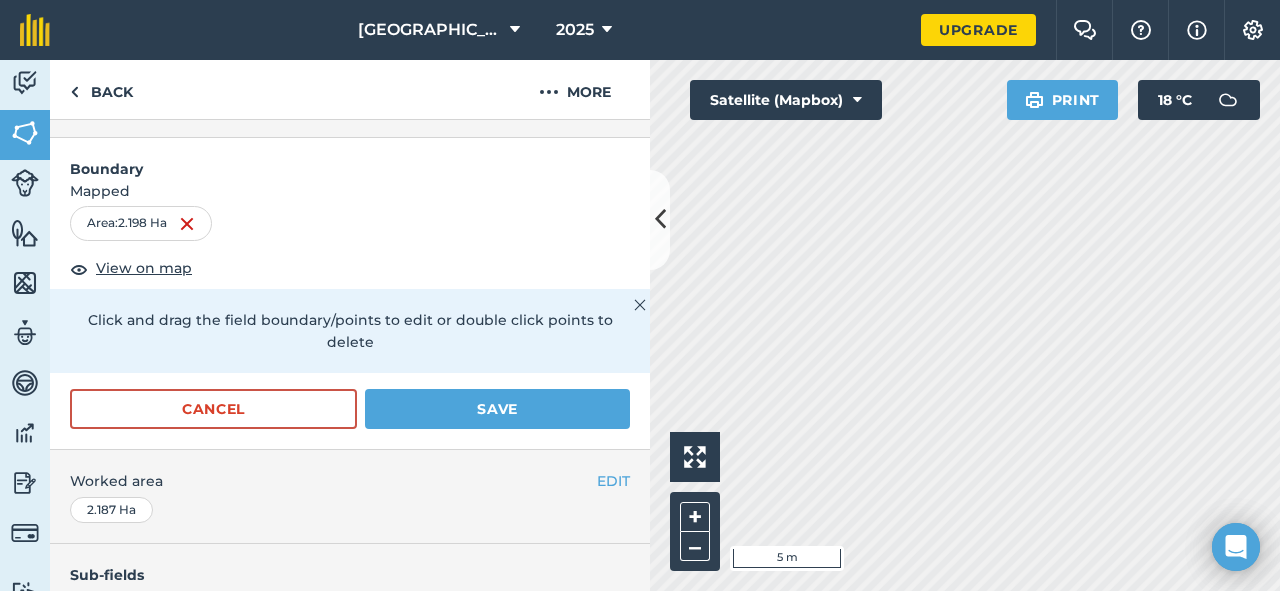 click on "Activity Fields Livestock Features Maps Team Vehicles Data Reporting Billing Tutorials Tutorials   Back   More EDIT Summer 1 EDIT Description Add extra information about your field EDIT Field usage GRASS Boundary   Mapped Area :  2.198   Ha   View on map Click and drag the field boundary/points to edit or double click points to delete Cancel Save EDIT Worked area 2.187   Ha Sub-fields   Divide your fields into sections, e.g. for multiple crops or grazing blocks   Add sub-fields Horses   4 Add field job Add note   Field Health To-Do Field History Reports There are no outstanding tasks for this field. Click to start drawing i 5 m + – Satellite (Mapbox) Print 18   ° C" at bounding box center (640, 325) 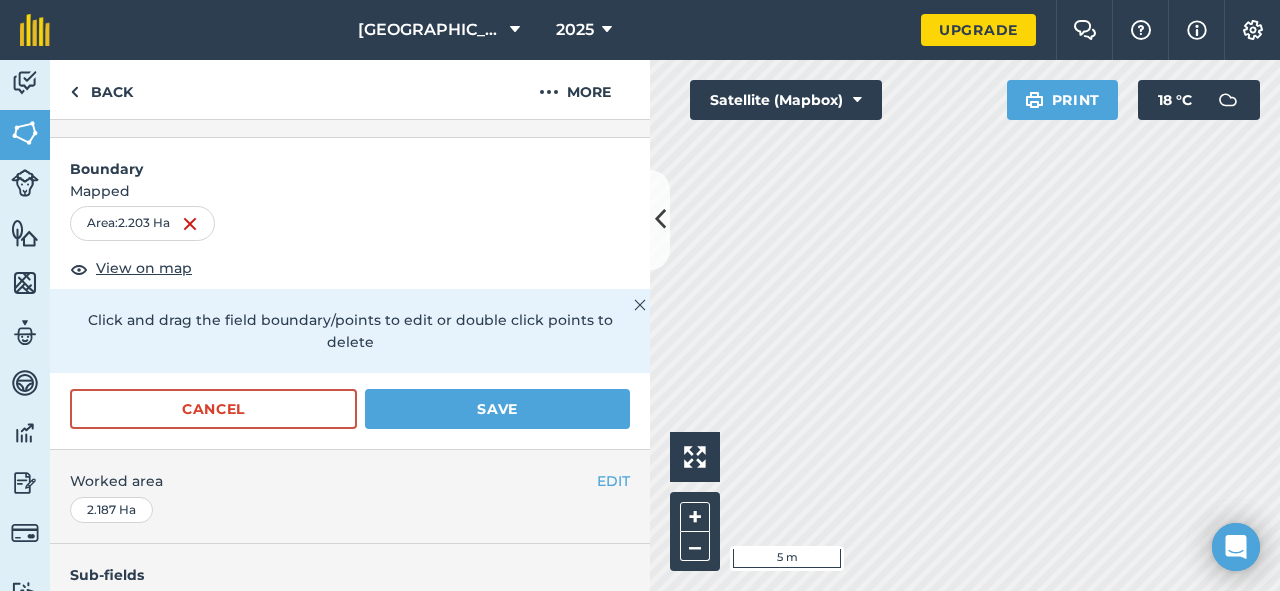 click on "Activity Fields Livestock Features Maps Team Vehicles Data Reporting Billing Tutorials Tutorials   Back   More EDIT Summer 1 EDIT Description Add extra information about your field EDIT Field usage GRASS Boundary   Mapped Area :  2.203   Ha   View on map Click and drag the field boundary/points to edit or double click points to delete Cancel Save EDIT Worked area 2.187   Ha Sub-fields   Divide your fields into sections, e.g. for multiple crops or grazing blocks   Add sub-fields Horses   4 Add field job Add note   Field Health To-Do Field History Reports There are no outstanding tasks for this field. Click to start drawing i 5 m + – Satellite (Mapbox) Print 18   ° C" at bounding box center [640, 325] 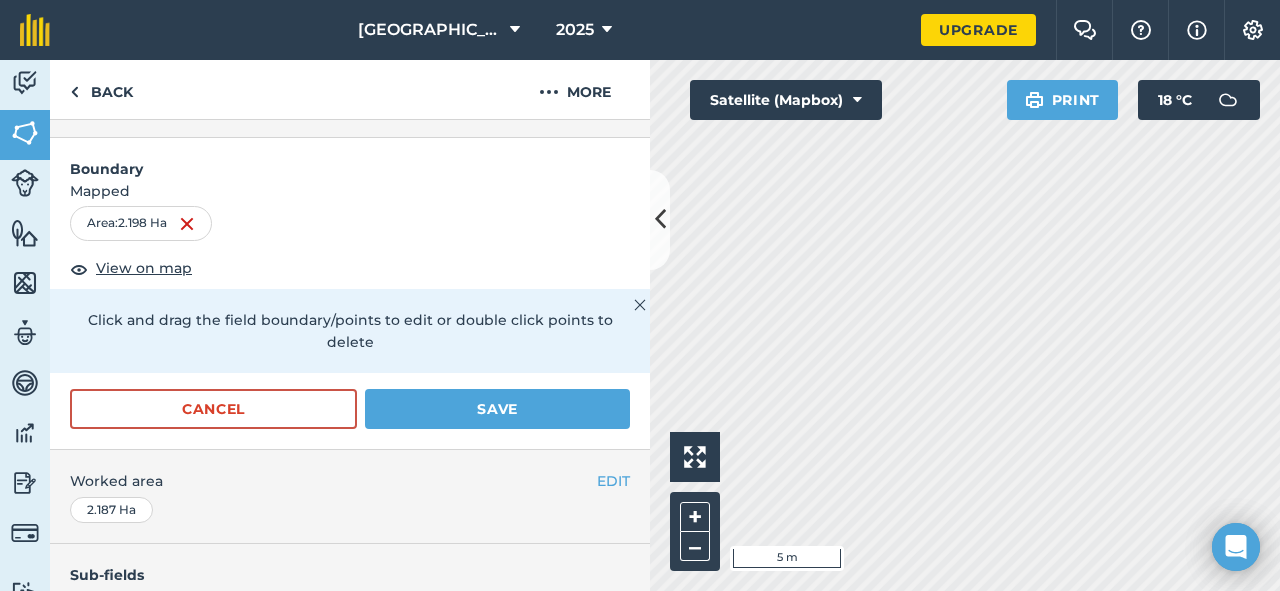 click on "[GEOGRAPHIC_DATA] 2025 Upgrade Farm Chat Help Info Settings Map printing is not available on our free plan Please upgrade to our Essentials, Plus or Pro plan to access this feature. Activity Fields Livestock Features Maps Team Vehicles Data Reporting Billing Tutorials Tutorials   Back   More EDIT Summer 1 EDIT Description Add extra information about your field EDIT Field usage GRASS Boundary   Mapped Area :  2.198   Ha   View on map Click and drag the field boundary/points to edit or double click points to delete Cancel Save EDIT Worked area 2.187   Ha Sub-fields   Divide your fields into sections, e.g. for multiple crops or grazing blocks   Add sub-fields Horses   4 Add field job Add note   Field Health To-Do Field History Reports There are no outstanding tasks for this field. Click to start drawing i 5 m + – Satellite (Mapbox) Print 18   ° C" at bounding box center [640, 295] 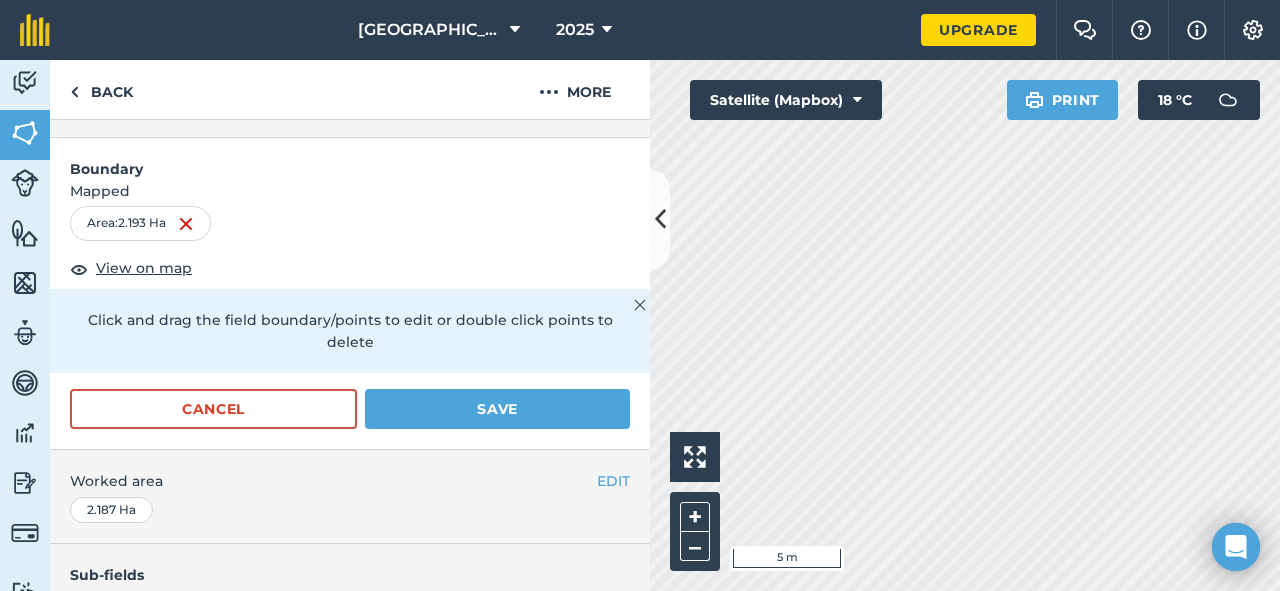 click on "[GEOGRAPHIC_DATA] 2025 Upgrade Farm Chat Help Info Settings Map printing is not available on our free plan Please upgrade to our Essentials, Plus or Pro plan to access this feature. Activity Fields Livestock Features Maps Team Vehicles Data Reporting Billing Tutorials Tutorials   Back   More EDIT Summer 1 EDIT Description Add extra information about your field EDIT Field usage GRASS Boundary   Mapped Area :  2.193   Ha   View on map Click and drag the field boundary/points to edit or double click points to delete Cancel Save EDIT Worked area 2.187   Ha Sub-fields   Divide your fields into sections, e.g. for multiple crops or grazing blocks   Add sub-fields Horses   4 Add field job Add note   Field Health To-Do Field History Reports There are no outstanding tasks for this field. Click to start drawing i 5 m + – Satellite (Mapbox) Print 18   ° C" at bounding box center [640, 295] 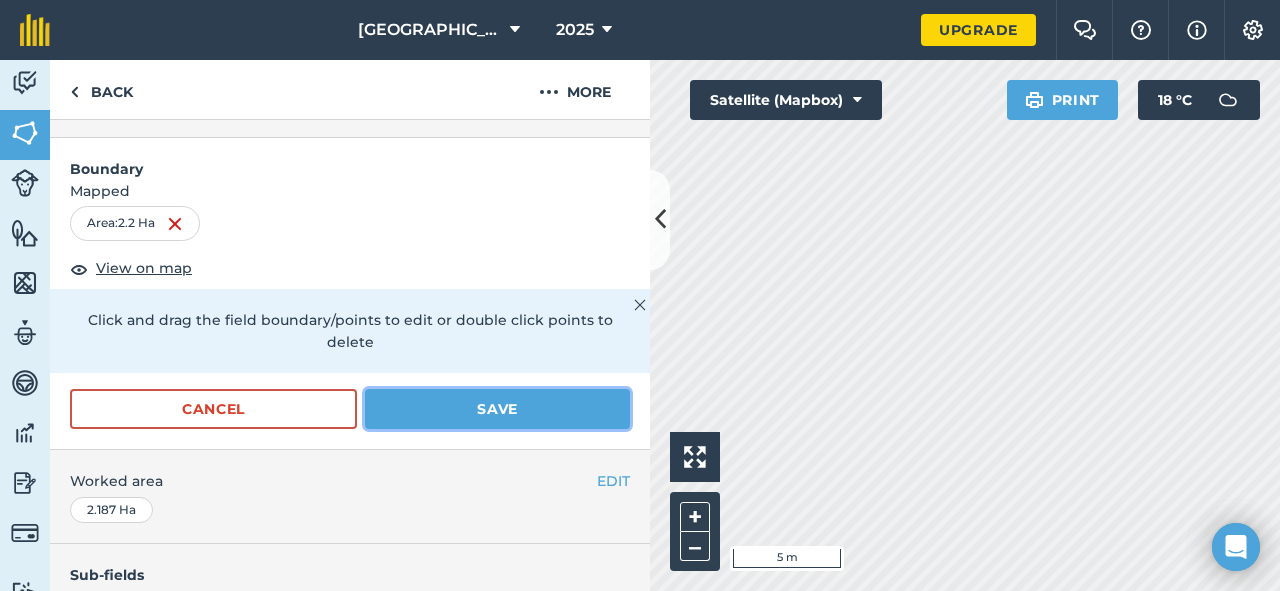click on "Save" at bounding box center [497, 409] 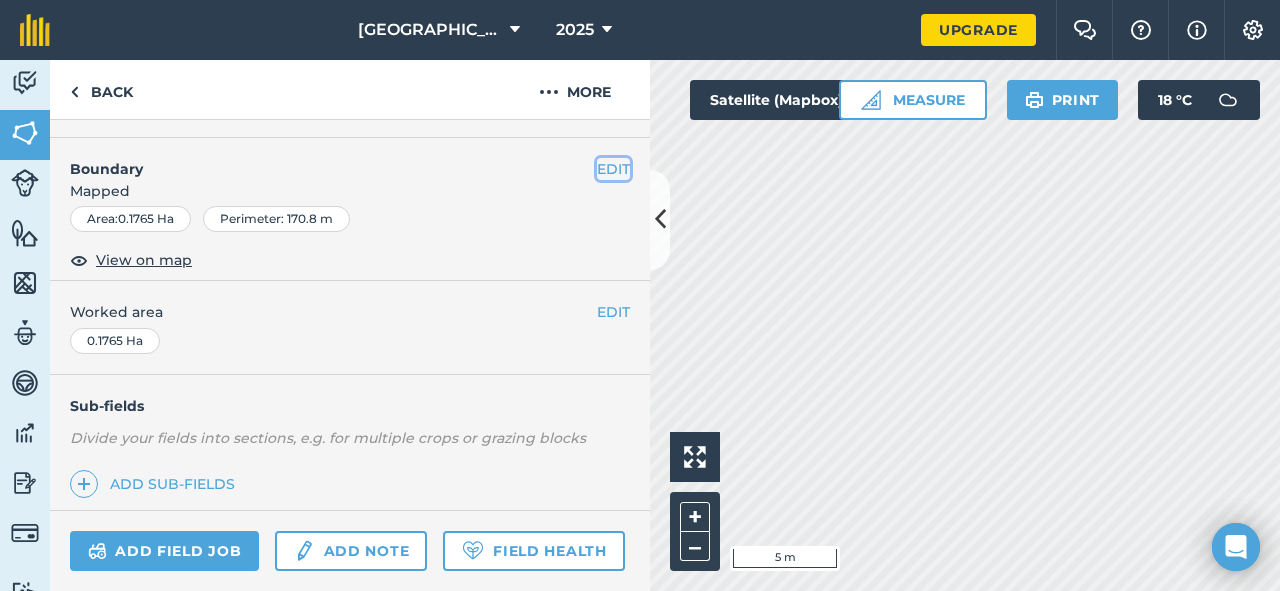 click on "EDIT" at bounding box center (613, 169) 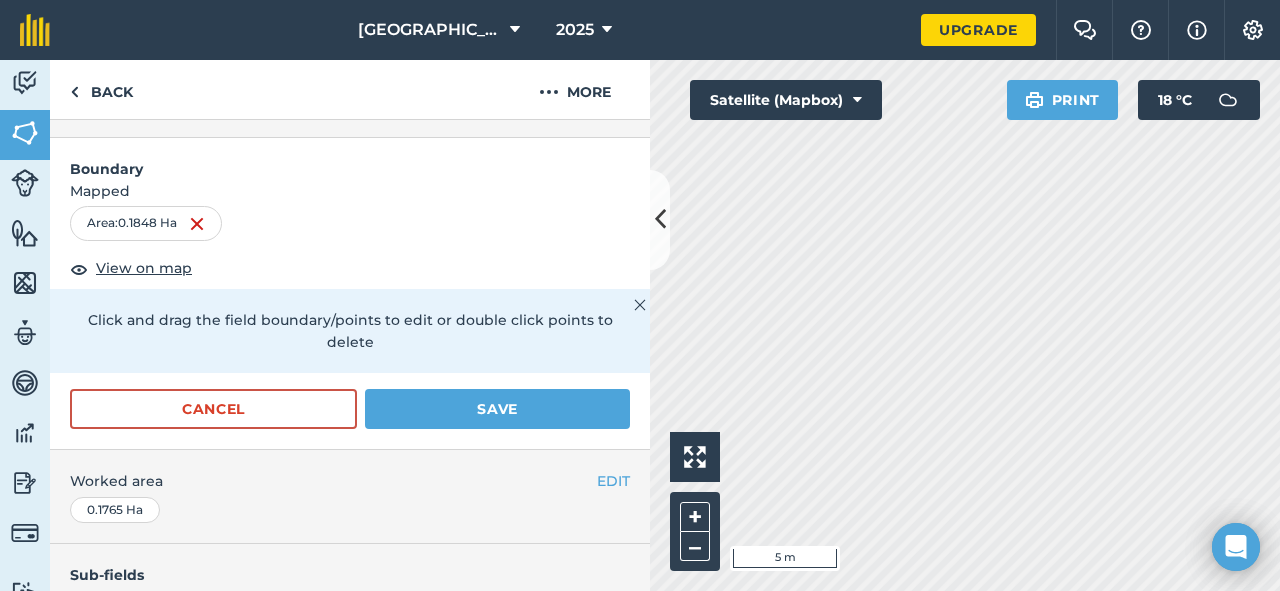 click on "[GEOGRAPHIC_DATA] 2025 Upgrade Farm Chat Help Info Settings Map printing is not available on our free plan Please upgrade to our Essentials, Plus or Pro plan to access this feature. Activity Fields Livestock Features Maps Team Vehicles Data Reporting Billing Tutorials Tutorials   Back   More EDIT Winter 8 EDIT Description Add extra information about your field EDIT Field usage GRASS Boundary   Mapped Area :  0.1848   Ha   View on map Click and drag the field boundary/points to edit or double click points to delete Cancel Save EDIT Worked area 0.1765   Ha Sub-fields   Divide your fields into sections, e.g. for multiple crops or grazing blocks   Add sub-fields Add field job Add note   Field Health To-Do Field History Reports There are no outstanding tasks for this field. Click to start drawing i 5 m + – Satellite (Mapbox) Print 18   ° C" at bounding box center (640, 295) 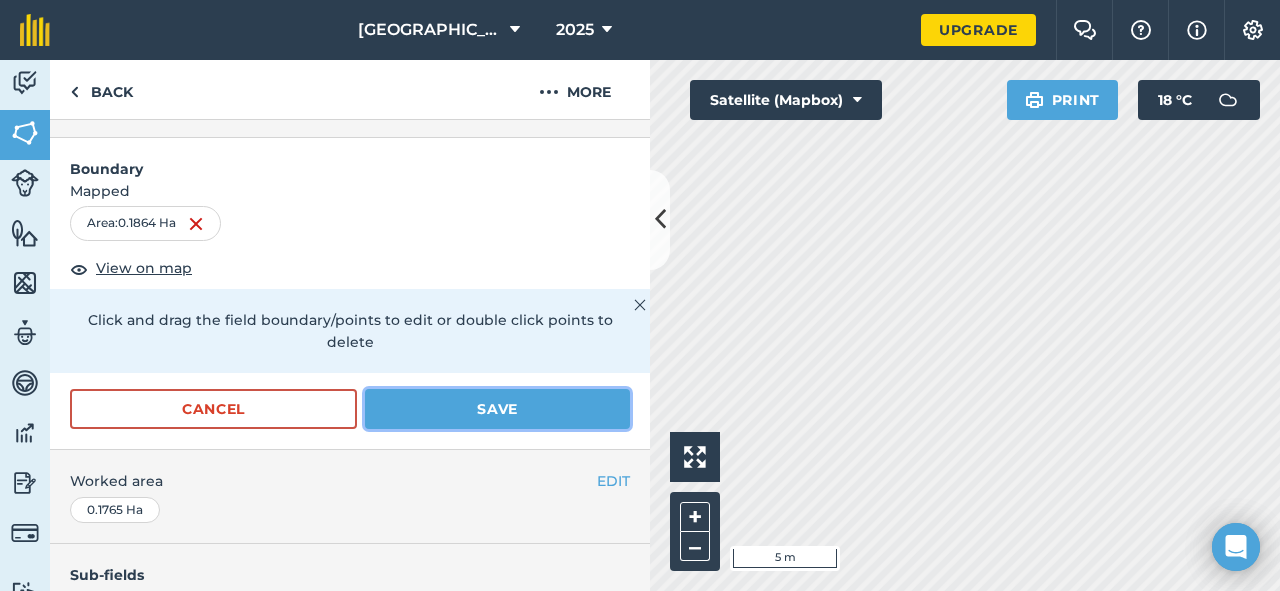 click on "Save" at bounding box center (497, 409) 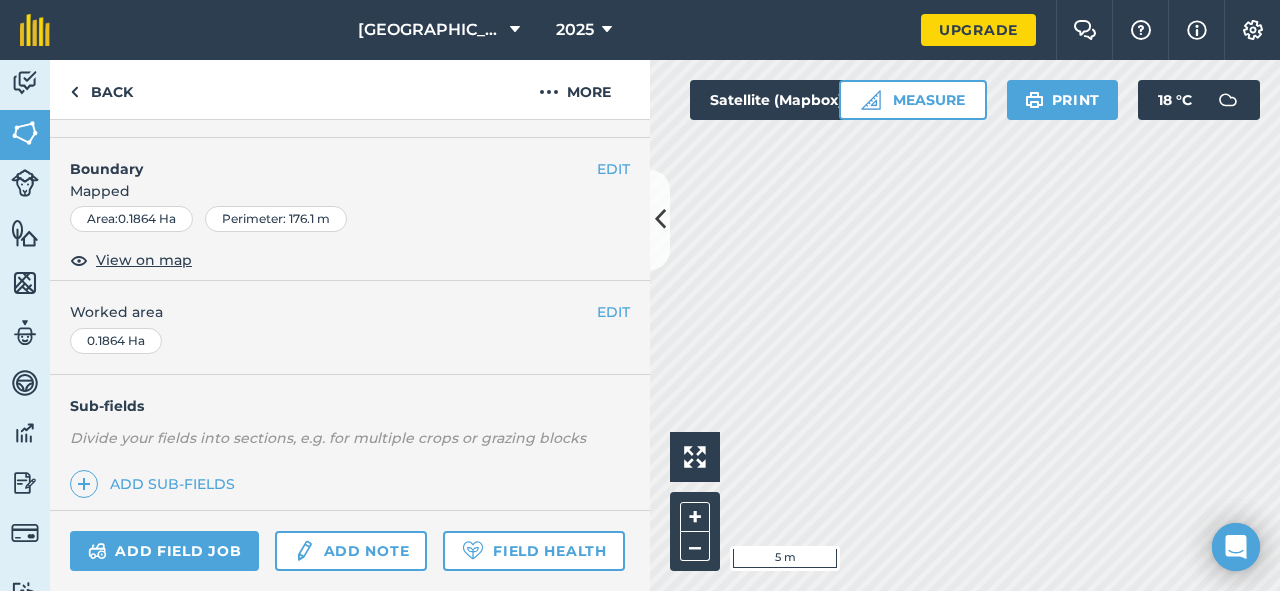 click on "[GEOGRAPHIC_DATA] 2025 Upgrade Farm Chat Help Info Settings Map printing is not available on our free plan Please upgrade to our Essentials, Plus or Pro plan to access this feature. Activity Fields Livestock Features Maps Team Vehicles Data Reporting Billing Tutorials Tutorials   Back   More EDIT Winter 8 EDIT Description Add extra information about your field EDIT Field usage GRASS EDIT Boundary   Mapped Area :  0.1864   Ha Perimeter :   176.1   m   View on map EDIT Worked area 0.1864   Ha Sub-fields   Divide your fields into sections, e.g. for multiple crops or grazing blocks   Add sub-fields Add field job Add note   Field Health To-Do Field History Reports There are no outstanding tasks for this field. Click to start drawing i 5 m + – Satellite (Mapbox) Measure Print 18   ° C" at bounding box center [640, 295] 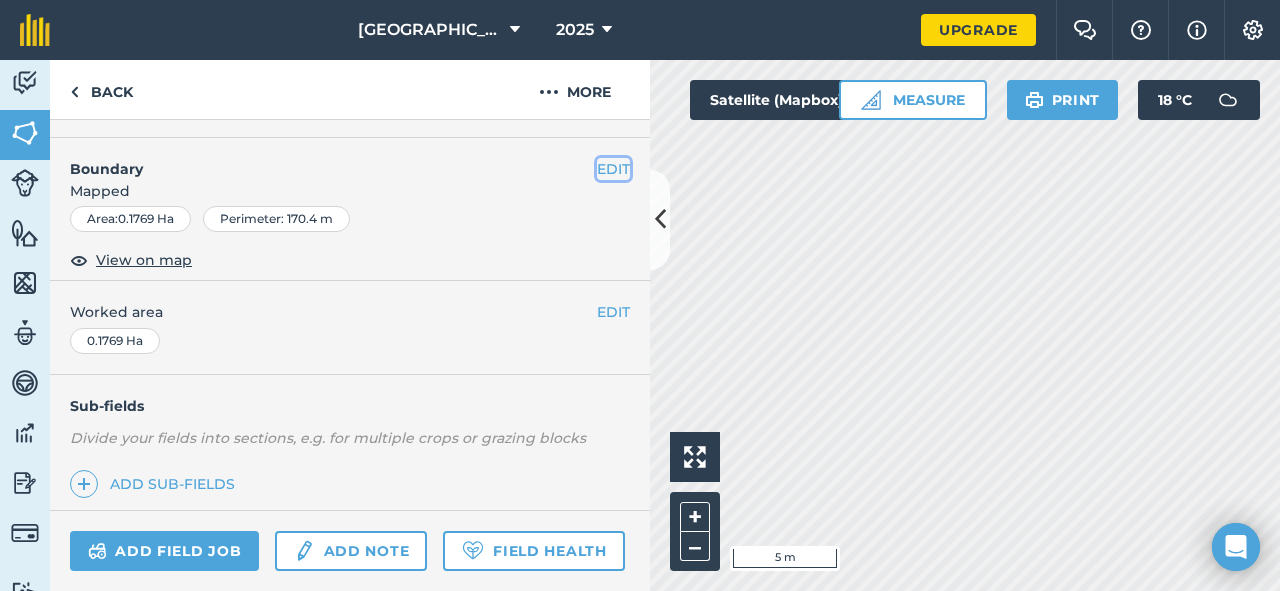 click on "EDIT" at bounding box center (613, 169) 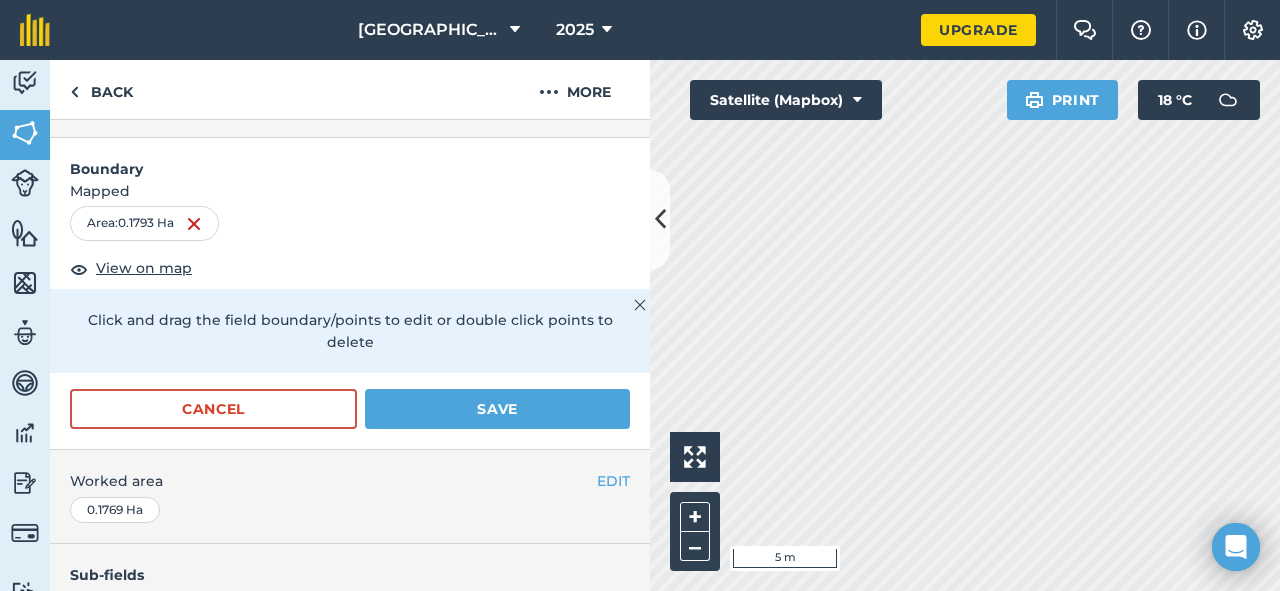 click on "[GEOGRAPHIC_DATA] 2025 Upgrade Farm Chat Help Info Settings Map printing is not available on our free plan Please upgrade to our Essentials, Plus or Pro plan to access this feature. Activity Fields Livestock Features Maps Team Vehicles Data Reporting Billing Tutorials Tutorials   Back   More EDIT Winter 7 EDIT Description Add extra information about your field EDIT Field usage GRASS Boundary   Mapped Area :  0.1793   Ha   View on map Click and drag the field boundary/points to edit or double click points to delete Cancel Save EDIT Worked area 0.1769   Ha Sub-fields   Divide your fields into sections, e.g. for multiple crops or grazing blocks   Add sub-fields Add field job Add note   Field Health To-Do Field History Reports There are no outstanding tasks for this field. Click to start drawing i 5 m + – Satellite (Mapbox) Print 18   ° C" at bounding box center [640, 295] 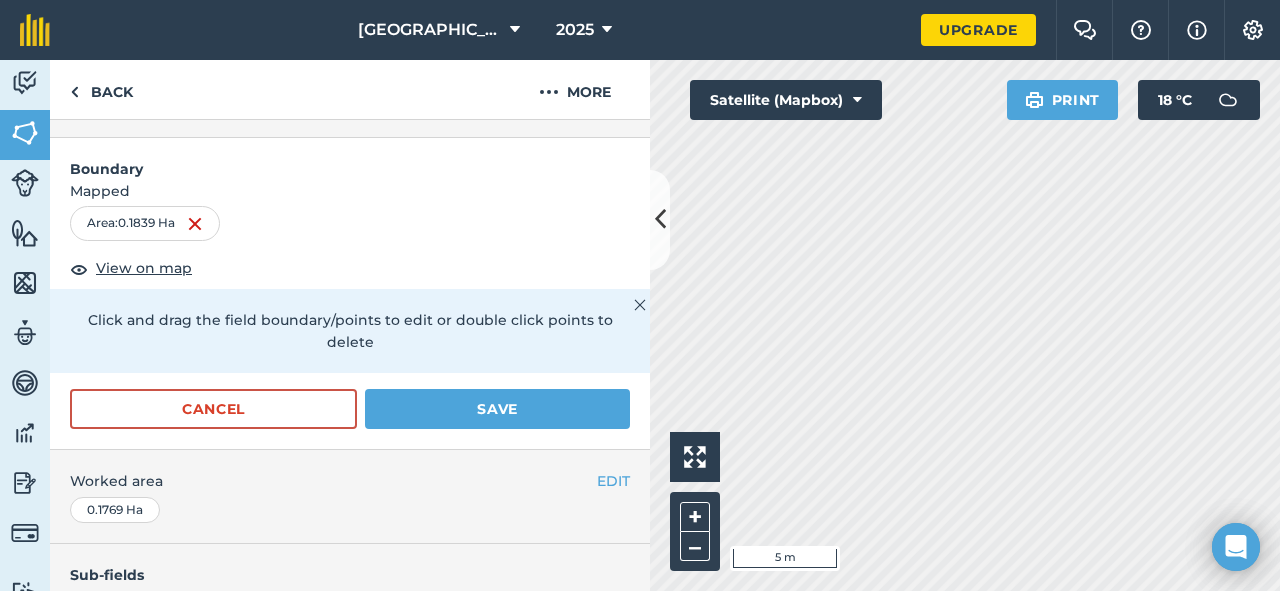 click on "Activity Fields Livestock Features Maps Team Vehicles Data Reporting Billing Tutorials Tutorials   Back   More EDIT Winter 7 EDIT Description Add extra information about your field EDIT Field usage GRASS Boundary   Mapped Area :  0.1839   Ha   View on map Click and drag the field boundary/points to edit or double click points to delete Cancel Save EDIT Worked area 0.1769   Ha Sub-fields   Divide your fields into sections, e.g. for multiple crops or grazing blocks   Add sub-fields Add field job Add note   Field Health To-Do Field History Reports There are no outstanding tasks for this field. Click to start drawing i 5 m + – Satellite (Mapbox) Print 18   ° C" at bounding box center [640, 325] 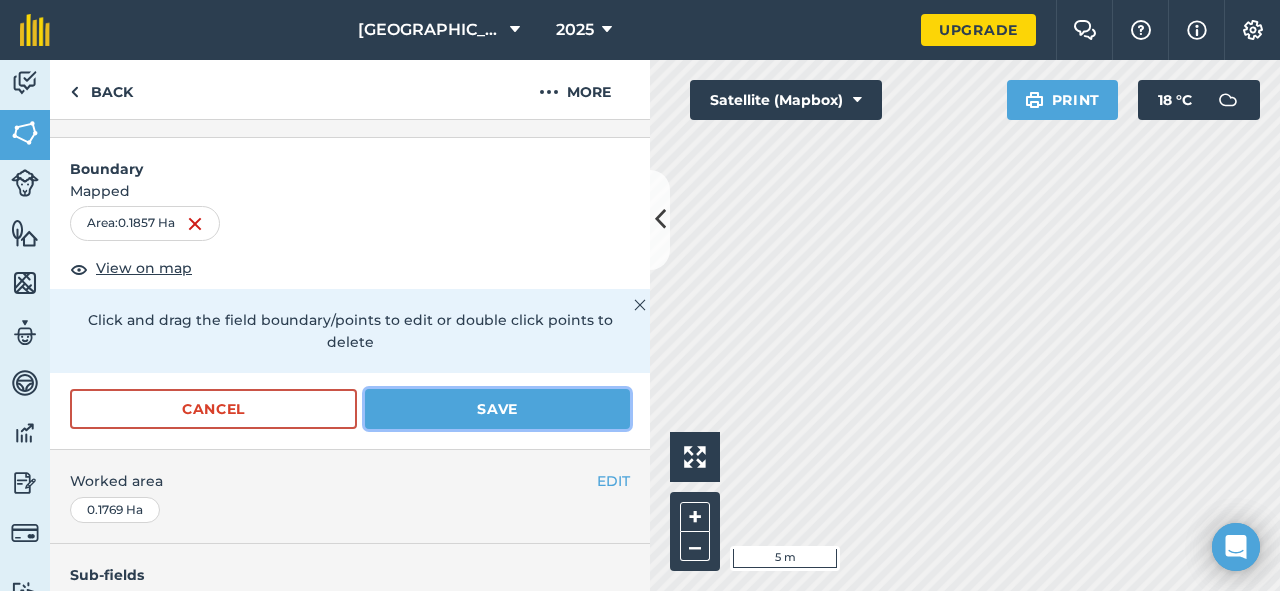 click on "Save" at bounding box center [497, 409] 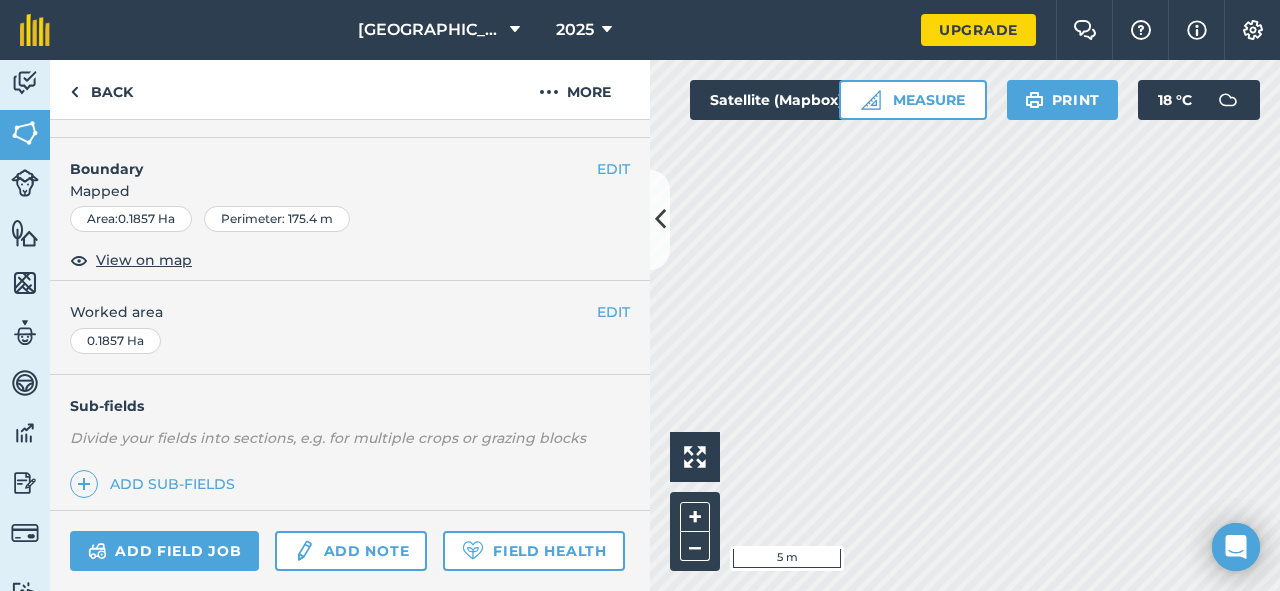 click on "[GEOGRAPHIC_DATA] 2025 Upgrade Farm Chat Help Info Settings Map printing is not available on our free plan Please upgrade to our Essentials, Plus or Pro plan to access this feature. Activity Fields Livestock Features Maps Team Vehicles Data Reporting Billing Tutorials Tutorials   Back   More EDIT Winter 7 EDIT Description Add extra information about your field EDIT Field usage GRASS EDIT Boundary   Mapped Area :  0.1857   Ha Perimeter :   175.4   m   View on map EDIT Worked area 0.1857   Ha Sub-fields   Divide your fields into sections, e.g. for multiple crops or grazing blocks   Add sub-fields Add field job Add note   Field Health To-Do Field History Reports There are no outstanding tasks for this field. Click to start drawing i 5 m + – Satellite (Mapbox) Measure Print 18   ° C" at bounding box center (640, 295) 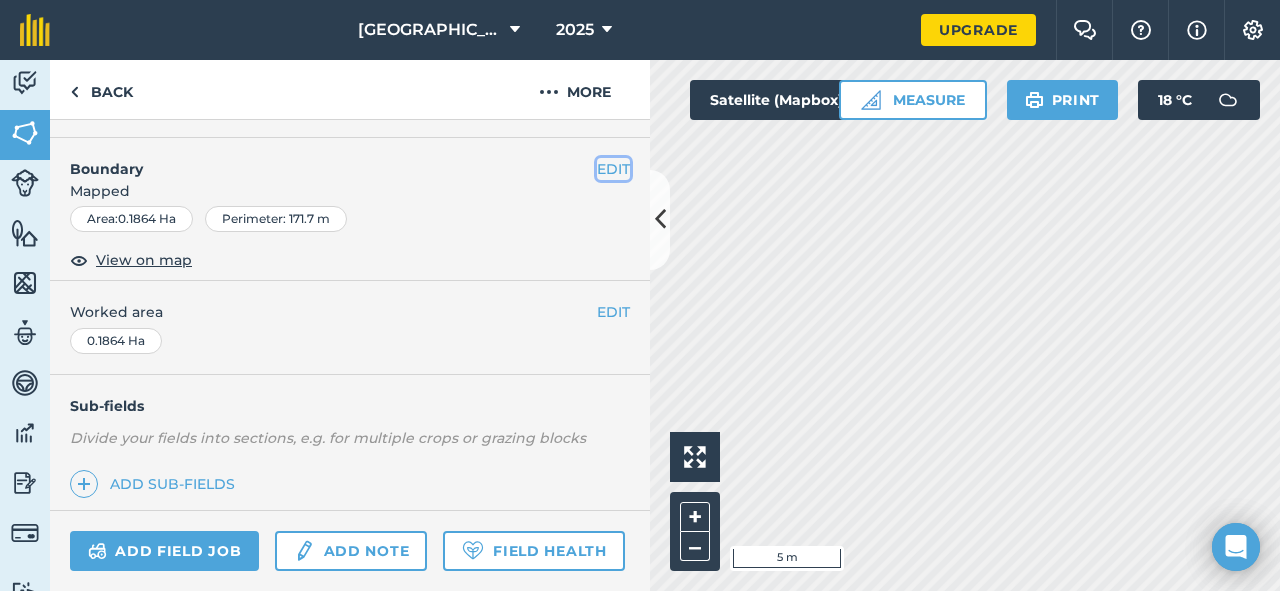 click on "EDIT" at bounding box center (613, 169) 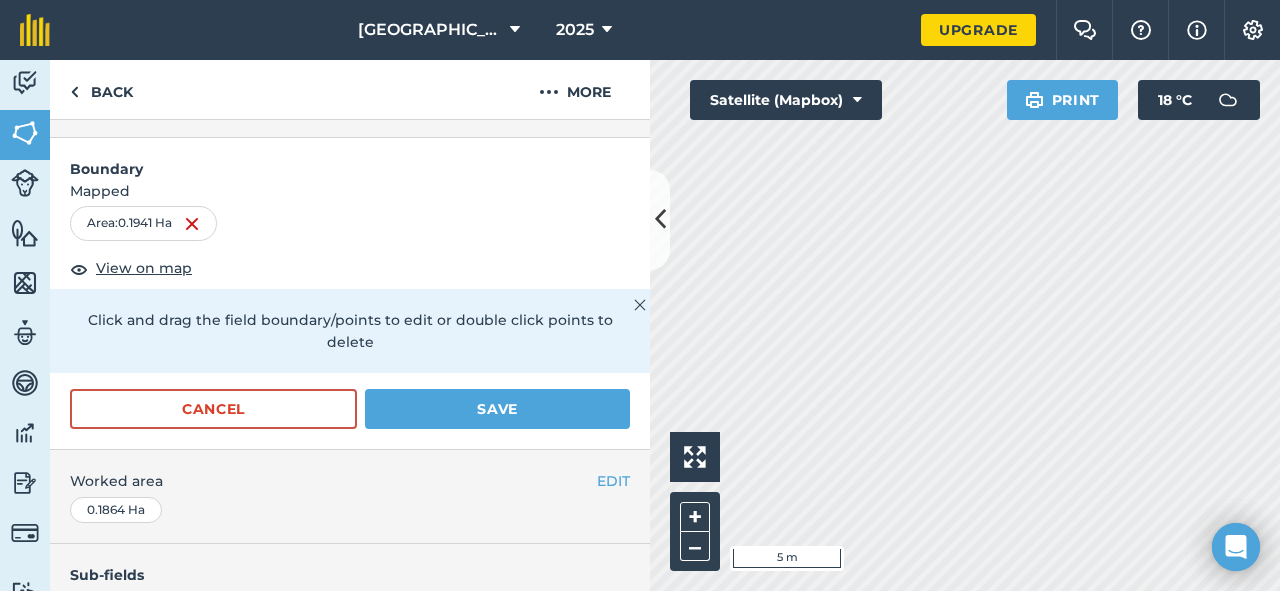click on "[GEOGRAPHIC_DATA] 2025 Upgrade Farm Chat Help Info Settings Map printing is not available on our free plan Please upgrade to our Essentials, Plus or Pro plan to access this feature. Activity Fields Livestock Features Maps Team Vehicles Data Reporting Billing Tutorials Tutorials   Back   More EDIT Winter 6 EDIT Description Add extra information about your field EDIT Field usage GRASS Boundary   Mapped Area :  0.1941   Ha   View on map Click and drag the field boundary/points to edit or double click points to delete Cancel Save EDIT Worked area 0.1864   Ha Sub-fields   Divide your fields into sections, e.g. for multiple crops or grazing blocks   Add sub-fields Add field job Add note   Field Health To-Do Field History Reports There are no outstanding tasks for this field. Click to start drawing i 5 m + – Satellite (Mapbox) Print 18   ° C" at bounding box center (640, 295) 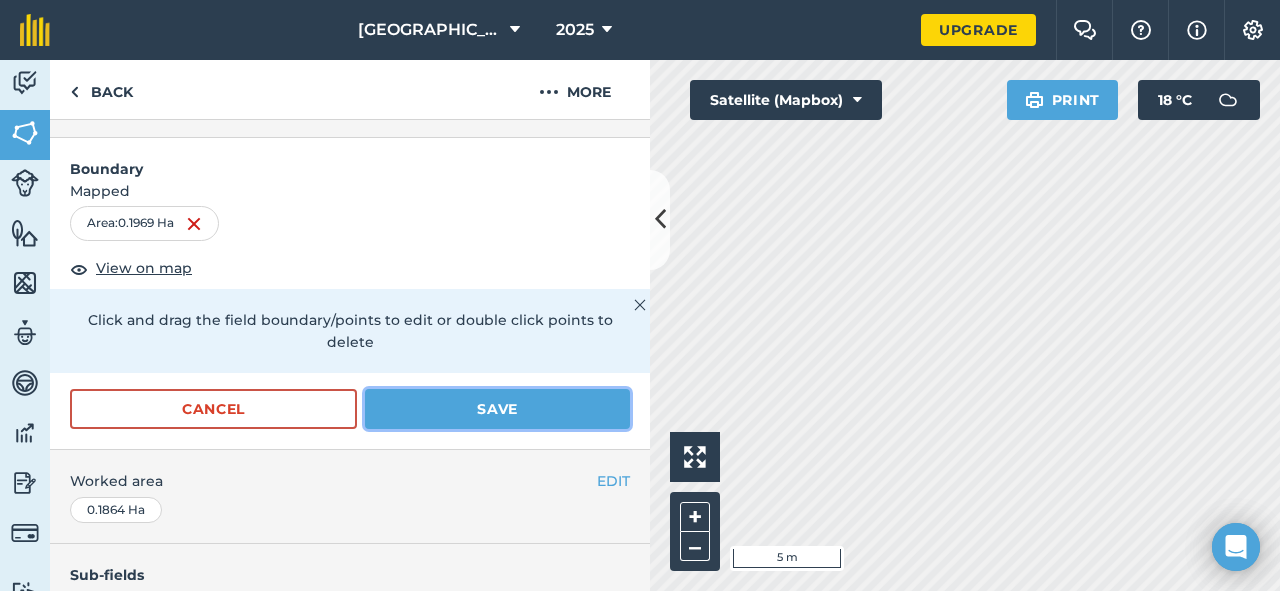click on "Save" at bounding box center [497, 409] 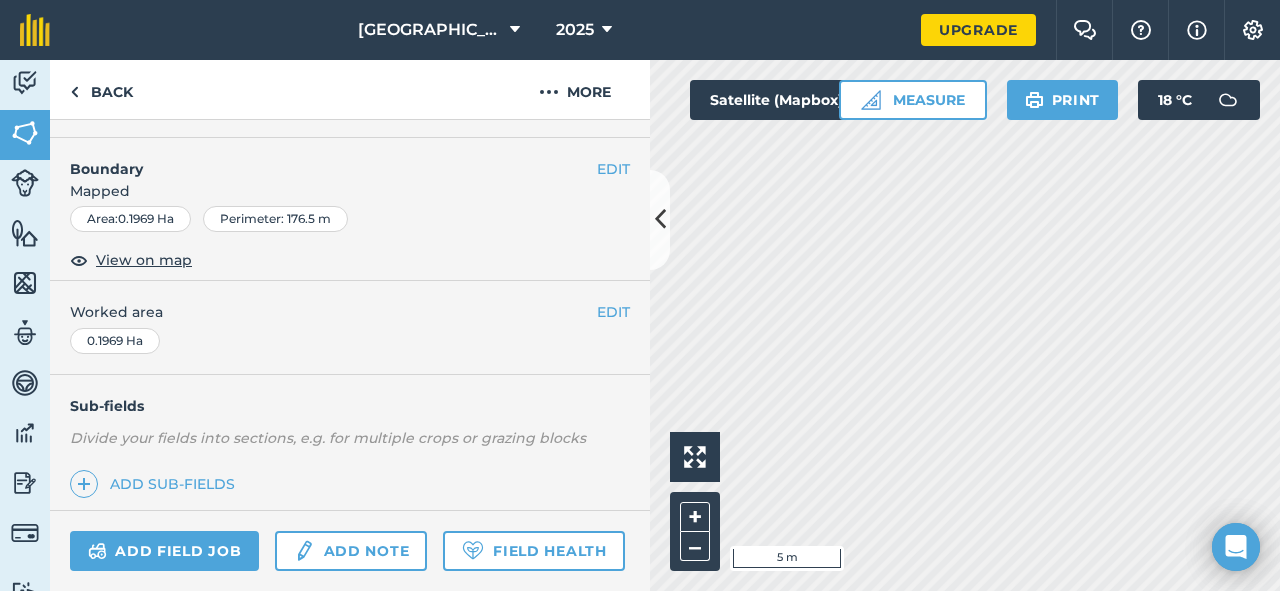 click on "EDIT Boundary   Mapped Area :  0.1969   Ha Perimeter :   176.5   m   View on map" at bounding box center (350, 210) 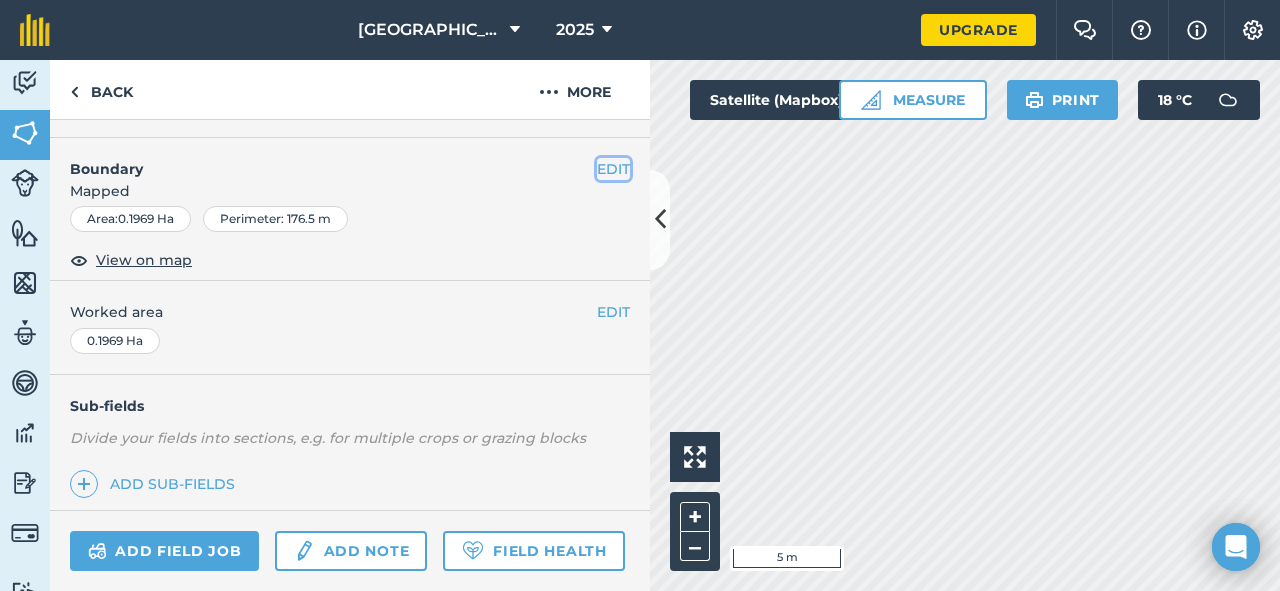 click on "EDIT" at bounding box center [613, 169] 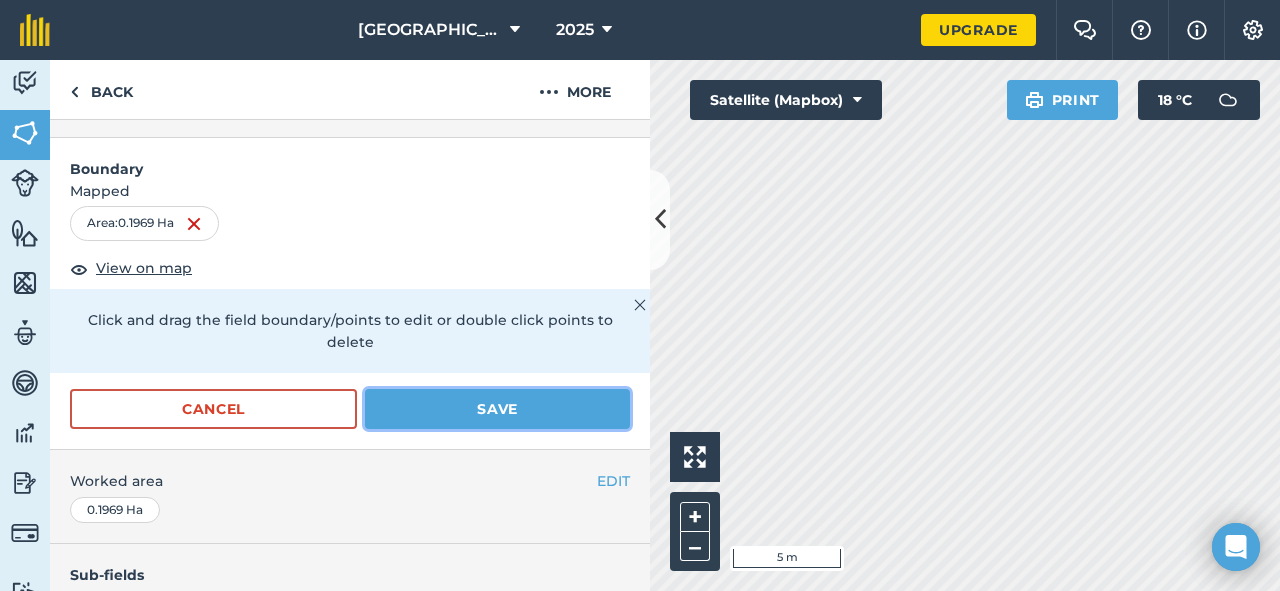 click on "Save" at bounding box center [497, 409] 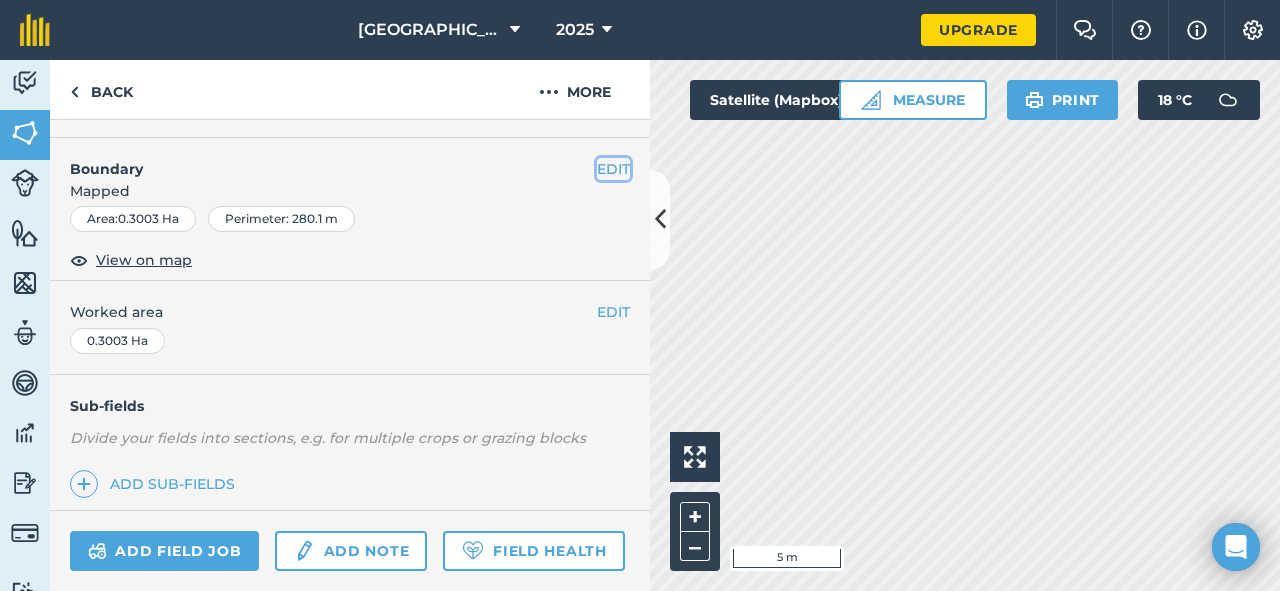 click on "EDIT" at bounding box center [613, 169] 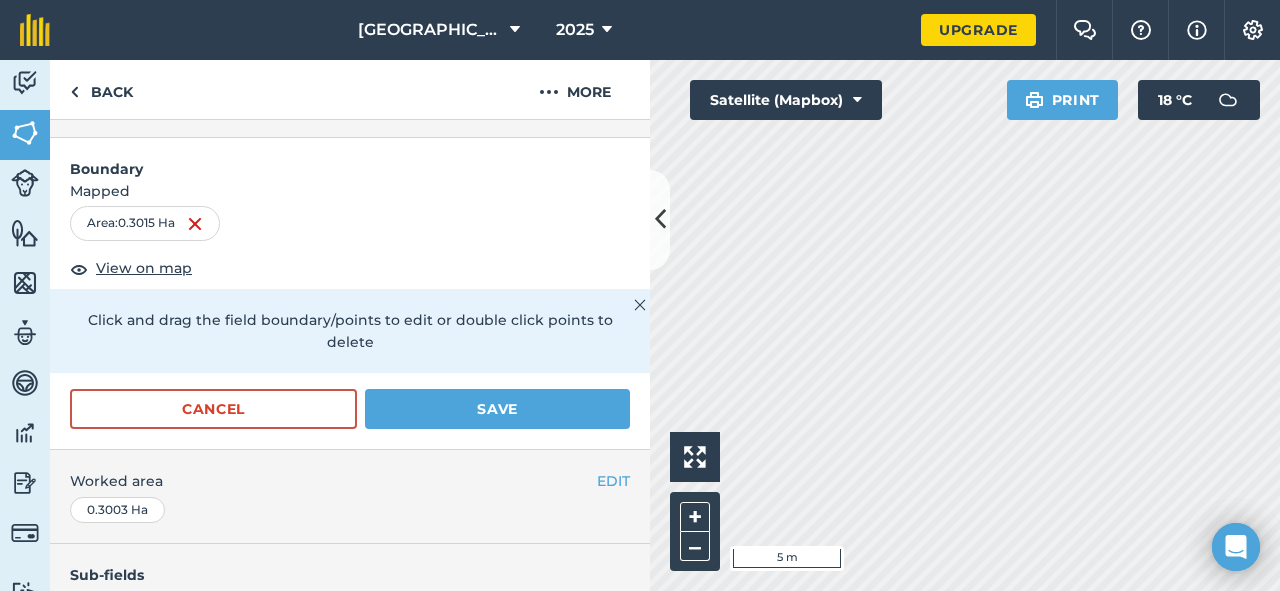 click on "[GEOGRAPHIC_DATA] 2025 Upgrade Farm Chat Help Info Settings Map printing is not available on our free plan Please upgrade to our Essentials, Plus or Pro plan to access this feature. Activity Fields Livestock Features Maps Team Vehicles Data Reporting Billing Tutorials Tutorials   Back   More EDIT Summer 2 EDIT Description Add extra information about your field EDIT Field usage GRASS Boundary   Mapped Area :  0.3015   Ha   View on map Click and drag the field boundary/points to edit or double click points to delete Cancel Save EDIT Worked area 0.3003   Ha Sub-fields   Divide your fields into sections, e.g. for multiple crops or grazing blocks   Add sub-fields Add field job Add note   Field Health To-Do Field History Reports There are no outstanding tasks for this field. Click to start drawing i 5 m + – Satellite (Mapbox) Print 18   ° C" at bounding box center (640, 295) 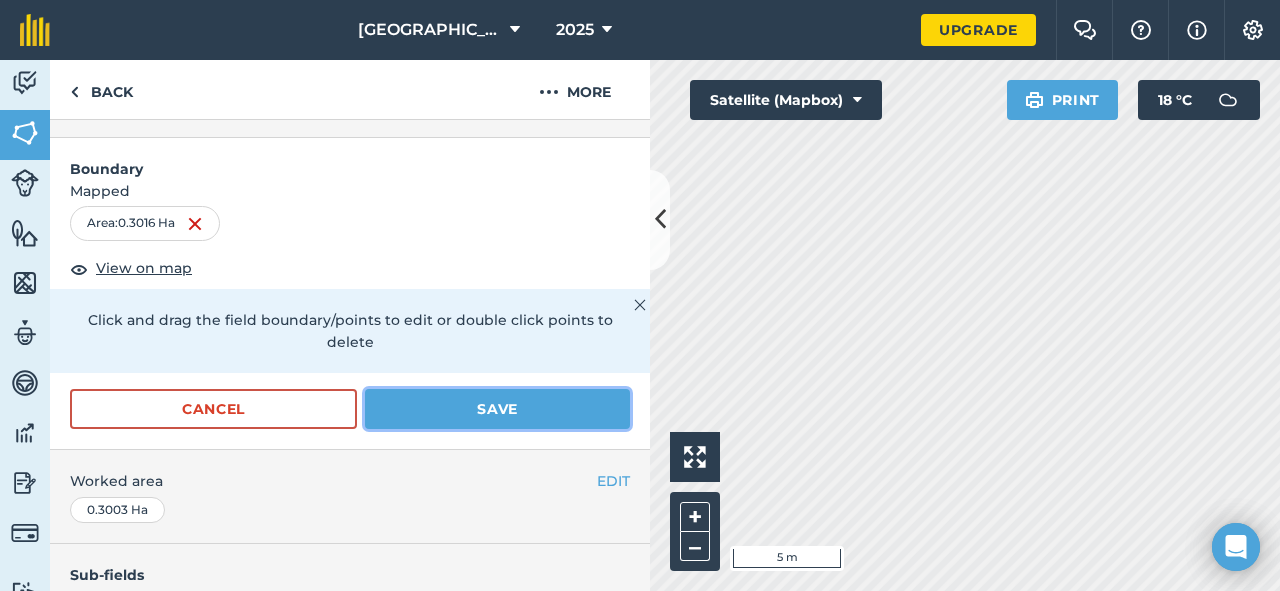 click on "Save" at bounding box center (497, 409) 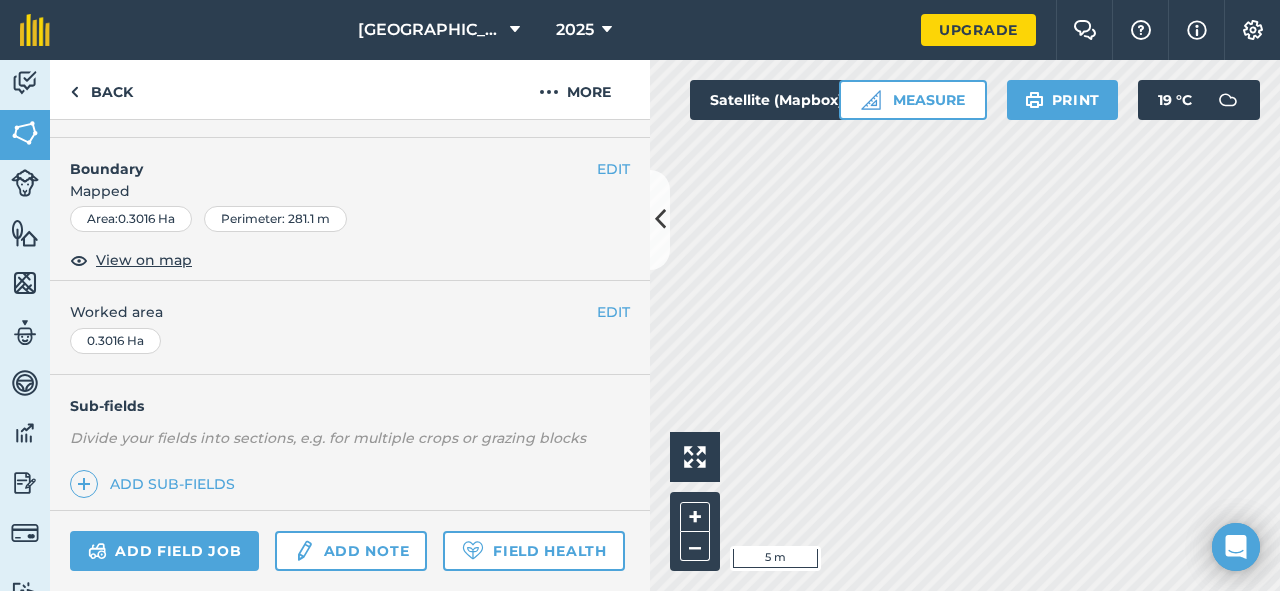 click on "[GEOGRAPHIC_DATA] 2025 Upgrade Farm Chat Help Info Settings Map printing is not available on our free plan Please upgrade to our Essentials, Plus or Pro plan to access this feature. Activity Fields Livestock Features Maps Team Vehicles Data Reporting Billing Tutorials Tutorials   Back   More EDIT Summer 2 EDIT Description Add extra information about your field EDIT Field usage GRASS EDIT Boundary   Mapped Area :  0.3016   Ha Perimeter :   281.1   m   View on map EDIT Worked area 0.3016   Ha Sub-fields   Divide your fields into sections, e.g. for multiple crops or grazing blocks   Add sub-fields Add field job Add note   Field Health To-Do Field History Reports There are no outstanding tasks for this field. Click to start drawing i 5 m + – Satellite (Mapbox) Measure Print 19   ° C" at bounding box center [640, 295] 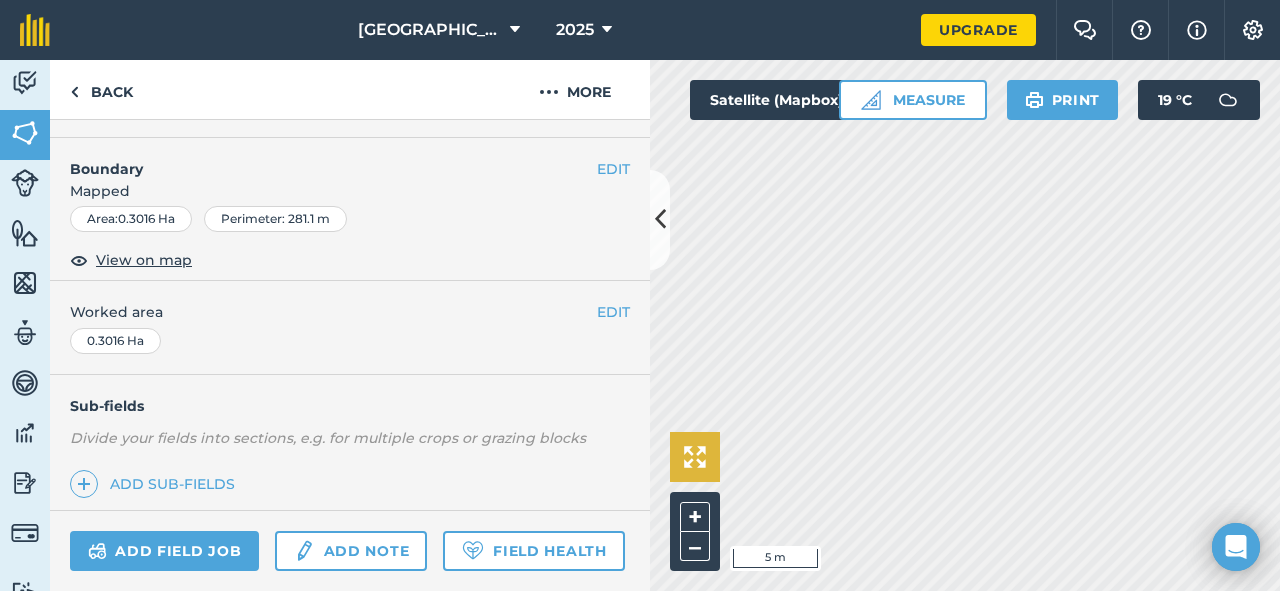 click on "Click to start drawing i 5 m + – Satellite (Mapbox) Measure Print 19   ° C" at bounding box center [965, 325] 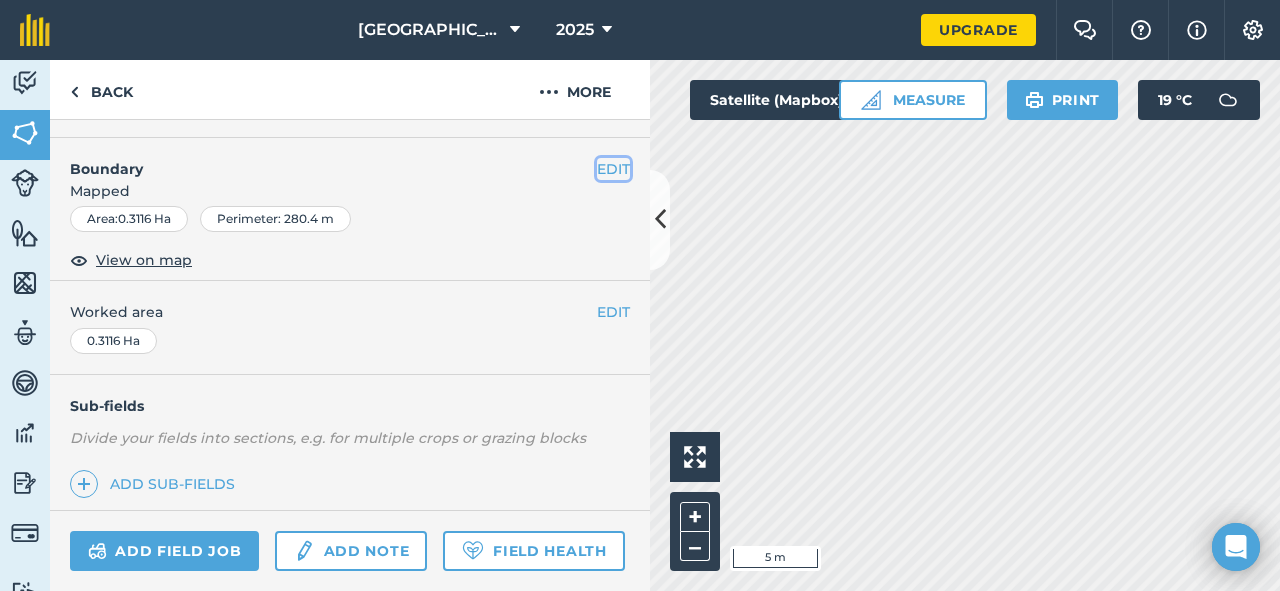 click on "EDIT" at bounding box center [613, 169] 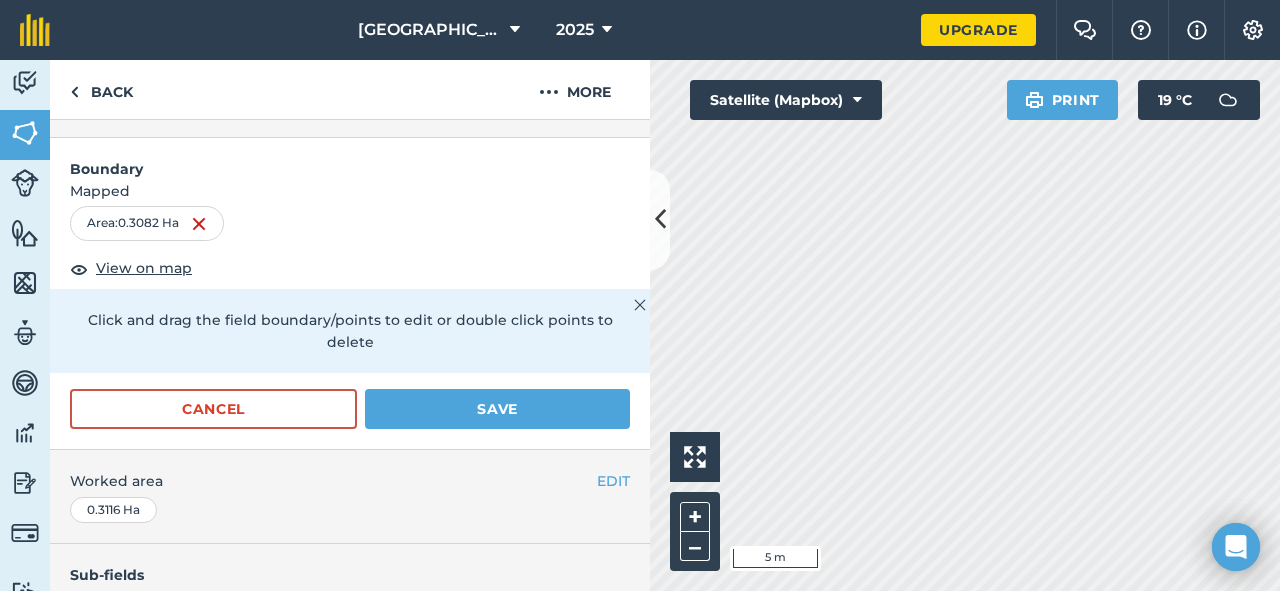 click on "Click to start drawing i 5 m + – Satellite (Mapbox) Print 19   ° C" at bounding box center (965, 325) 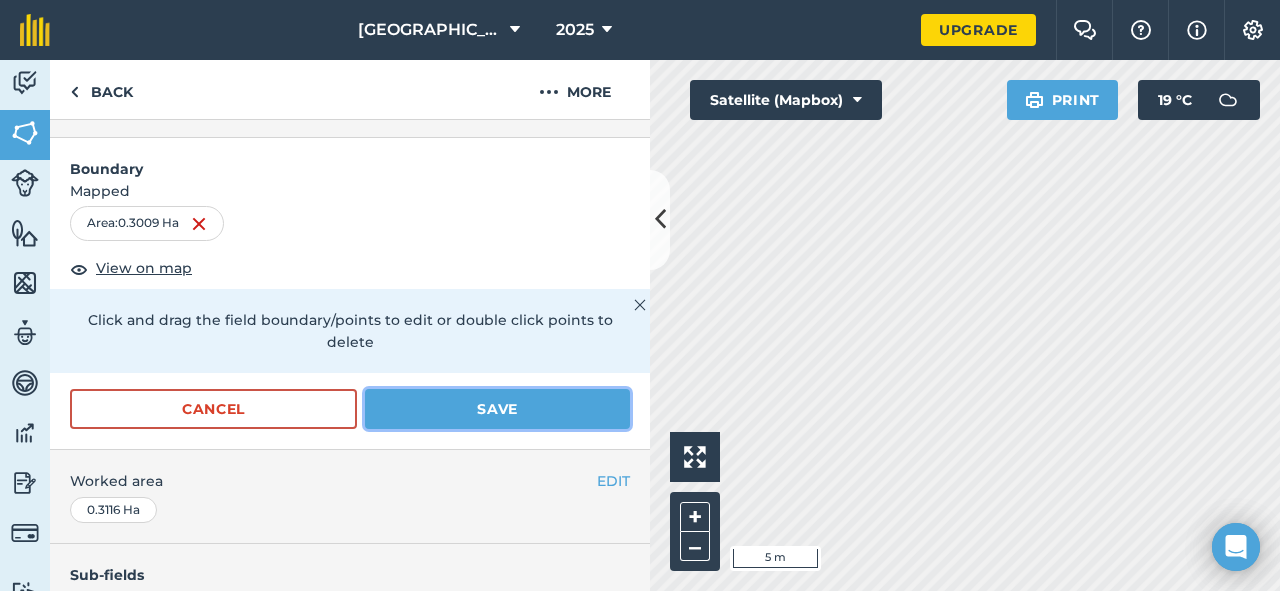 click on "Save" at bounding box center (497, 409) 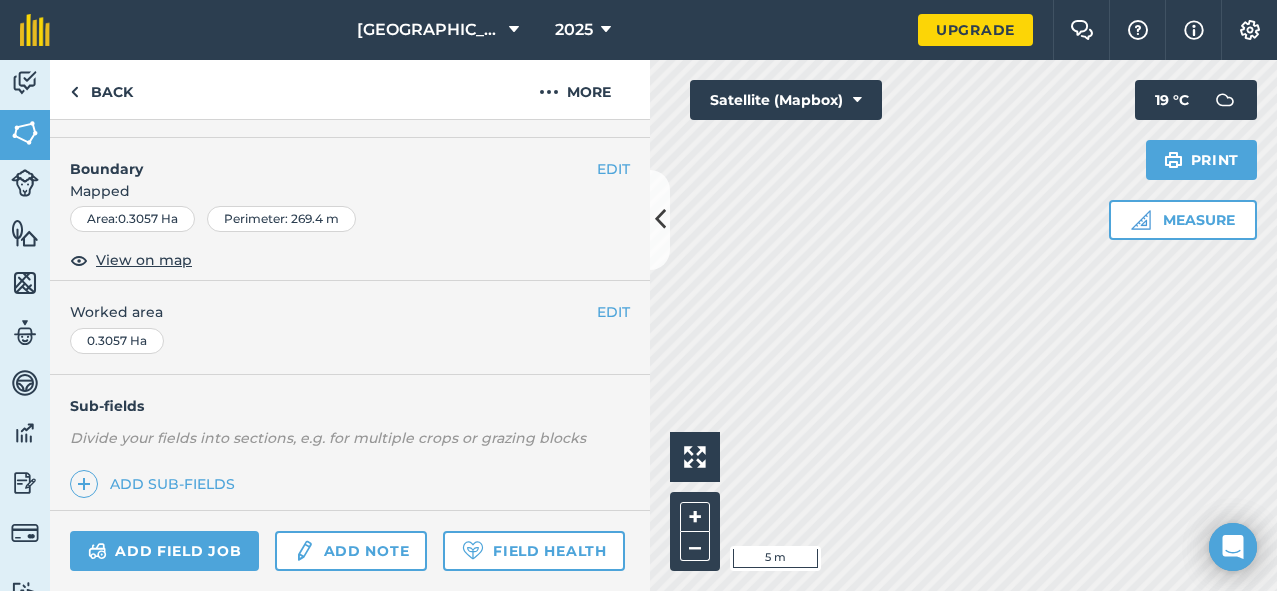 click on "Mapped" at bounding box center [350, 191] 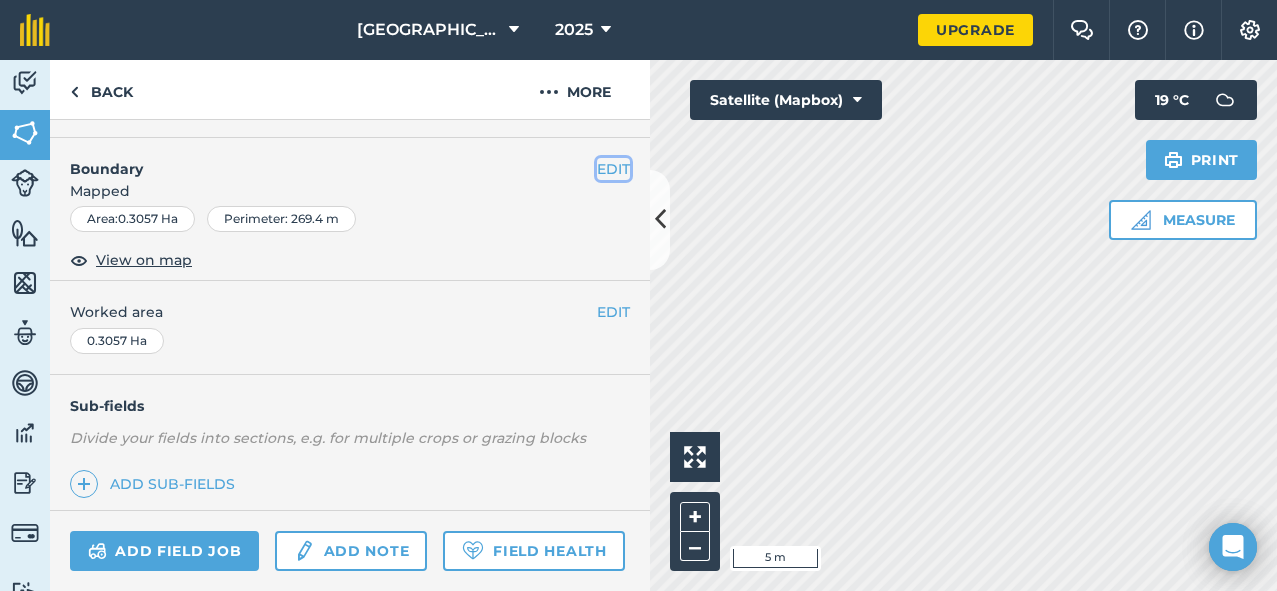 click on "EDIT" at bounding box center [613, 169] 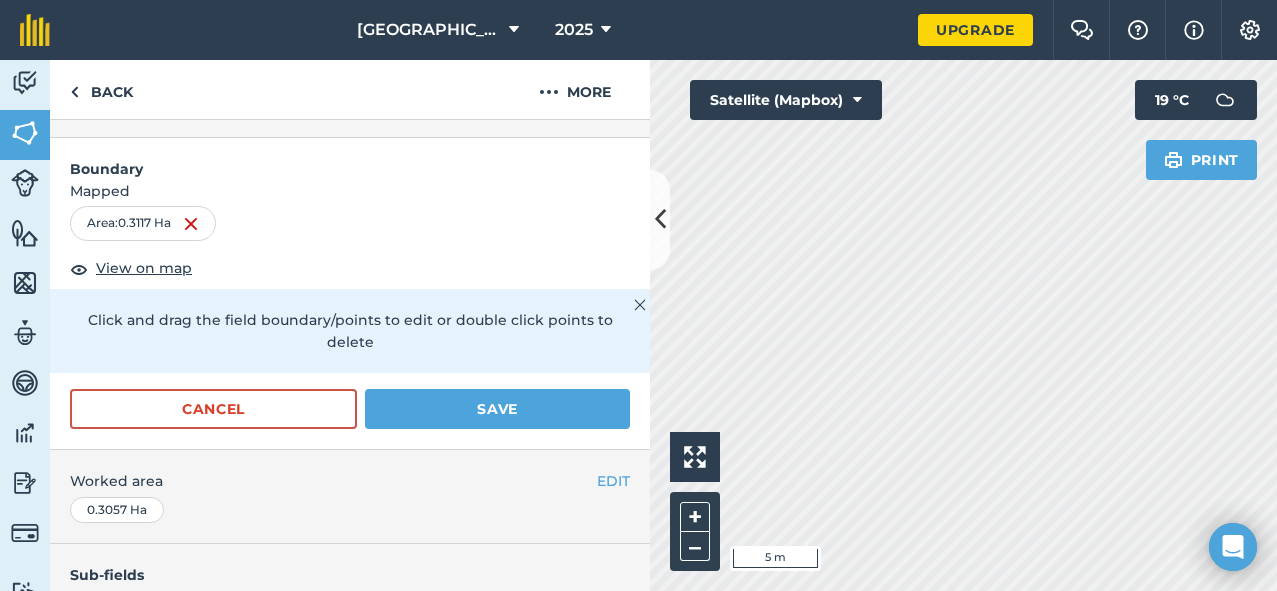click on "[GEOGRAPHIC_DATA] 2025 Upgrade Farm Chat Help Info Settings Map printing is not available on our free plan Please upgrade to our Essentials, Plus or Pro plan to access this feature. Activity Fields Livestock Features Maps Team Vehicles Data Reporting Billing Tutorials Tutorials   Back   More EDIT Summer 4 EDIT Description Add extra information about your field EDIT Field usage GRASS Boundary   Mapped Area :  0.3117   Ha   View on map Click and drag the field boundary/points to edit or double click points to delete Cancel Save EDIT Worked area 0.3057   Ha Sub-fields   Divide your fields into sections, e.g. for multiple crops or grazing blocks   Add sub-fields Add field job Add note   Field Health To-Do Field History Reports There are no outstanding tasks for this field. Click to start drawing i 5 m + – Satellite (Mapbox) Print 19   ° C" at bounding box center (638, 295) 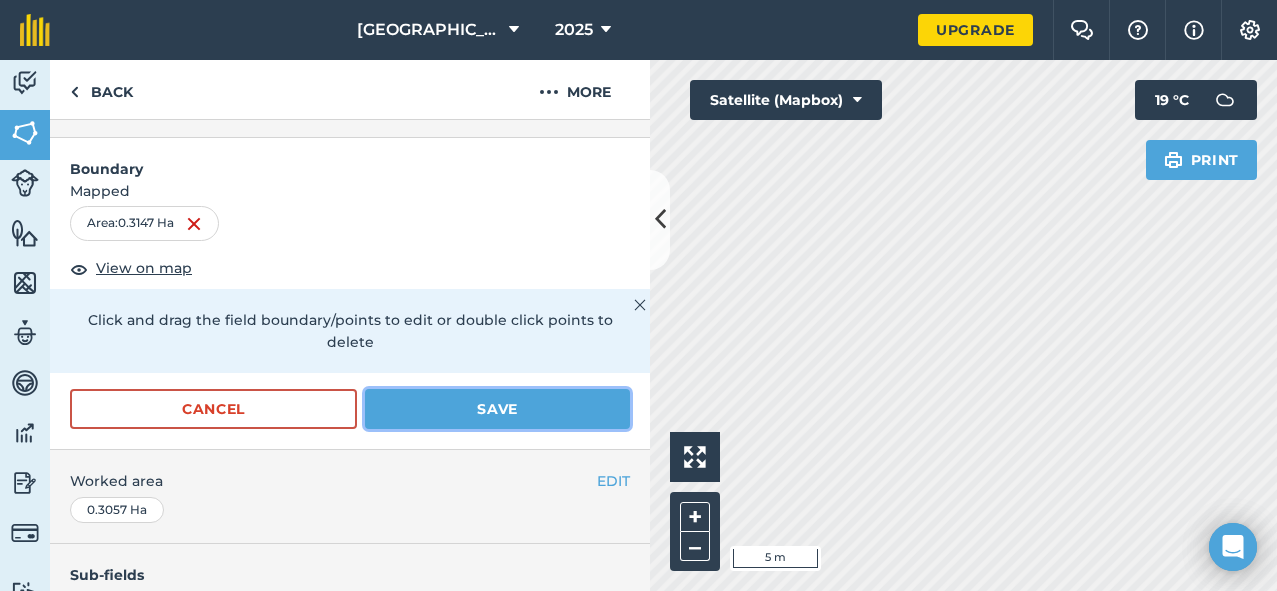 click on "Save" at bounding box center [497, 409] 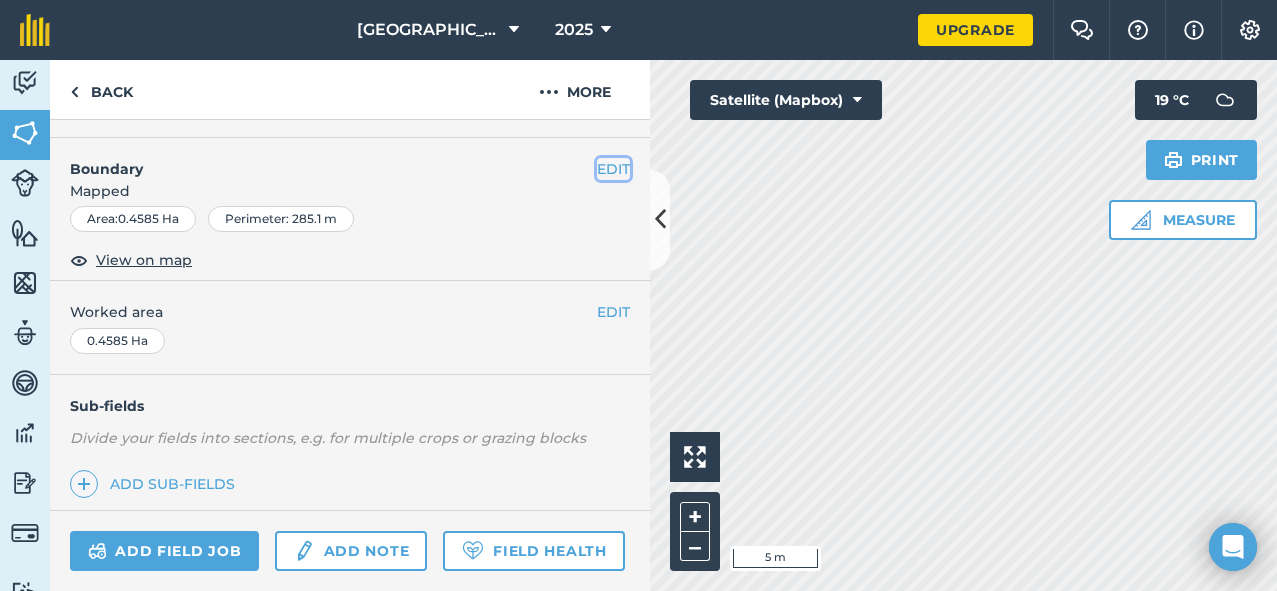 click on "EDIT" at bounding box center (613, 169) 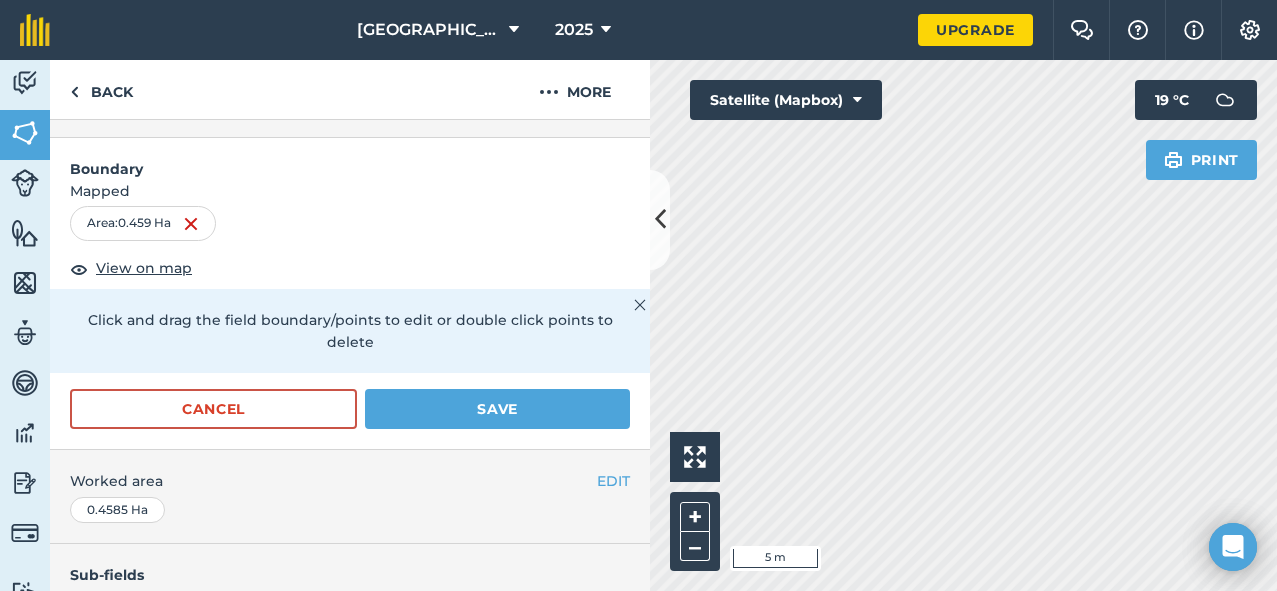 click on "[GEOGRAPHIC_DATA] 2025 Upgrade Farm Chat Help Info Settings Map printing is not available on our free plan Please upgrade to our Essentials, Plus or Pro plan to access this feature. Activity Fields Livestock Features Maps Team Vehicles Data Reporting Billing Tutorials Tutorials   Back   More EDIT Summer 5 EDIT Description Add extra information about your field EDIT Field usage GRASS Boundary   Mapped Area :  0.459   Ha   View on map Click and drag the field boundary/points to edit or double click points to delete Cancel Save EDIT Worked area 0.4585   Ha Sub-fields   Divide your fields into sections, e.g. for multiple crops or grazing blocks   Add sub-fields Add field job Add note   Field Health To-Do Field History Reports There are no outstanding tasks for this field. Click to start drawing i 5 m + – Satellite (Mapbox) Print 19   ° C" at bounding box center [638, 295] 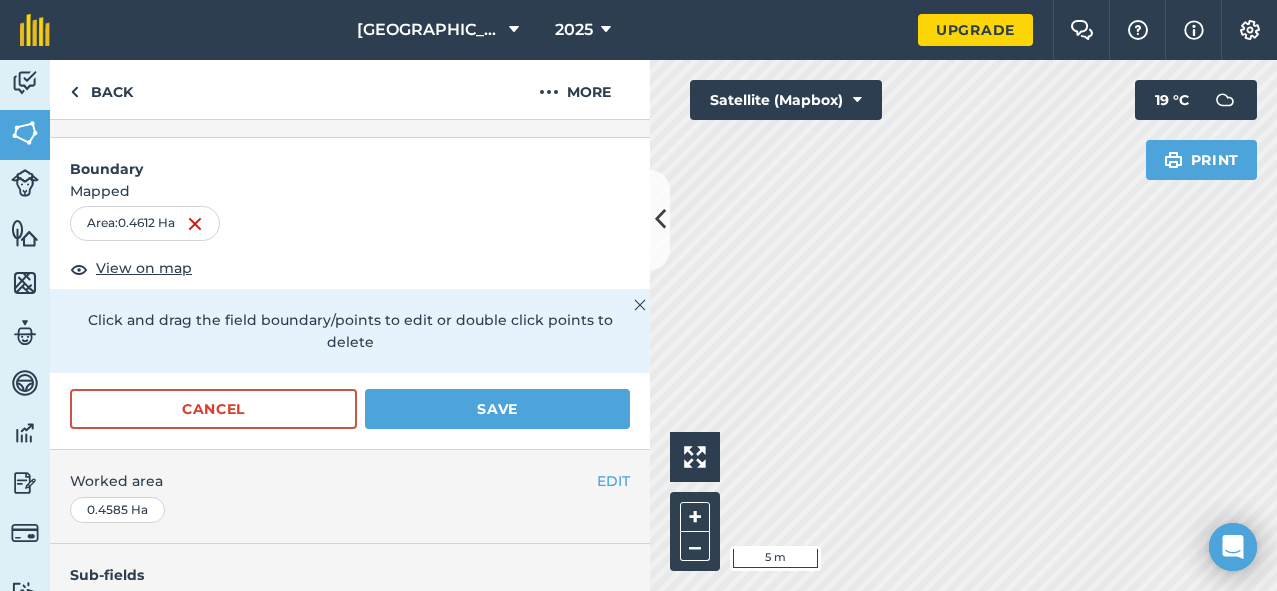 click on "Activity Fields Livestock Features Maps Team Vehicles Data Reporting Billing Tutorials Tutorials   Back   More EDIT Summer 5 EDIT Description Add extra information about your field EDIT Field usage GRASS Boundary   Mapped Area :  0.4612   Ha   View on map Click and drag the field boundary/points to edit or double click points to delete Cancel Save EDIT Worked area 0.4585   Ha Sub-fields   Divide your fields into sections, e.g. for multiple crops or grazing blocks   Add sub-fields Add field job Add note   Field Health To-Do Field History Reports There are no outstanding tasks for this field. Click to start drawing i 5 m + – Satellite (Mapbox) Print 19   ° C" at bounding box center [638, 325] 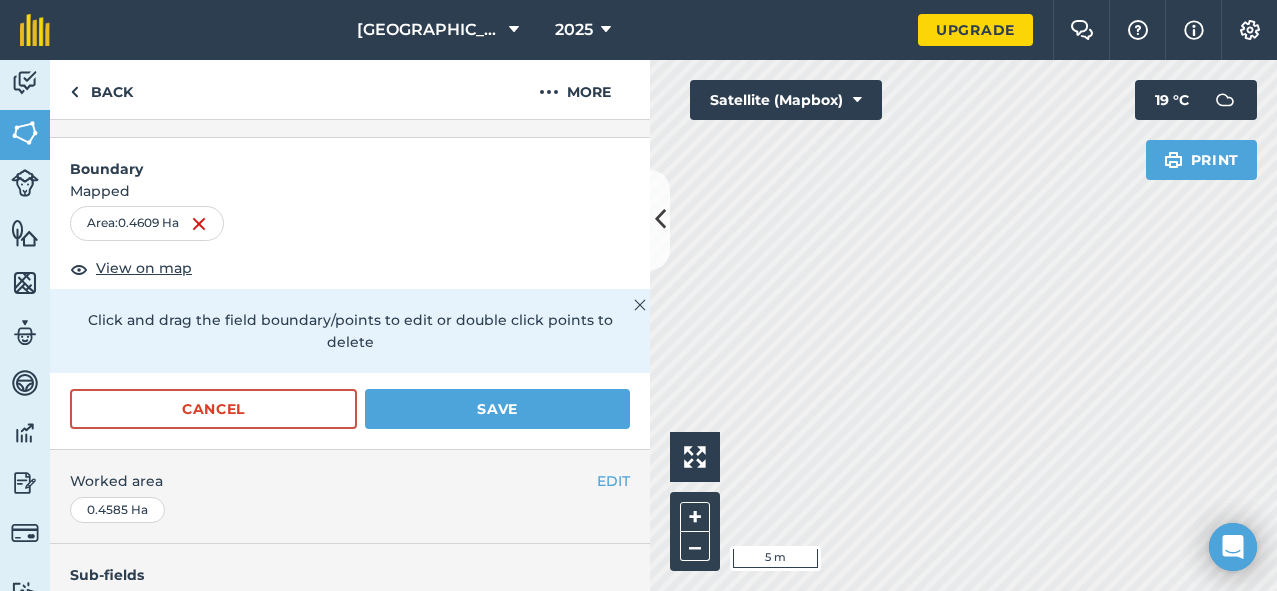 click on "Click to start drawing i 5 m + – Satellite (Mapbox) Print 19   ° C" at bounding box center (963, 325) 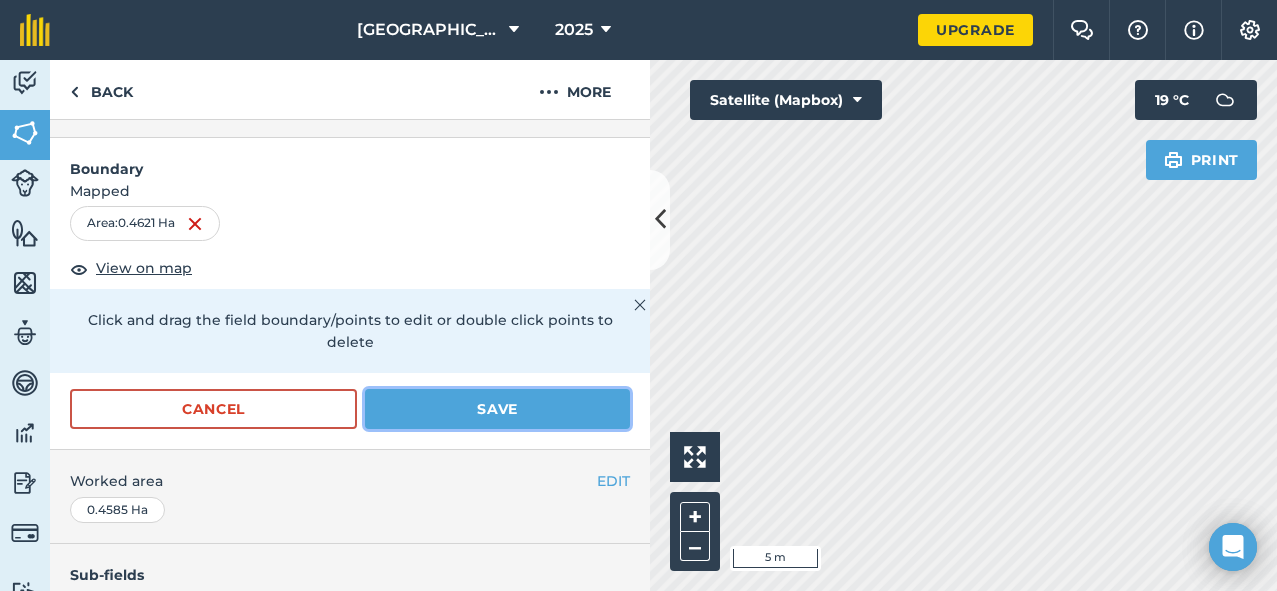 click on "Save" at bounding box center (497, 409) 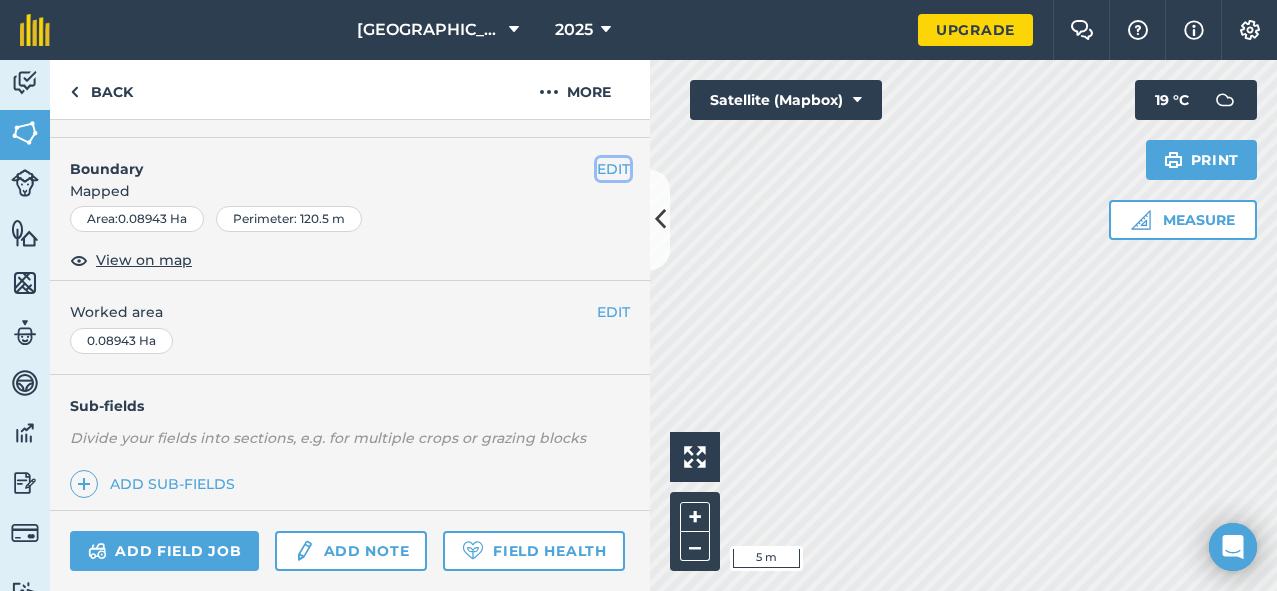 click on "EDIT" at bounding box center [613, 169] 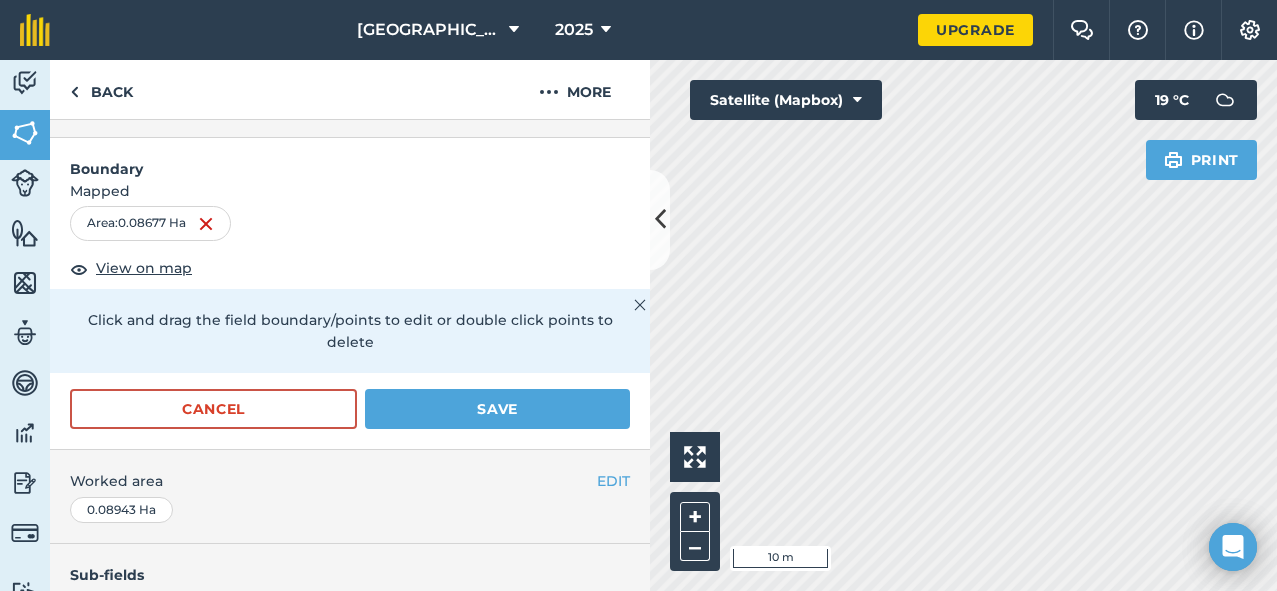 click on "[GEOGRAPHIC_DATA] 2025 Upgrade Farm Chat Help Info Settings Map printing is not available on our free plan Please upgrade to our Essentials, Plus or Pro plan to access this feature. Activity Fields Livestock Features Maps Team Vehicles Data Reporting Billing Tutorials Tutorials   Back   More EDIT Winter 5 EDIT Description Add extra information about your field EDIT Field usage GRASS Boundary   Mapped Area :  0.08677   Ha   View on map Click and drag the field boundary/points to edit or double click points to delete Cancel Save EDIT Worked area 0.08943   Ha Sub-fields   Divide your fields into sections, e.g. for multiple crops or grazing blocks   Add sub-fields Add field job Add note   Field Health To-Do Field History Reports There are no outstanding tasks for this field. Click to start drawing i 10 m + – Satellite (Mapbox) Print 19   ° C" at bounding box center [638, 295] 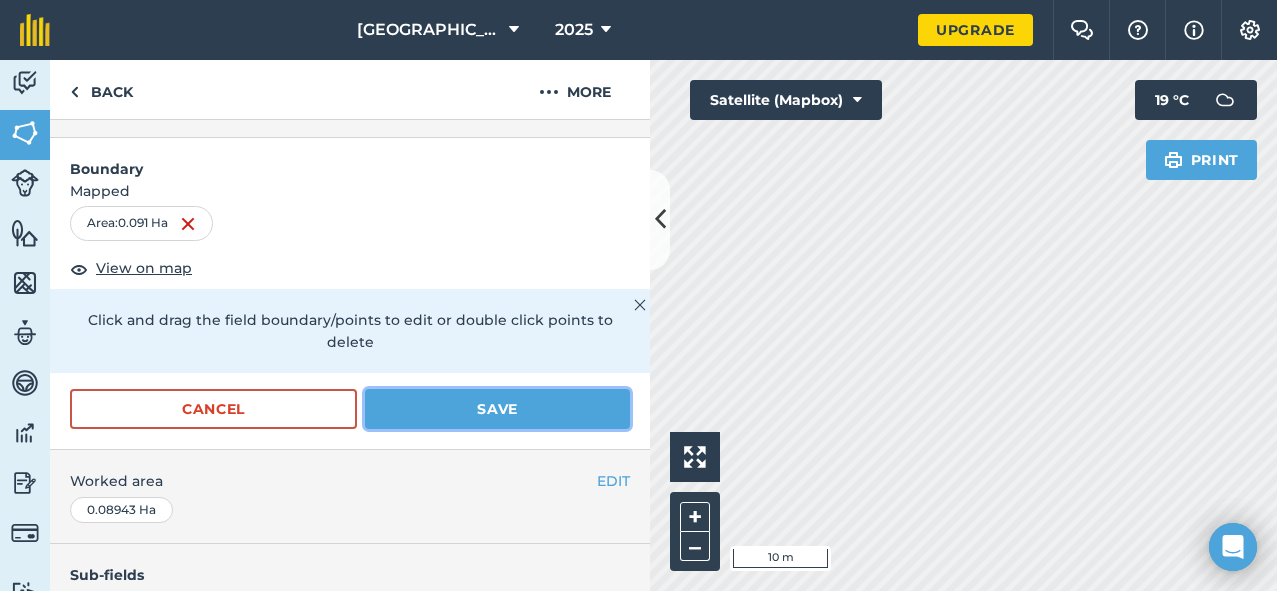 click on "Save" at bounding box center (497, 409) 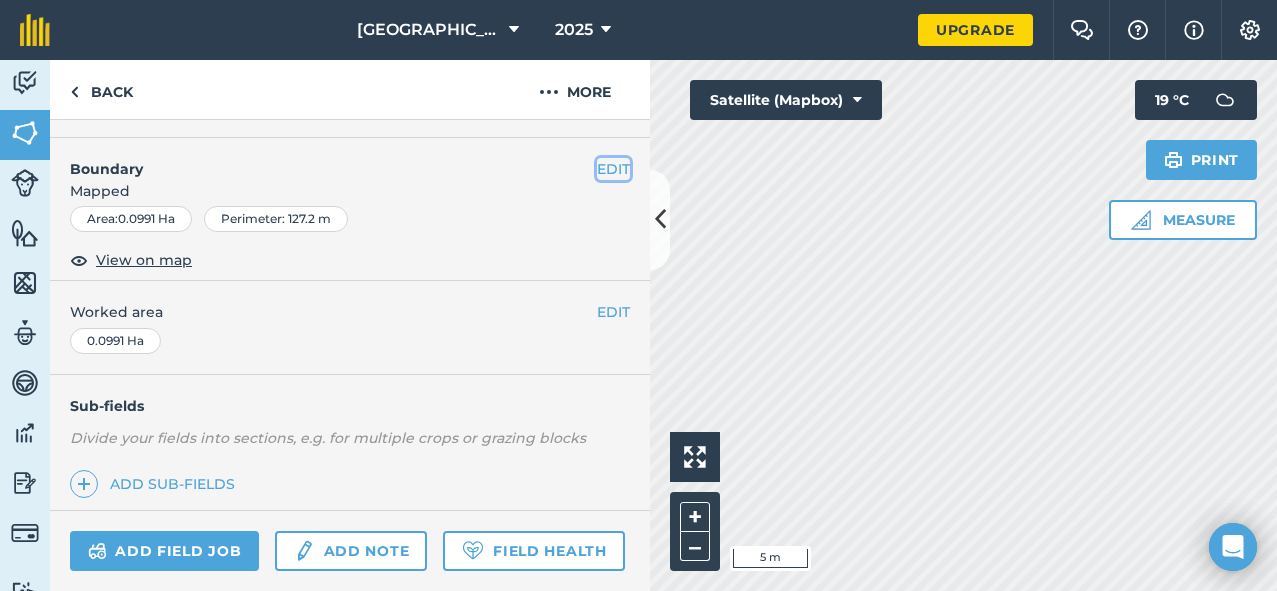 click on "EDIT" at bounding box center [613, 169] 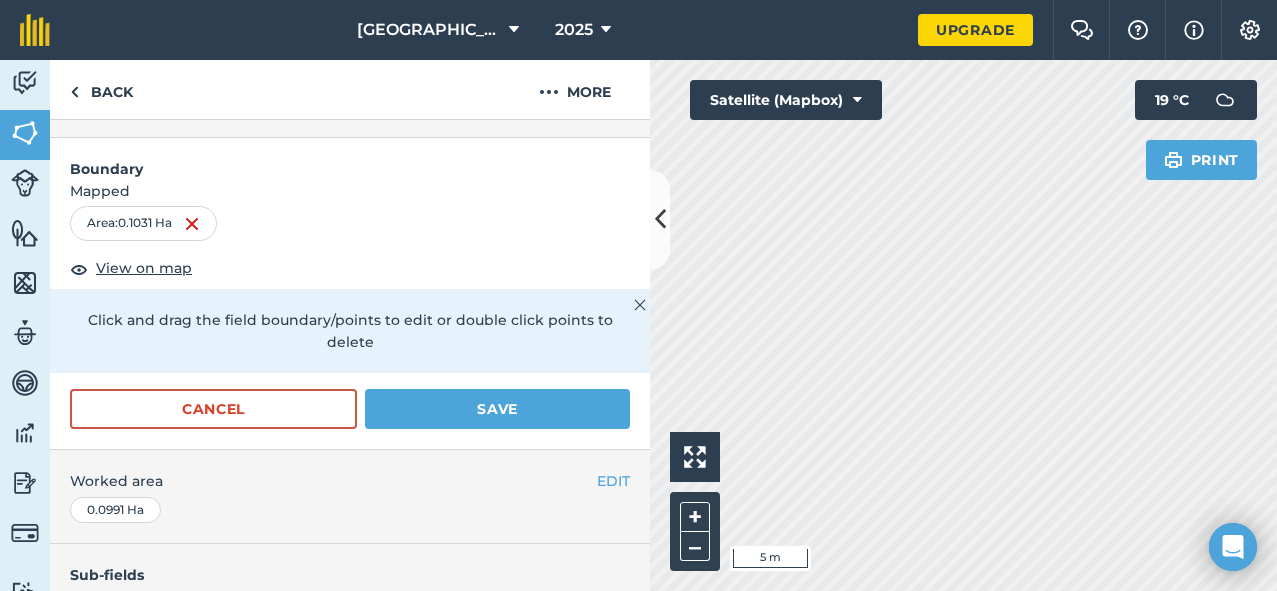 click on "[GEOGRAPHIC_DATA] 2025 Upgrade Farm Chat Help Info Settings Map printing is not available on our free plan Please upgrade to our Essentials, Plus or Pro plan to access this feature. Activity Fields Livestock Features Maps Team Vehicles Data Reporting Billing Tutorials Tutorials   Back   More EDIT Winter 4 EDIT Description Add extra information about your field EDIT Field usage GRASS Boundary   Mapped Area :  0.1031   Ha   View on map Click and drag the field boundary/points to edit or double click points to delete Cancel Save EDIT Worked area 0.0991   Ha Sub-fields   Divide your fields into sections, e.g. for multiple crops or grazing blocks   Add sub-fields Add field job Add note   Field Health To-Do Field History Reports There are no outstanding tasks for this field. Click to start drawing i 5 m + – Satellite (Mapbox) Print 19   ° C" at bounding box center [638, 295] 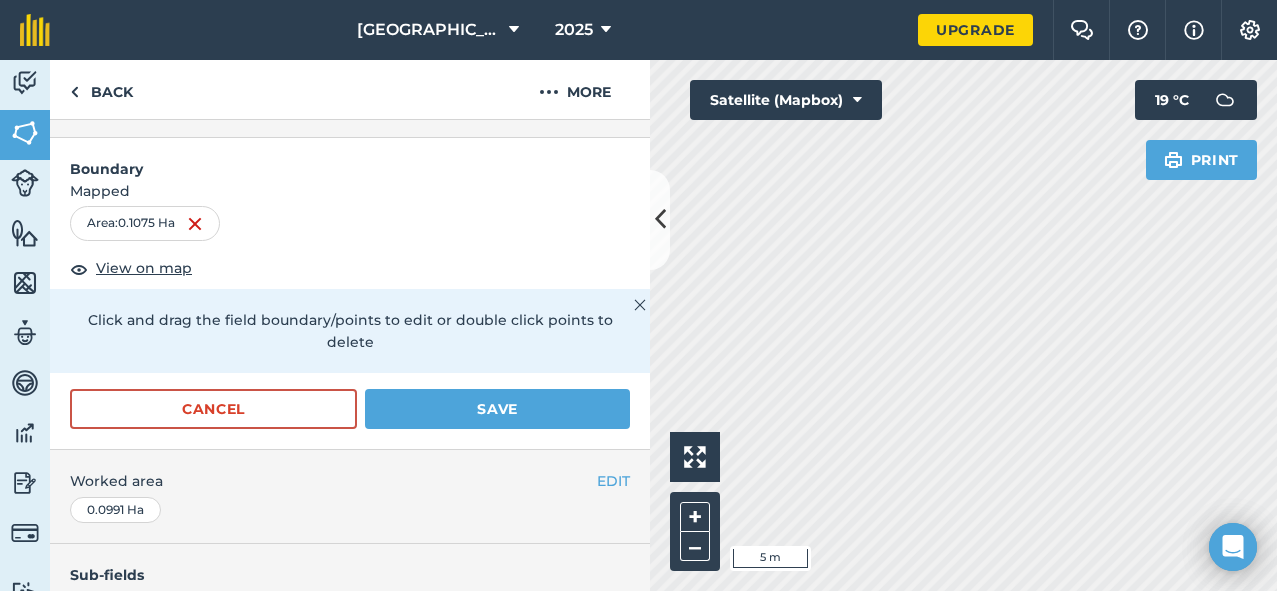 click on "Activity Fields Livestock Features Maps Team Vehicles Data Reporting Billing Tutorials Tutorials   Back   More EDIT Winter 4 EDIT Description Add extra information about your field EDIT Field usage GRASS Boundary   Mapped Area :  0.1075   Ha   View on map Click and drag the field boundary/points to edit or double click points to delete Cancel Save EDIT Worked area 0.0991   Ha Sub-fields   Divide your fields into sections, e.g. for multiple crops or grazing blocks   Add sub-fields Add field job Add note   Field Health To-Do Field History Reports There are no outstanding tasks for this field. Click to start drawing i 5 m + – Satellite (Mapbox) Print 19   ° C" at bounding box center [638, 325] 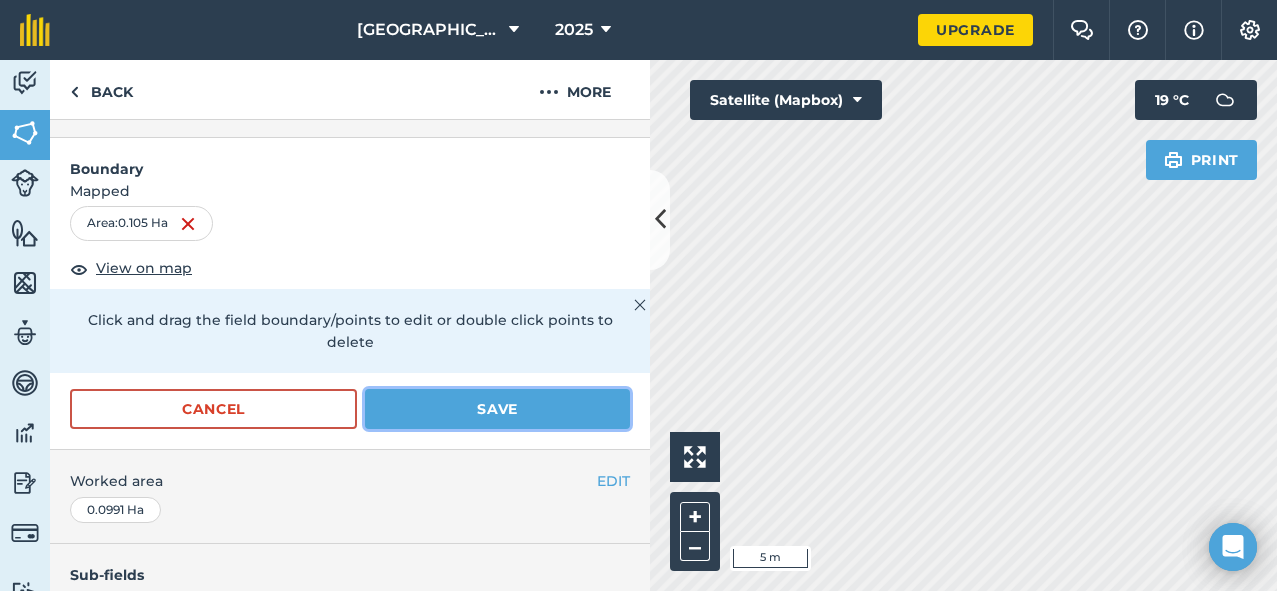click on "Save" at bounding box center [497, 409] 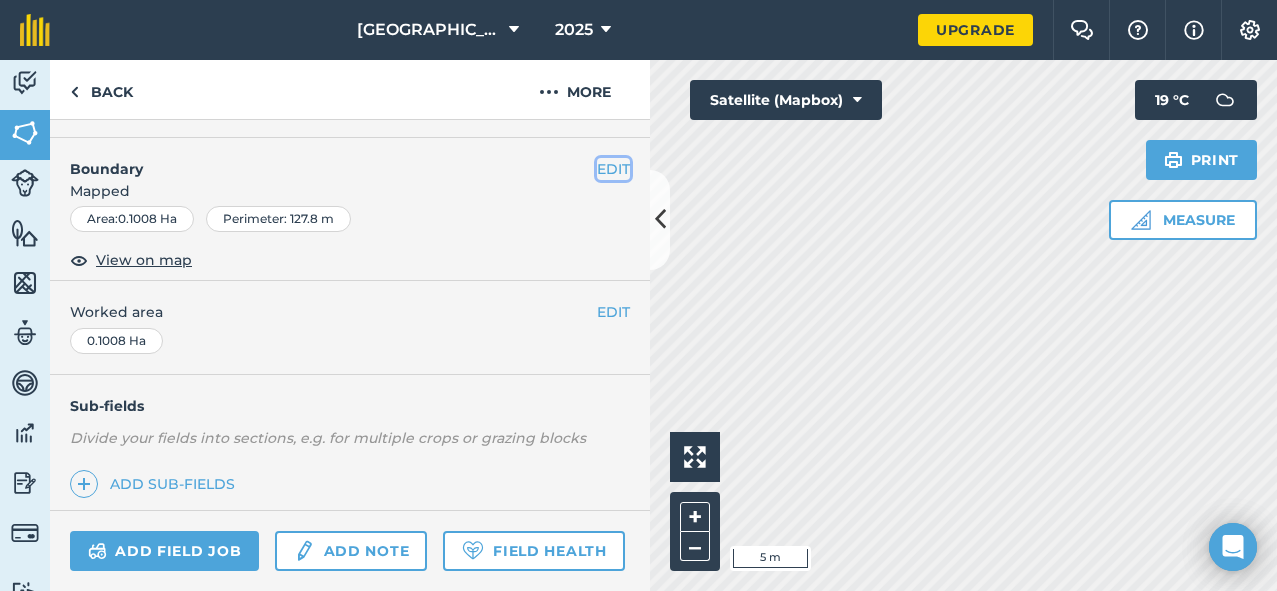 click on "EDIT" at bounding box center (613, 169) 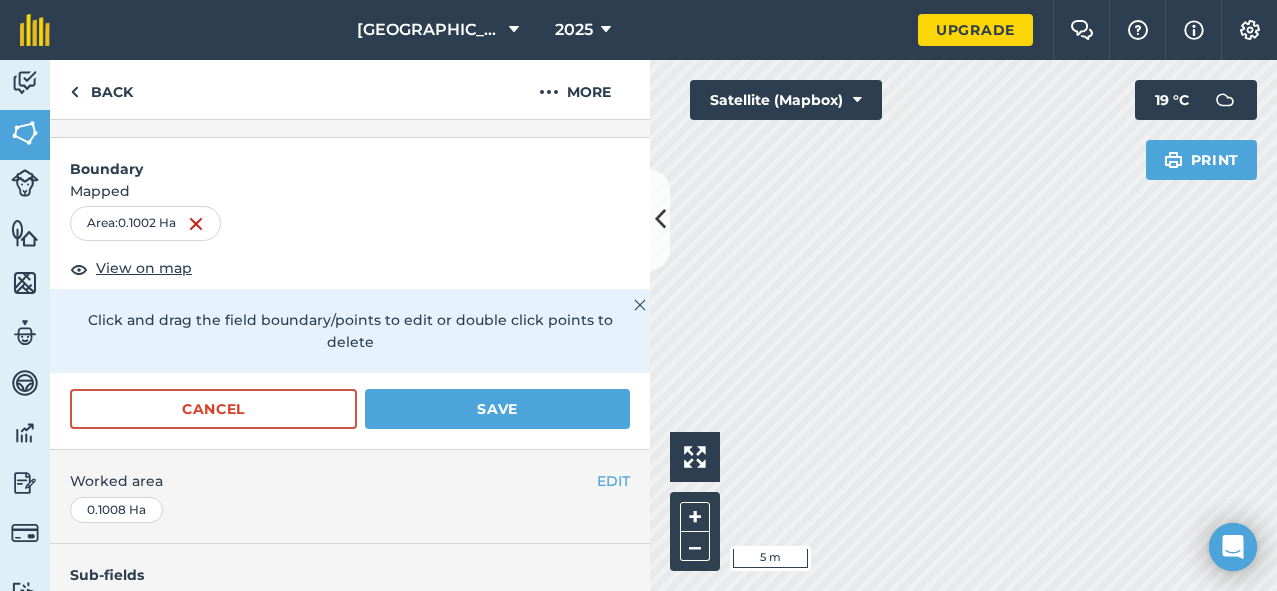 click on "[GEOGRAPHIC_DATA] 2025 Upgrade Farm Chat Help Info Settings Map printing is not available on our free plan Please upgrade to our Essentials, Plus or Pro plan to access this feature. Activity Fields Livestock Features Maps Team Vehicles Data Reporting Billing Tutorials Tutorials   Back   More EDIT Winter 3 EDIT Description Add extra information about your field EDIT Field usage GRASS Boundary   Mapped Area :  0.1002   Ha   View on map Click and drag the field boundary/points to edit or double click points to delete Cancel Save EDIT Worked area 0.1008   Ha Sub-fields   Divide your fields into sections, e.g. for multiple crops or grazing blocks   Add sub-fields Add field job Add note   Field Health To-Do Field History Reports There are no outstanding tasks for this field. Click to start drawing i 5 m + – Satellite (Mapbox) Print 19   ° C" at bounding box center [638, 295] 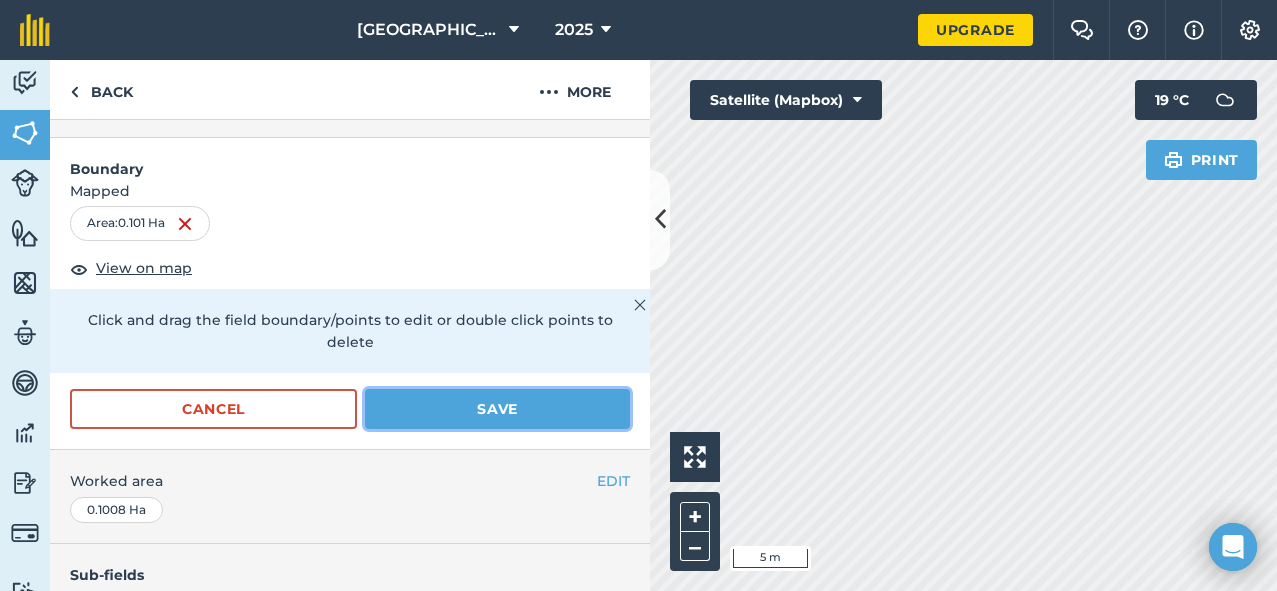 click on "Save" at bounding box center [497, 409] 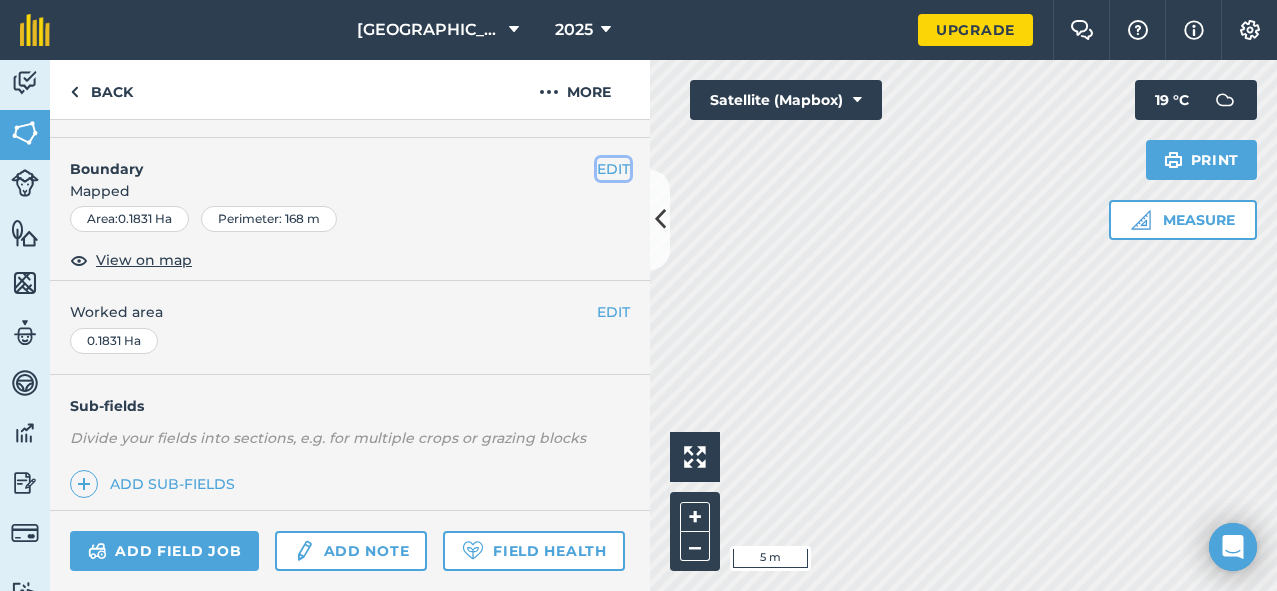 click on "EDIT" at bounding box center (613, 169) 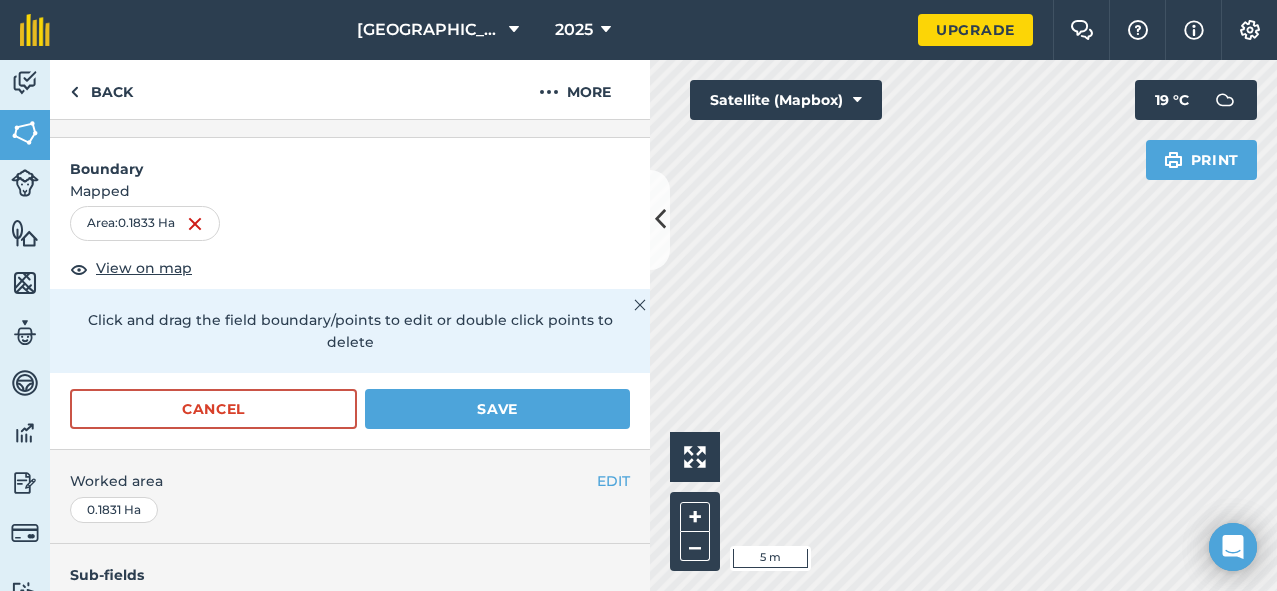 click on "Click to start drawing i 5 m + – Satellite (Mapbox) Print 19   ° C" at bounding box center [963, 325] 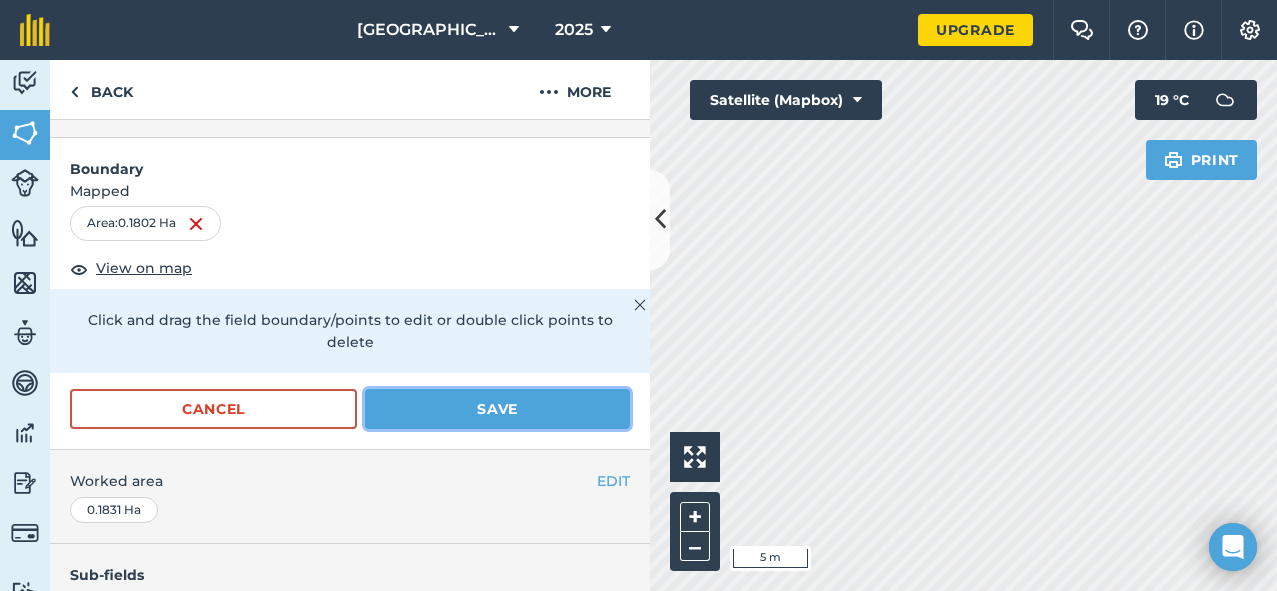 click on "Save" at bounding box center [497, 409] 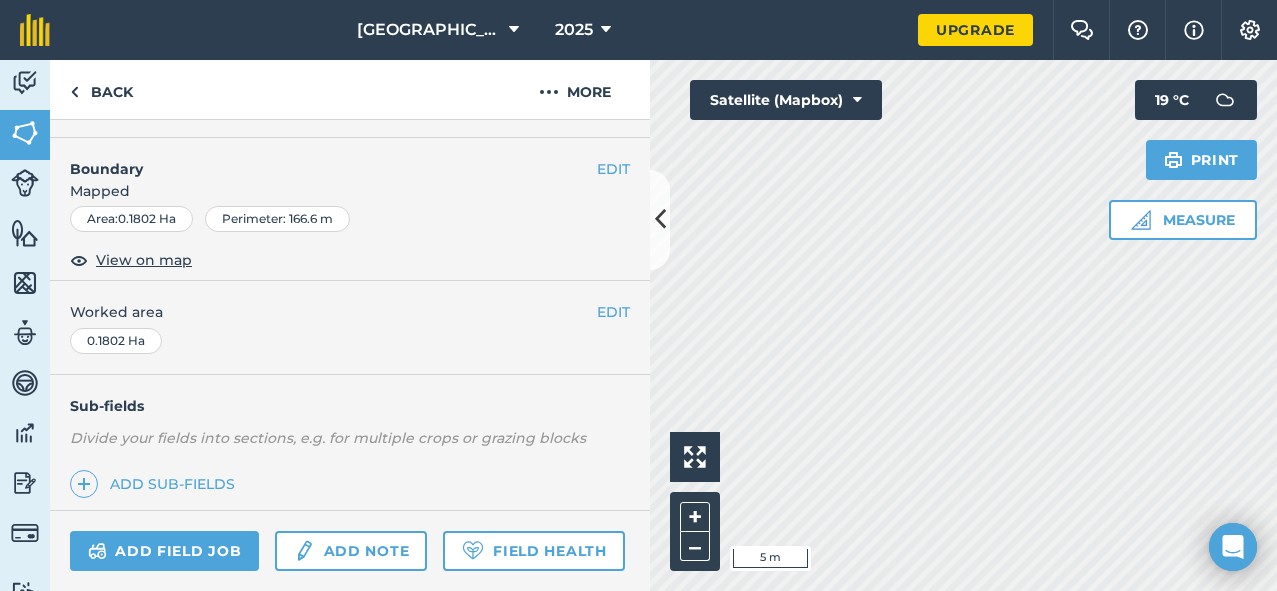 click on "[GEOGRAPHIC_DATA] 2025 Upgrade Farm Chat Help Info Settings Map printing is not available on our free plan Please upgrade to our Essentials, Plus or Pro plan to access this feature. Activity Fields Livestock Features Maps Team Vehicles Data Reporting Billing Tutorials Tutorials   Back   More EDIT Winter 2 EDIT Description Add extra information about your field EDIT Field usage GRASS EDIT Boundary   Mapped Area :  0.1802   Ha Perimeter :   166.6   m   View on map EDIT Worked area 0.1802   Ha Sub-fields   Divide your fields into sections, e.g. for multiple crops or grazing blocks   Add sub-fields Add field job Add note   Field Health To-Do Field History Reports There are no outstanding tasks for this field. Click to start drawing i 5 m + – Satellite (Mapbox) Measure Print 19   ° C" at bounding box center (638, 295) 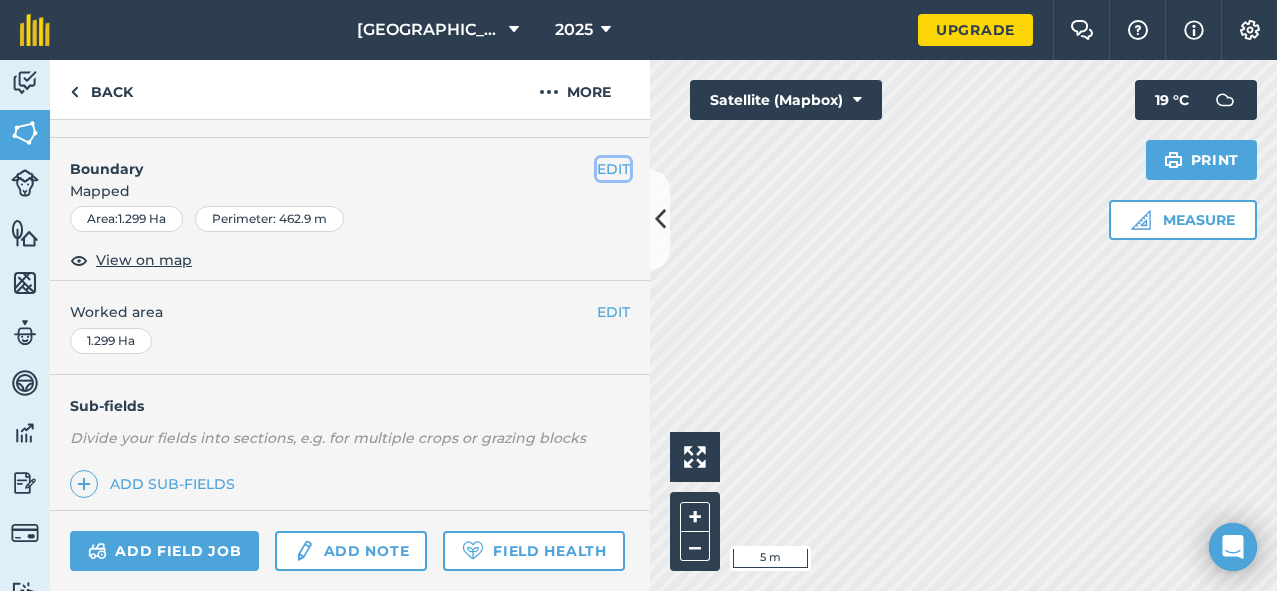 click on "EDIT" at bounding box center [613, 169] 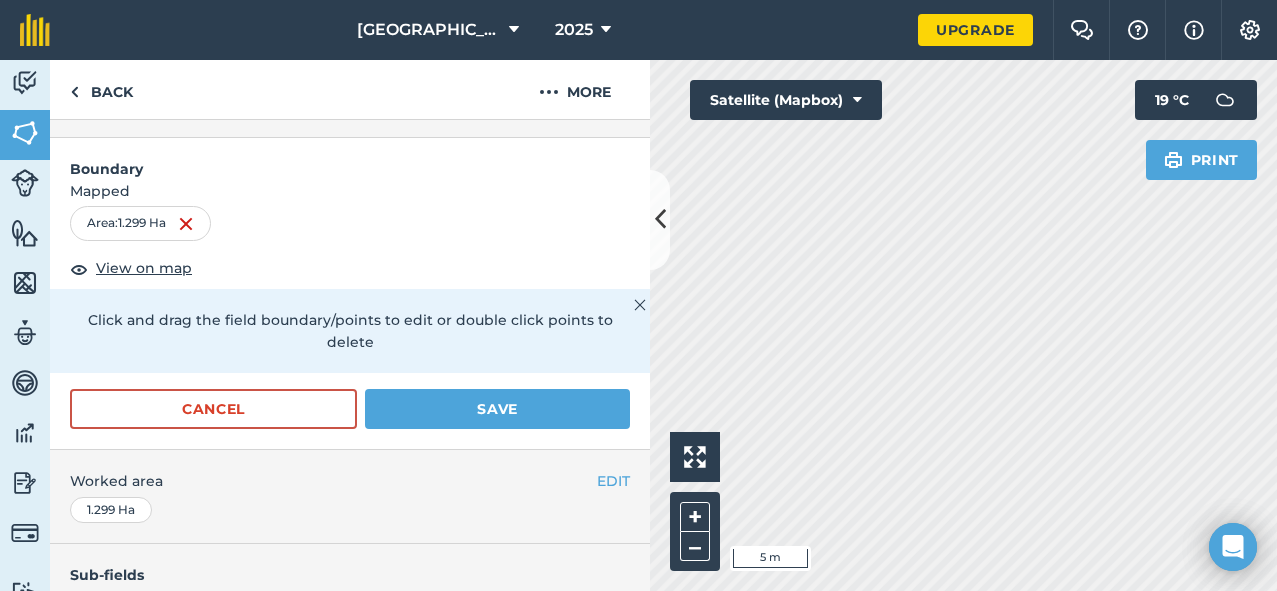 click on "[GEOGRAPHIC_DATA] 2025 Upgrade Farm Chat Help Info Settings Map printing is not available on our free plan Please upgrade to our Essentials, Plus or Pro plan to access this feature. Activity Fields Livestock Features Maps Team Vehicles Data Reporting Billing Tutorials Tutorials   Back   More EDIT Paddock EDIT Description Add extra information about your field EDIT Field usage Other Boundary   Mapped Area :  1.299   Ha   View on map Click and drag the field boundary/points to edit or double click points to delete Cancel Save EDIT Worked area 1.299   Ha Sub-fields   Divide your fields into sections, e.g. for multiple crops or grazing blocks   Add sub-fields Add field job Add note   Field Health To-Do Field History Reports There are no outstanding tasks for this field. Click to start drawing i 5 m + – Satellite (Mapbox) Print 19   ° C" at bounding box center [638, 295] 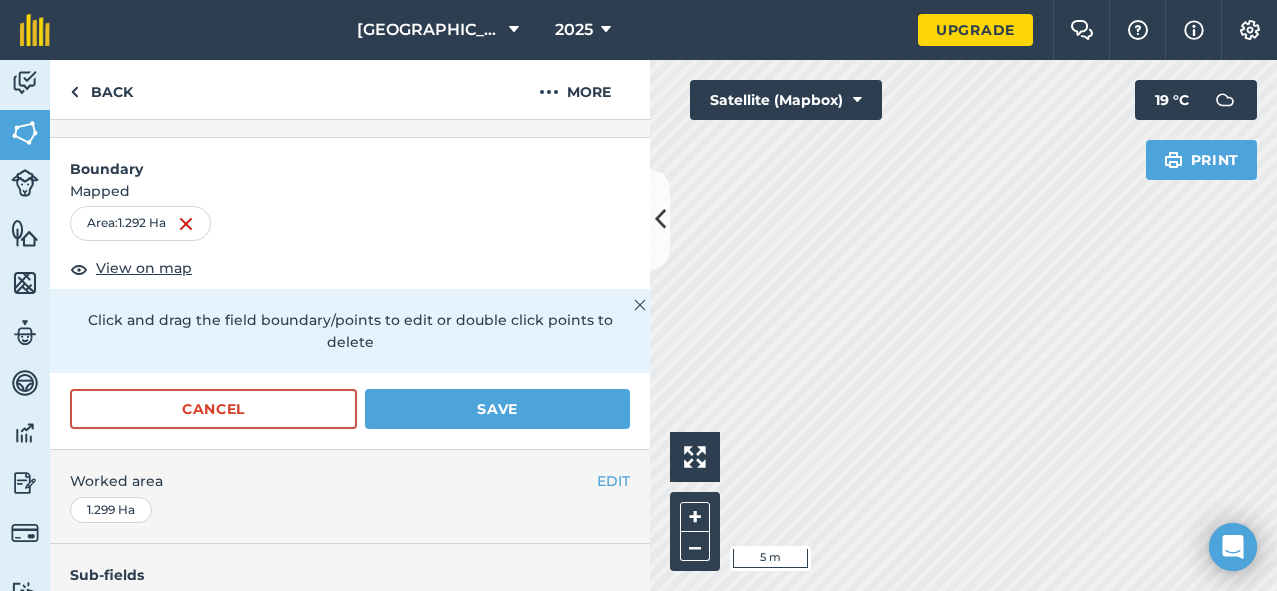 click on "[GEOGRAPHIC_DATA] 2025 Upgrade Farm Chat Help Info Settings Map printing is not available on our free plan Please upgrade to our Essentials, Plus or Pro plan to access this feature. Activity Fields Livestock Features Maps Team Vehicles Data Reporting Billing Tutorials Tutorials   Back   More EDIT Paddock EDIT Description Add extra information about your field EDIT Field usage Other Boundary   Mapped Area :  1.292   Ha   View on map Click and drag the field boundary/points to edit or double click points to delete Cancel Save EDIT Worked area 1.299   Ha Sub-fields   Divide your fields into sections, e.g. for multiple crops or grazing blocks   Add sub-fields Add field job Add note   Field Health To-Do Field History Reports There are no outstanding tasks for this field. Click to start drawing i 5 m + – Satellite (Mapbox) Print 19   ° C" at bounding box center (638, 295) 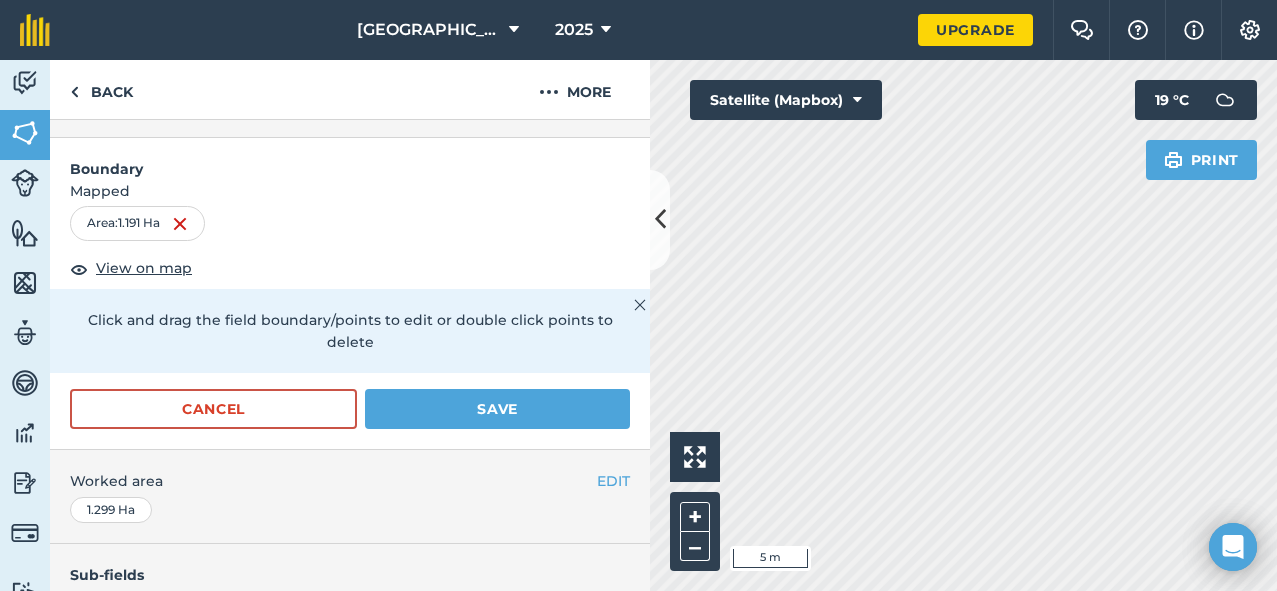 click on "[GEOGRAPHIC_DATA] 2025 Upgrade Farm Chat Help Info Settings Map printing is not available on our free plan Please upgrade to our Essentials, Plus or Pro plan to access this feature. Activity Fields Livestock Features Maps Team Vehicles Data Reporting Billing Tutorials Tutorials   Back   More EDIT Paddock EDIT Description Add extra information about your field EDIT Field usage Other Boundary   Mapped Area :  1.191   Ha   View on map Click and drag the field boundary/points to edit or double click points to delete Cancel Save EDIT Worked area 1.299   Ha Sub-fields   Divide your fields into sections, e.g. for multiple crops or grazing blocks   Add sub-fields Add field job Add note   Field Health To-Do Field History Reports There are no outstanding tasks for this field. Click to start drawing i 5 m + – Satellite (Mapbox) Print 19   ° C" at bounding box center (638, 295) 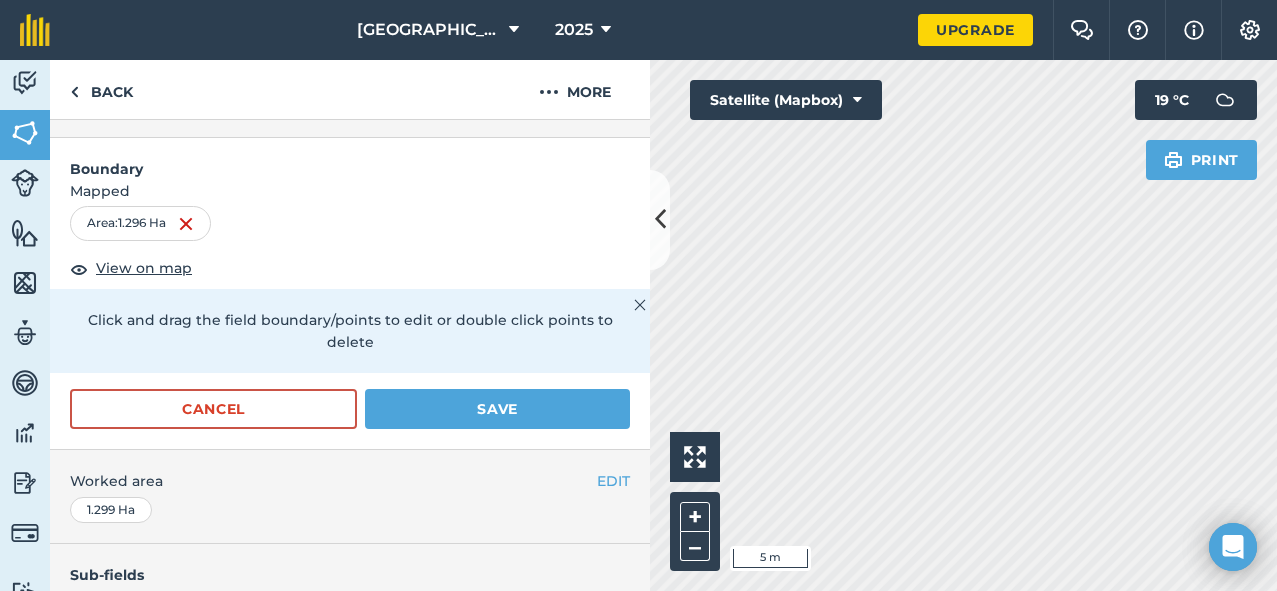 click on "Activity Fields Livestock Features Maps Team Vehicles Data Reporting Billing Tutorials Tutorials   Back   More EDIT Paddock EDIT Description Add extra information about your field EDIT Field usage Other Boundary   Mapped Area :  1.296   Ha   View on map Click and drag the field boundary/points to edit or double click points to delete Cancel Save EDIT Worked area 1.299   Ha Sub-fields   Divide your fields into sections, e.g. for multiple crops or grazing blocks   Add sub-fields Add field job Add note   Field Health To-Do Field History Reports There are no outstanding tasks for this field. Click to start drawing i 5 m + – Satellite (Mapbox) Print 19   ° C" at bounding box center [638, 325] 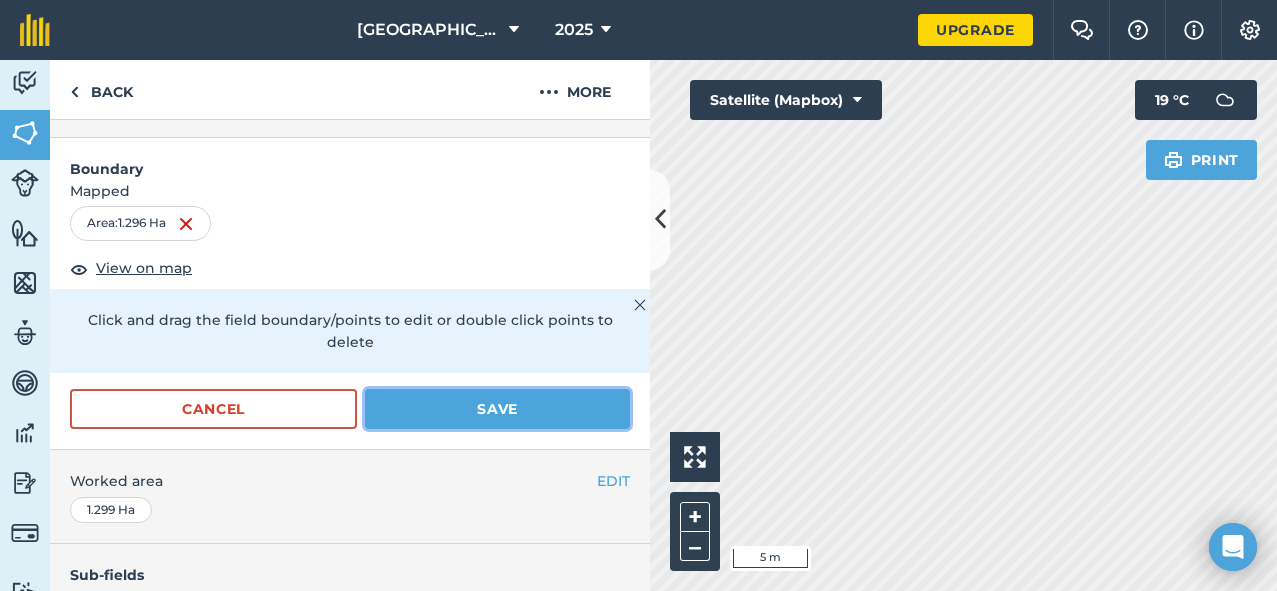 click on "Save" at bounding box center (497, 409) 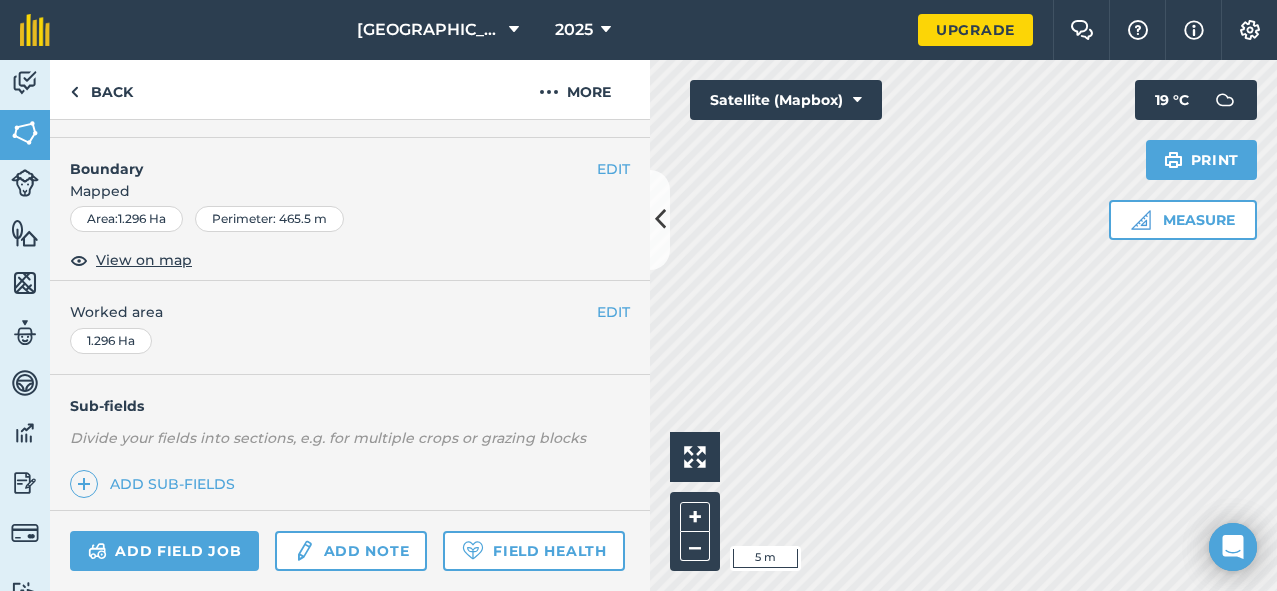 click on "[GEOGRAPHIC_DATA] 2025 Upgrade Farm Chat Help Info Settings Map printing is not available on our free plan Please upgrade to our Essentials, Plus or Pro plan to access this feature. Activity Fields Livestock Features Maps Team Vehicles Data Reporting Billing Tutorials Tutorials   Back   More EDIT Paddock EDIT Description Add extra information about your field EDIT Field usage Other EDIT Boundary   Mapped Area :  1.296   Ha Perimeter :   465.5   m   View on map EDIT Worked area 1.296   Ha Sub-fields   Divide your fields into sections, e.g. for multiple crops or grazing blocks   Add sub-fields Add field job Add note   Field Health To-Do Field History Reports There are no outstanding tasks for this field. Click to start drawing i 5 m + – Satellite (Mapbox) Measure Print 19   ° C" at bounding box center (638, 295) 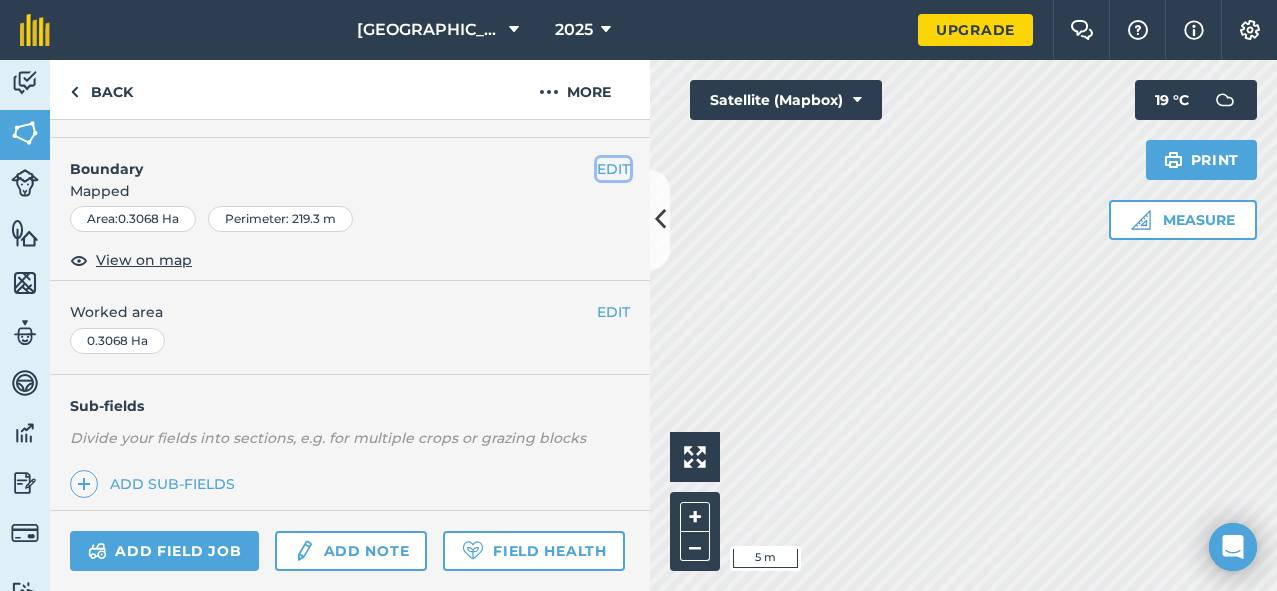 click on "EDIT" at bounding box center [613, 169] 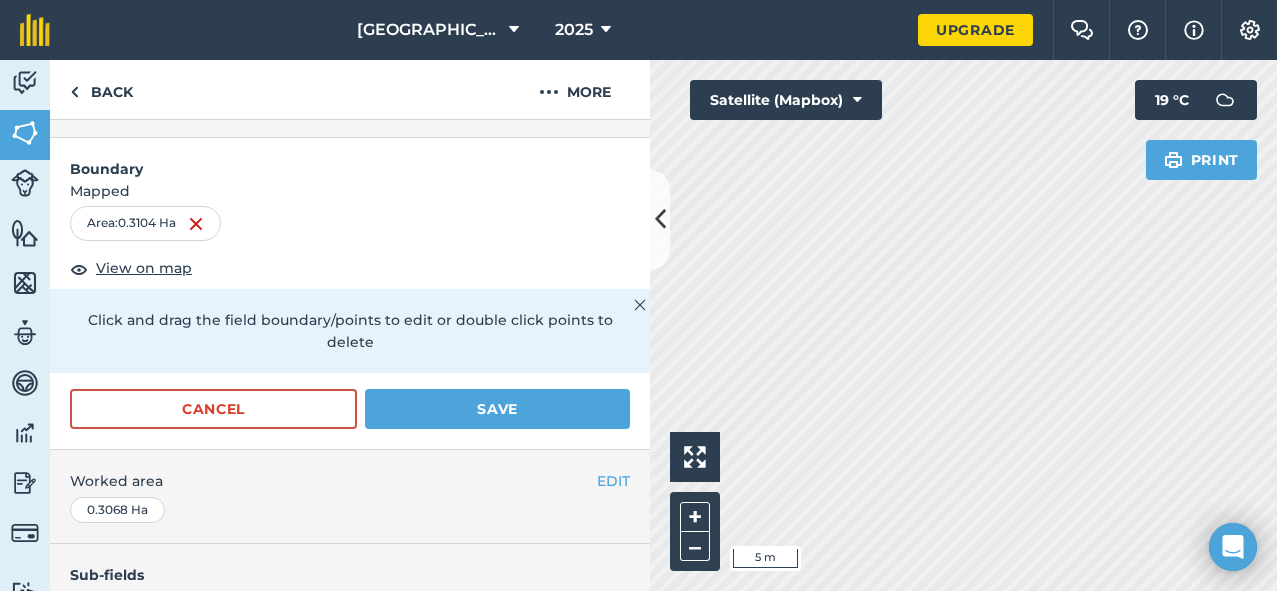 click on "[GEOGRAPHIC_DATA] 2025 Upgrade Farm Chat Help Info Settings Map printing is not available on our free plan Please upgrade to our Essentials, Plus or Pro plan to access this feature. Activity Fields Livestock Features Maps Team Vehicles Data Reporting Billing Tutorials Tutorials   Back   More EDIT Allotment EDIT Description Add extra information about your field EDIT Field usage Other Boundary   Mapped Area :  0.3104   Ha   View on map Click and drag the field boundary/points to edit or double click points to delete Cancel Save EDIT Worked area 0.3068   Ha Sub-fields   Divide your fields into sections, e.g. for multiple crops or grazing blocks   Add sub-fields Add field job Add note   Field Health To-Do Field History Reports There are no outstanding tasks for this field. Click to start drawing i 5 m + – Satellite (Mapbox) Print 19   ° C" at bounding box center [638, 295] 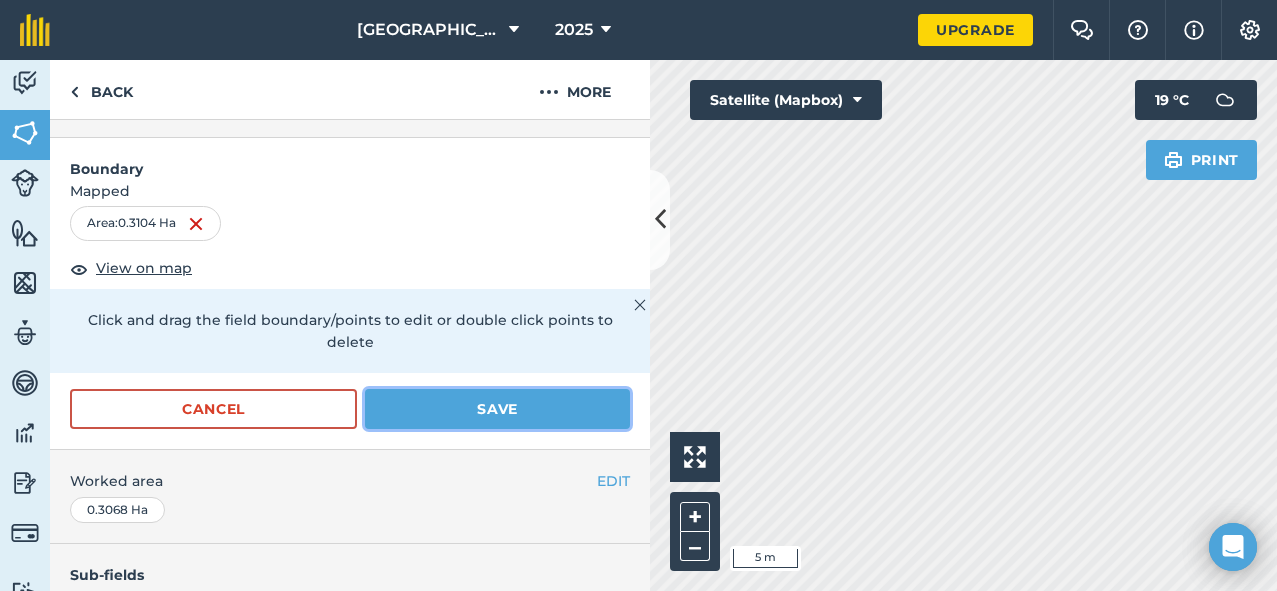 click on "Save" at bounding box center (497, 409) 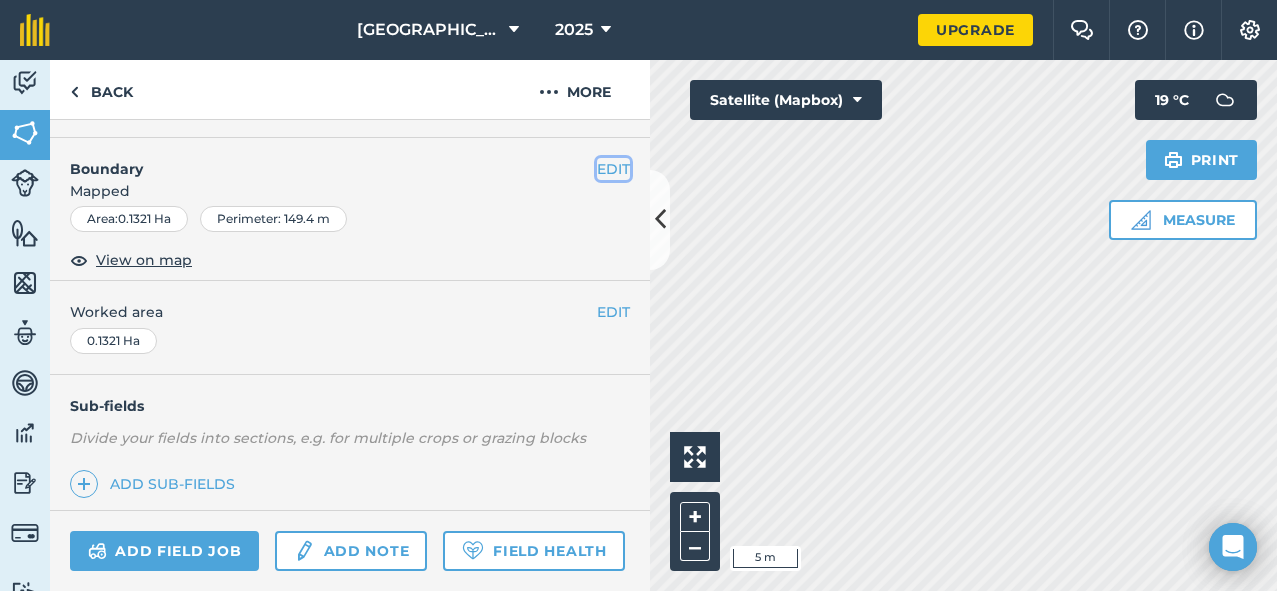 click on "EDIT" at bounding box center [613, 169] 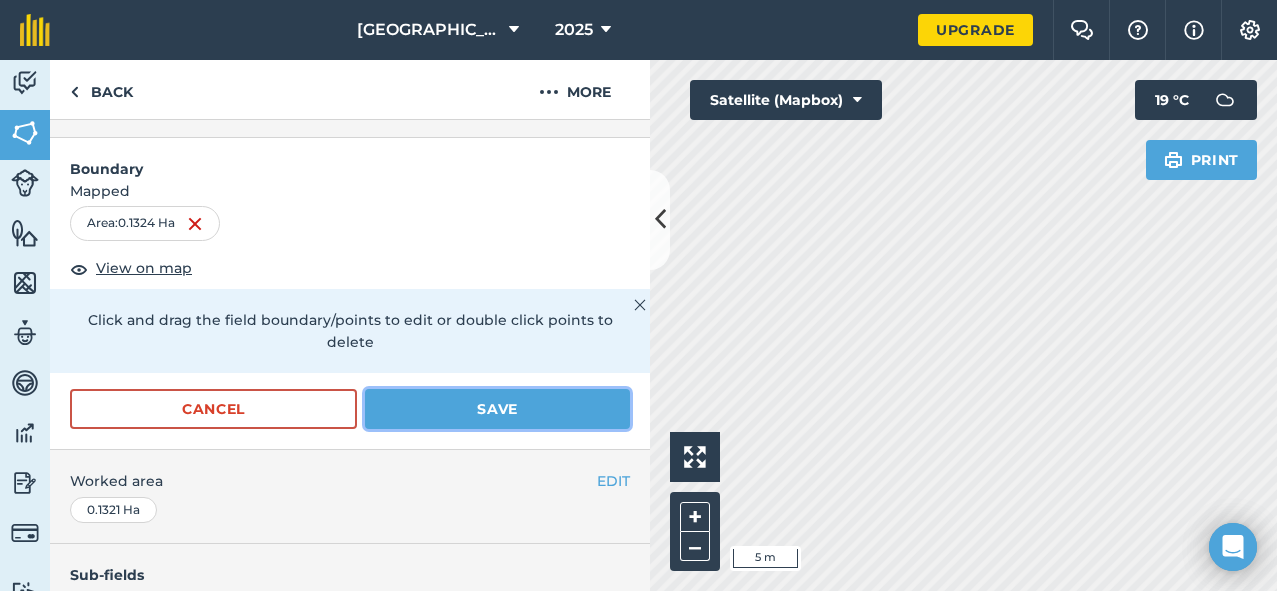 click on "Save" at bounding box center (497, 409) 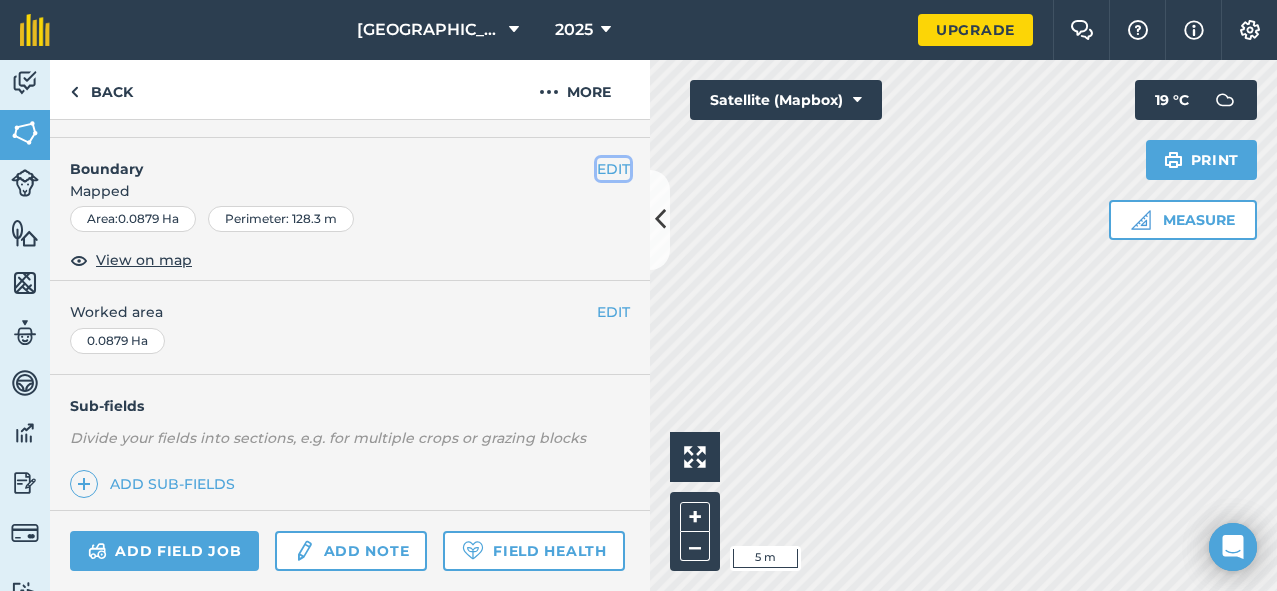 click on "EDIT" at bounding box center (613, 169) 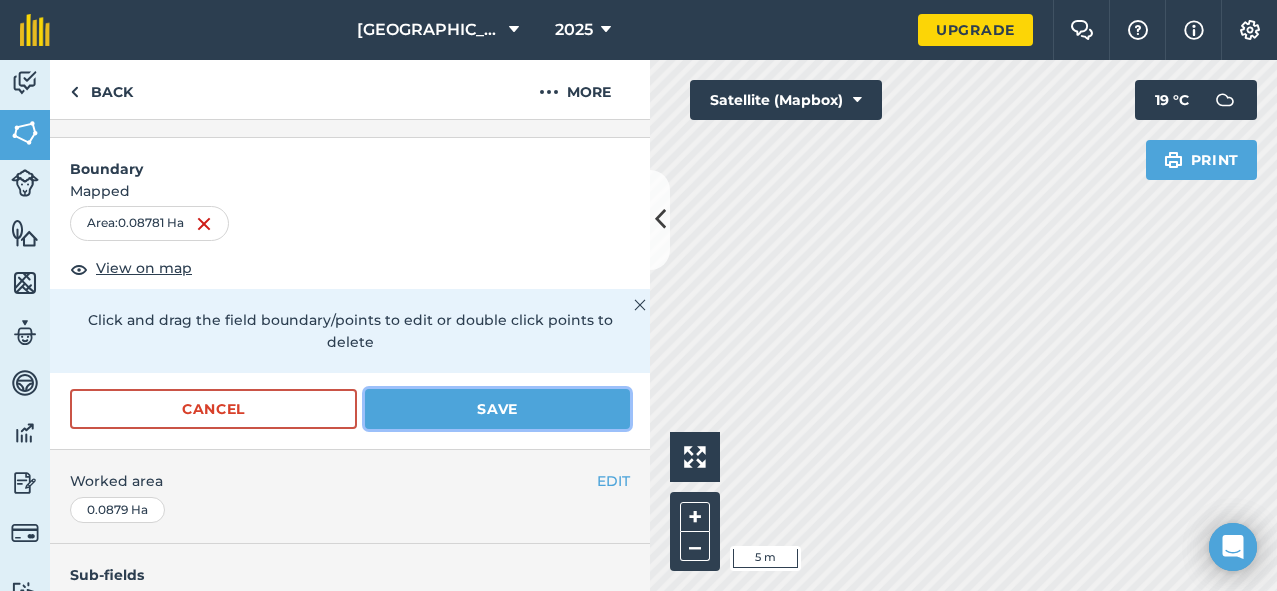 click on "Save" at bounding box center (497, 409) 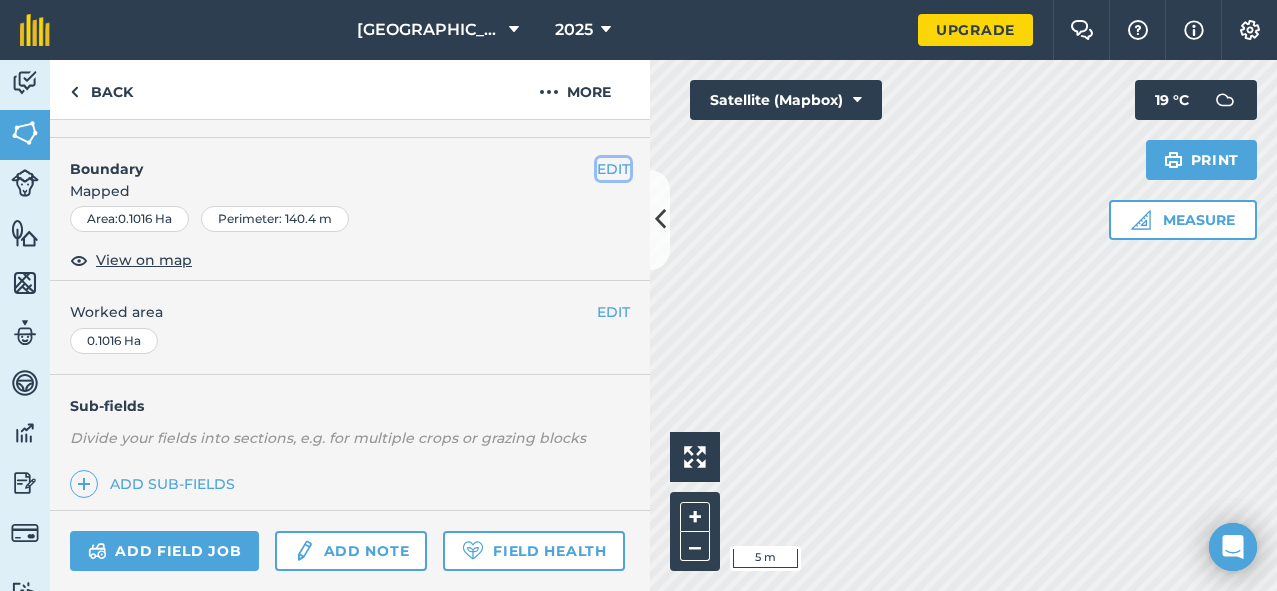 click on "EDIT" at bounding box center (613, 169) 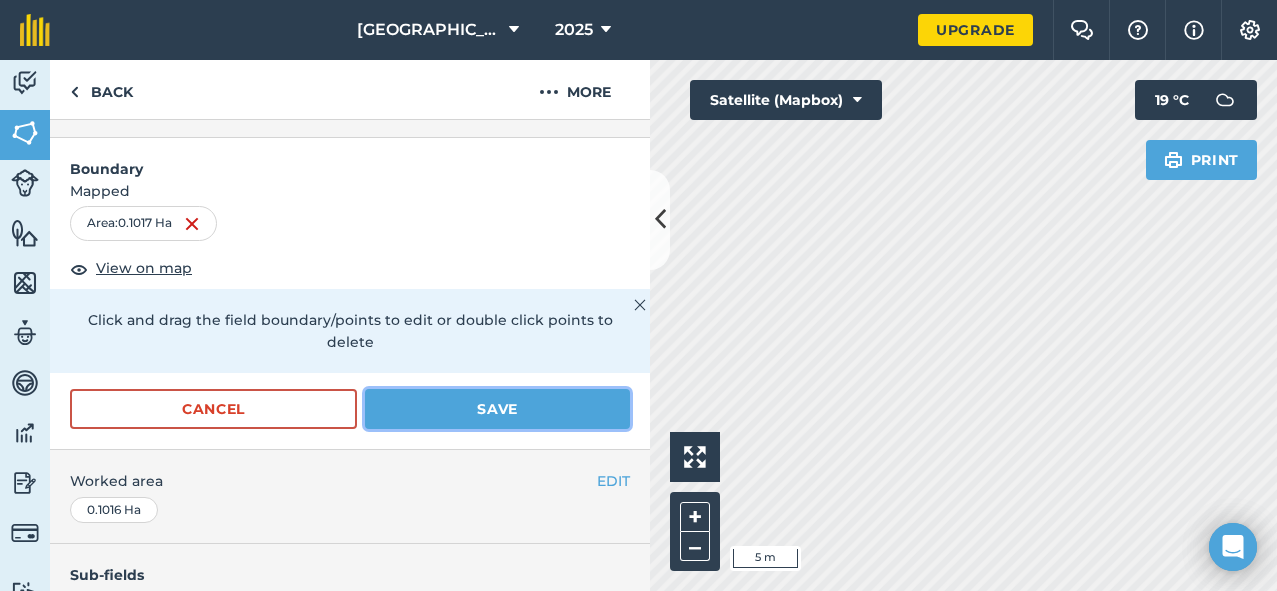 click on "Save" at bounding box center (497, 409) 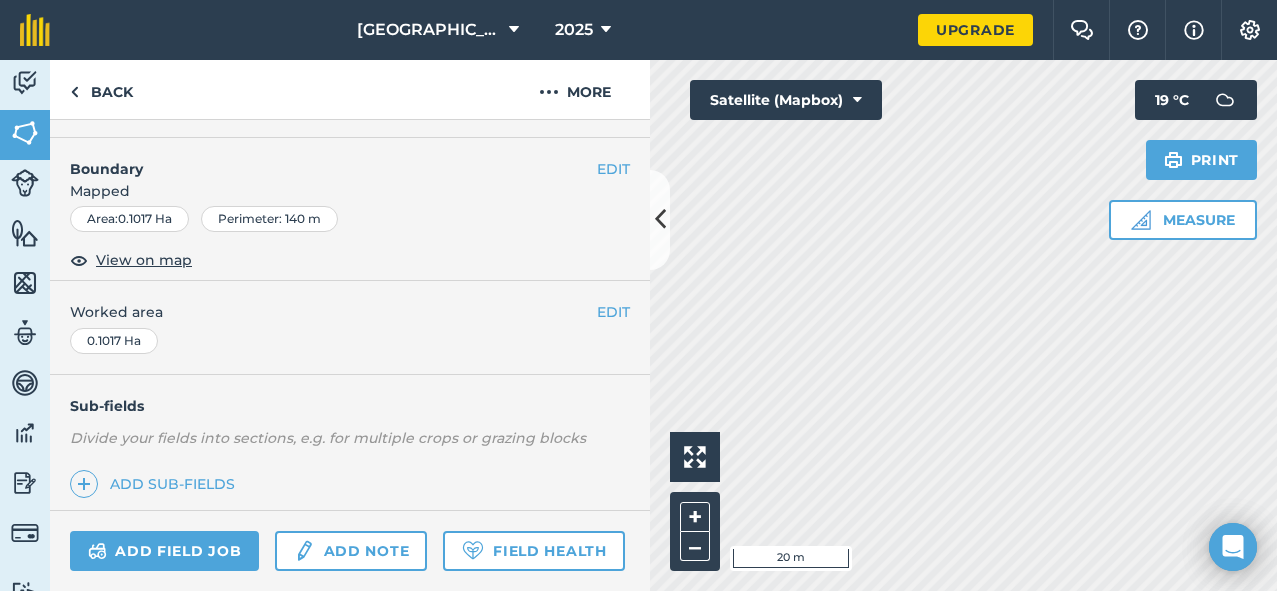 click on "Activity Fields Livestock Features Maps Team Vehicles Data Reporting Billing Tutorials Tutorials   Back   More EDIT Front  EDIT Description Add extra information about your field EDIT Field usage Other EDIT Boundary   Mapped Area :  0.1017   Ha Perimeter :   140   m   View on map EDIT Worked area 0.1017   Ha Sub-fields   Divide your fields into sections, e.g. for multiple crops or grazing blocks   Add sub-fields Add field job Add note   Field Health To-Do Field History Reports There are no outstanding tasks for this field. Click to start drawing i 20 m + – Satellite (Mapbox) Measure Print 19   ° C" at bounding box center (638, 325) 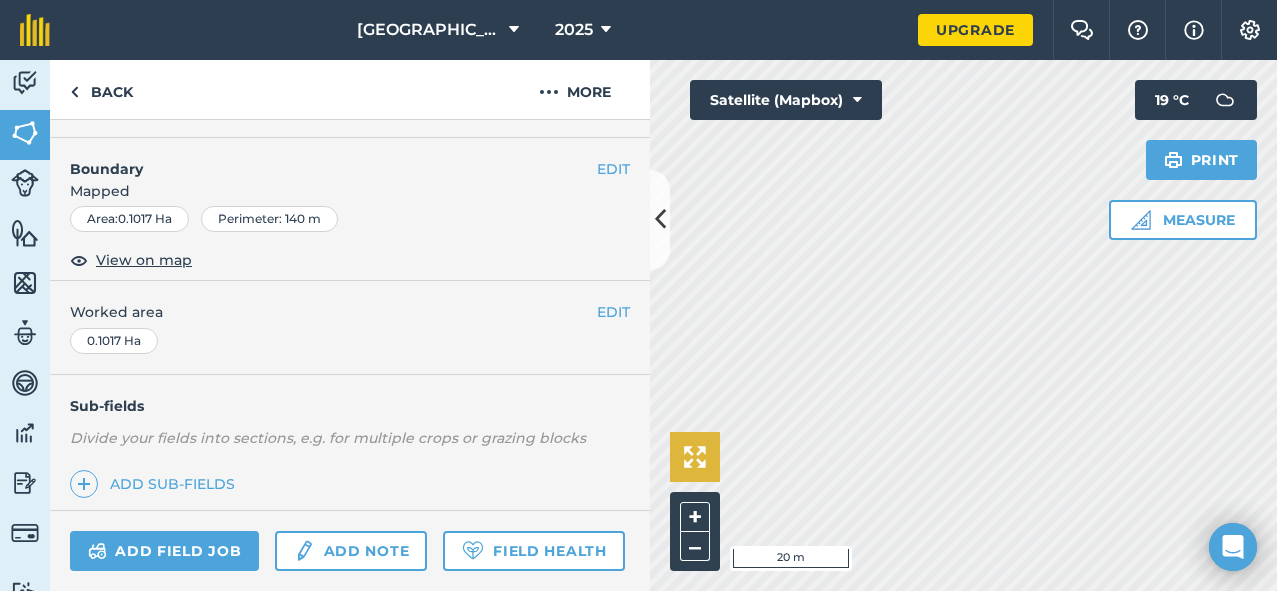 click on "Click to start drawing i 20 m + – Satellite (Mapbox) Measure Print 19   ° C" at bounding box center (963, 325) 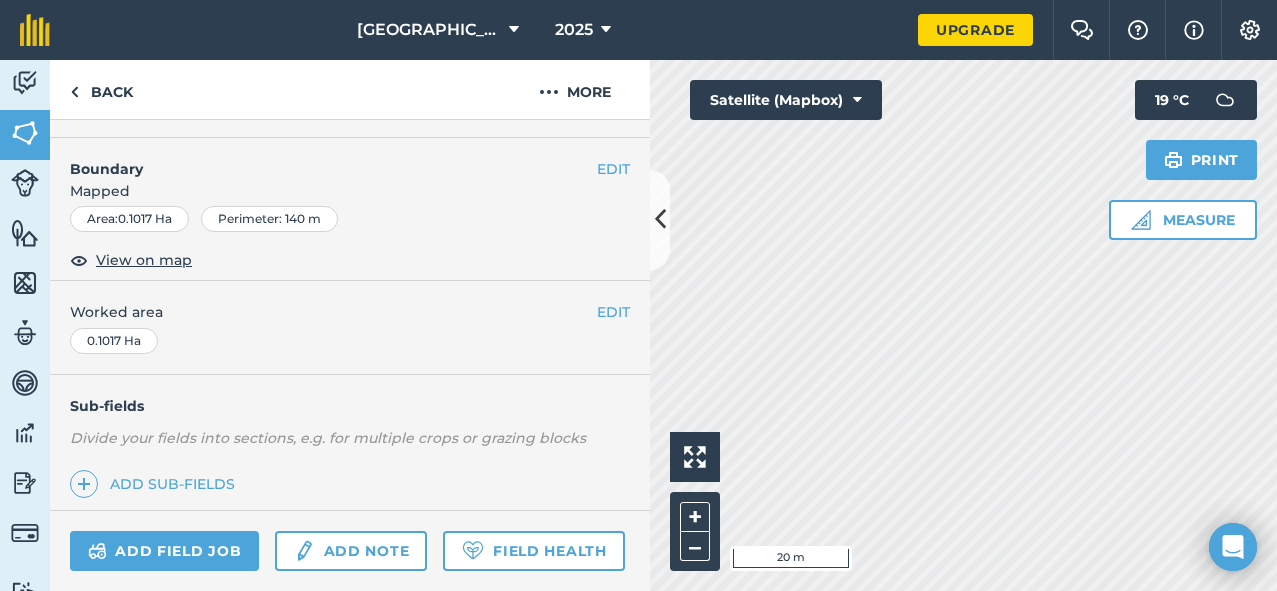 click on "Activity Fields Livestock Features Maps Team Vehicles Data Reporting Billing Tutorials Tutorials   Back   More EDIT Front  EDIT Description Add extra information about your field EDIT Field usage Other EDIT Boundary   Mapped Area :  0.1017   Ha Perimeter :   140   m   View on map EDIT Worked area 0.1017   Ha Sub-fields   Divide your fields into sections, e.g. for multiple crops or grazing blocks   Add sub-fields Add field job Add note   Field Health To-Do Field History Reports There are no outstanding tasks for this field. Click to start drawing i 20 m + – Satellite (Mapbox) Measure Print 19   ° C" at bounding box center [638, 325] 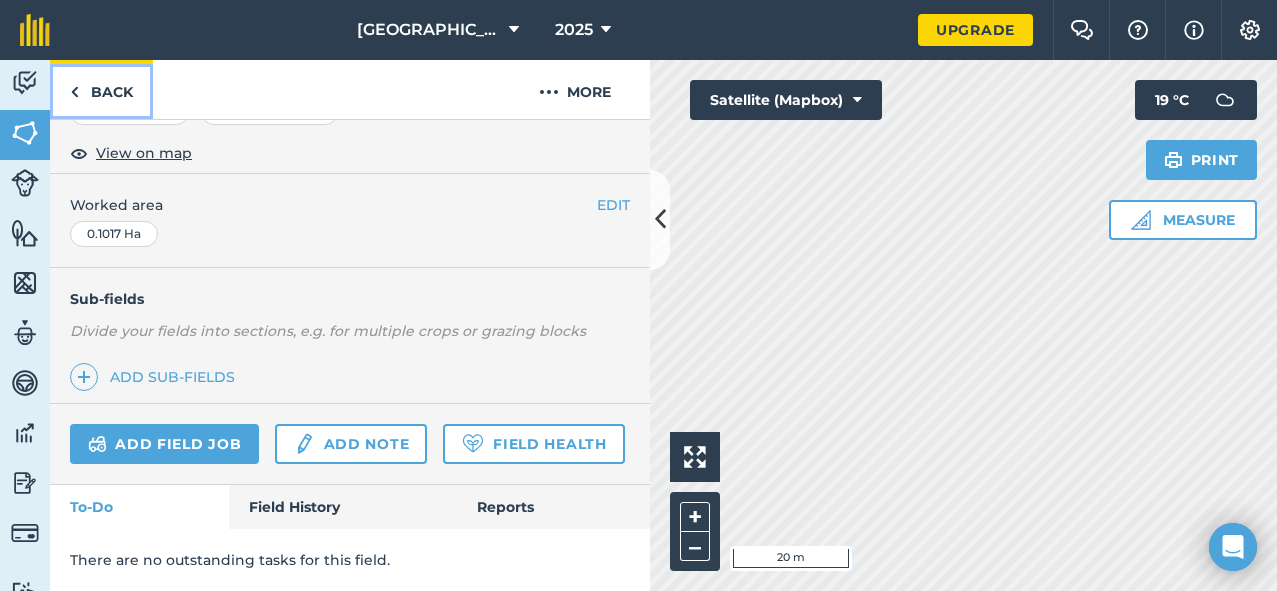 click on "Back" at bounding box center (101, 89) 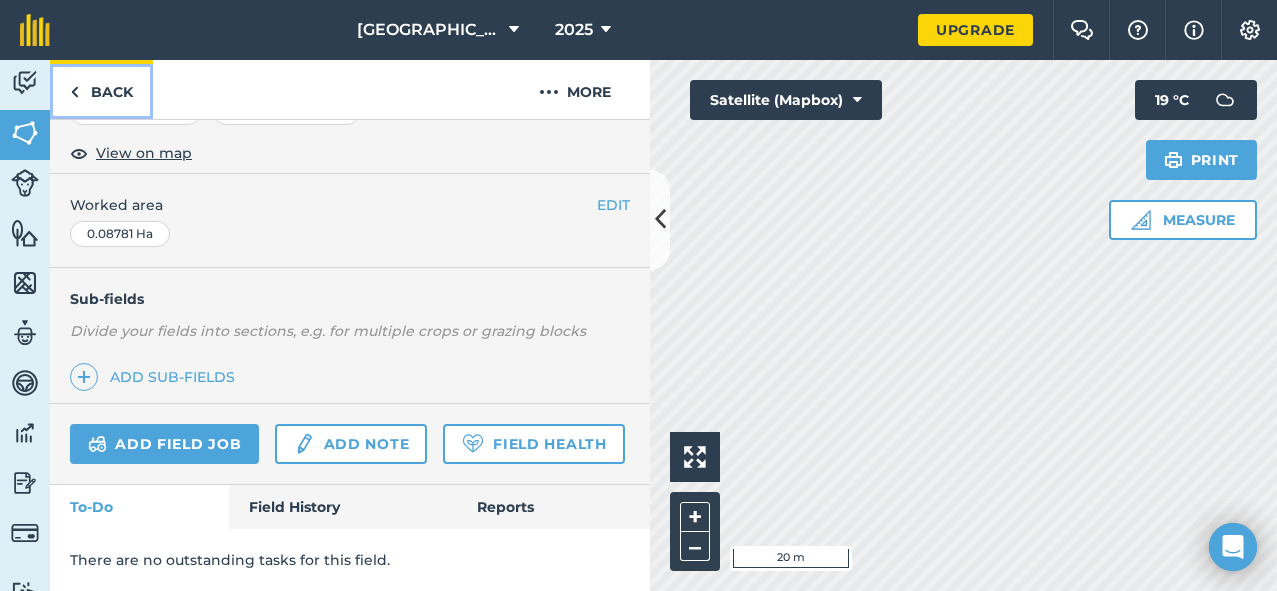 click on "Back" at bounding box center [101, 89] 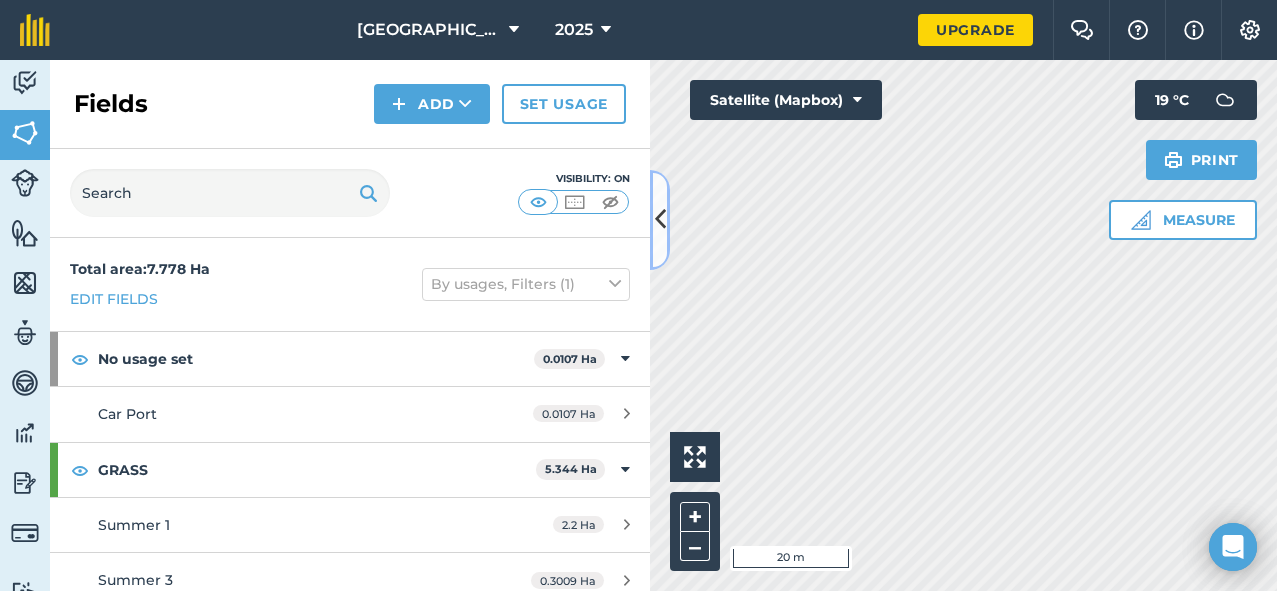 click at bounding box center [660, 219] 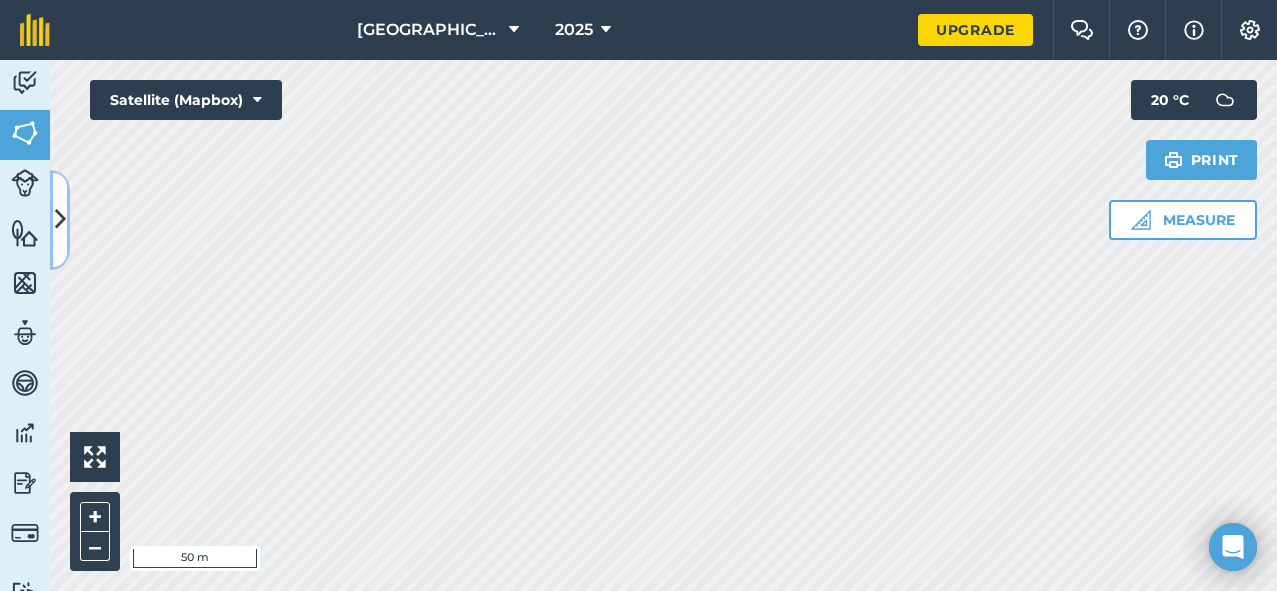 click at bounding box center [60, 219] 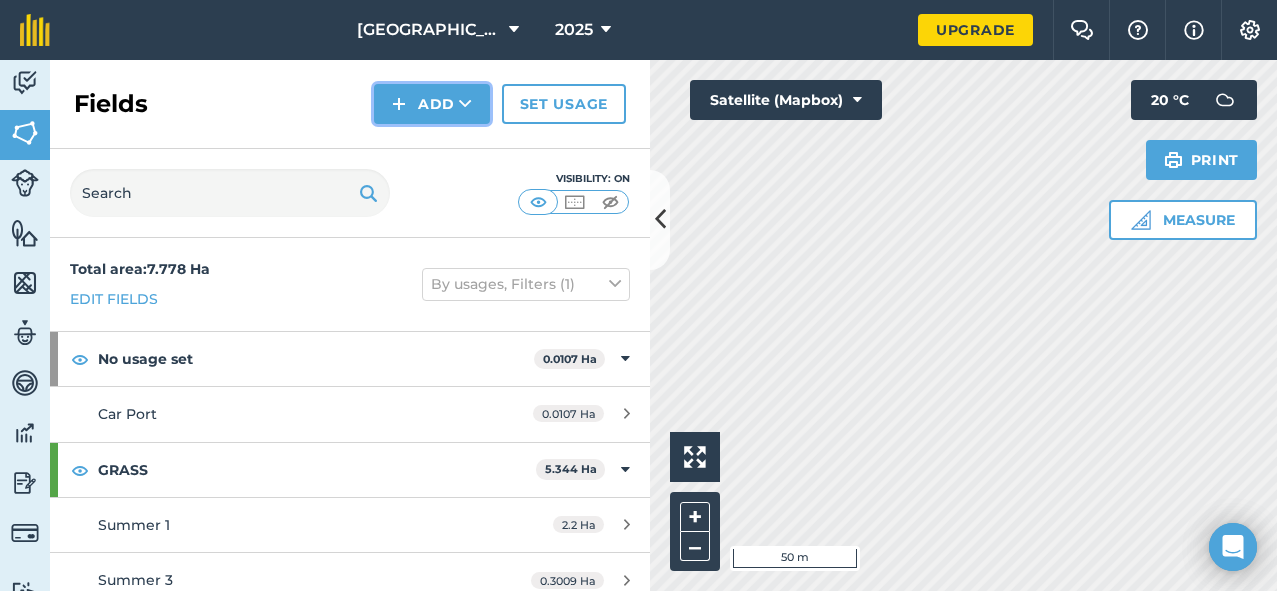click on "Add" at bounding box center (432, 104) 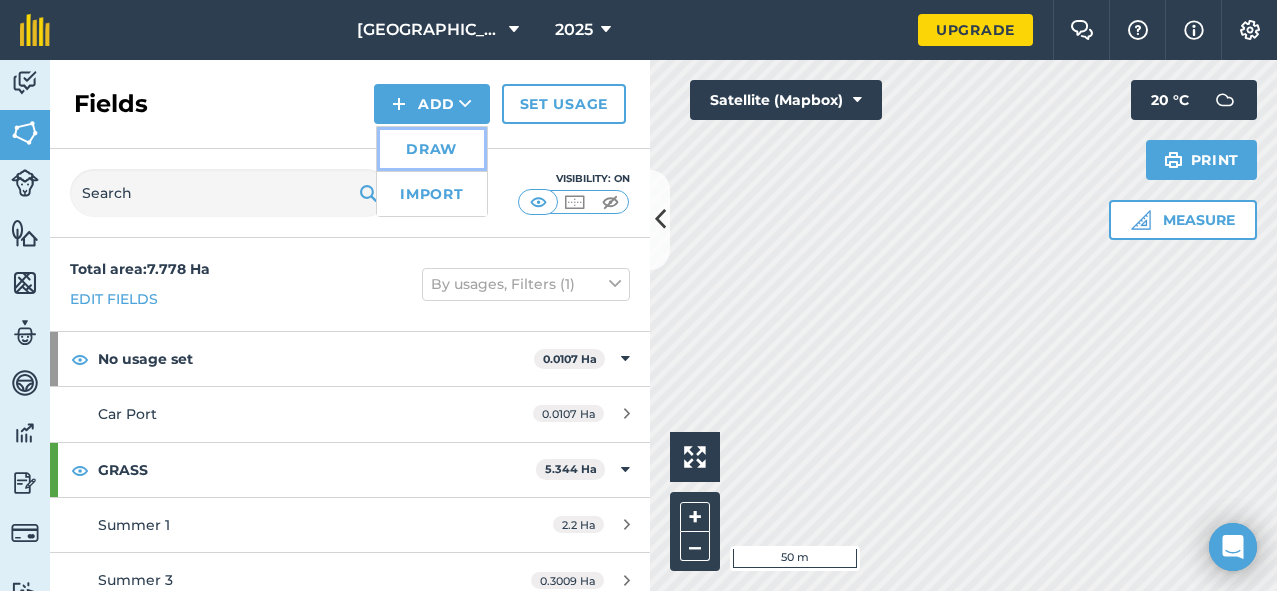 click on "Draw" at bounding box center [432, 149] 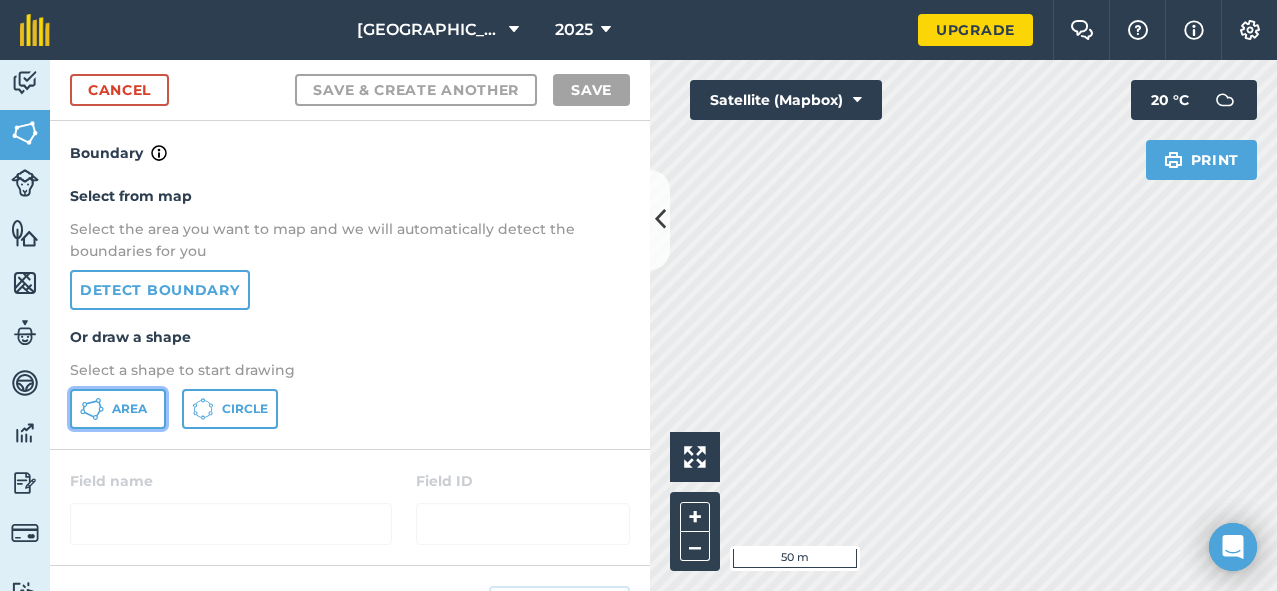 click on "Area" at bounding box center [129, 409] 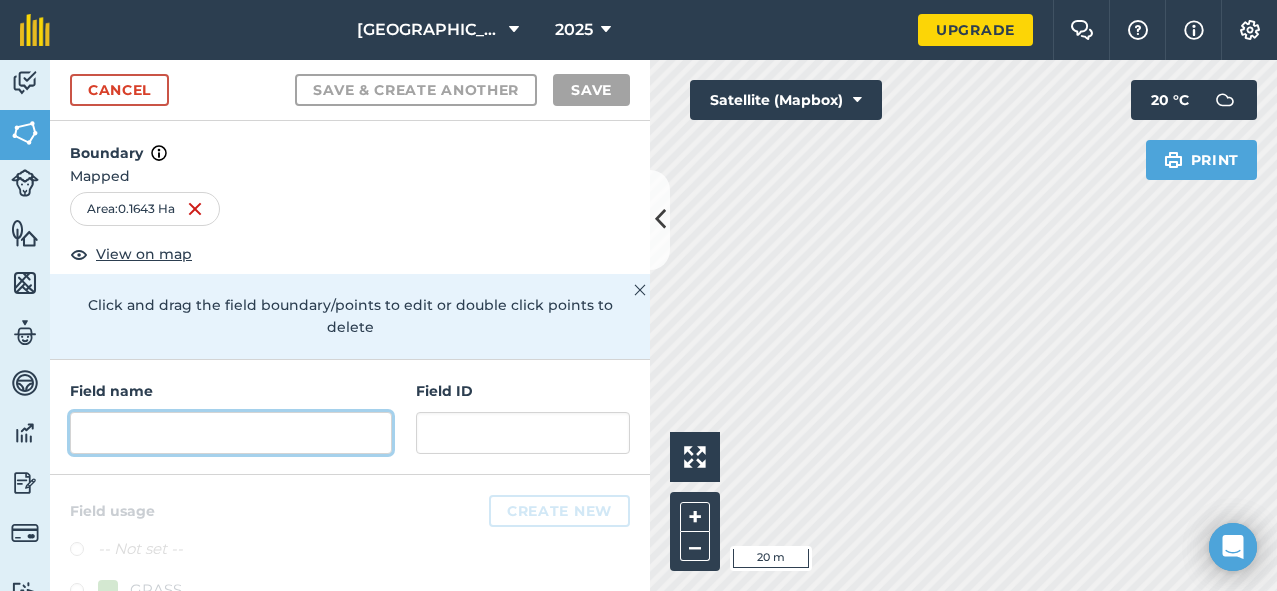 click at bounding box center [231, 433] 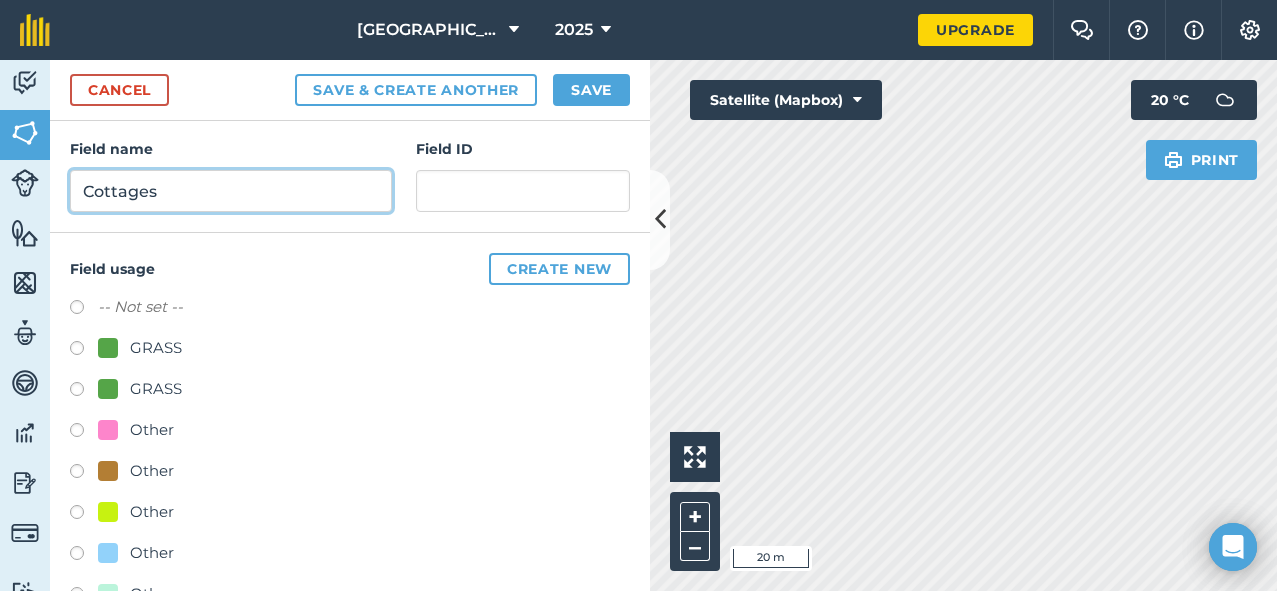 scroll, scrollTop: 273, scrollLeft: 0, axis: vertical 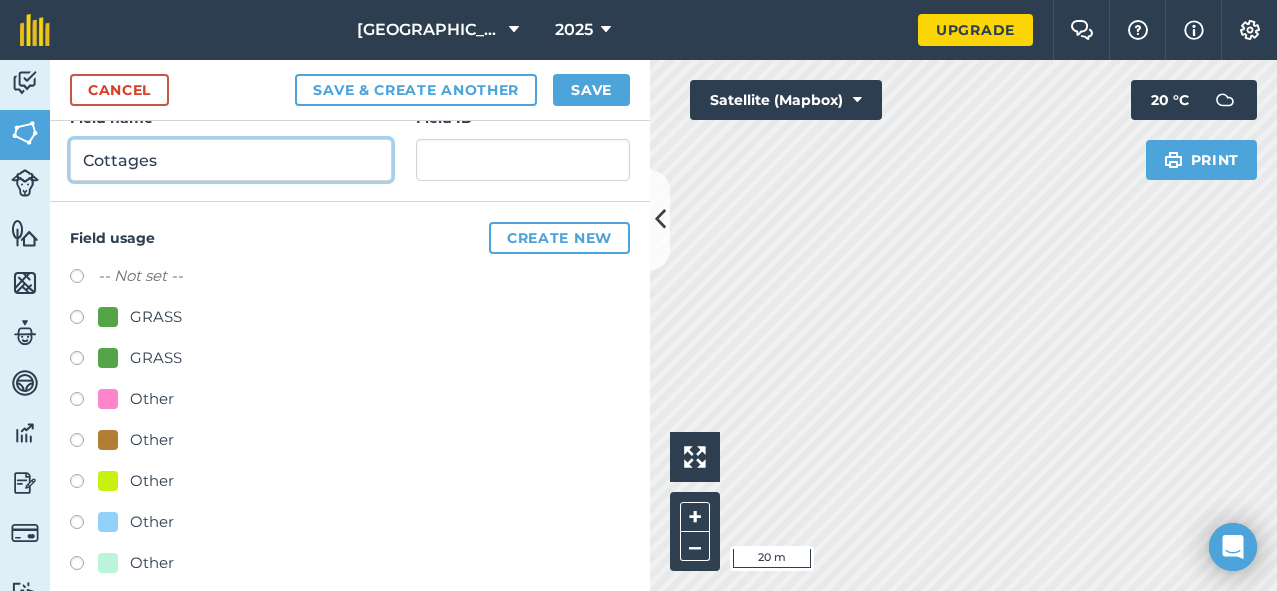 type on "Cottages" 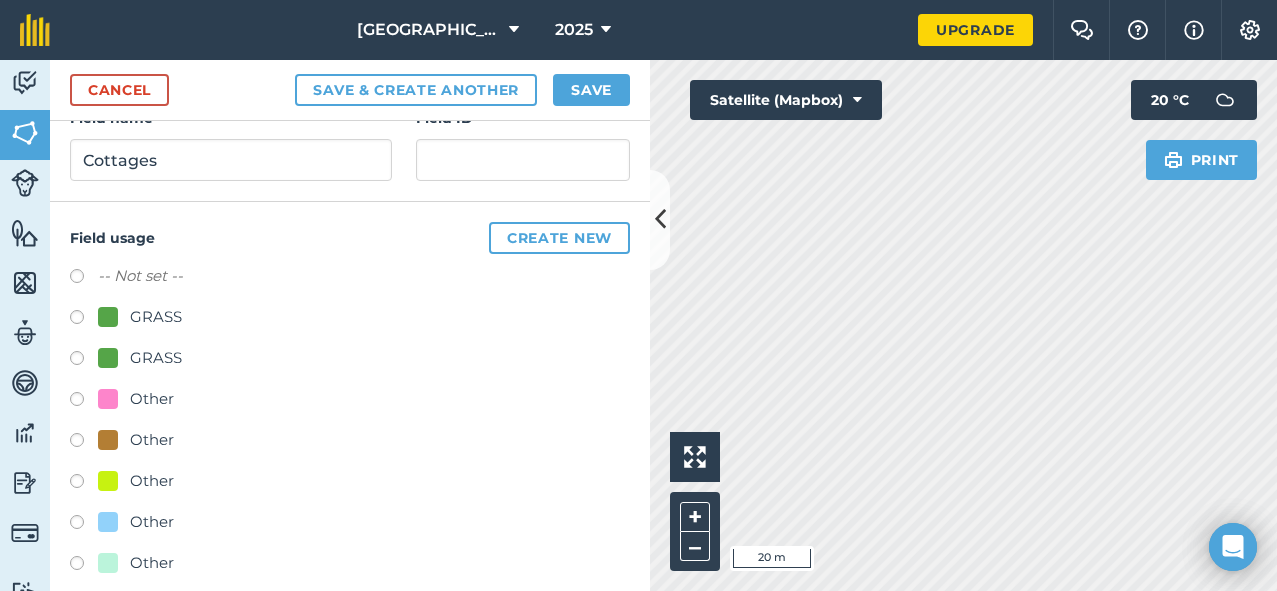 click at bounding box center (84, 525) 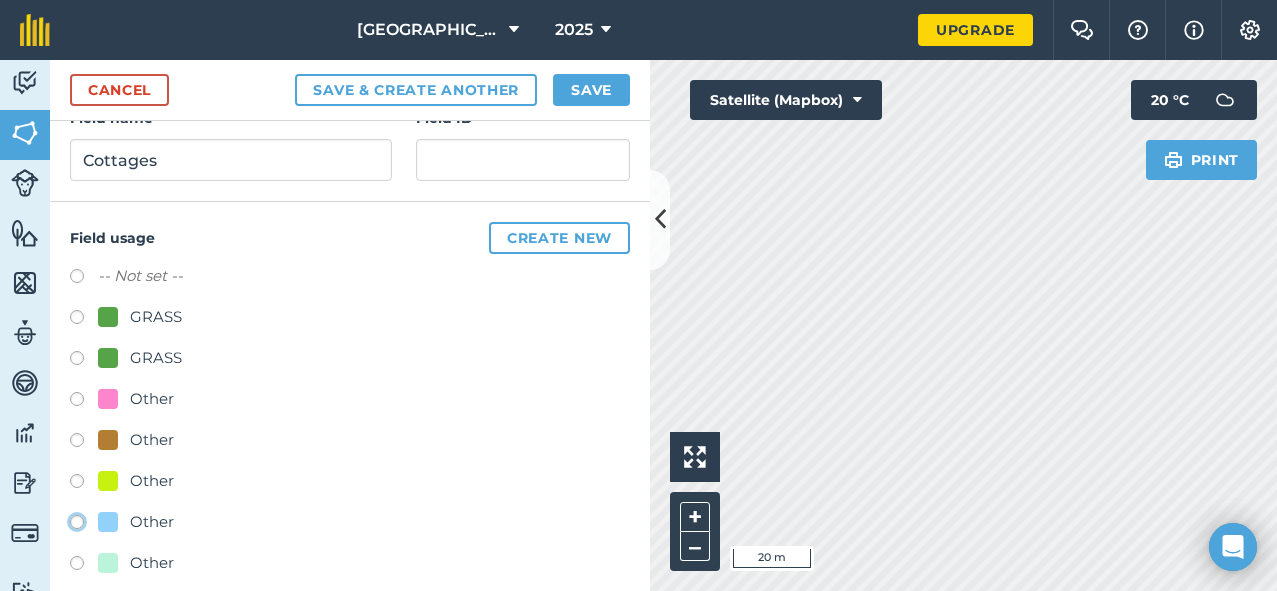 click on "Other" at bounding box center [-9923, 521] 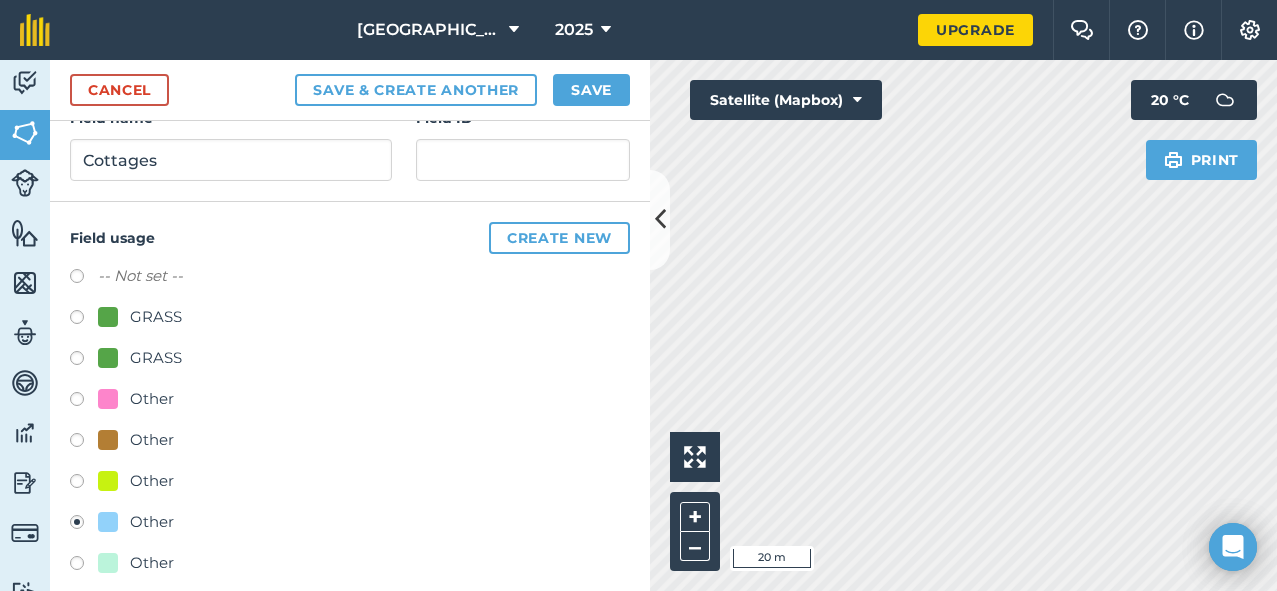 click on "Other" at bounding box center [350, 524] 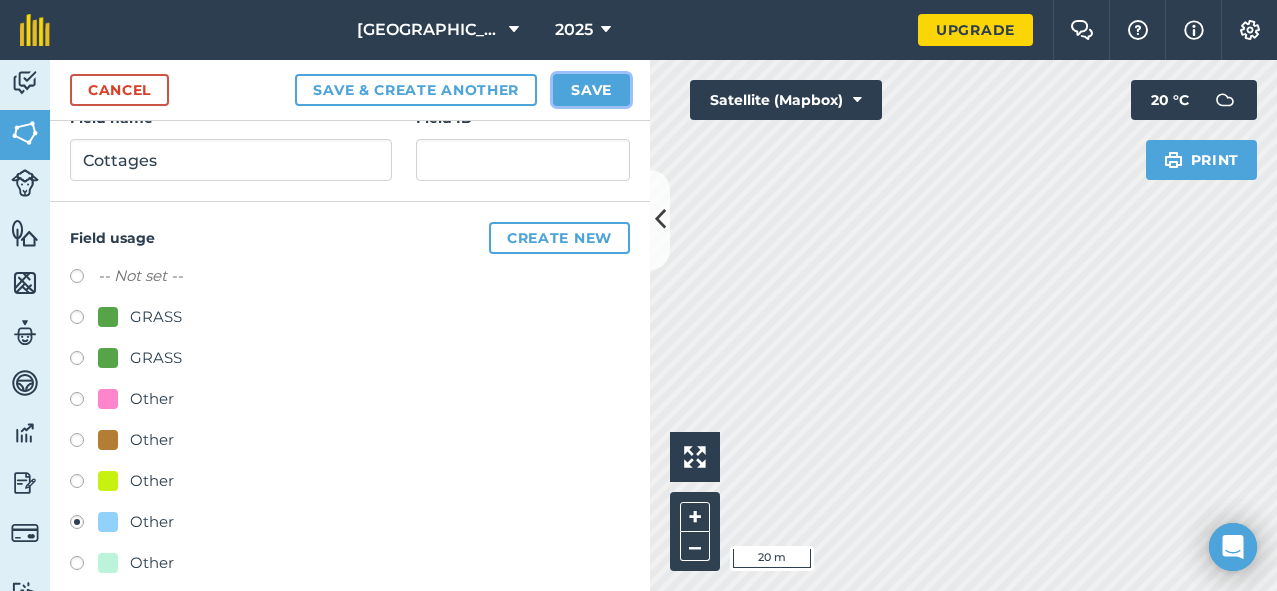 click on "Save" at bounding box center [591, 90] 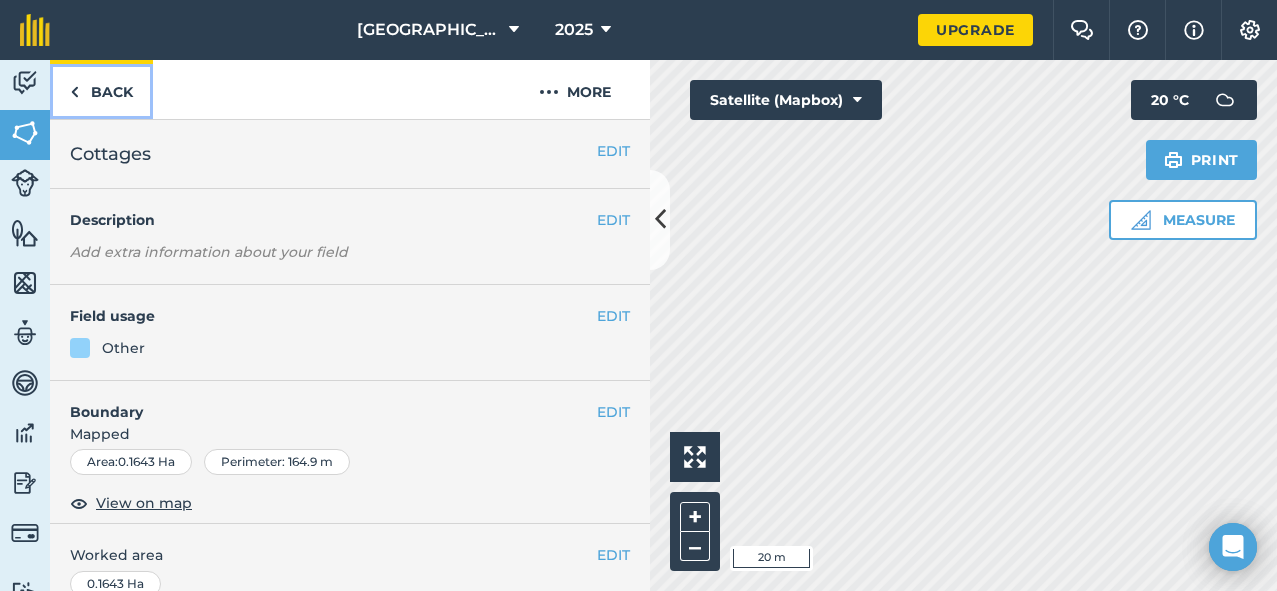 click on "Back" at bounding box center [101, 89] 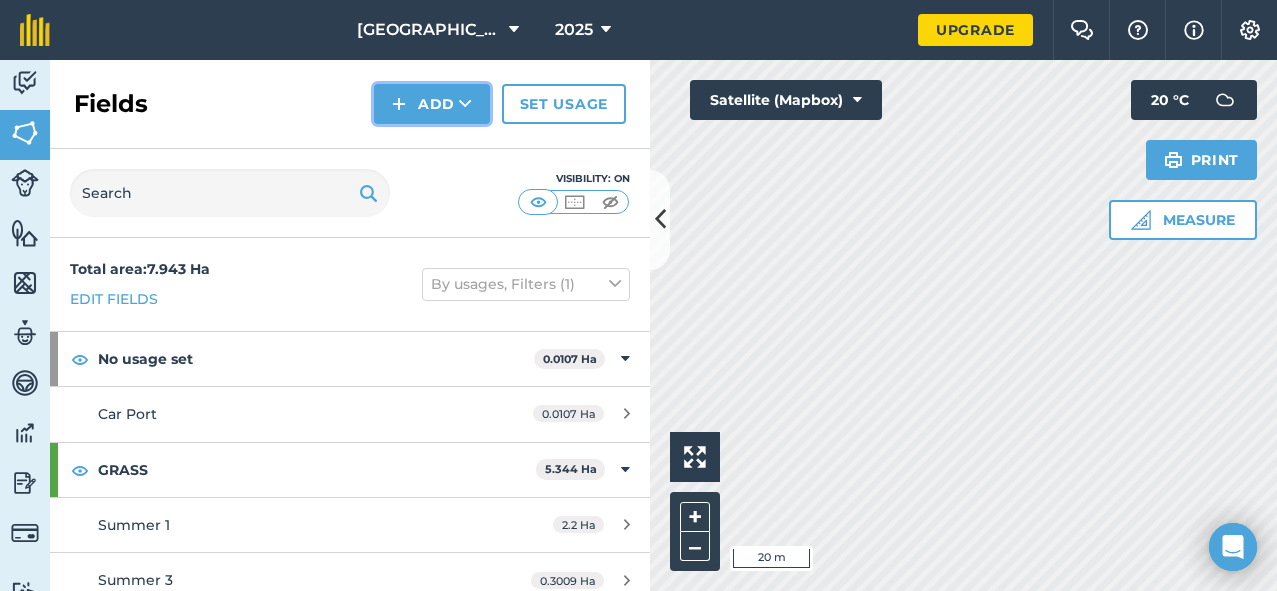click on "Add" at bounding box center [432, 104] 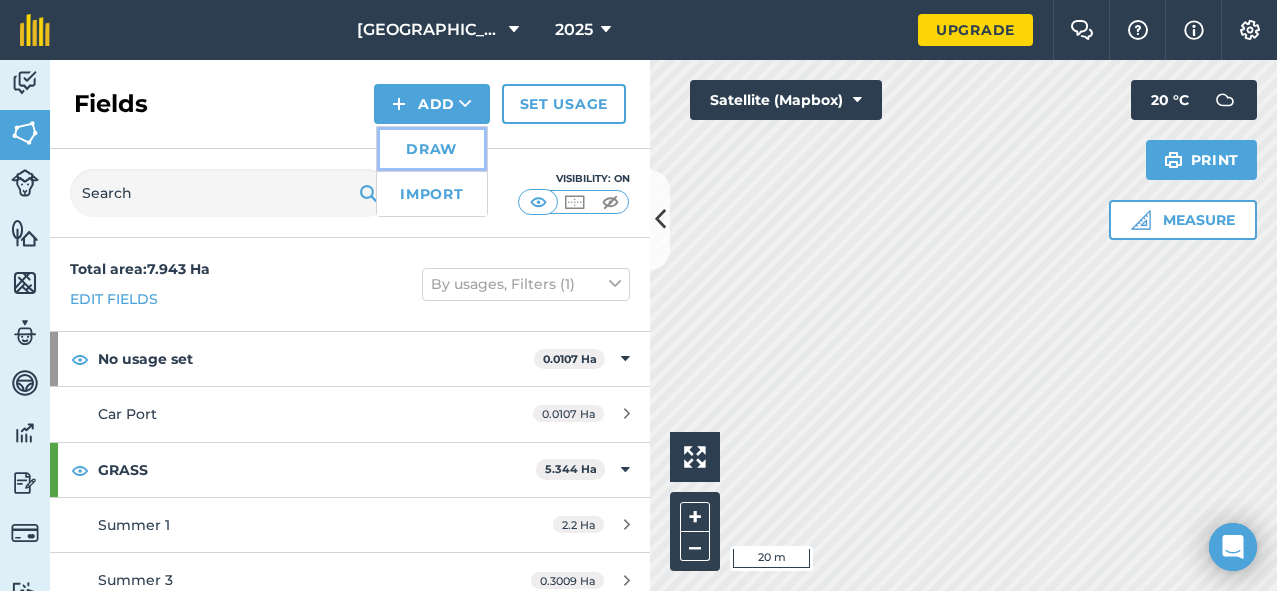 click on "Draw" at bounding box center [432, 149] 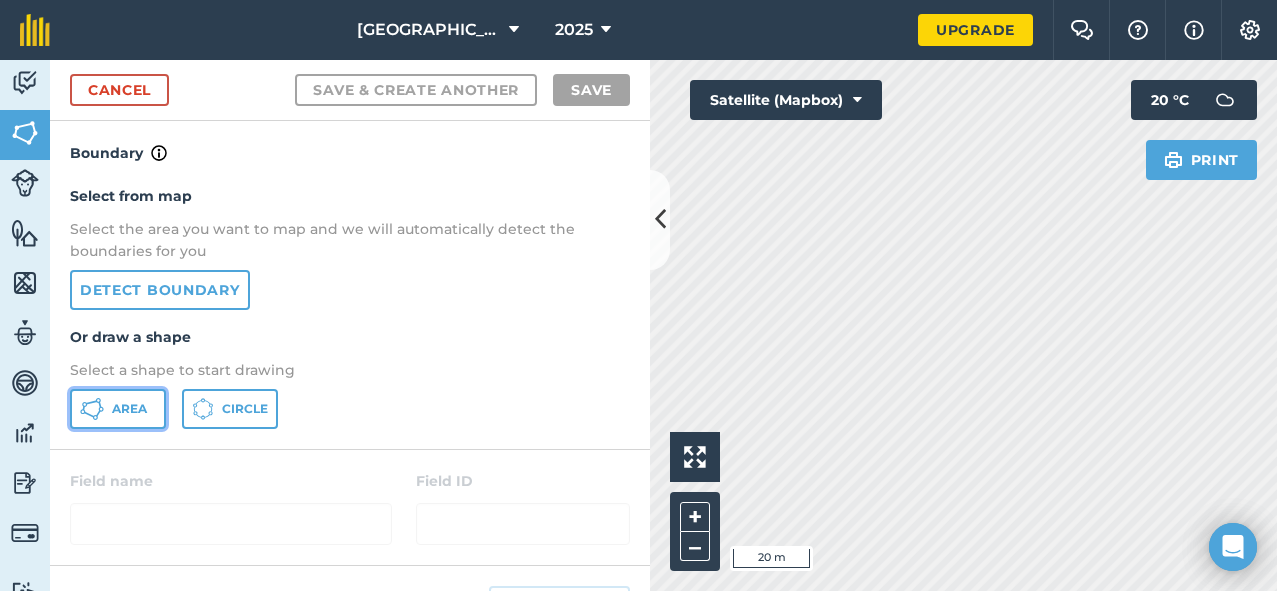 click on "Area" at bounding box center [129, 409] 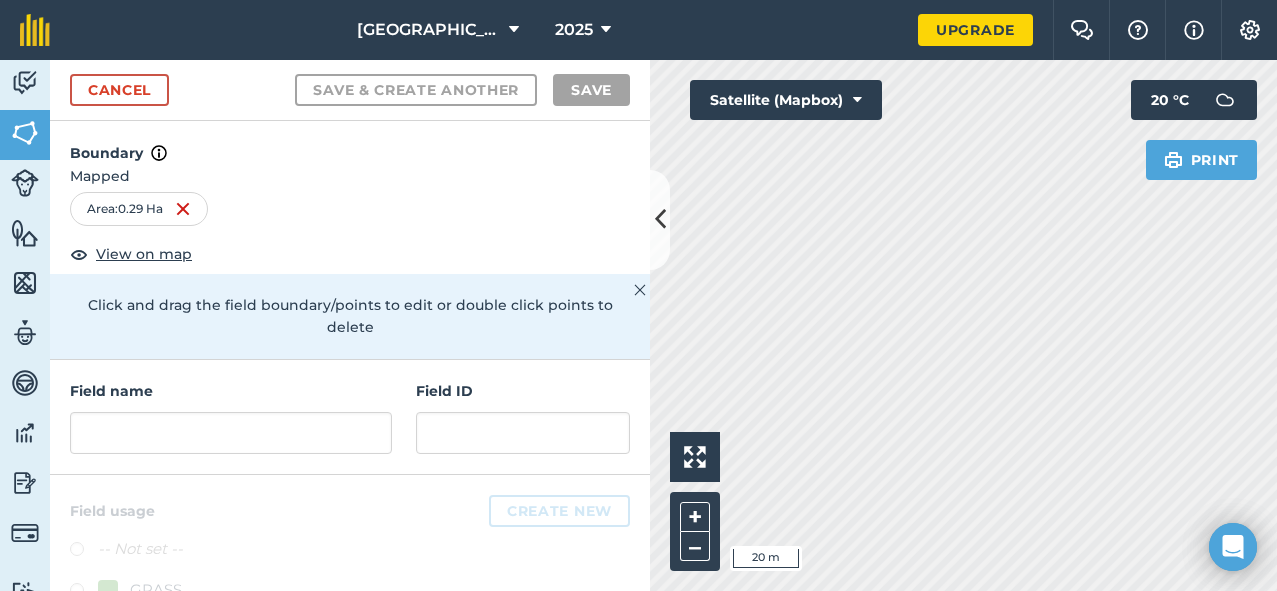 click on "[GEOGRAPHIC_DATA] 2025 Upgrade Farm Chat Help Info Settings Map printing is not available on our free plan Please upgrade to our Essentials, Plus or Pro plan to access this feature. Activity Fields Livestock Features Maps Team Vehicles Data Reporting Billing Tutorials Tutorials Cancel Save & Create Another Save Boundary   Mapped Area :  0.29   Ha   View on map Click and drag the field boundary/points to edit or double click points to delete Field name Field ID Field usage   Create new -- Not set -- GRASS GRASS Other Other Other Other Other Click to start drawing i 20 m + – Satellite (Mapbox) Print 20   ° C" at bounding box center [638, 295] 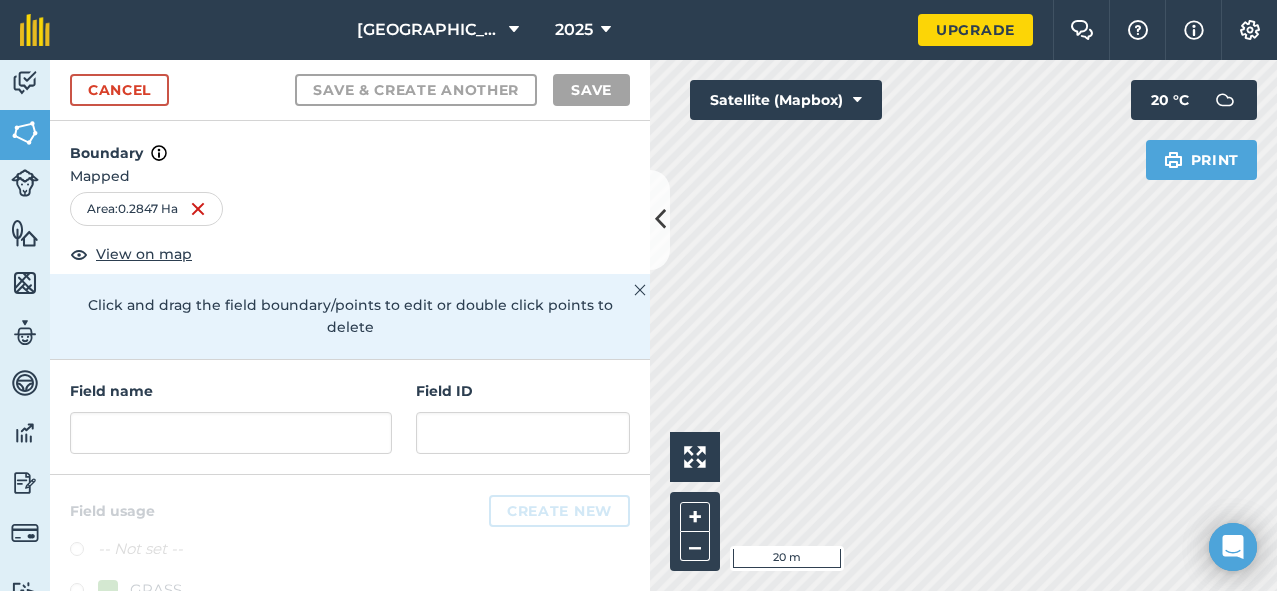 click on "[GEOGRAPHIC_DATA] 2025 Upgrade Farm Chat Help Info Settings Map printing is not available on our free plan Please upgrade to our Essentials, Plus or Pro plan to access this feature. Activity Fields Livestock Features Maps Team Vehicles Data Reporting Billing Tutorials Tutorials Cancel Save & Create Another Save Boundary   Mapped Area :  0.2847   Ha   View on map Click and drag the field boundary/points to edit or double click points to delete Field name Field ID Field usage   Create new -- Not set -- GRASS GRASS Other Other Other Other Other Click to start drawing i 20 m + – Satellite (Mapbox) Print 20   ° C" at bounding box center [638, 295] 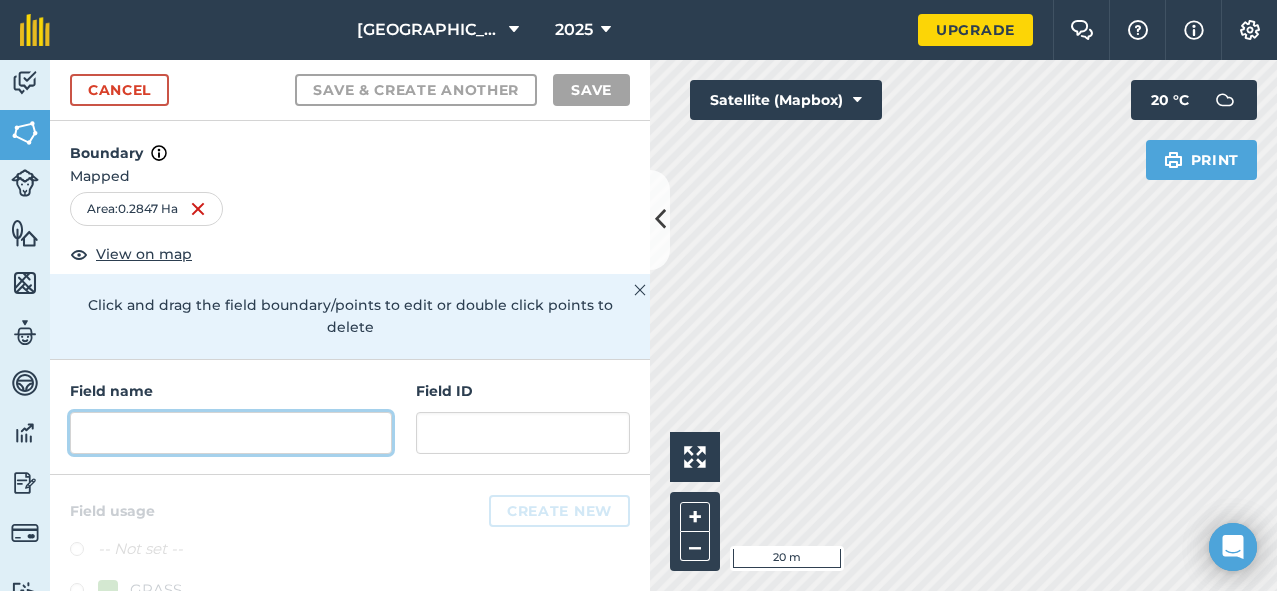 click at bounding box center [231, 433] 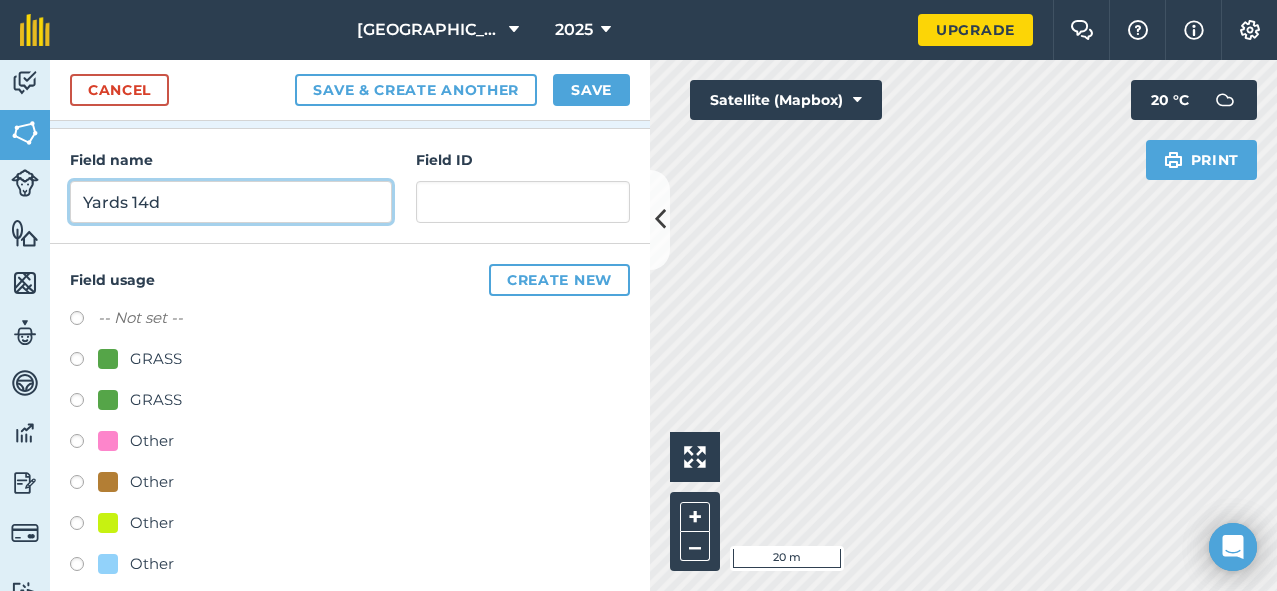 scroll, scrollTop: 273, scrollLeft: 0, axis: vertical 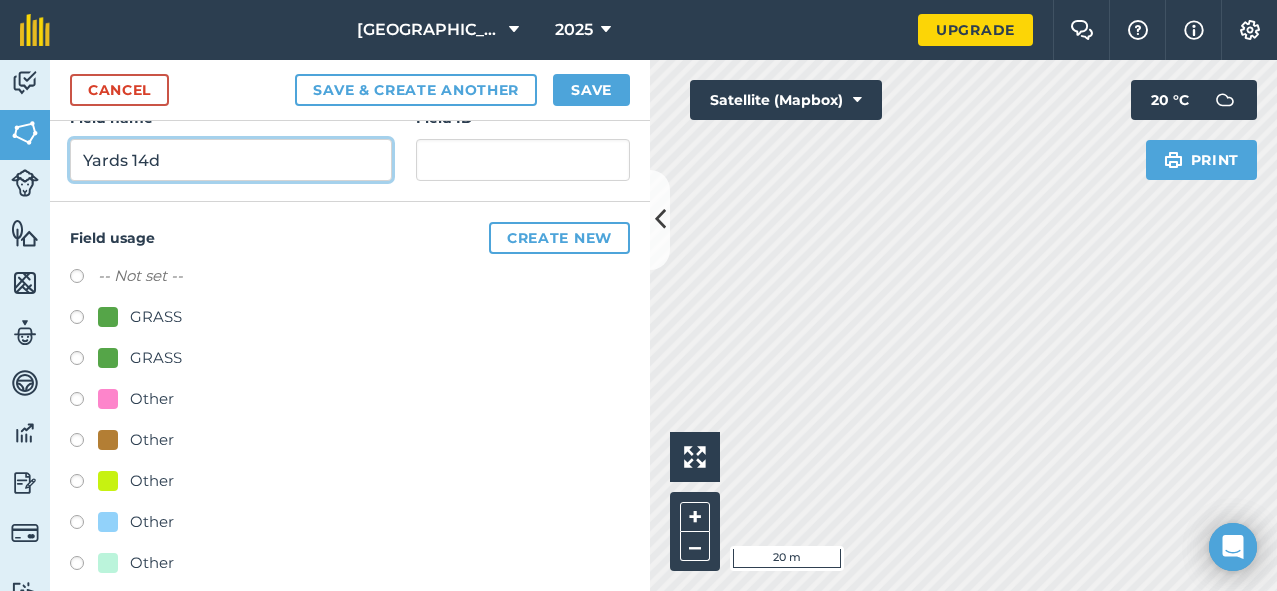 type on "Yards 14d" 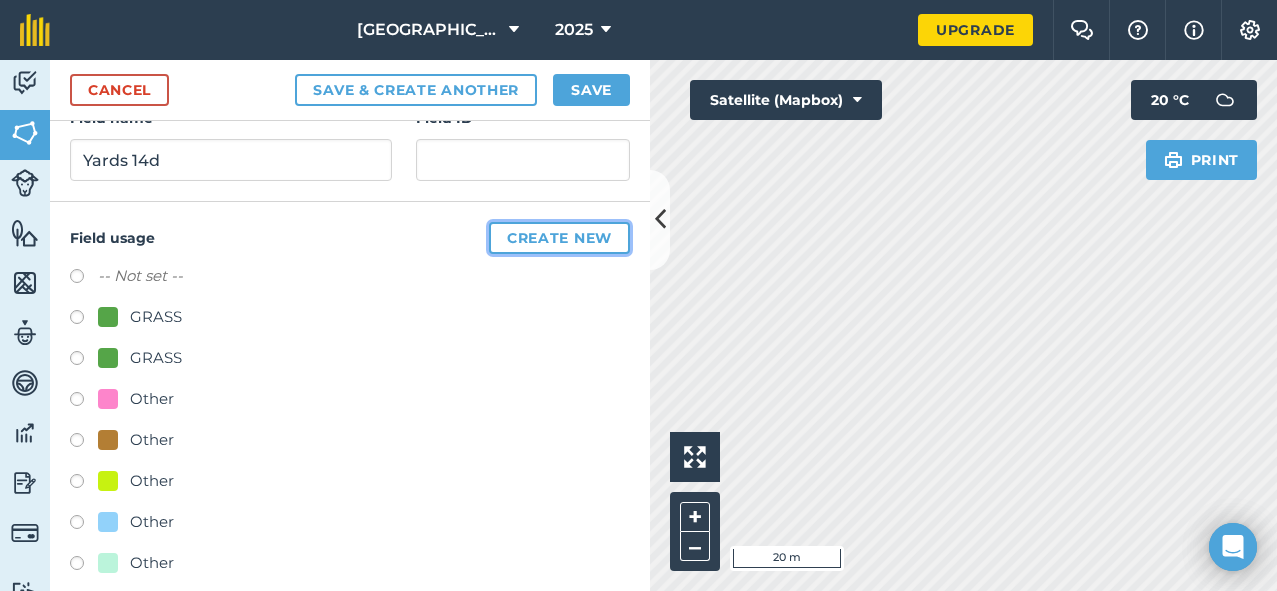 click on "Create new" at bounding box center [559, 238] 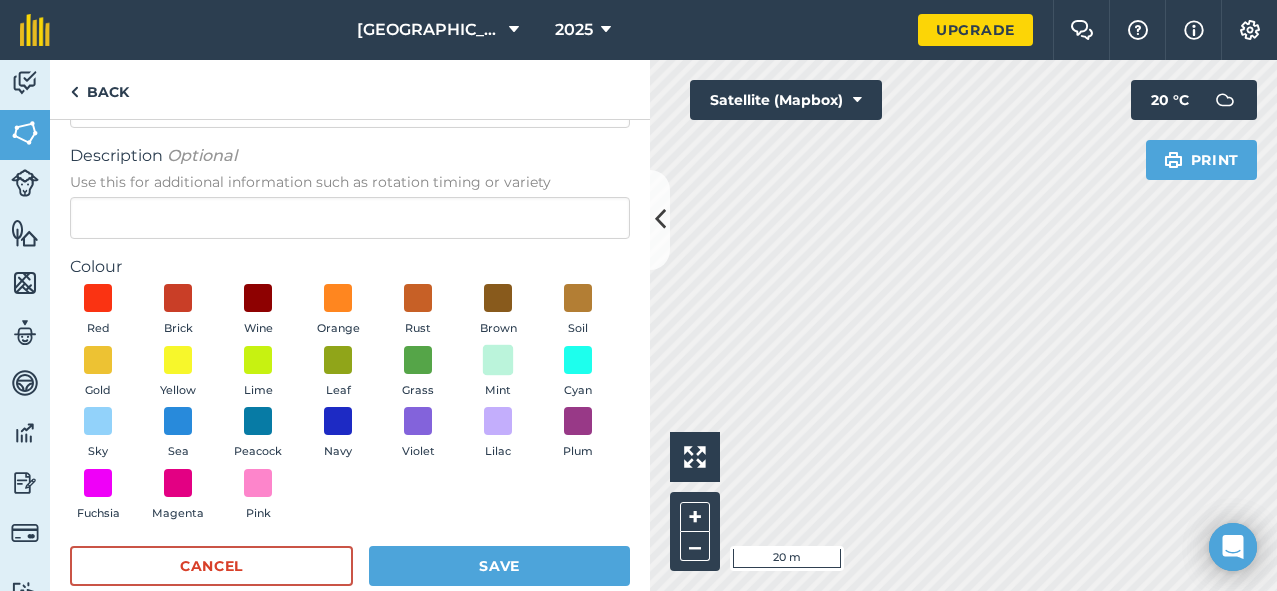 scroll, scrollTop: 110, scrollLeft: 0, axis: vertical 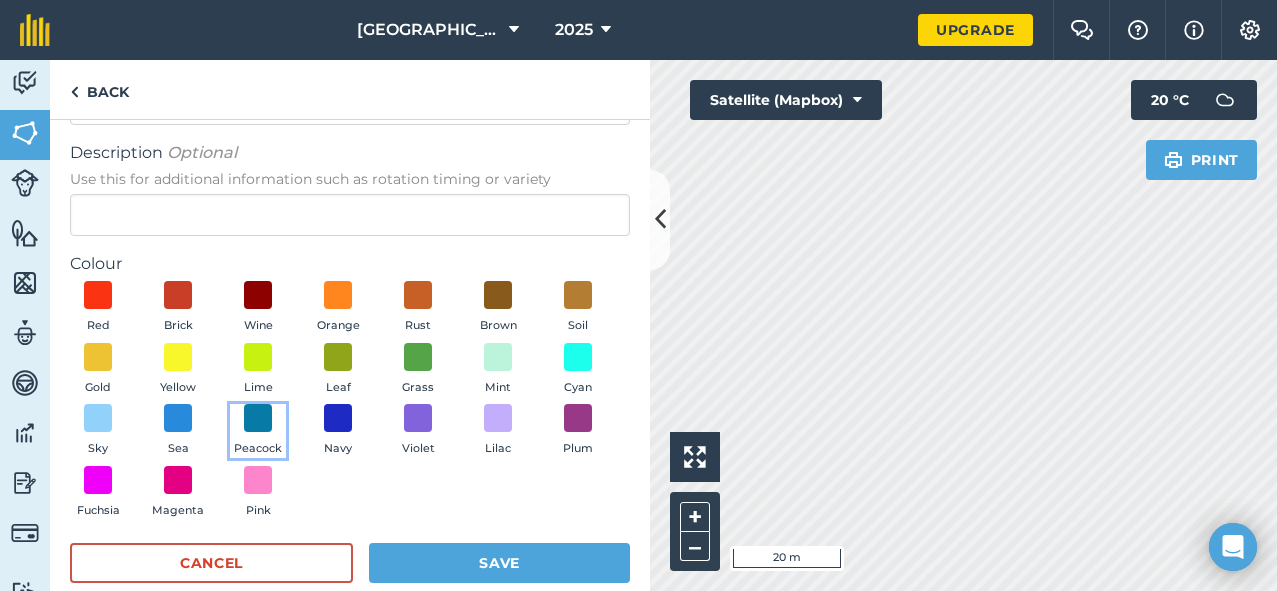 click on "Peacock" at bounding box center [258, 431] 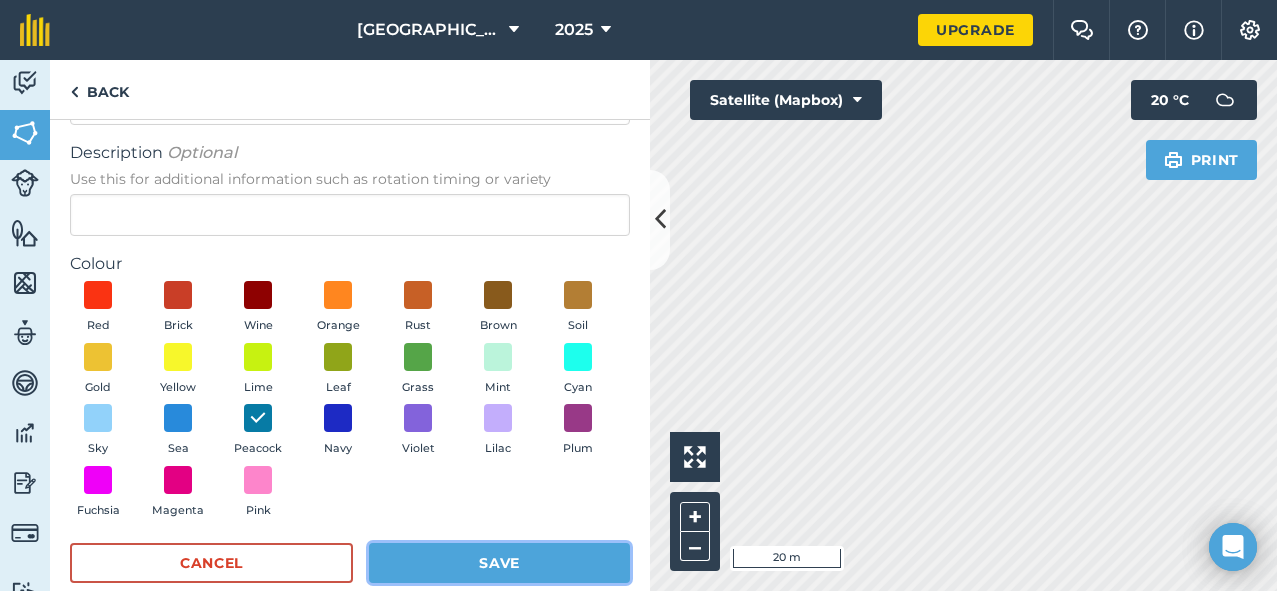 click on "Save" at bounding box center (499, 563) 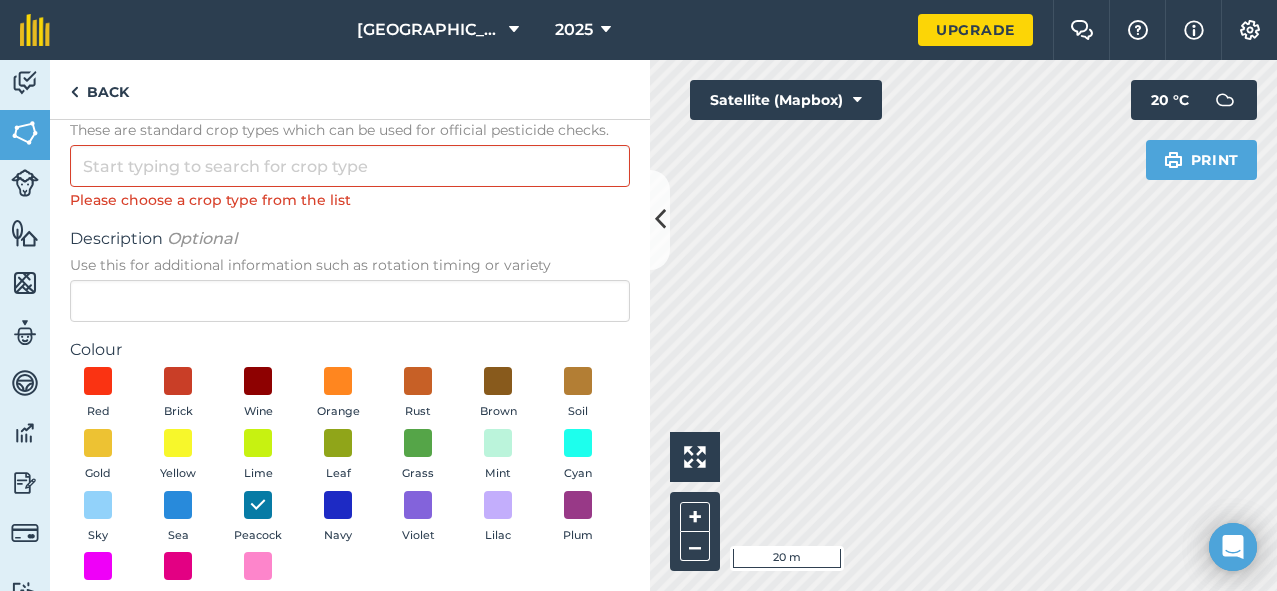 scroll, scrollTop: 0, scrollLeft: 0, axis: both 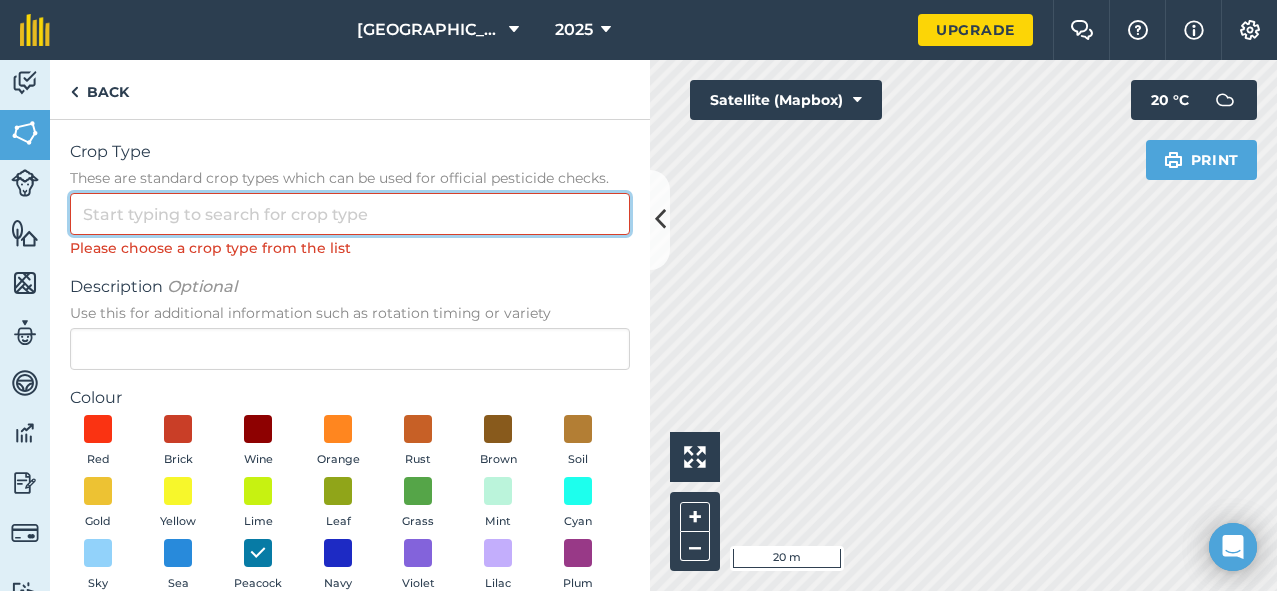 click on "Crop Type These are standard crop types which can be used for official pesticide checks." at bounding box center (350, 214) 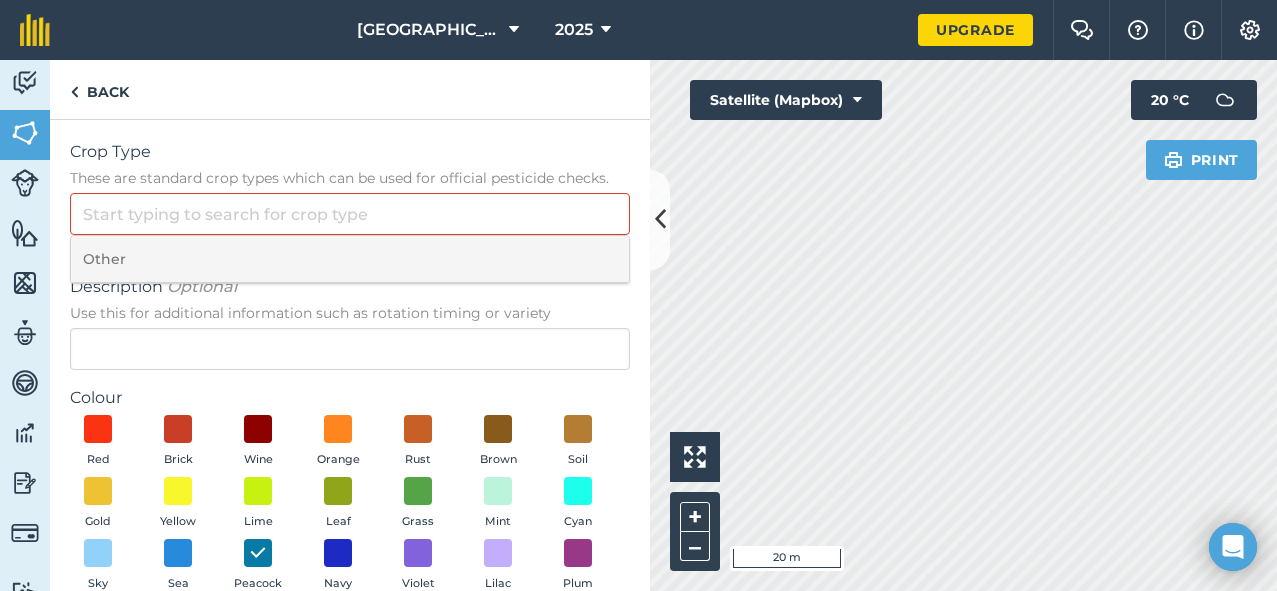 click on "Other" at bounding box center [350, 259] 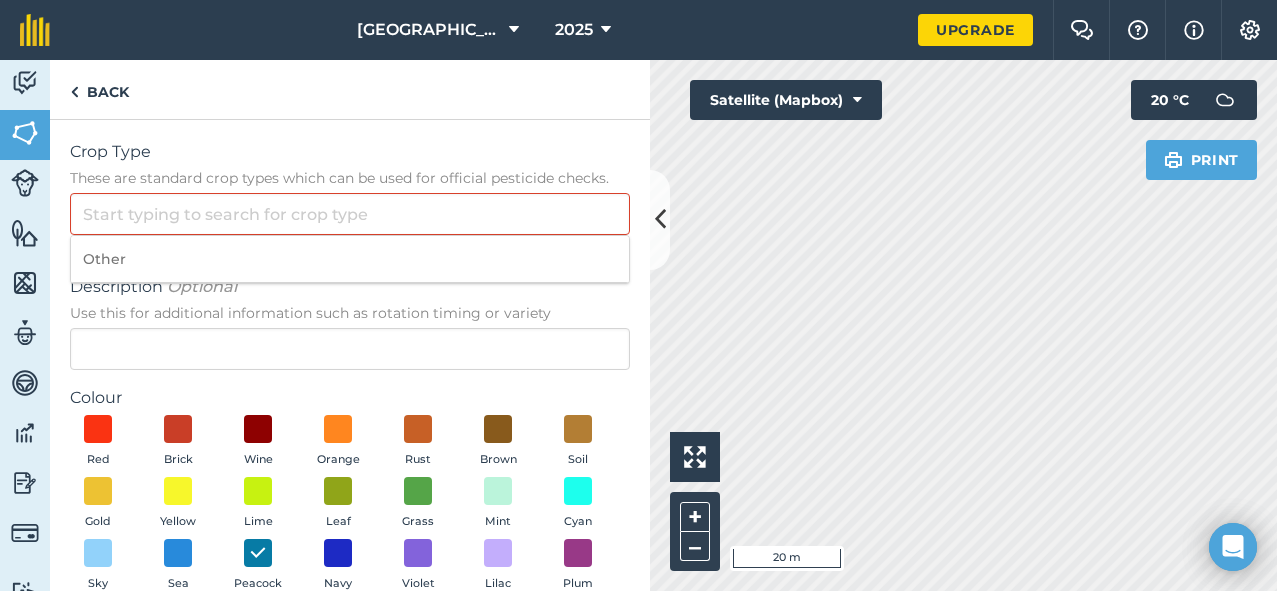 type on "Other" 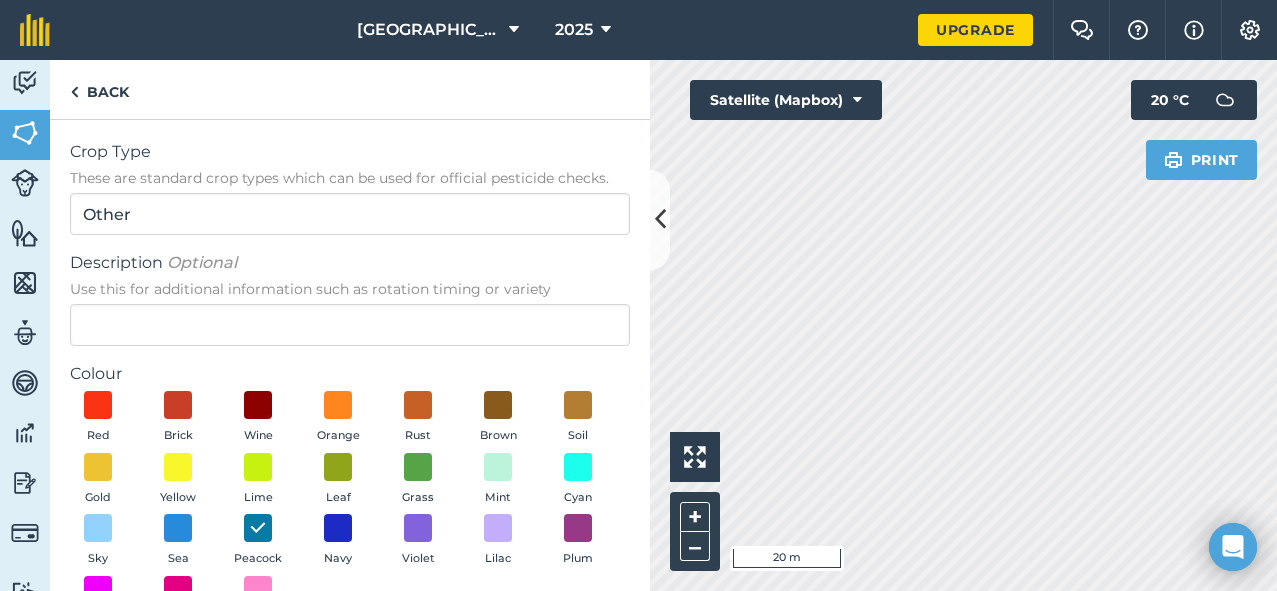 scroll, scrollTop: 143, scrollLeft: 0, axis: vertical 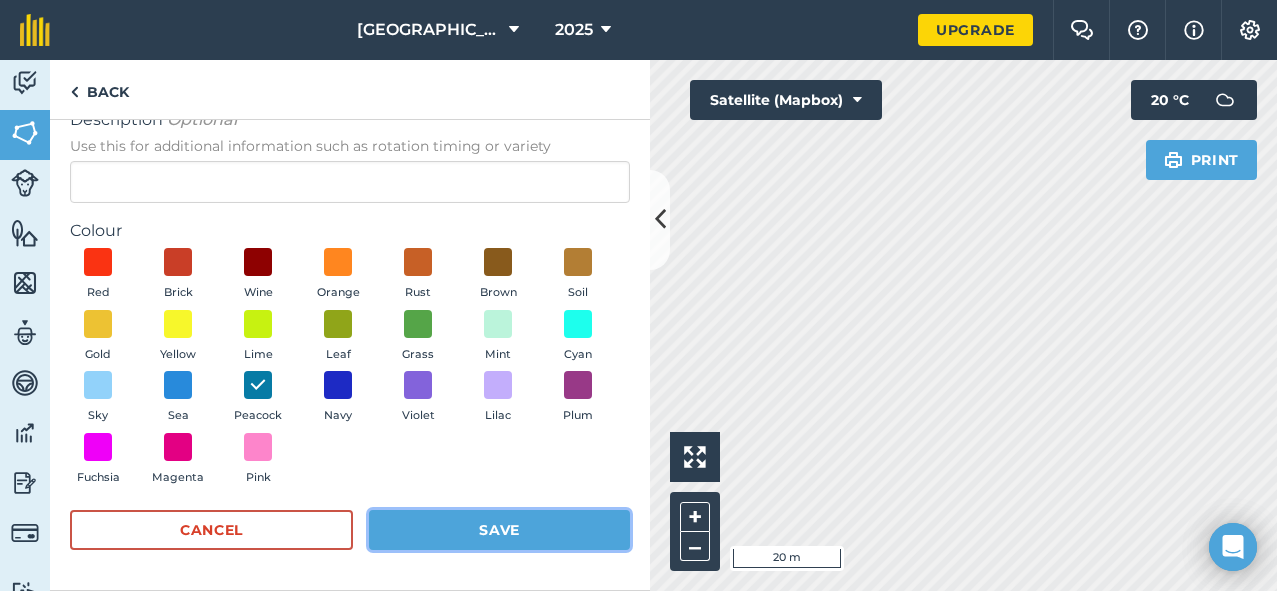click on "Save" at bounding box center [499, 530] 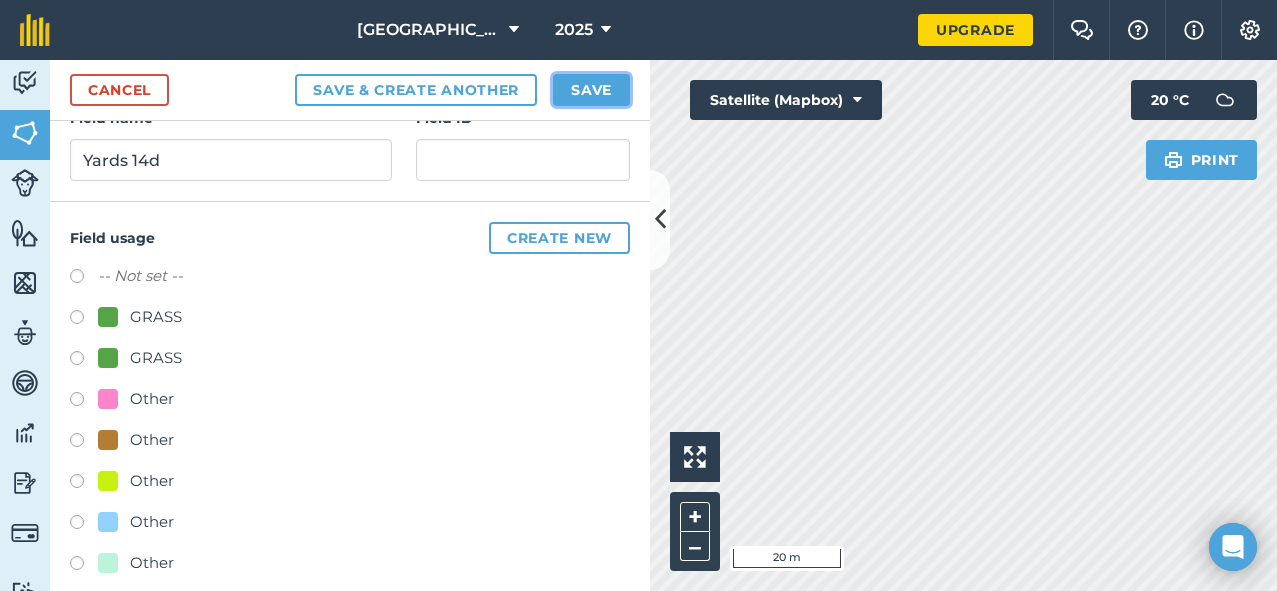 click on "Save" at bounding box center (591, 90) 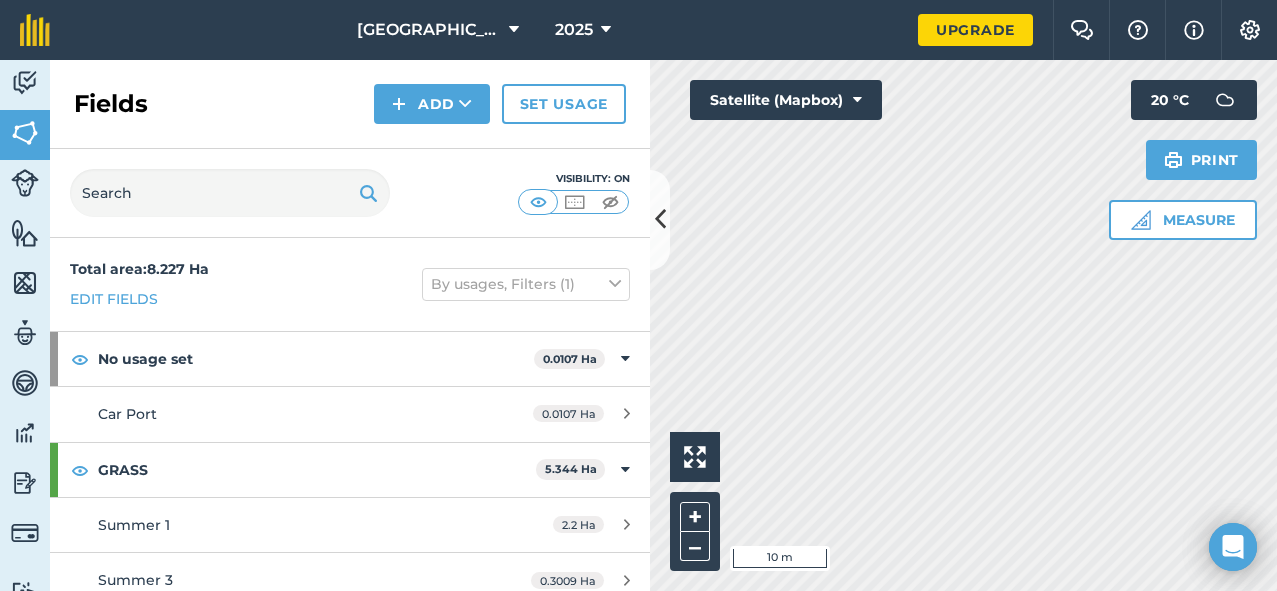 click on "[GEOGRAPHIC_DATA] 2025 Upgrade Farm Chat Help Info Settings Map printing is not available on our free plan Please upgrade to our Essentials, Plus or Pro plan to access this feature. Activity Fields Livestock Features Maps Team Vehicles Data Reporting Billing Tutorials Tutorials Fields   Add   Set usage Visibility: On Total area :  8.227   Ha Edit fields By usages, Filters (1) No usage set 0.0107   Ha Car Port 0.0107   Ha GRASS 5.344   Ha Summer 1 2.2   Ha Summer 3 0.3009   Ha Summer 4 0.3057   Ha Summer 5 0.4621   Ha Winter 1 0.2813   Ha Winter 10 0.1914   Ha Winter 11 0.1878   Ha Winter 12 0.1823   Ha Winter 2 0.1802   Ha Winter 3 0.101   Ha Winter 4 0.105   Ha Winter 5 0.091   Ha Winter 6 0.1969   Ha Winter 7 0.1857   Ha Winter 8 0.1864   Ha Winter 9 0.1858   Ha GRASS 0.3016   Ha Summer 2 0.3016   Ha Other 0.1118   Ha Menage 0.1118   Ha Other 0.3104   Ha Allotment 0.3104   Ha Other 1.296   [PERSON_NAME] 1.296   Ha Other 0.2468   Ha Cottages 0.1643   Ha Stable 0.08248   Ha Other 0.3219   Ha Front" at bounding box center [638, 295] 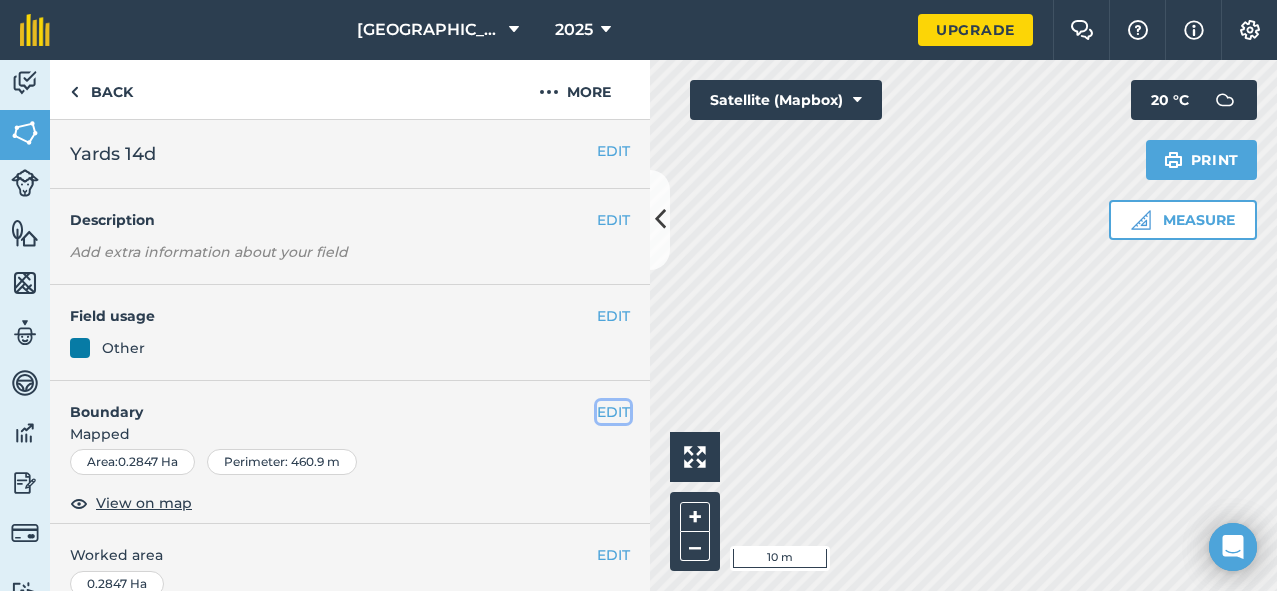 click on "EDIT" at bounding box center [613, 412] 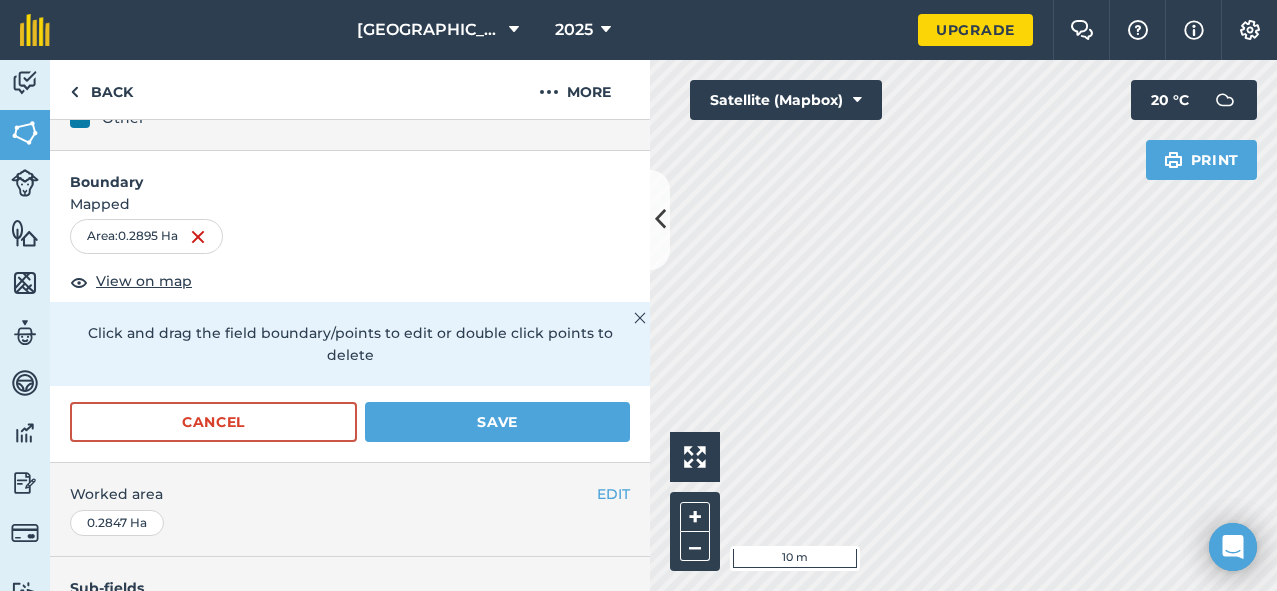 scroll, scrollTop: 234, scrollLeft: 0, axis: vertical 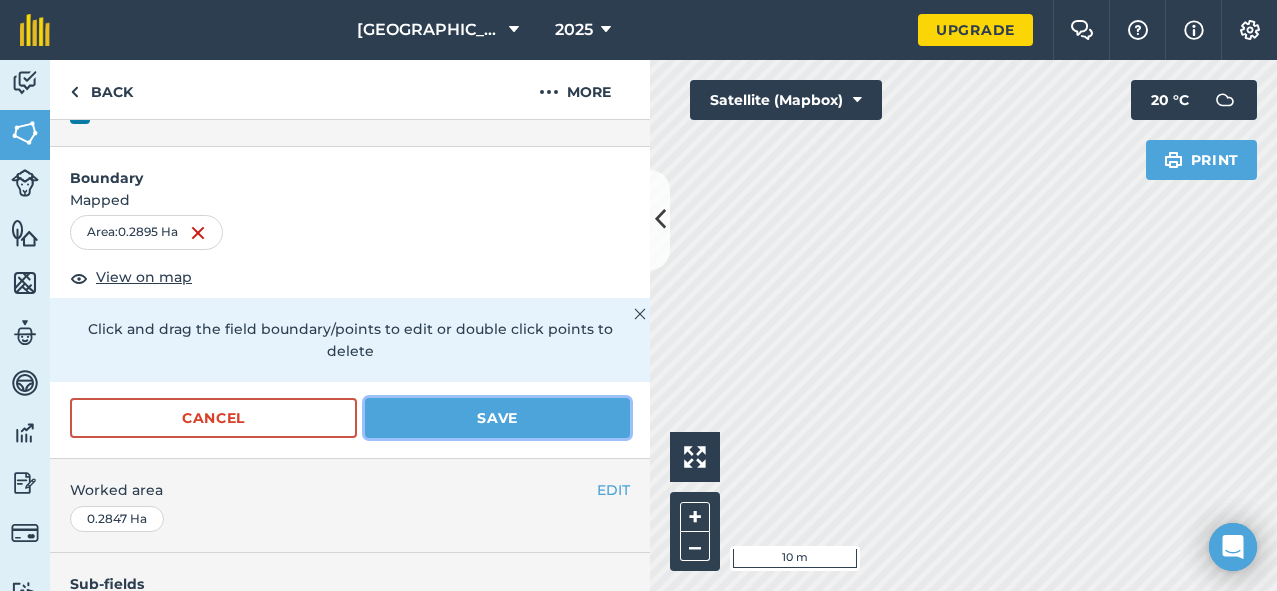 click on "Save" at bounding box center (497, 418) 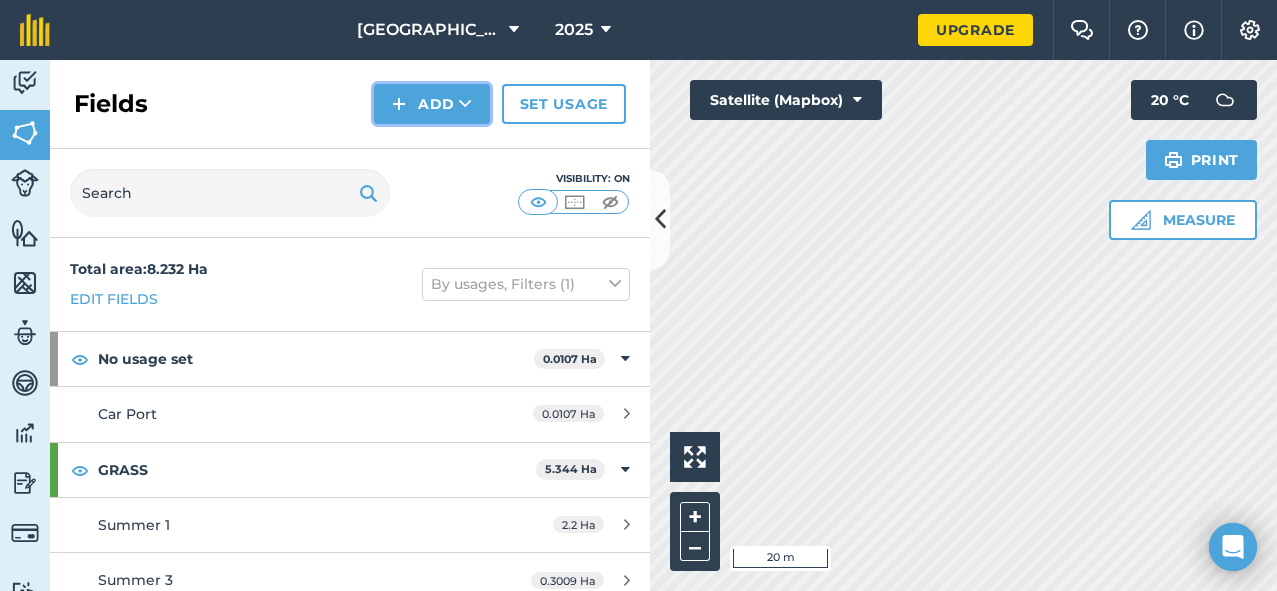 click on "Add" at bounding box center (432, 104) 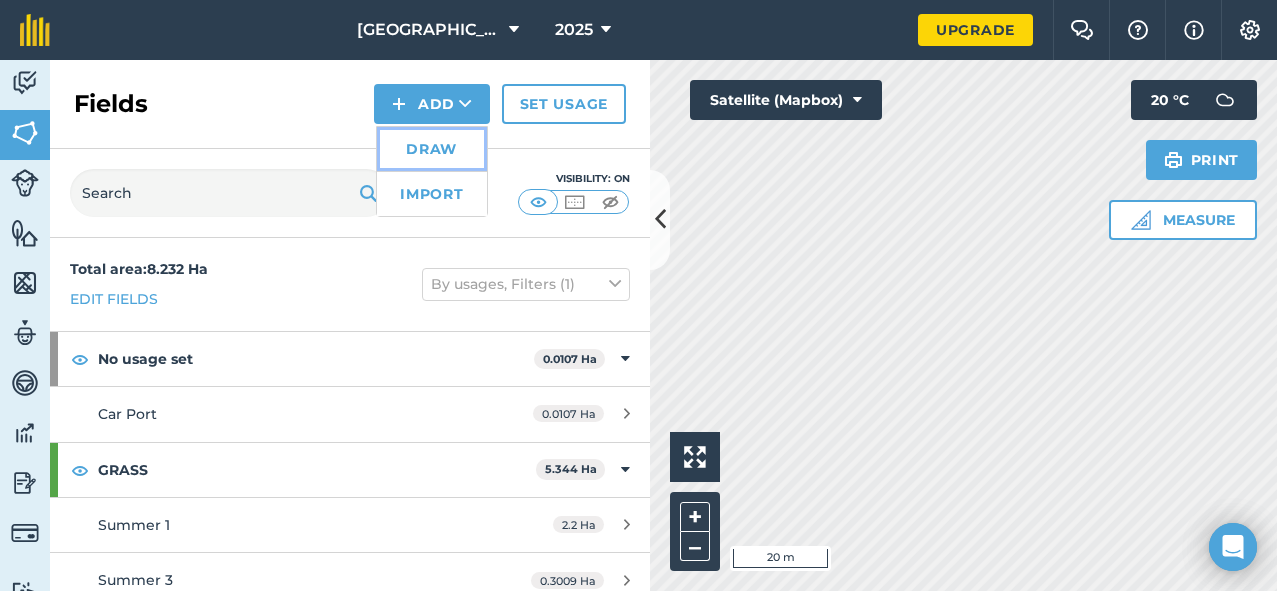 click on "Draw" at bounding box center (432, 149) 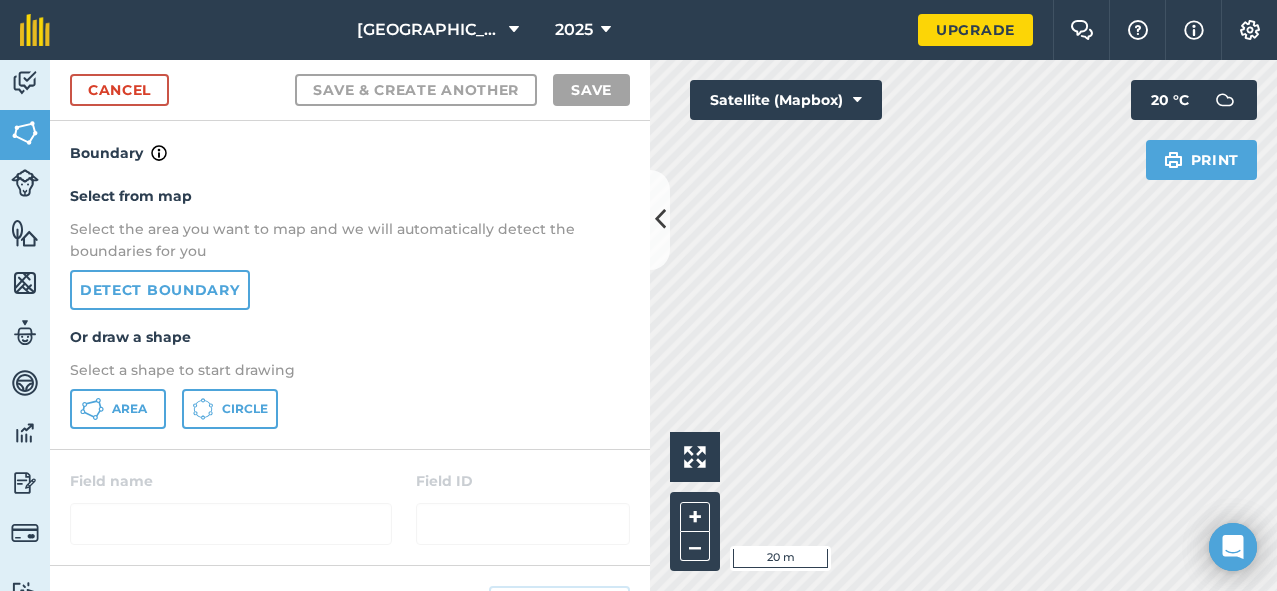 click on "Select from map Select the area you want to map and we will automatically detect the boundaries for you Detect boundary Or draw a shape Select a shape to start drawing Area Circle" at bounding box center (350, 307) 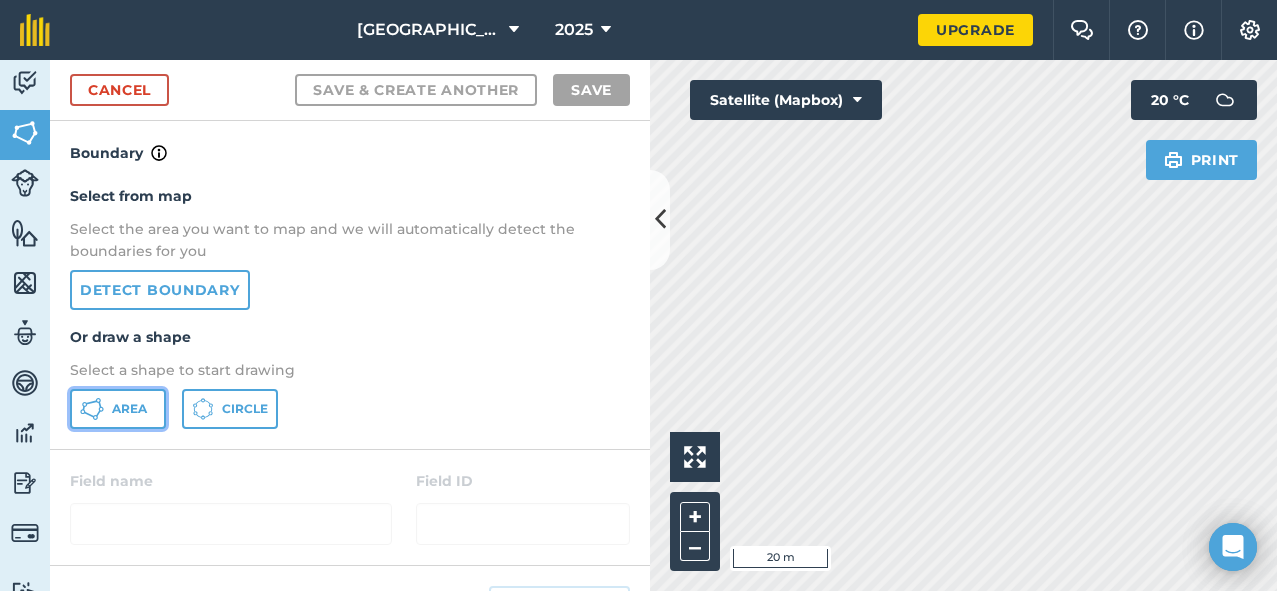 click 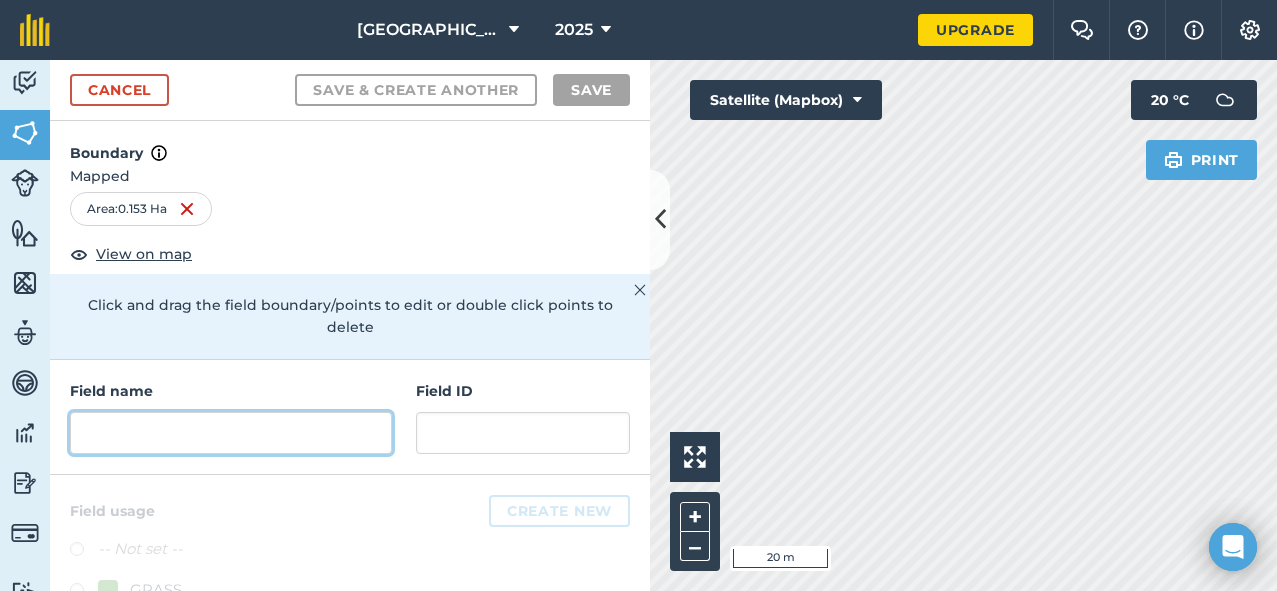 click at bounding box center (231, 433) 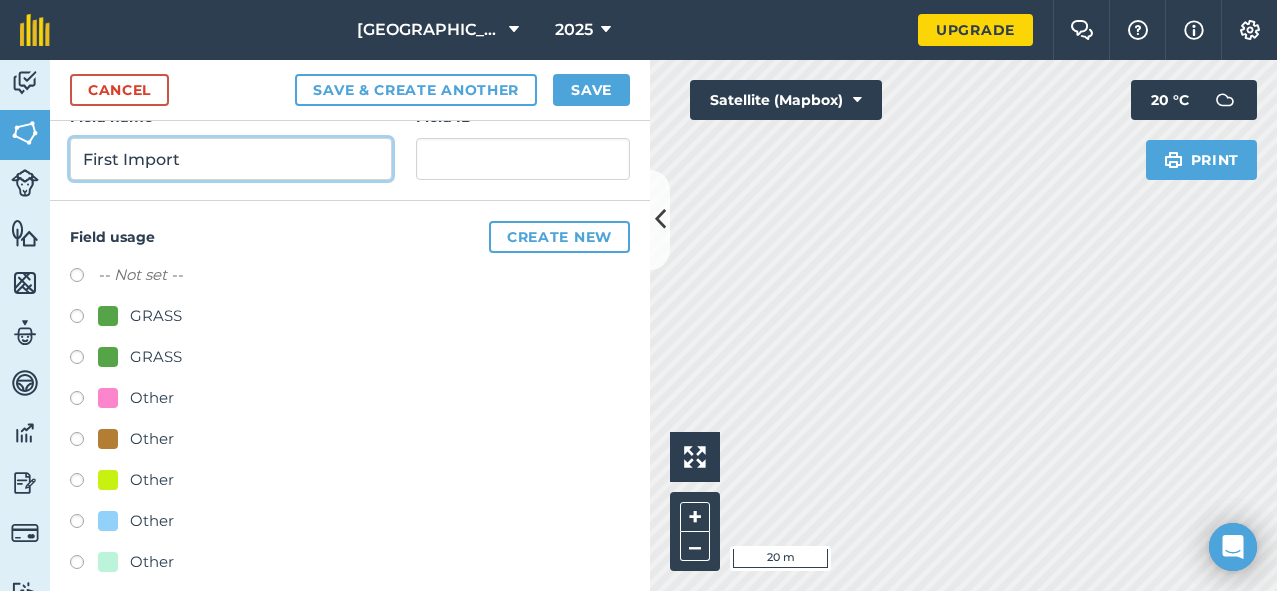 scroll, scrollTop: 314, scrollLeft: 0, axis: vertical 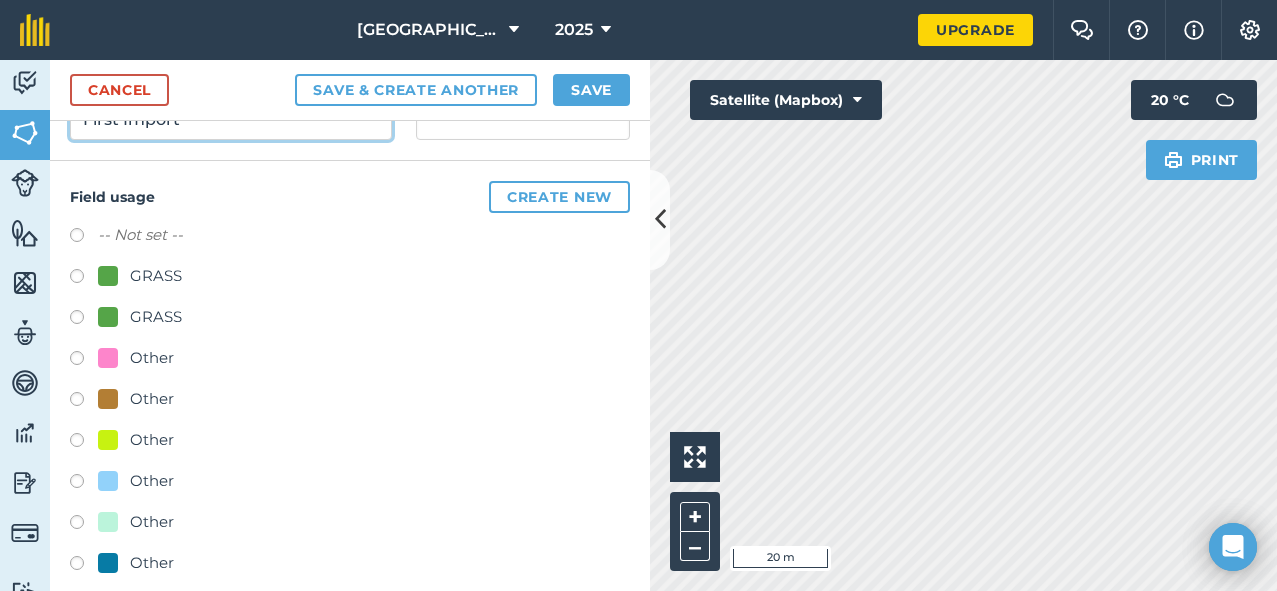type on "First Import" 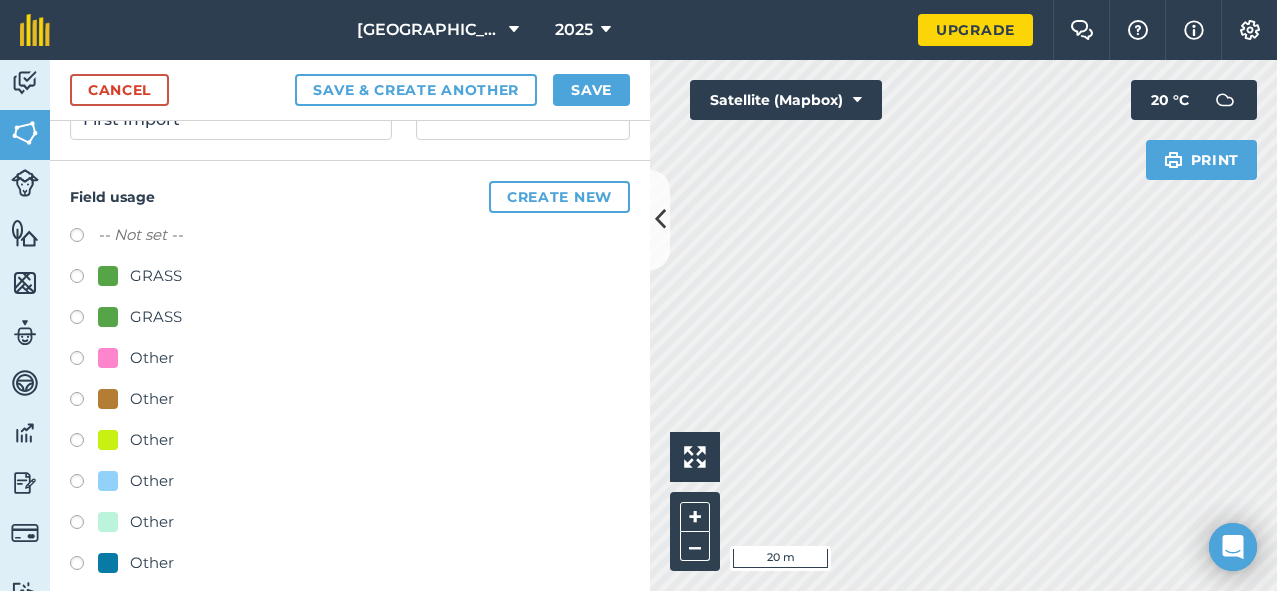 click at bounding box center (84, 566) 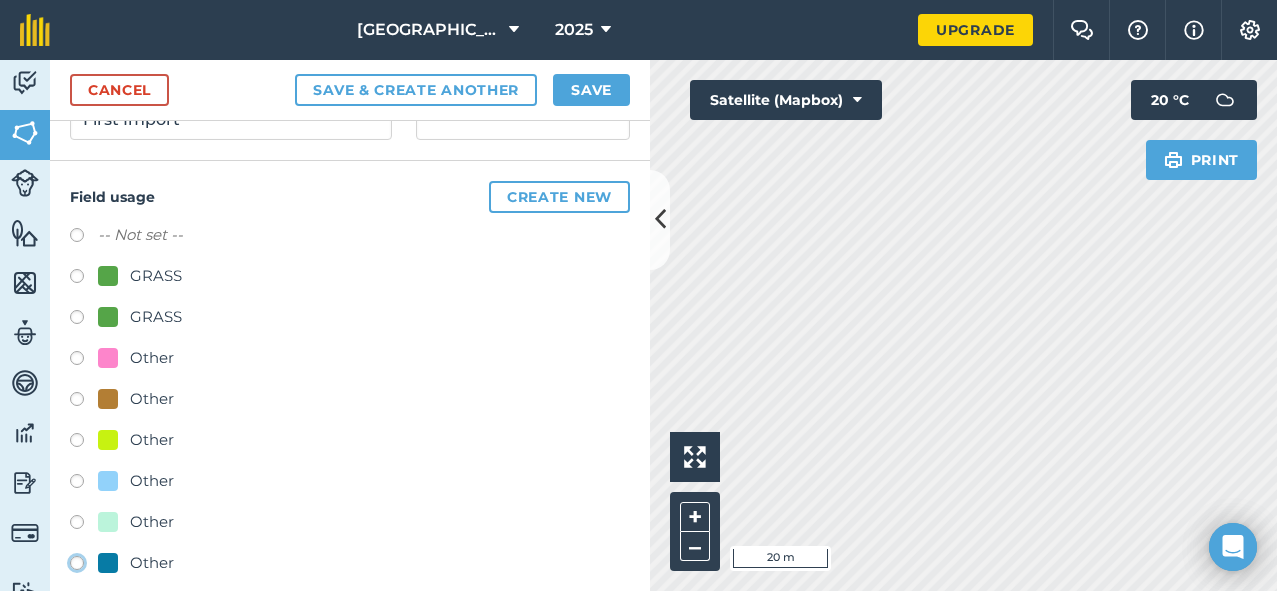 click on "Other" at bounding box center (-9923, 562) 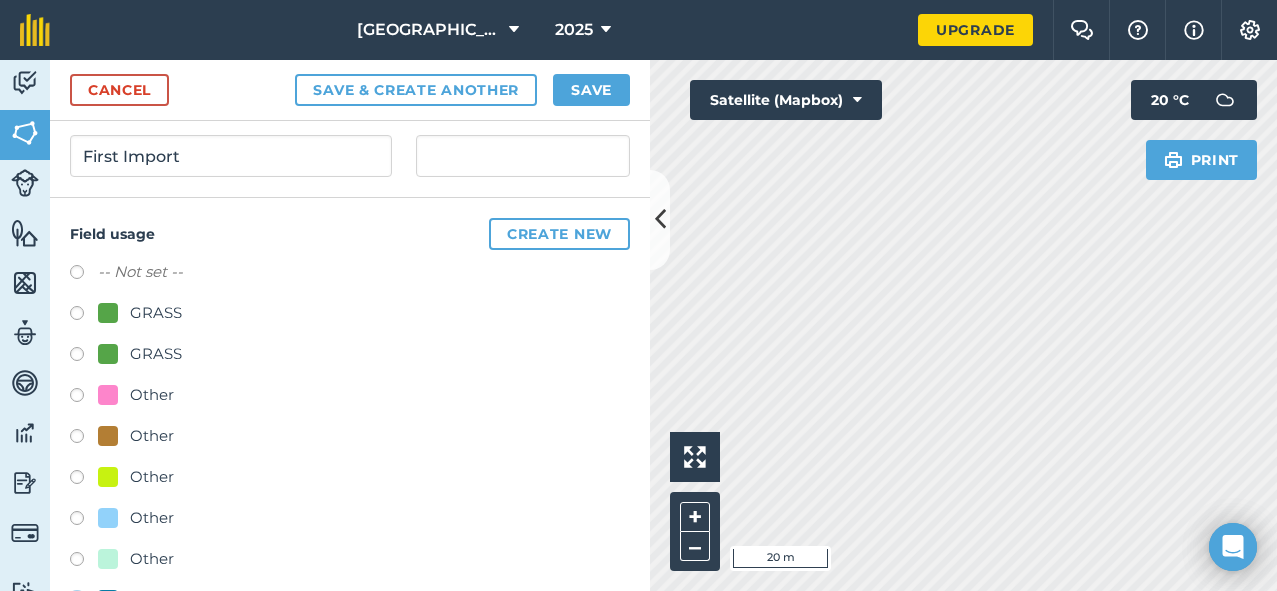 scroll, scrollTop: 314, scrollLeft: 0, axis: vertical 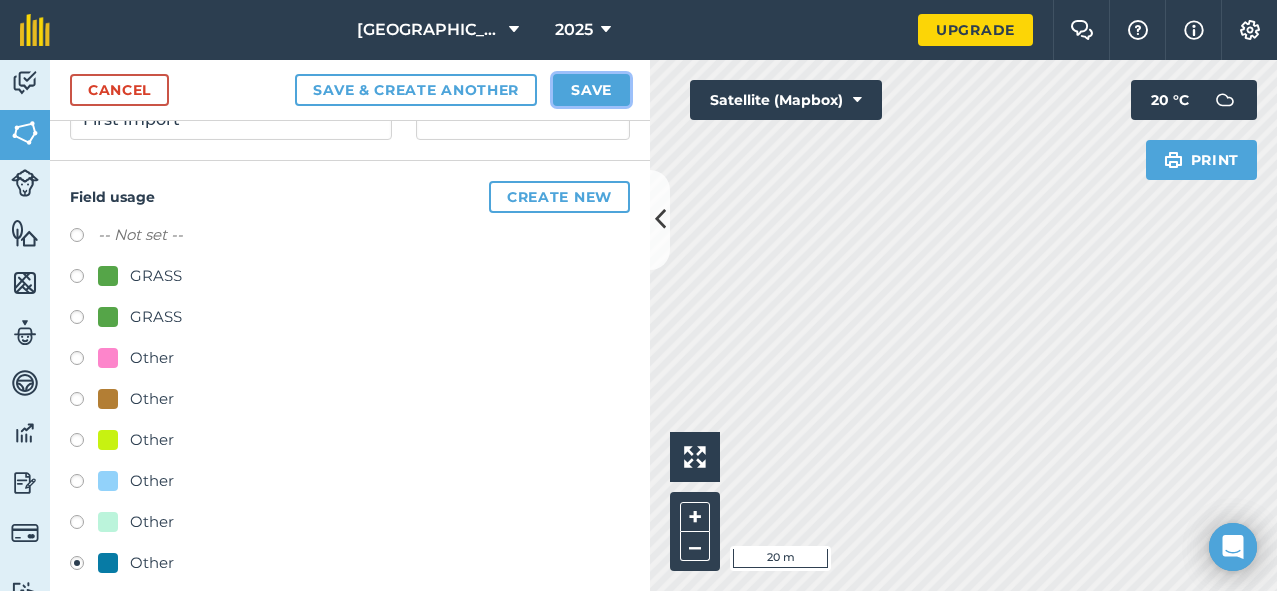 click on "Save" at bounding box center [591, 90] 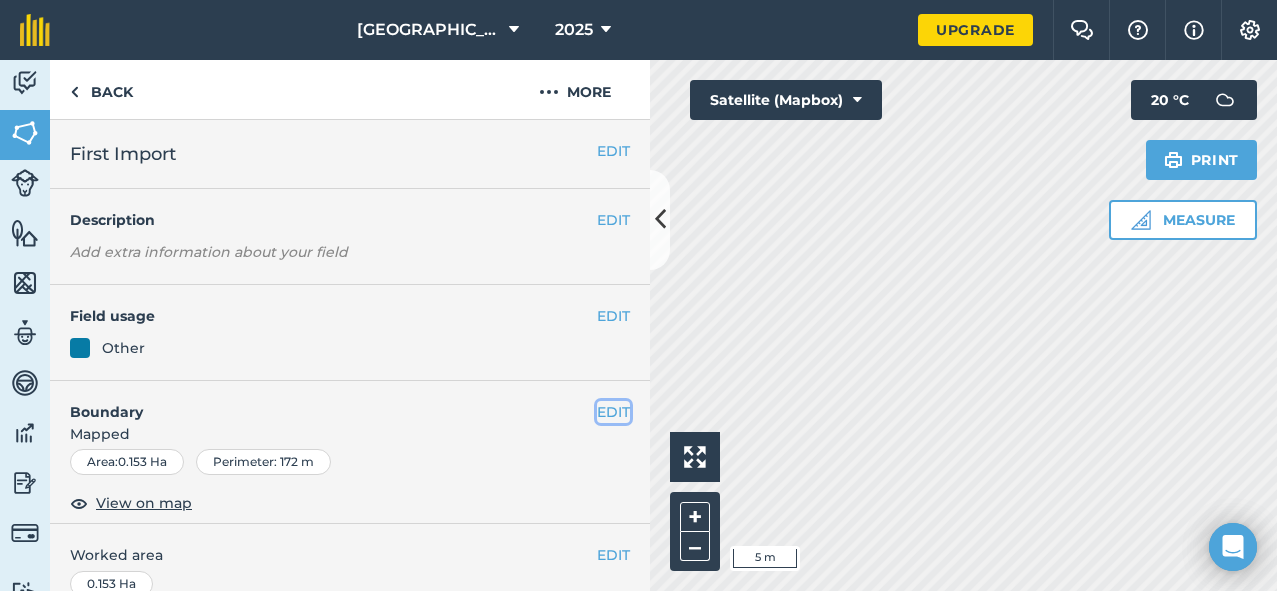 click on "EDIT" at bounding box center [613, 412] 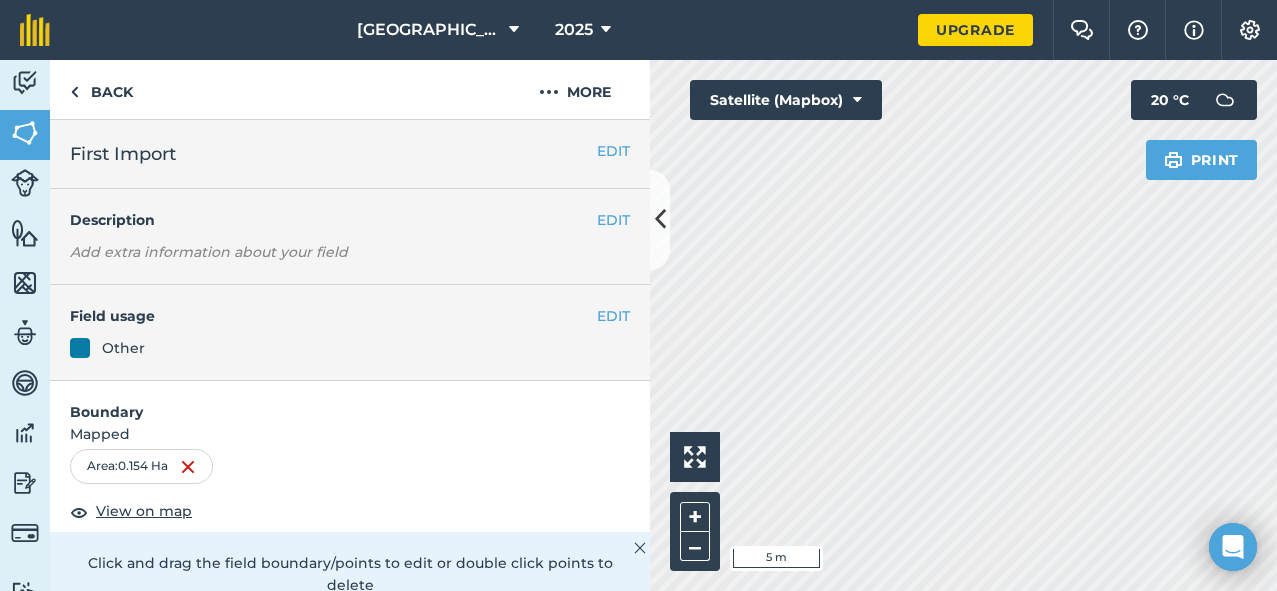 click on "Activity Fields Livestock Features Maps Team Vehicles Data Reporting Billing Tutorials Tutorials   Back   More EDIT First Import EDIT Description Add extra information about your field EDIT Field usage Other Boundary   Mapped Area :  0.154   Ha   View on map Click and drag the field boundary/points to edit or double click points to delete Cancel Save EDIT Worked area 0.153   Ha Sub-fields   Divide your fields into sections, e.g. for multiple crops or grazing blocks   Add sub-fields Add field job Add note   Field Health To-Do Field History Reports There are no outstanding tasks for this field. Click to start drawing i 5 m + – Satellite (Mapbox) Print 20   ° C" at bounding box center [638, 325] 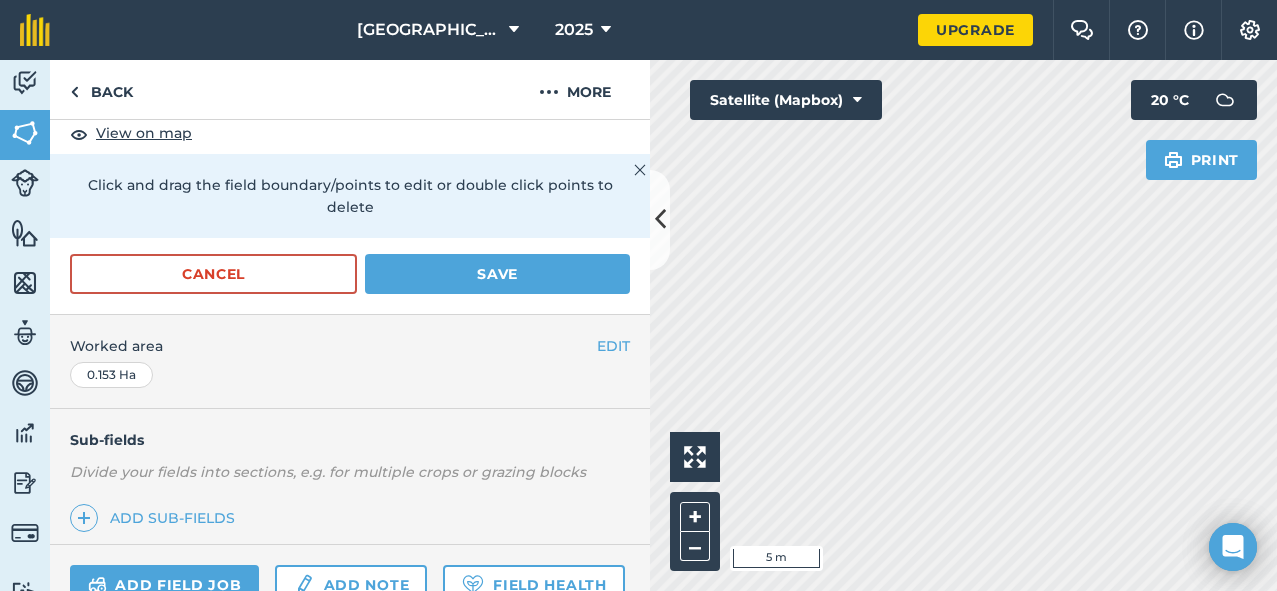scroll, scrollTop: 385, scrollLeft: 0, axis: vertical 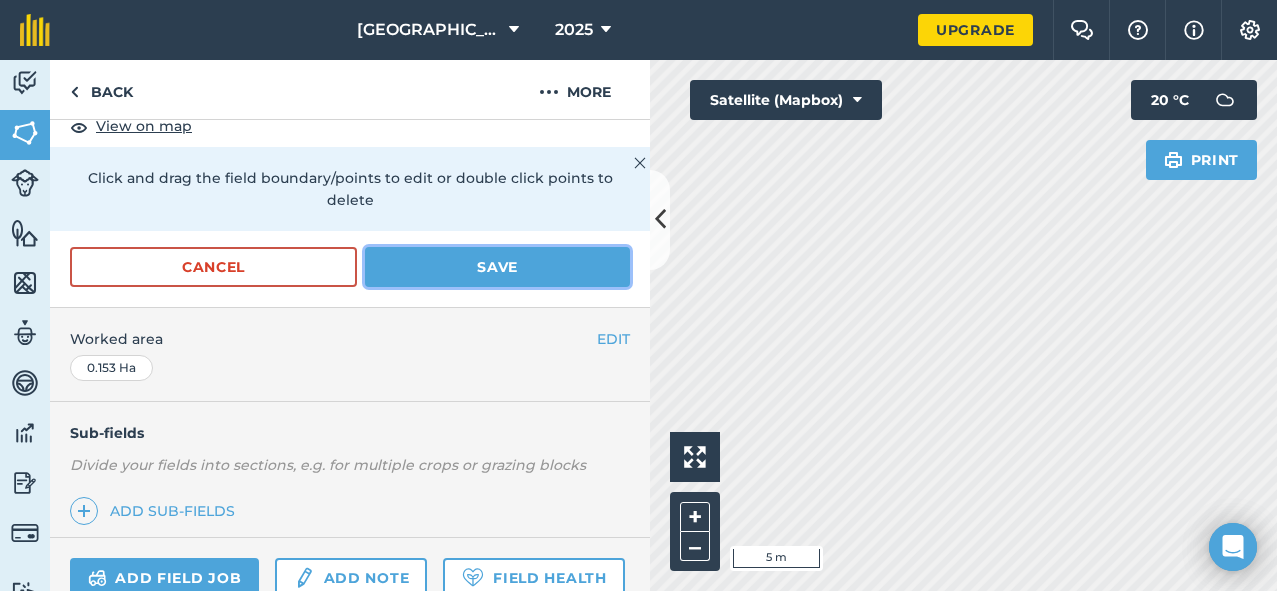 click on "Save" at bounding box center (497, 267) 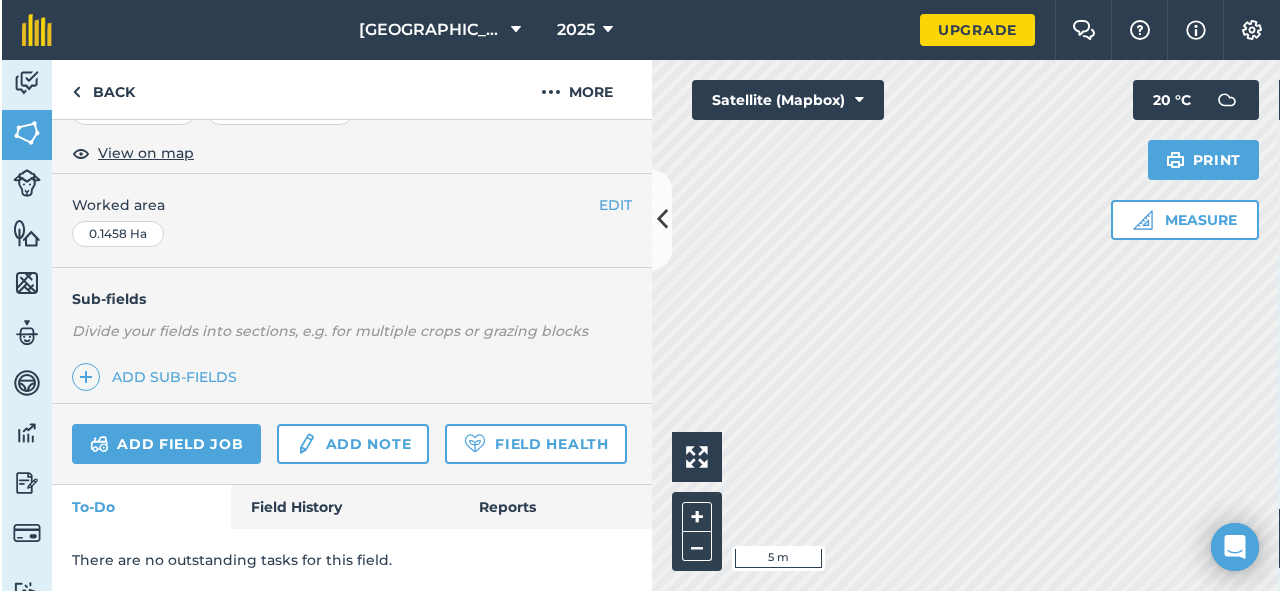 scroll, scrollTop: 350, scrollLeft: 0, axis: vertical 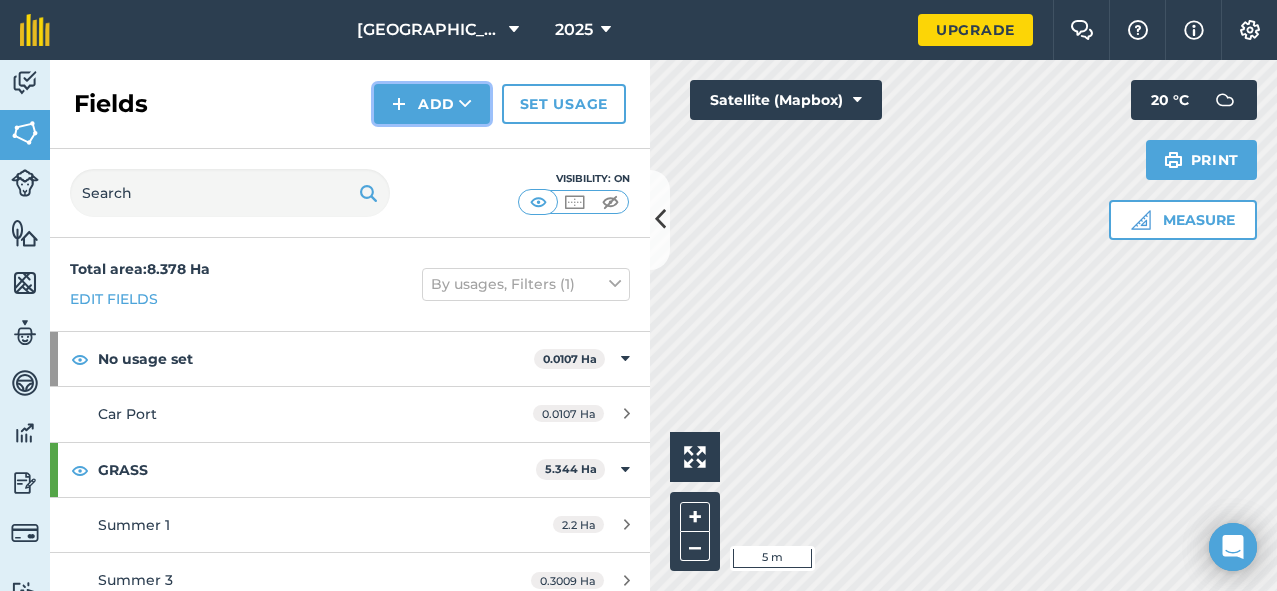 click on "Add" at bounding box center [432, 104] 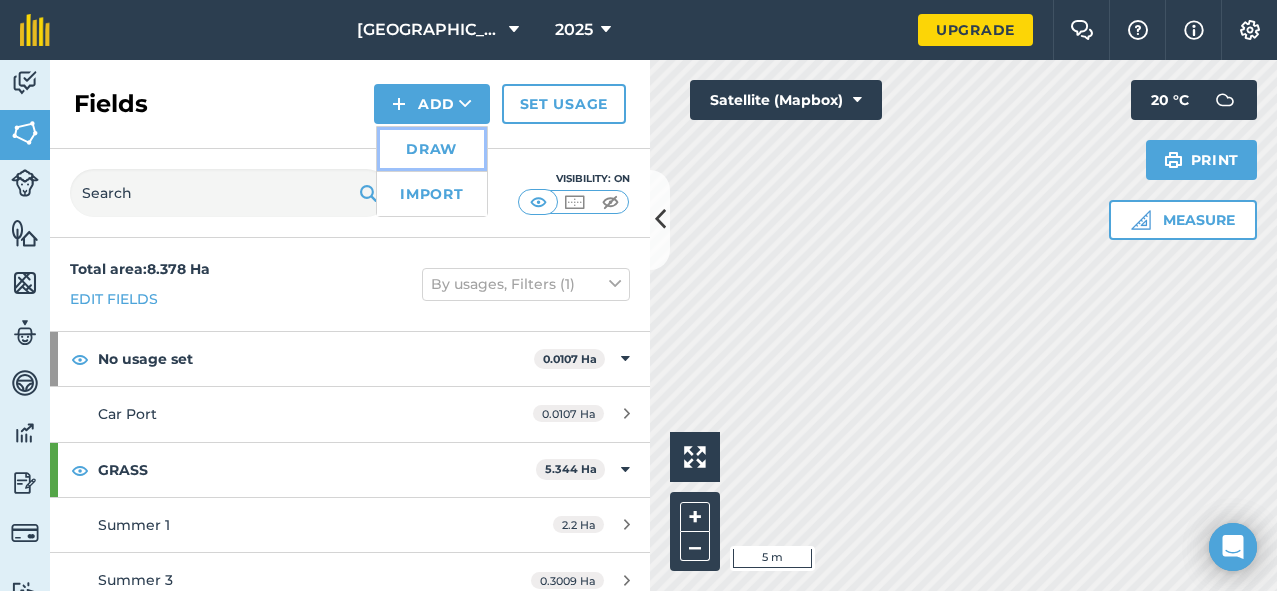 click on "Draw" at bounding box center (432, 149) 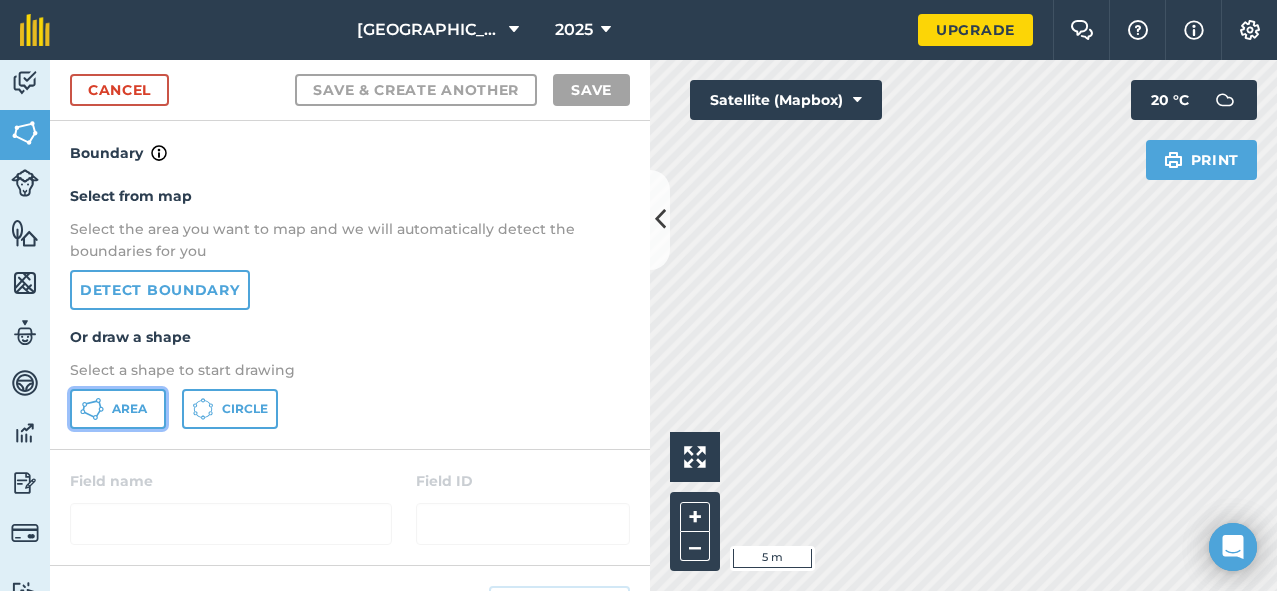 click on "Area" at bounding box center (129, 409) 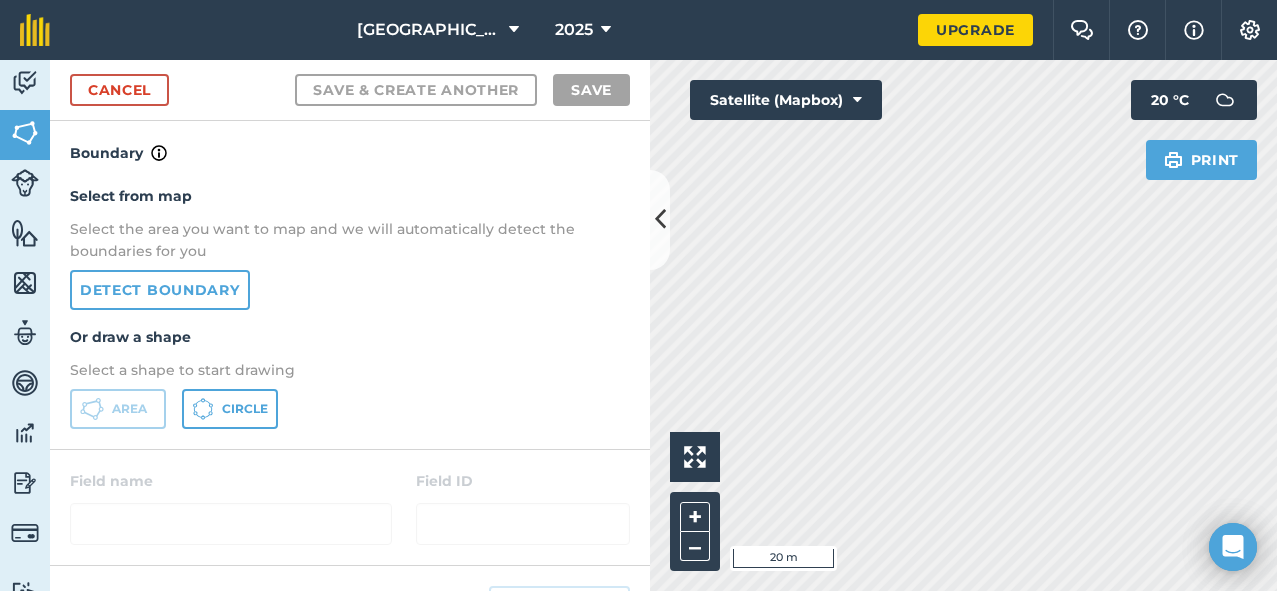 click on "Activity Fields Livestock Features Maps Team Vehicles Data Reporting Billing Tutorials Tutorials Cancel Save & Create Another Save Boundary   Select from map Select the area you want to map and we will automatically detect the boundaries for you Detect boundary Or draw a shape Select a shape to start drawing Area Circle Field name Field ID Field usage   Create new -- Not set -- GRASS GRASS Other Other Other Other Other Other Click to start drawing i 20 m + – Satellite (Mapbox) Print 20   ° C" at bounding box center [638, 325] 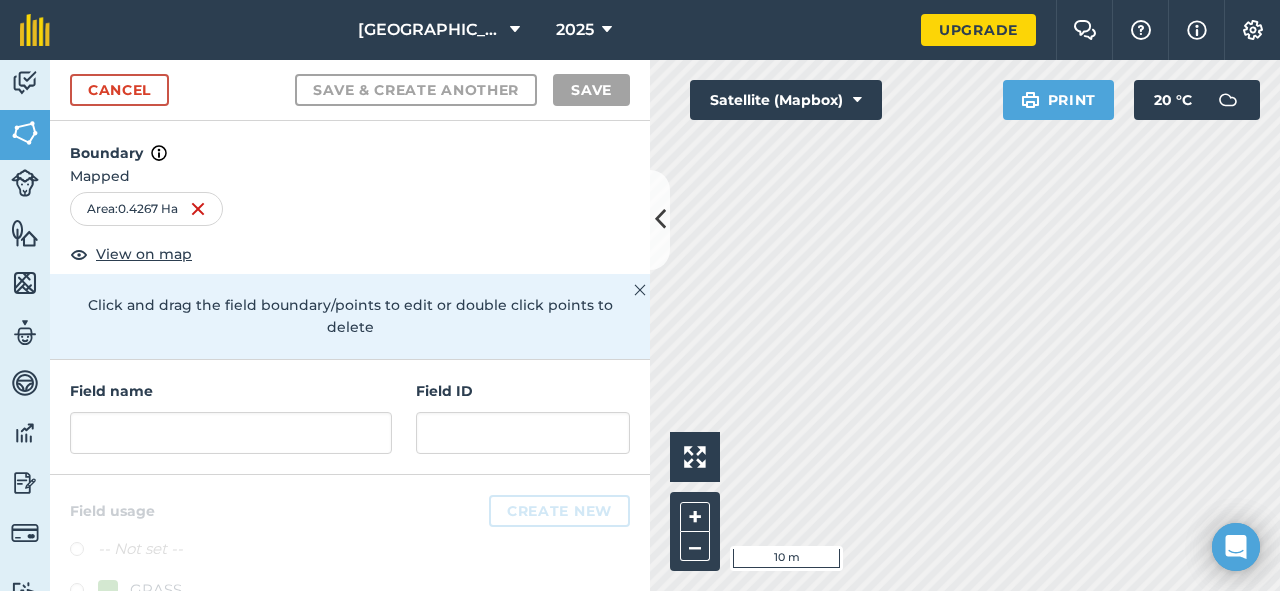 click on "[GEOGRAPHIC_DATA] 2025 Upgrade Farm Chat Help Info Settings Map printing is not available on our free plan Please upgrade to our Essentials, Plus or Pro plan to access this feature. Activity Fields Livestock Features Maps Team Vehicles Data Reporting Billing Tutorials Tutorials Cancel Save & Create Another Save Boundary   Mapped Area :  0.4267   Ha   View on map Click and drag the field boundary/points to edit or double click points to delete Field name Field ID Field usage   Create new -- Not set -- GRASS GRASS Other Other Other Other Other Other Click to start drawing i 10 m + – Satellite (Mapbox) Print 20   ° C" at bounding box center [640, 295] 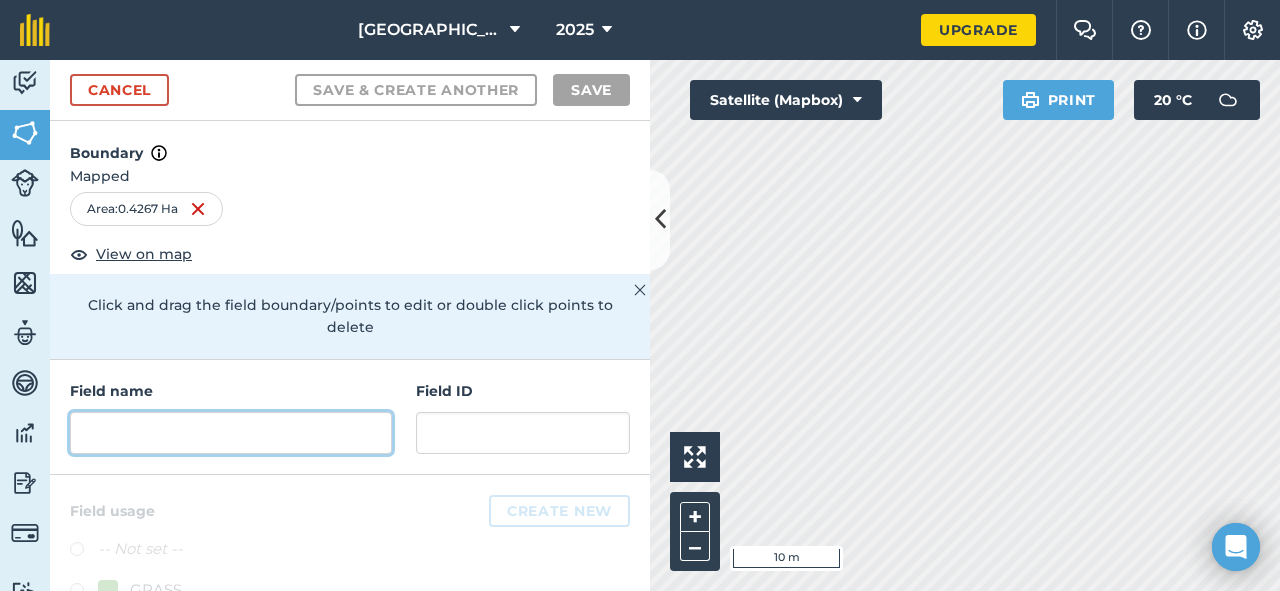 click at bounding box center [231, 433] 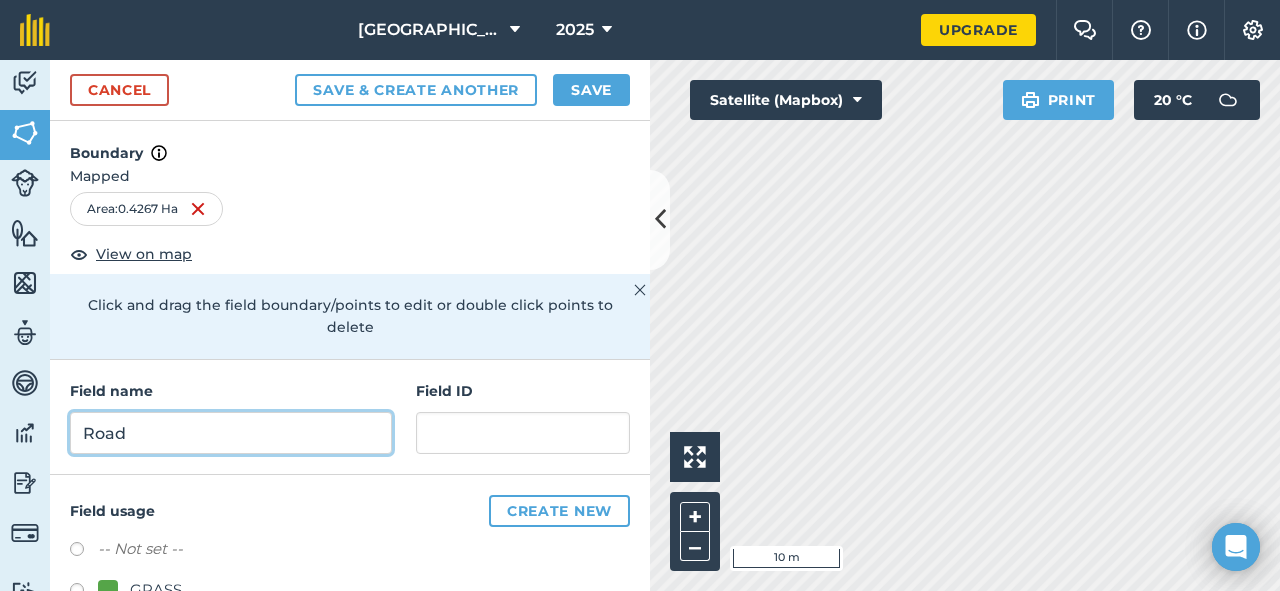 type on "Road" 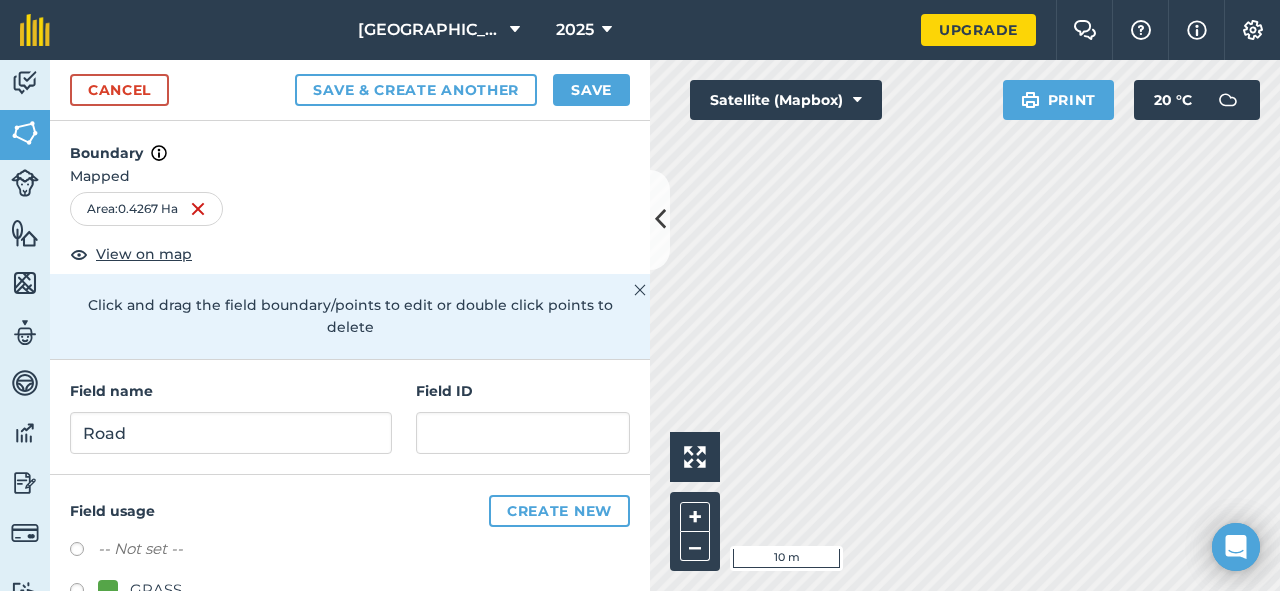 click at bounding box center (84, 552) 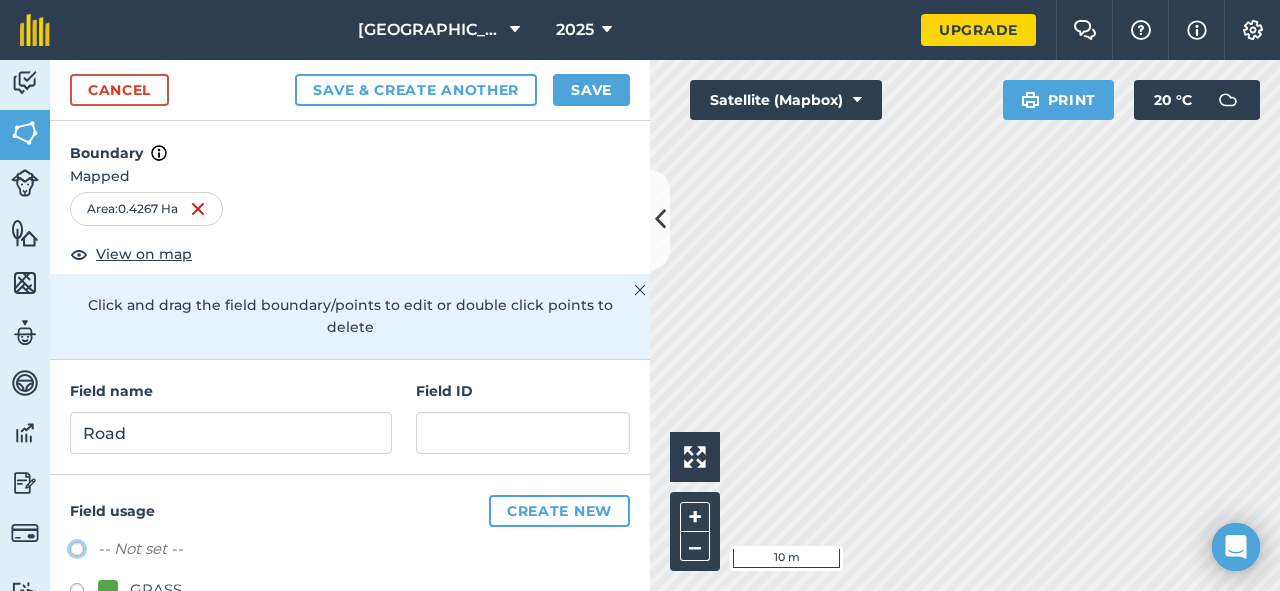 click on "-- Not set --" at bounding box center [-9923, 548] 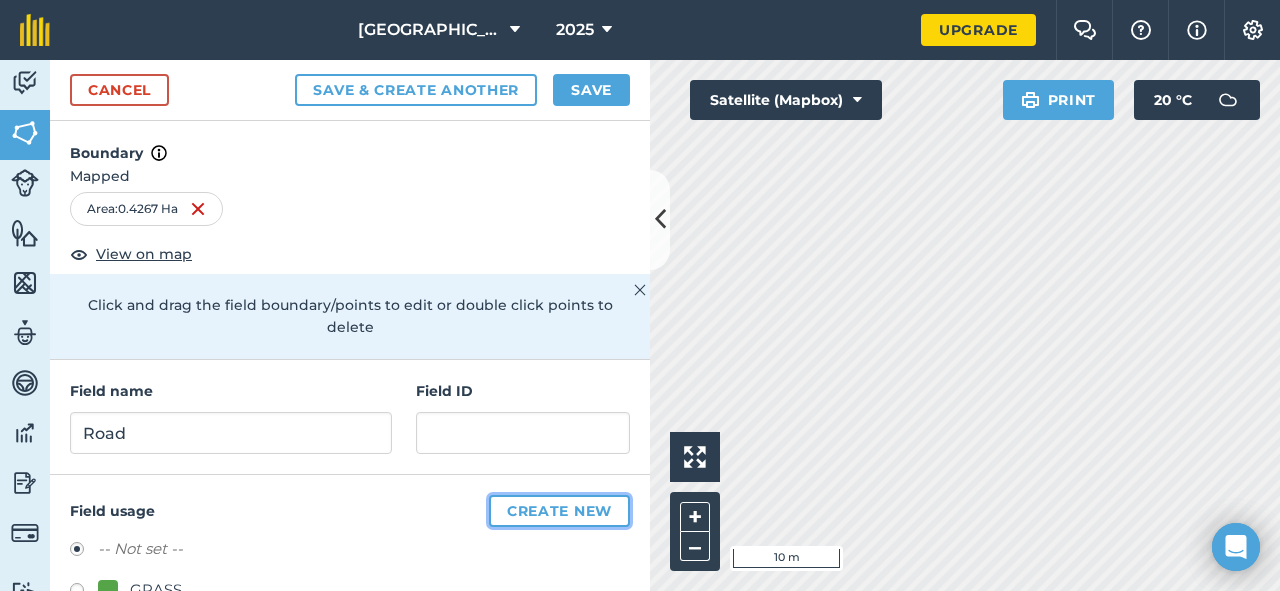 click on "Create new" at bounding box center (559, 511) 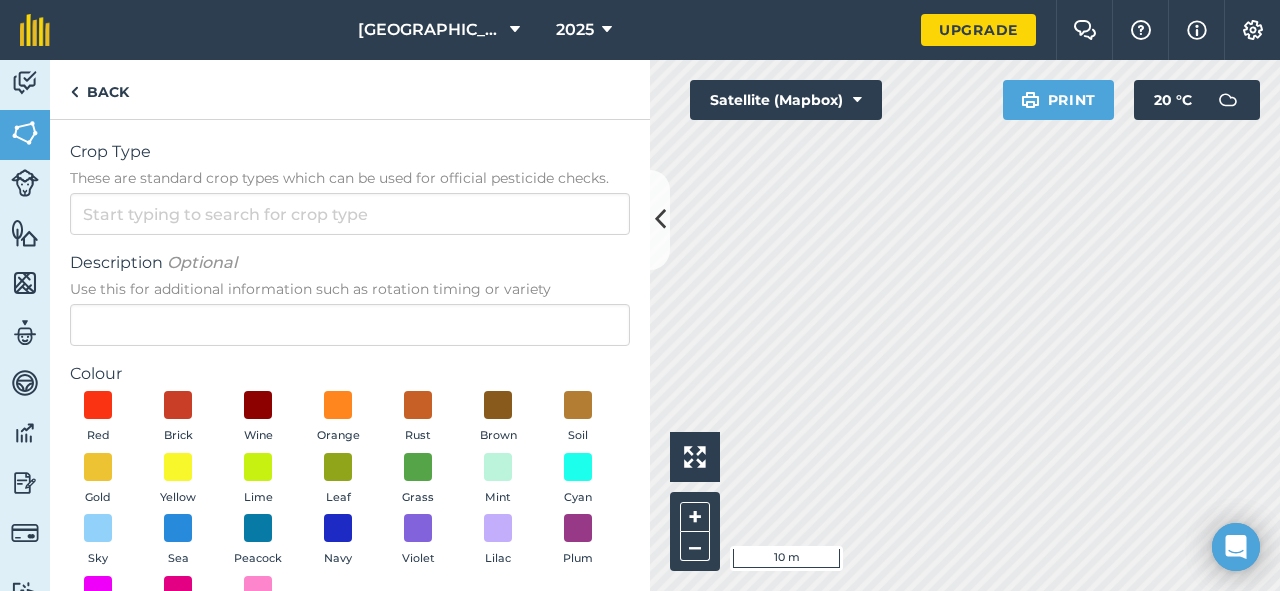 drag, startPoint x: 452, startPoint y: 542, endPoint x: 480, endPoint y: 413, distance: 132.00378 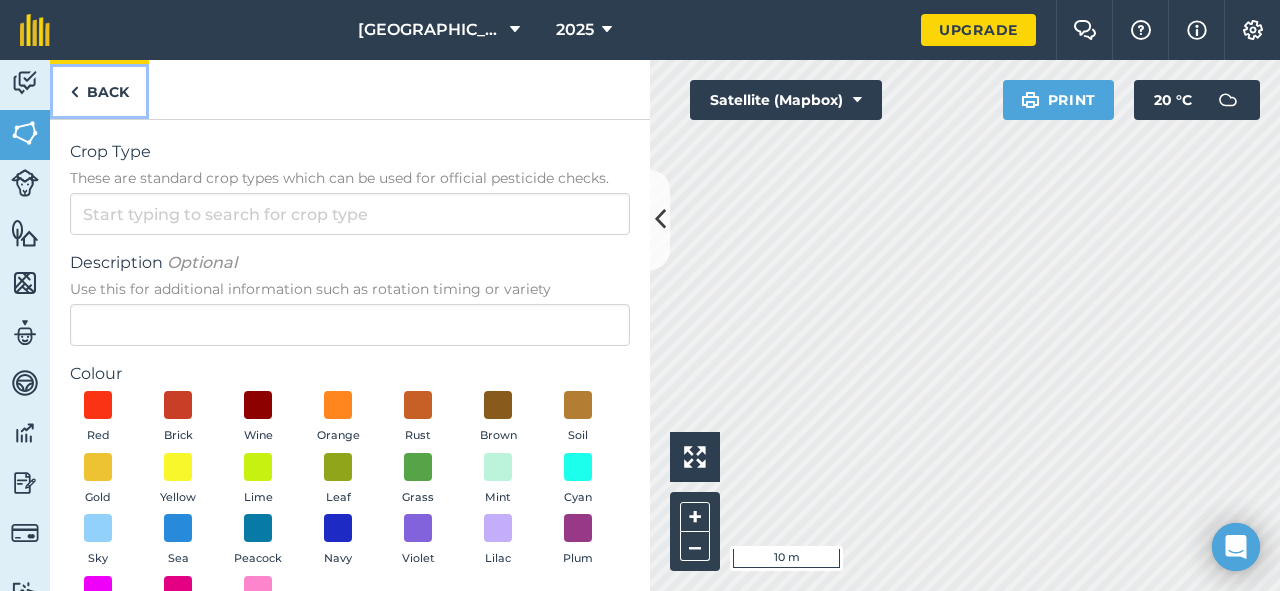 click on "Back" at bounding box center (99, 89) 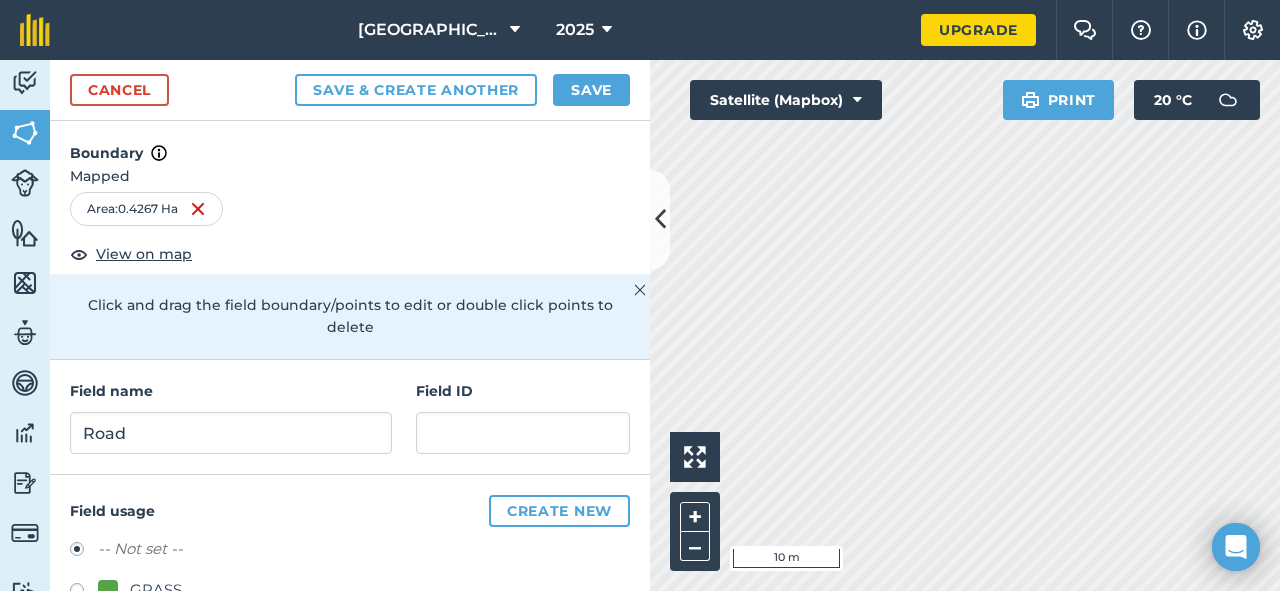 click on "Field usage   Create new" at bounding box center [350, 511] 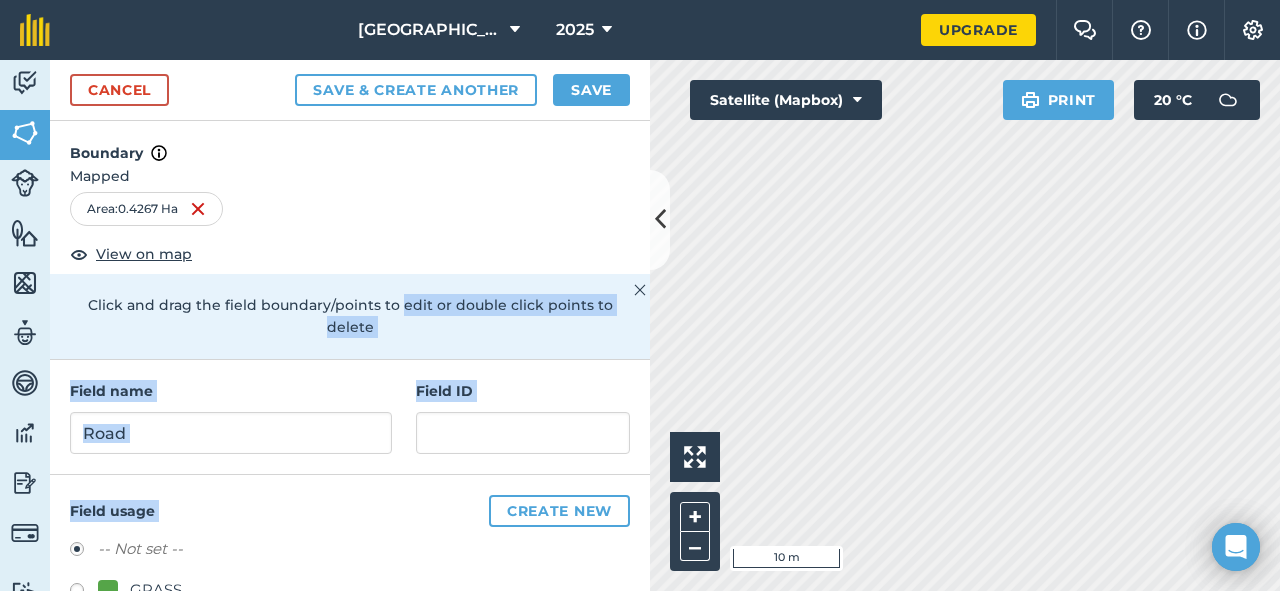 drag, startPoint x: 316, startPoint y: 506, endPoint x: 385, endPoint y: 301, distance: 216.30072 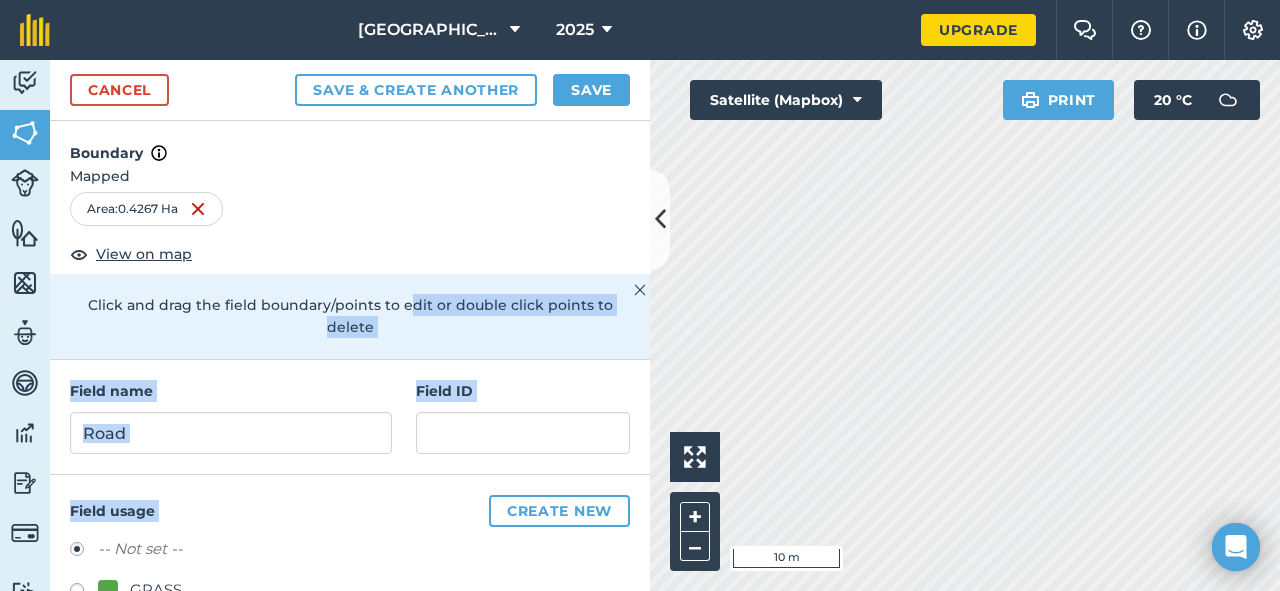 click on "Field usage   Create new -- Not set -- GRASS GRASS Other Other Other Other Other Other" at bounding box center (350, 701) 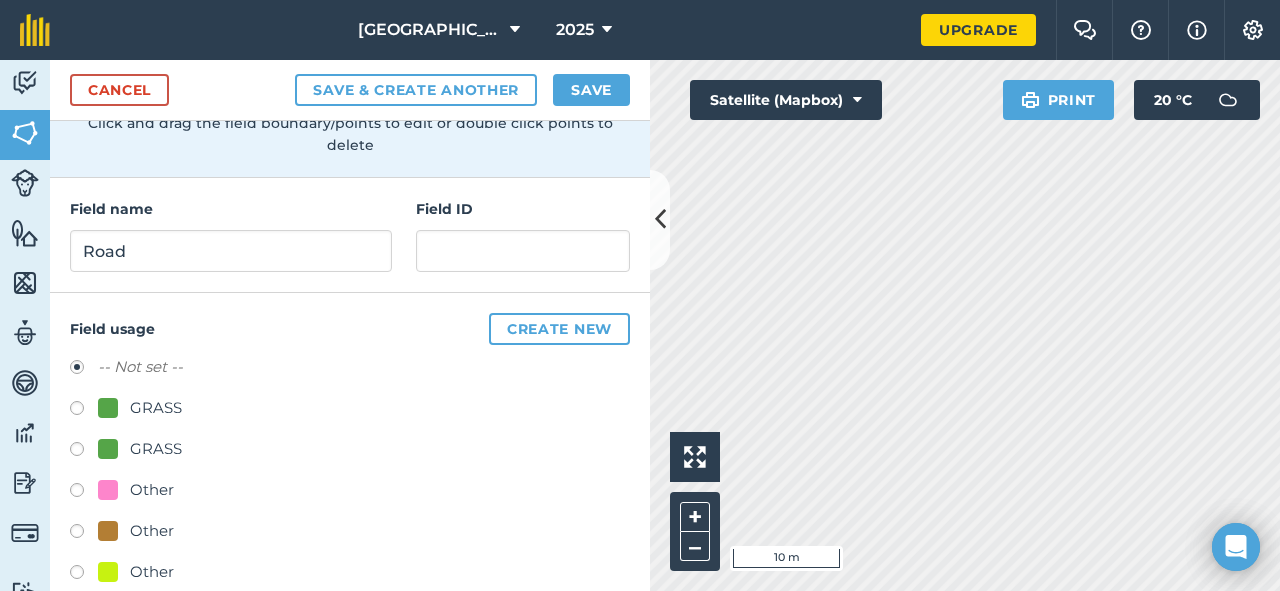 scroll, scrollTop: 314, scrollLeft: 0, axis: vertical 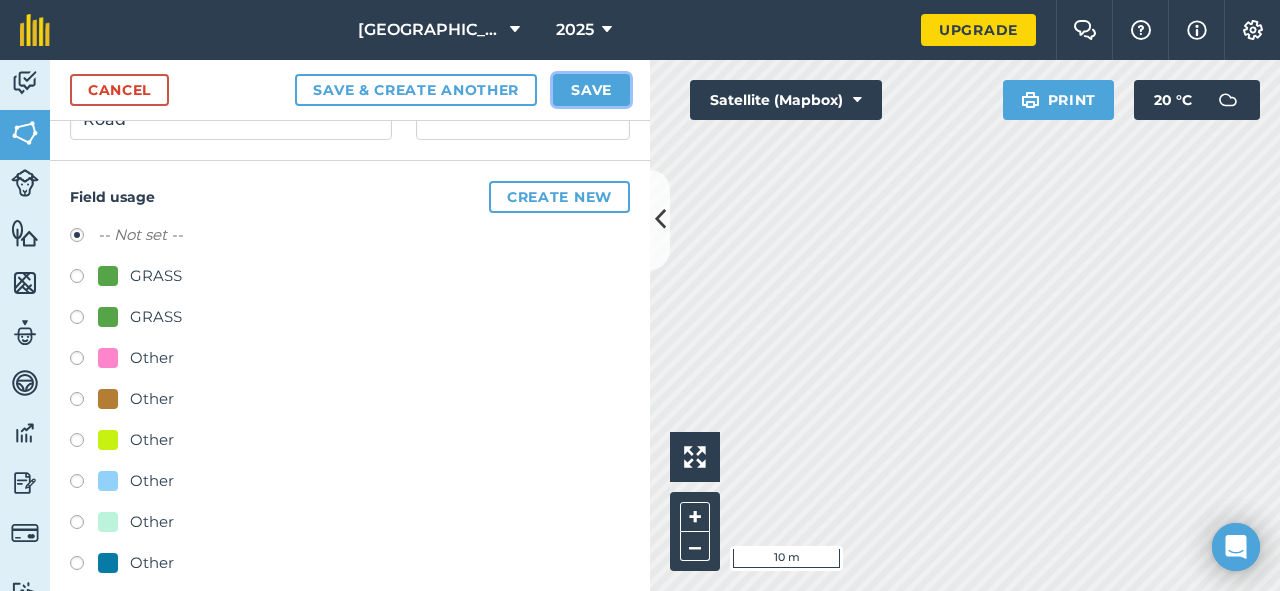 click on "Save" at bounding box center (591, 90) 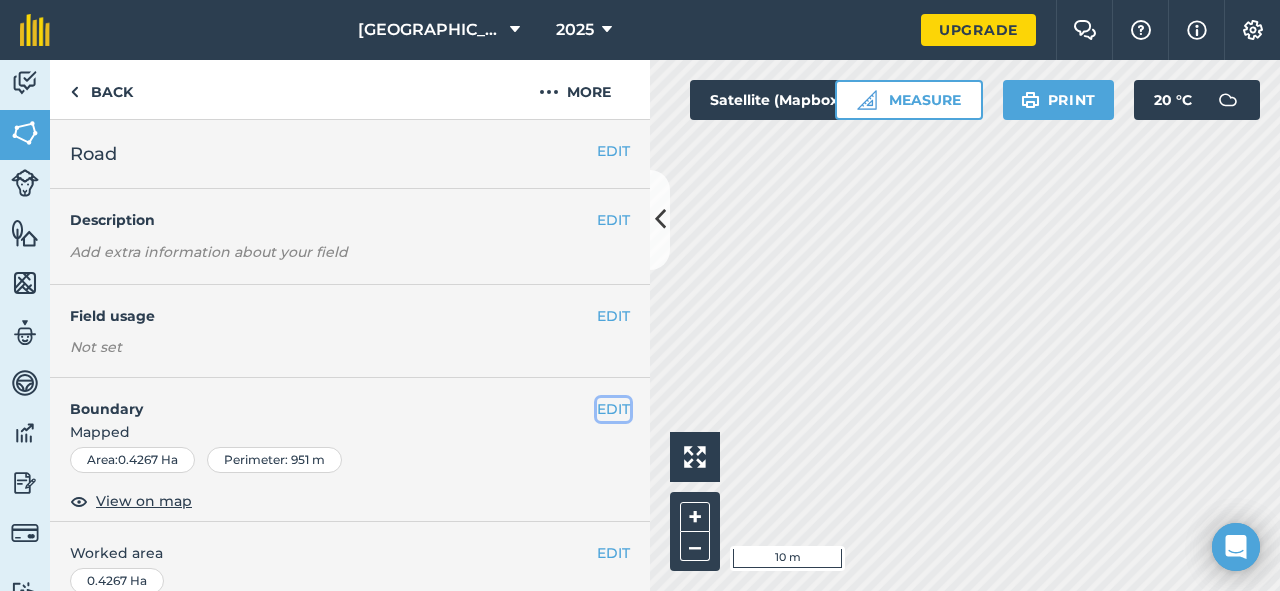 click on "EDIT" at bounding box center [613, 409] 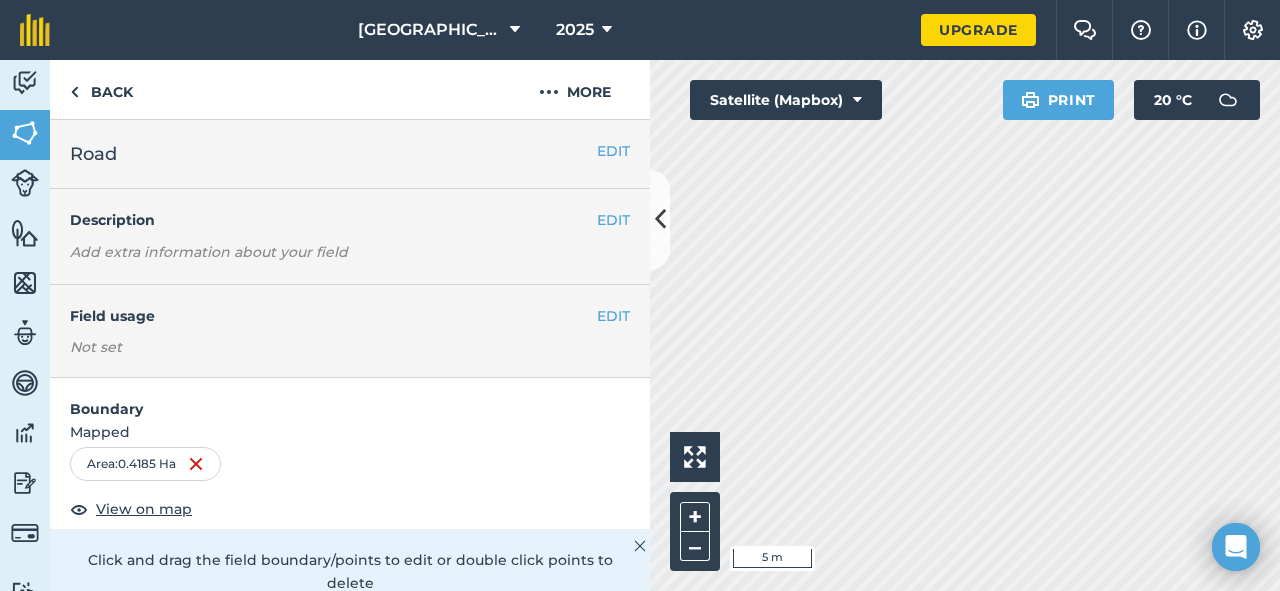 click on "Activity Fields Livestock Features Maps Team Vehicles Data Reporting Billing Tutorials Tutorials   Back   More EDIT Road EDIT Description Add extra information about your field EDIT Field usage Not set Boundary   Mapped Area :  0.4185   Ha   View on map Click and drag the field boundary/points to edit or double click points to delete Cancel Save EDIT Worked area 0.4267   Ha Sub-fields   Divide your fields into sections, e.g. for multiple crops or grazing blocks   Add sub-fields Add field job Add note   Field Health To-Do Field History Reports There are no outstanding tasks for this field. Click to start drawing i 5 m + – Satellite (Mapbox) Print 20   ° C" at bounding box center (640, 325) 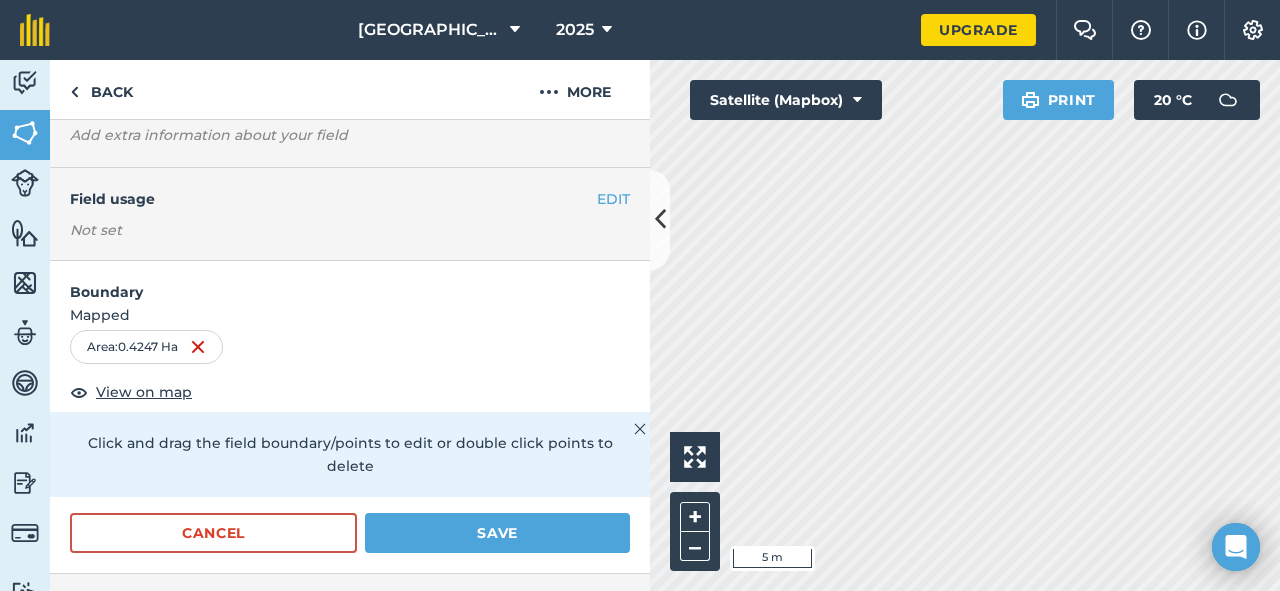 scroll, scrollTop: 156, scrollLeft: 0, axis: vertical 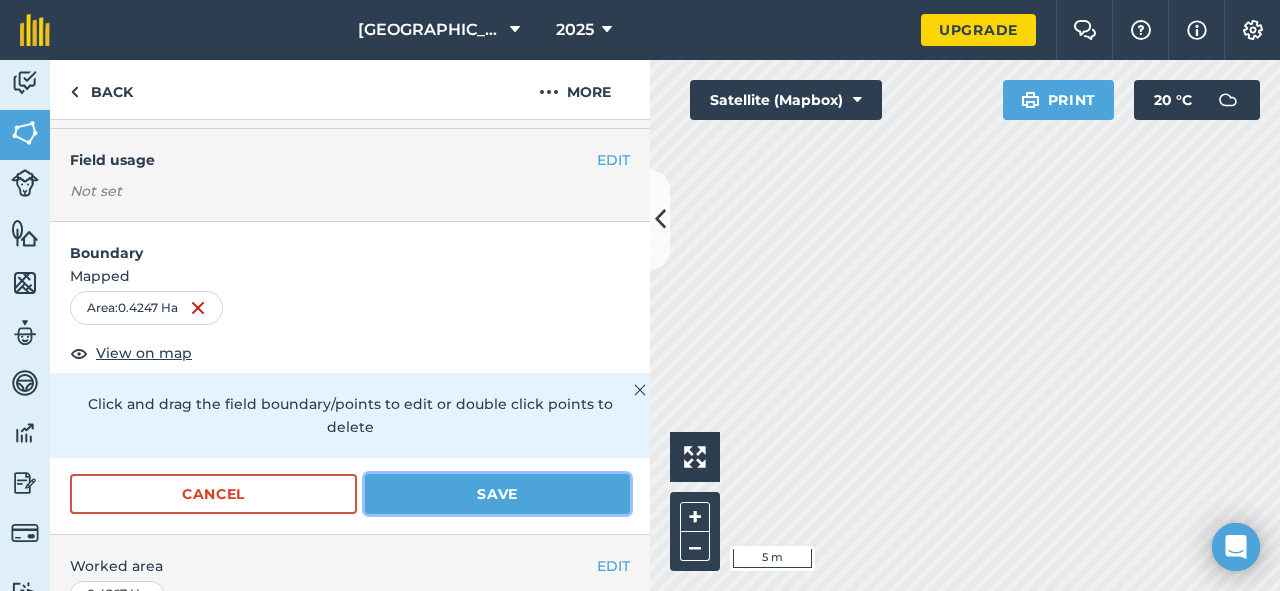 click on "Save" at bounding box center (497, 494) 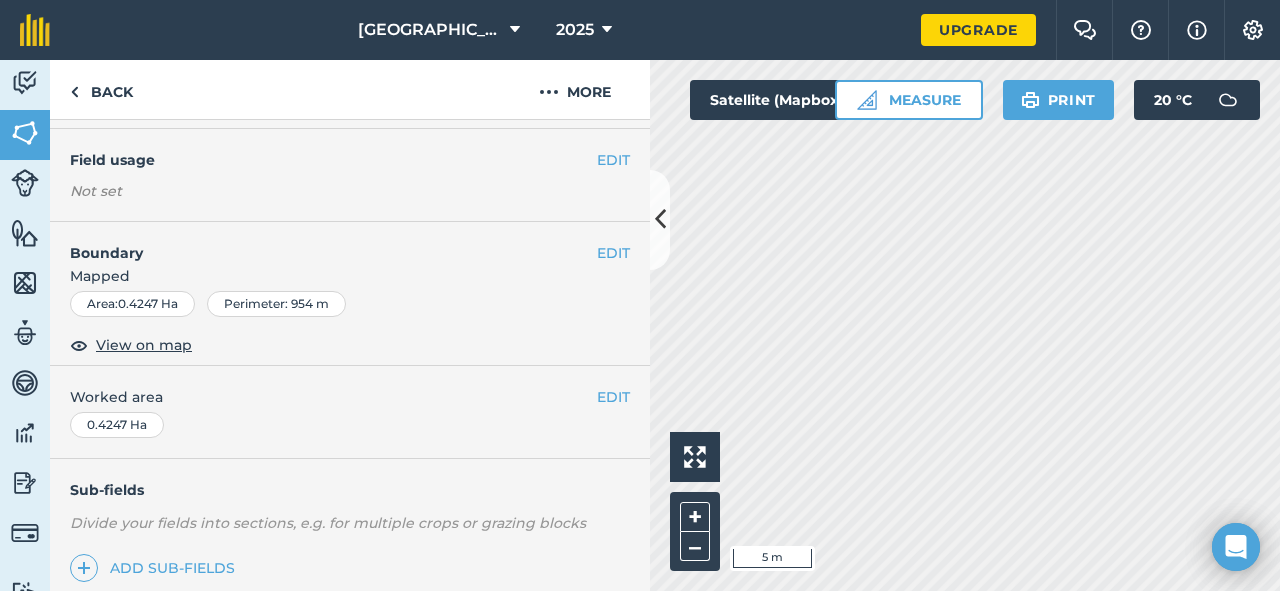 click on "[GEOGRAPHIC_DATA] 2025 Upgrade Farm Chat Help Info Settings Map printing is not available on our free plan Please upgrade to our Essentials, Plus or Pro plan to access this feature. Activity Fields Livestock Features Maps Team Vehicles Data Reporting Billing Tutorials Tutorials   Back   More EDIT Road EDIT Description Add extra information about your field EDIT Field usage Not set EDIT Boundary   Mapped Area :  0.4247   Ha Perimeter :   954   m   View on map EDIT Worked area 0.4247   Ha Sub-fields   Divide your fields into sections, e.g. for multiple crops or grazing blocks   Add sub-fields Add field job Add note   Field Health To-Do Field History Reports There are no outstanding tasks for this field. Click to start drawing i 5 m + – Satellite (Mapbox) Measure Print 20   ° C" at bounding box center (640, 295) 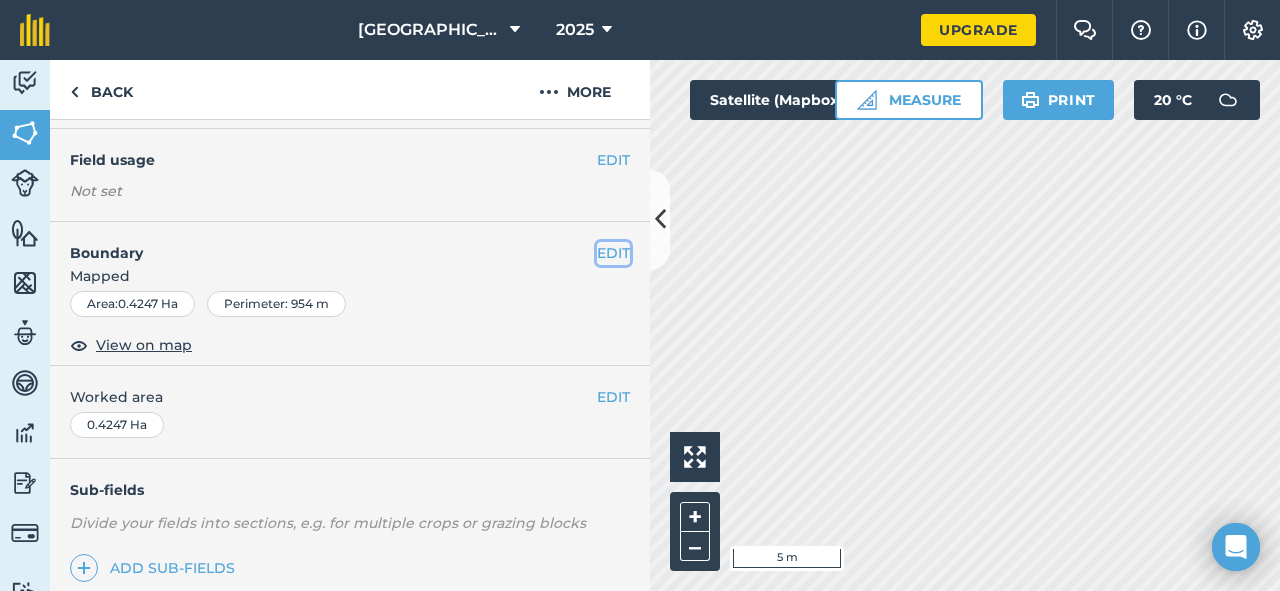 click on "EDIT" at bounding box center [613, 253] 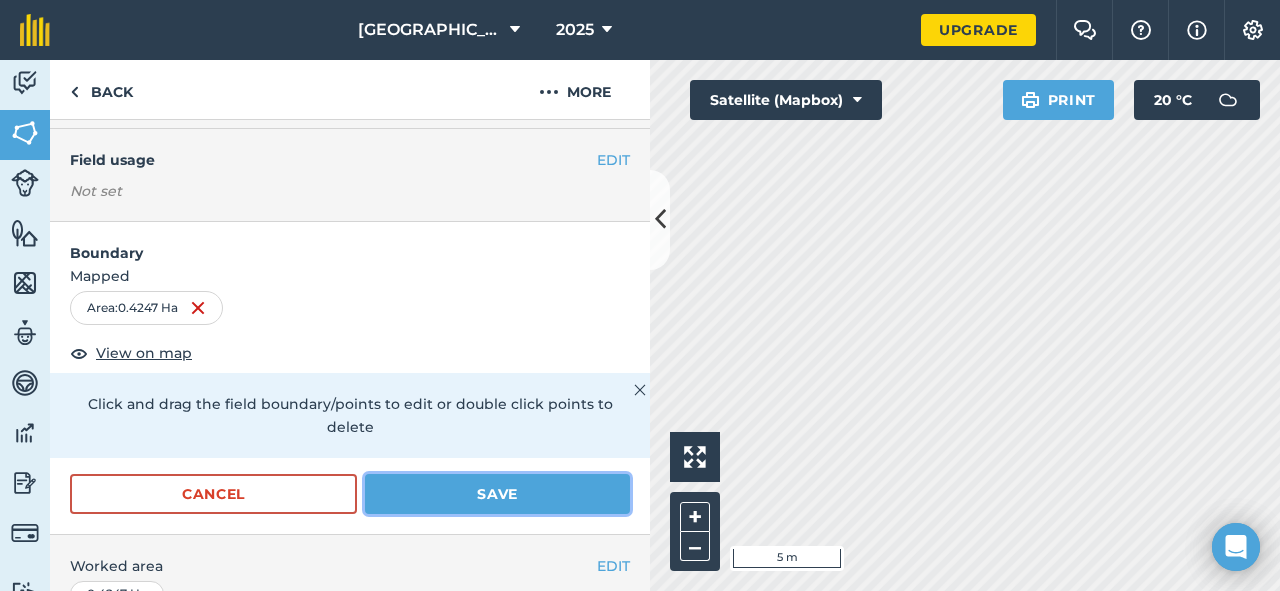 click on "Save" at bounding box center (497, 494) 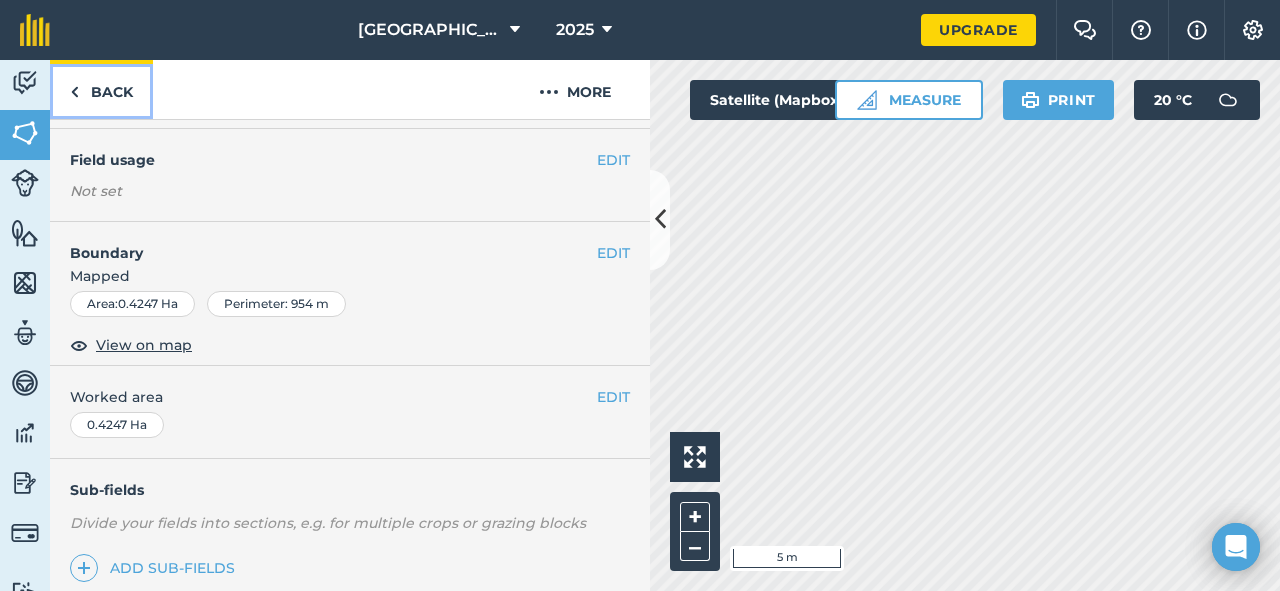click on "Back" at bounding box center [101, 89] 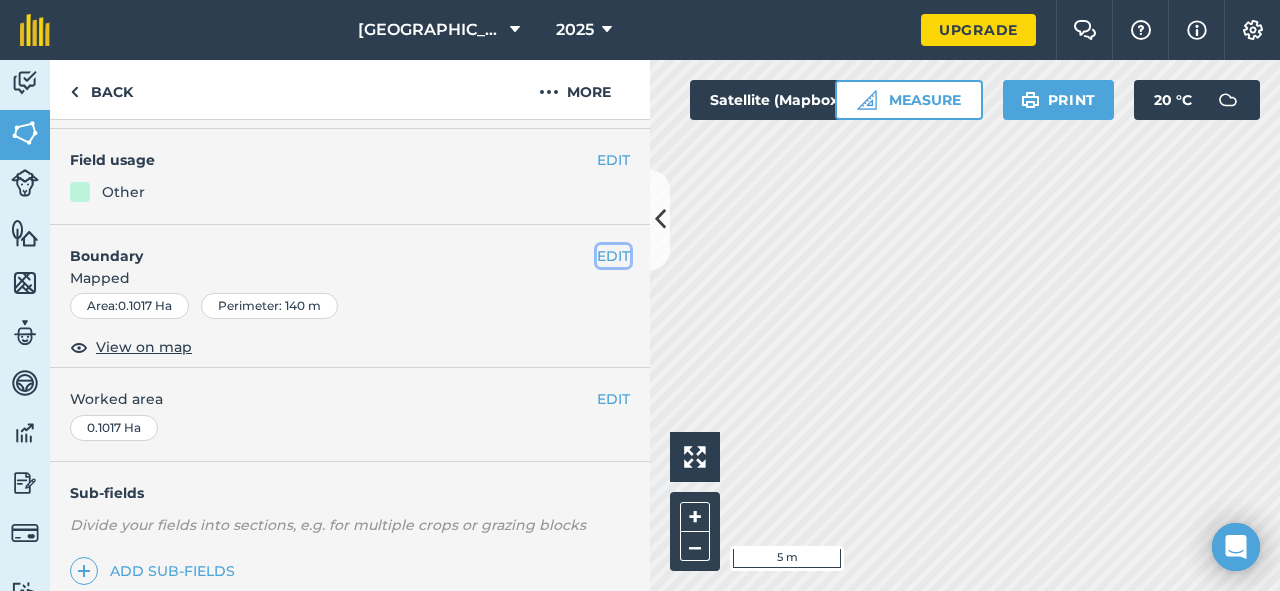 click on "EDIT" at bounding box center [613, 256] 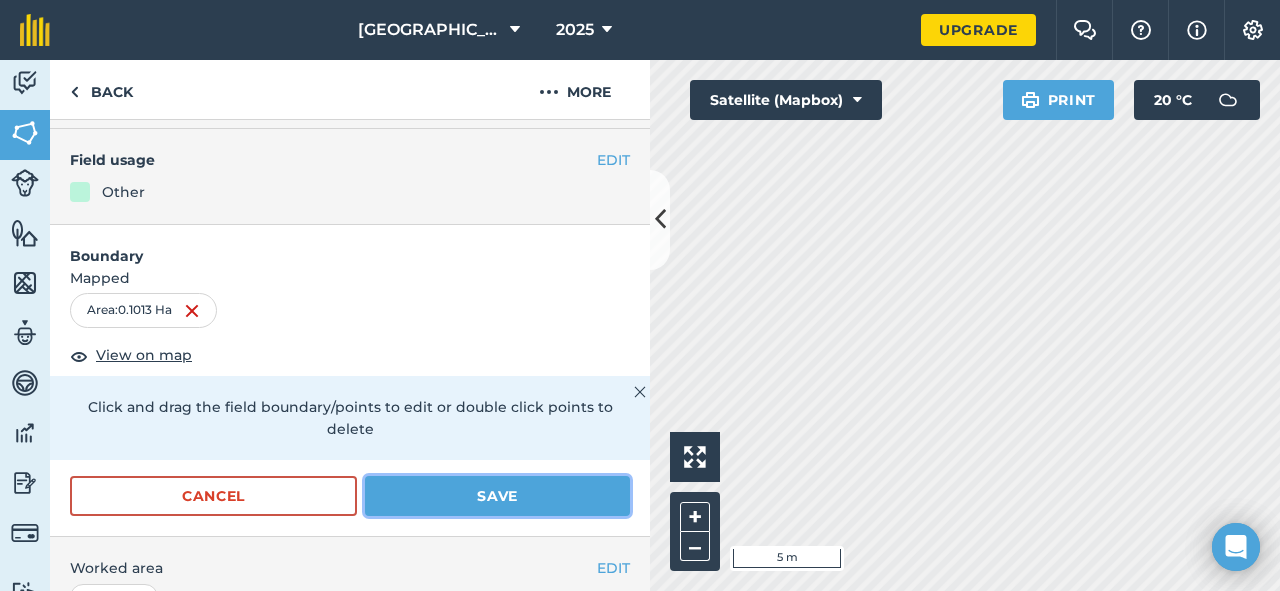 click on "Save" at bounding box center [497, 496] 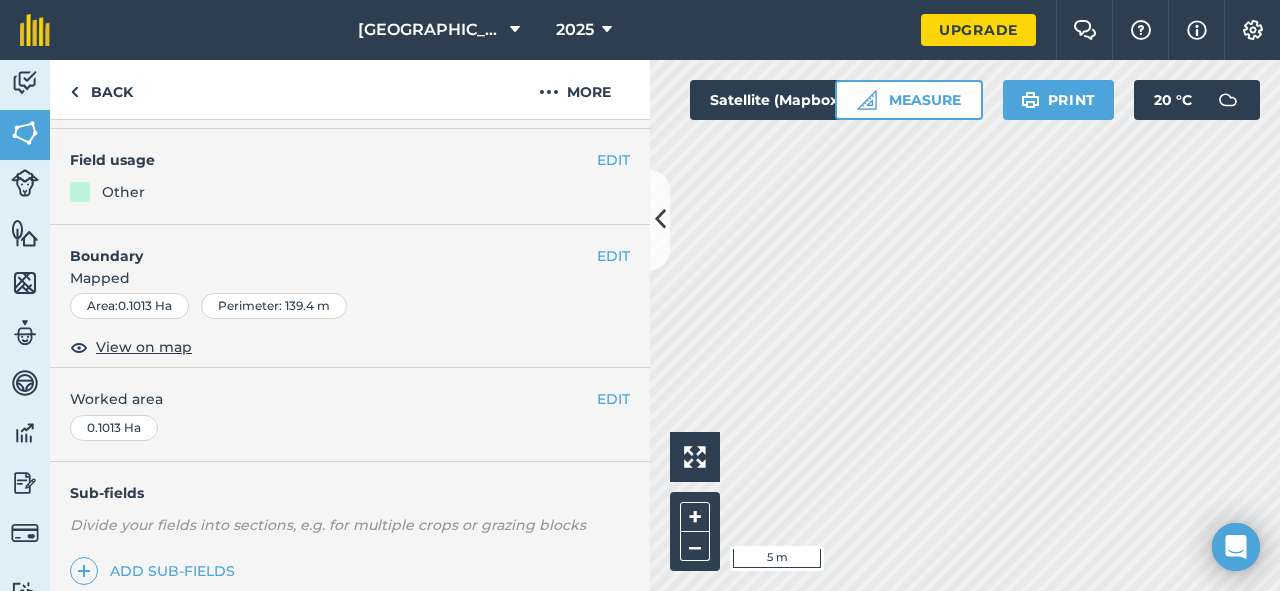 click on "[GEOGRAPHIC_DATA] 2025 Upgrade Farm Chat Help Info Settings Map printing is not available on our free plan Please upgrade to our Essentials, Plus or Pro plan to access this feature. Activity Fields Livestock Features Maps Team Vehicles Data Reporting Billing Tutorials Tutorials   Back   More EDIT Front  EDIT Description Add extra information about your field EDIT Field usage Other EDIT Boundary   Mapped Area :  0.1013   Ha Perimeter :   139.4   m   View on map EDIT Worked area 0.1013   Ha Sub-fields   Divide your fields into sections, e.g. for multiple crops or grazing blocks   Add sub-fields Add field job Add note   Field Health To-Do Field History Reports There are no outstanding tasks for this field. Click to start drawing i 5 m + – Satellite (Mapbox) Measure Print 20   ° C" at bounding box center [640, 295] 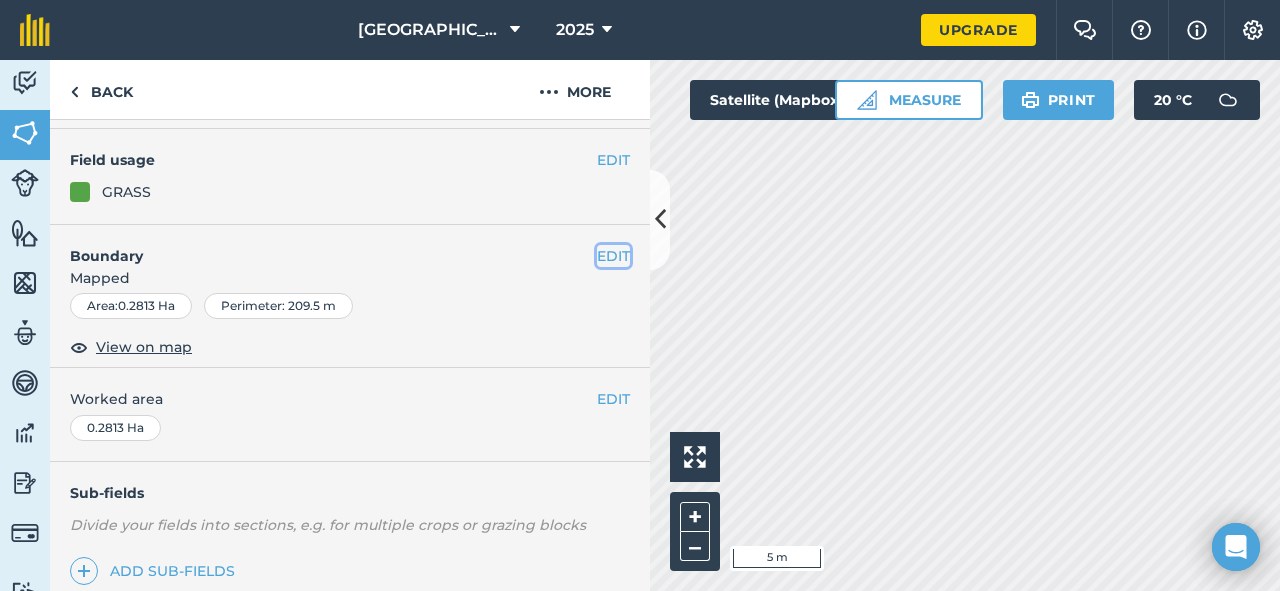 click on "EDIT" at bounding box center (613, 256) 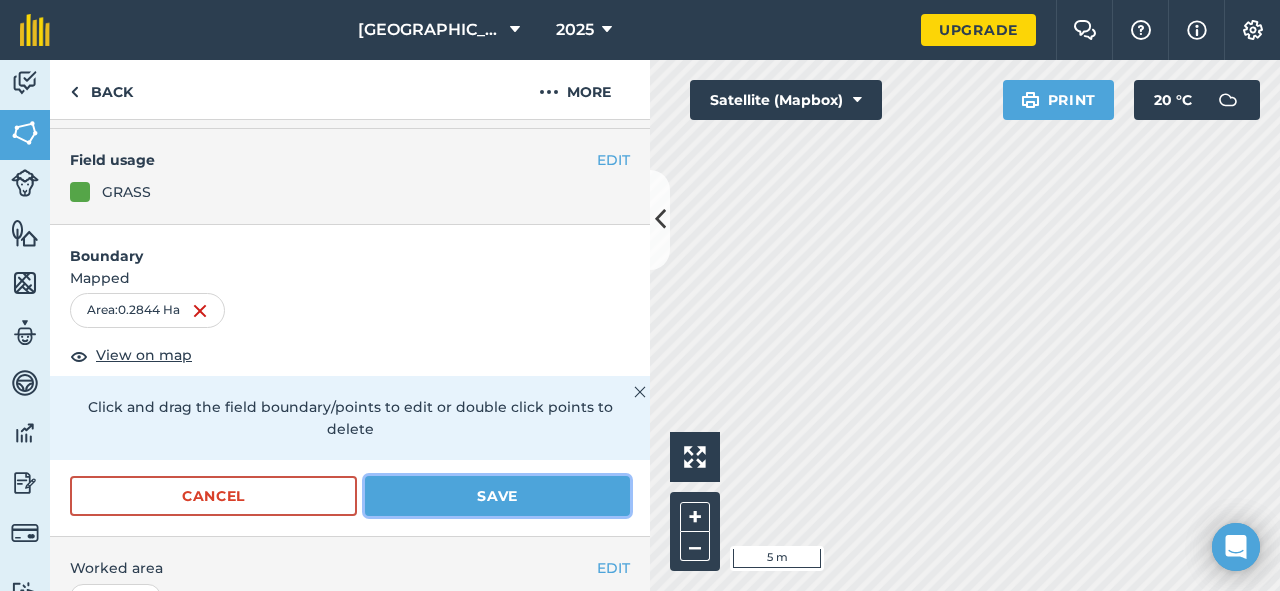 click on "Save" at bounding box center (497, 496) 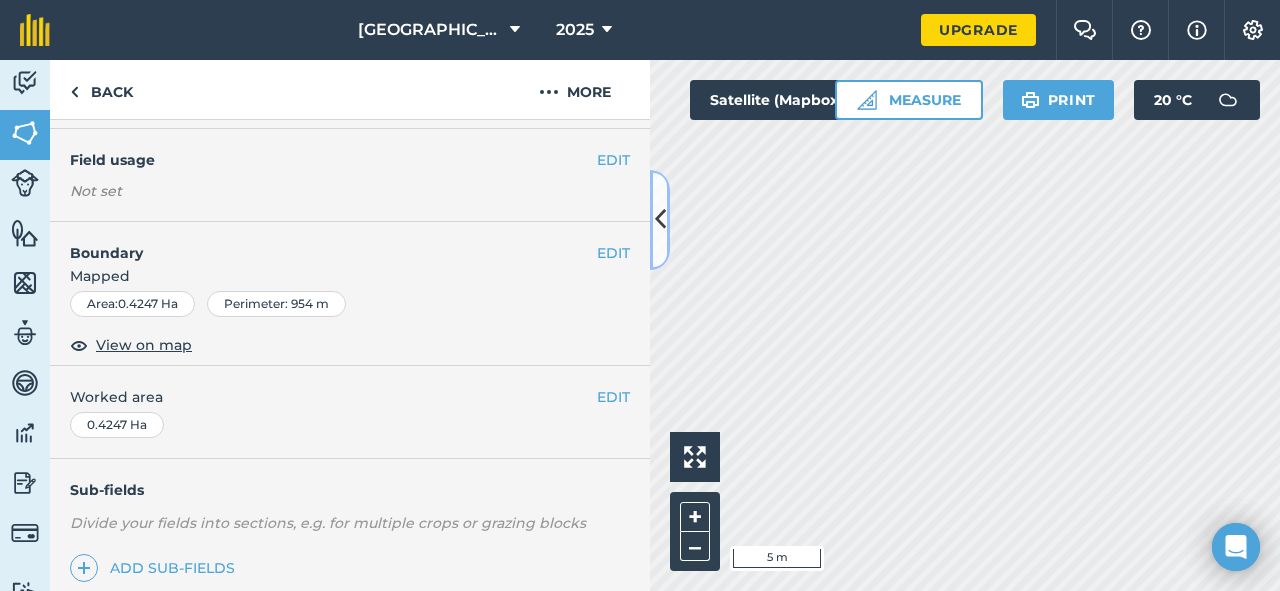 click at bounding box center (660, 219) 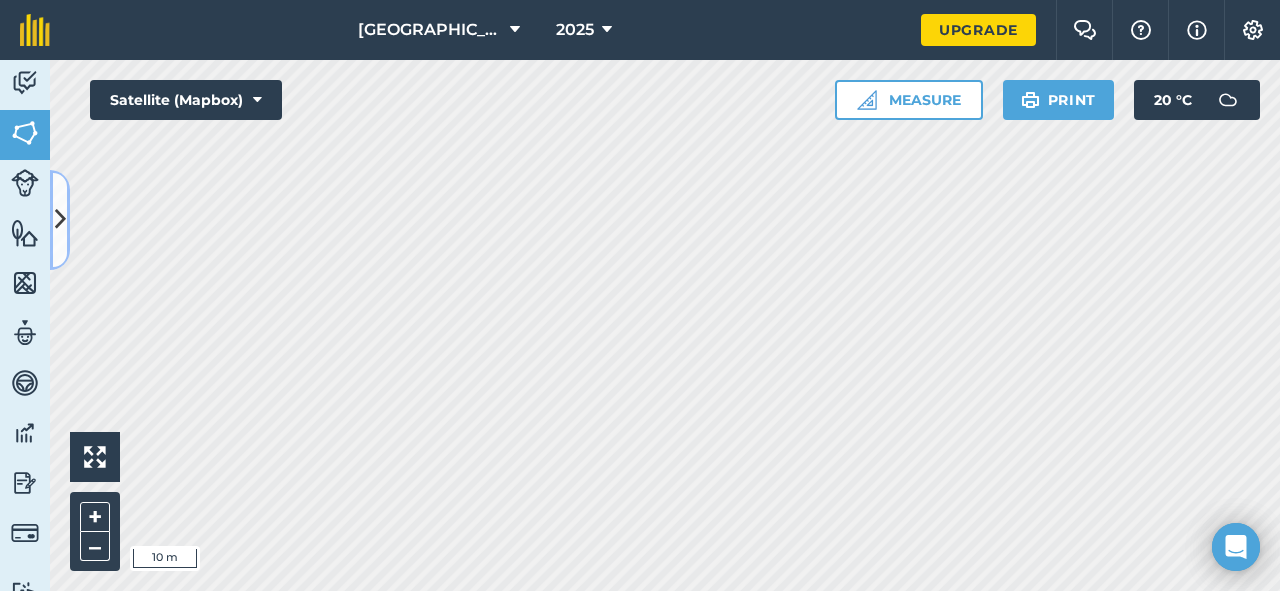 click at bounding box center [60, 219] 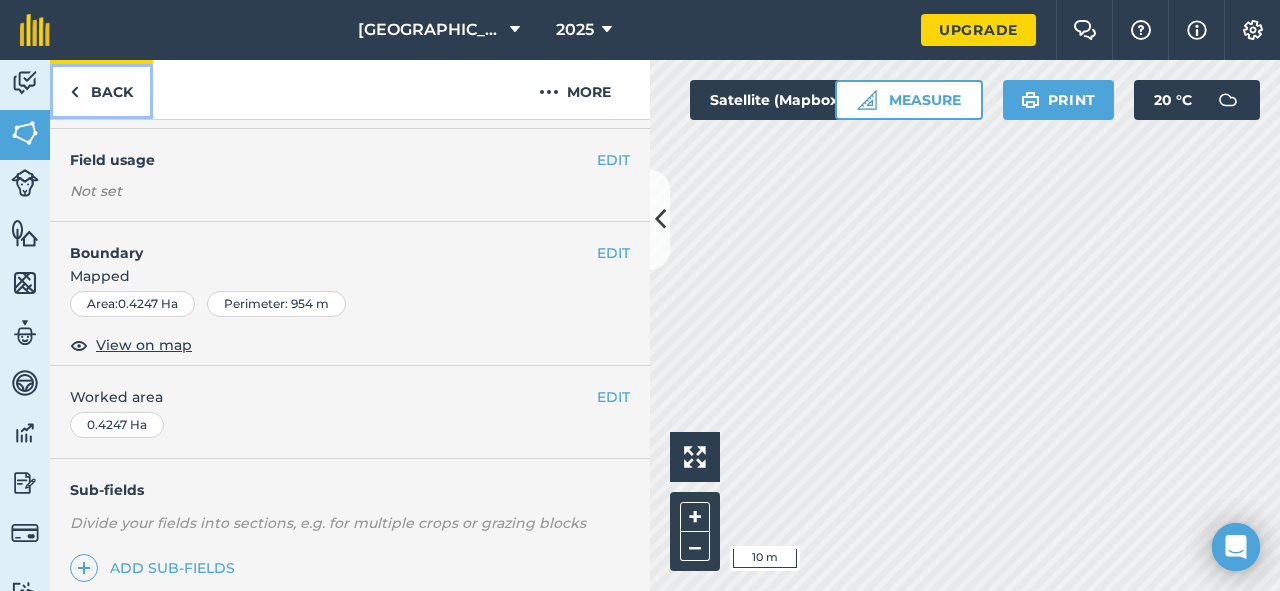 click on "Back" at bounding box center [101, 89] 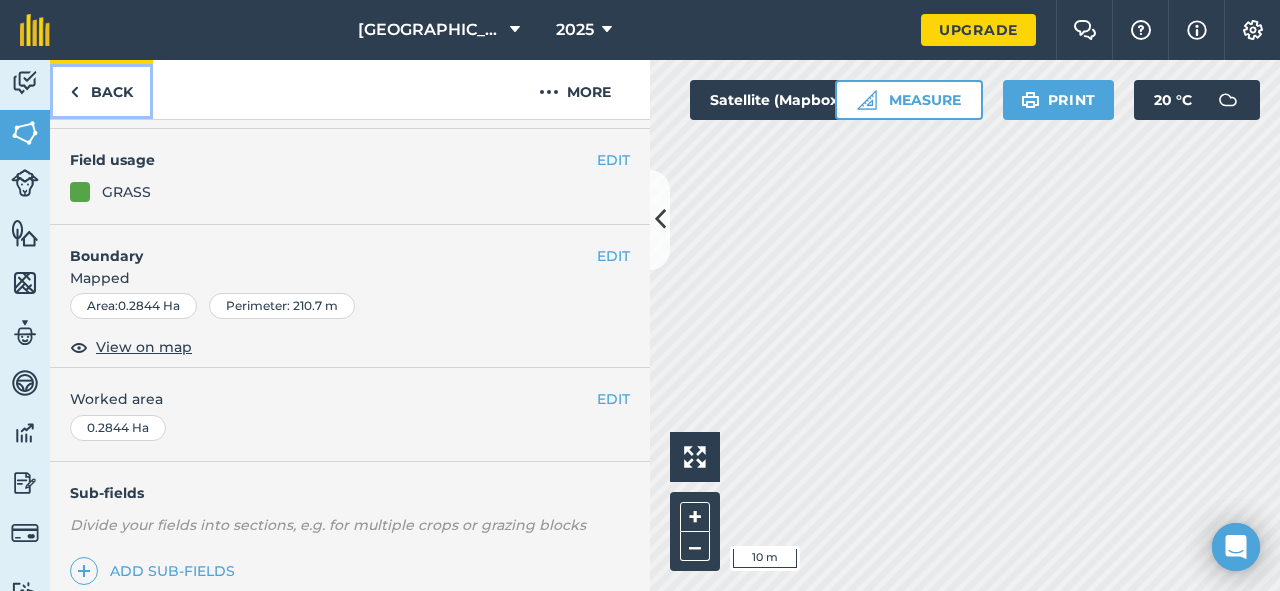 click on "Back" at bounding box center [101, 89] 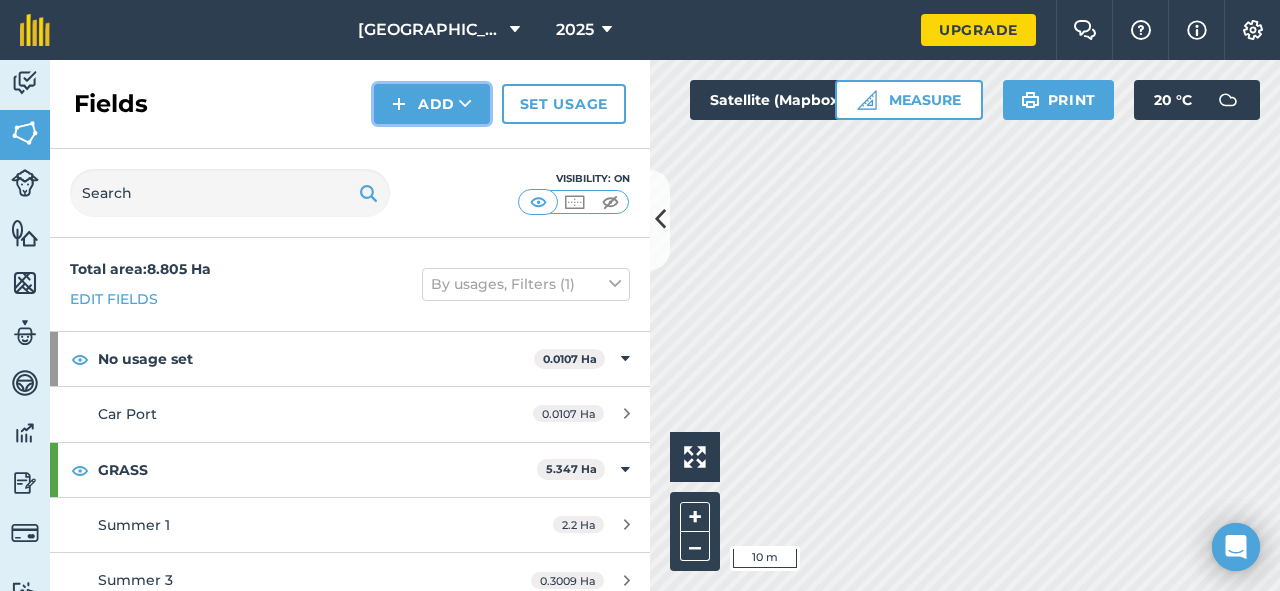 click on "Add" at bounding box center [432, 104] 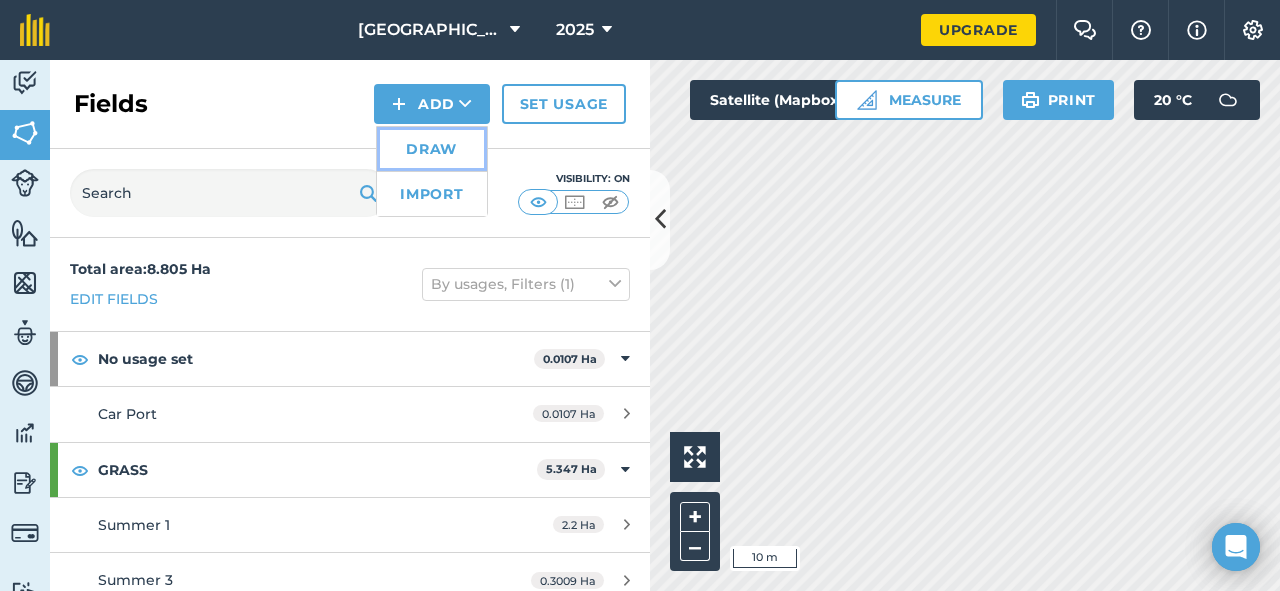 click on "Draw" at bounding box center [432, 149] 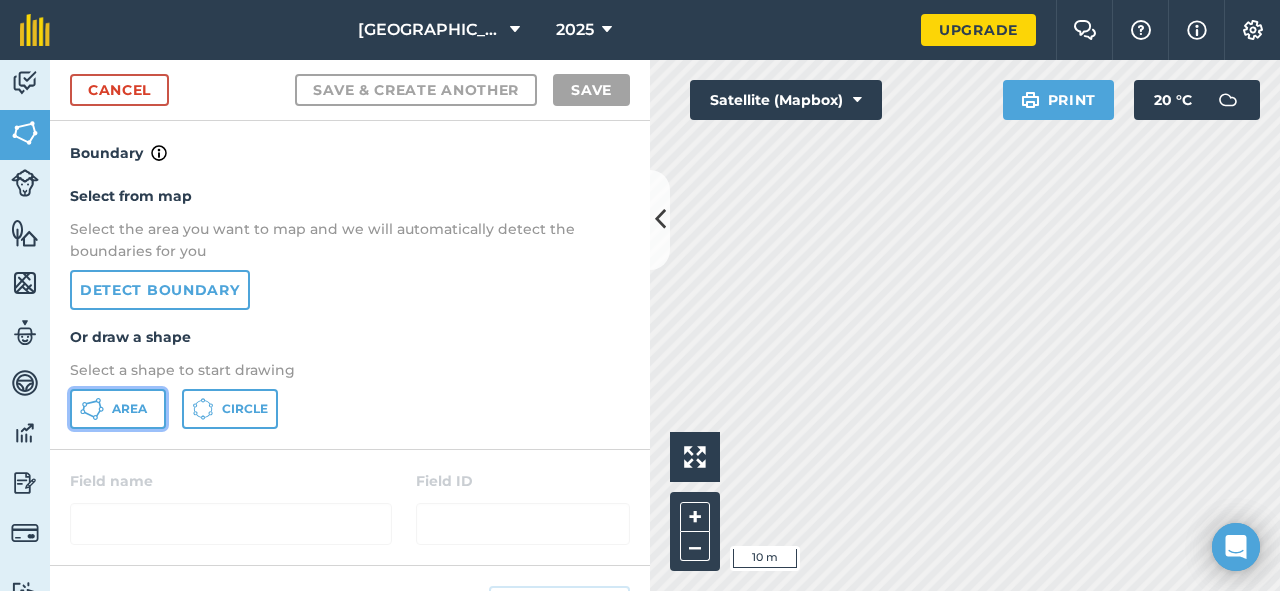 click on "Area" at bounding box center (129, 409) 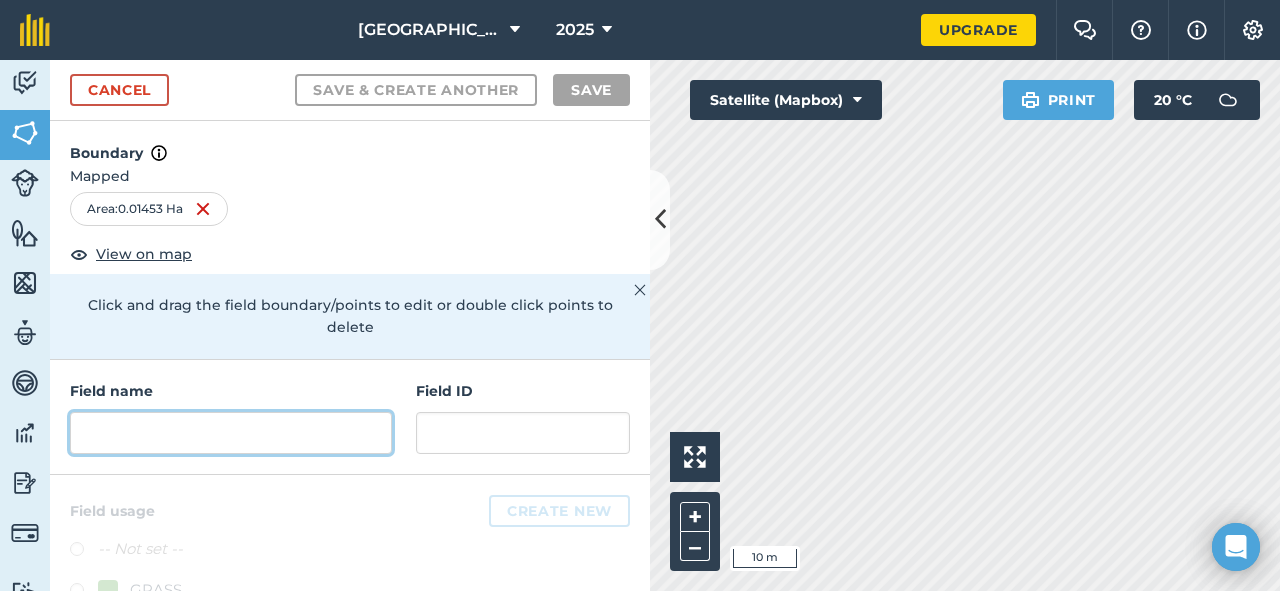 click at bounding box center (231, 433) 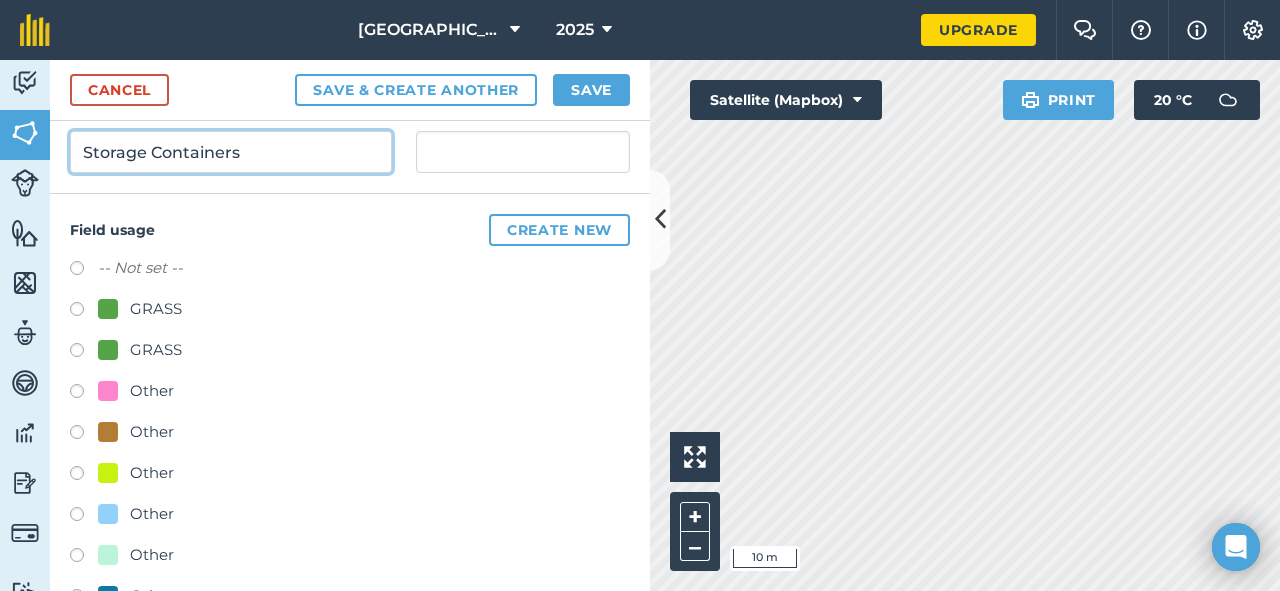 scroll, scrollTop: 314, scrollLeft: 0, axis: vertical 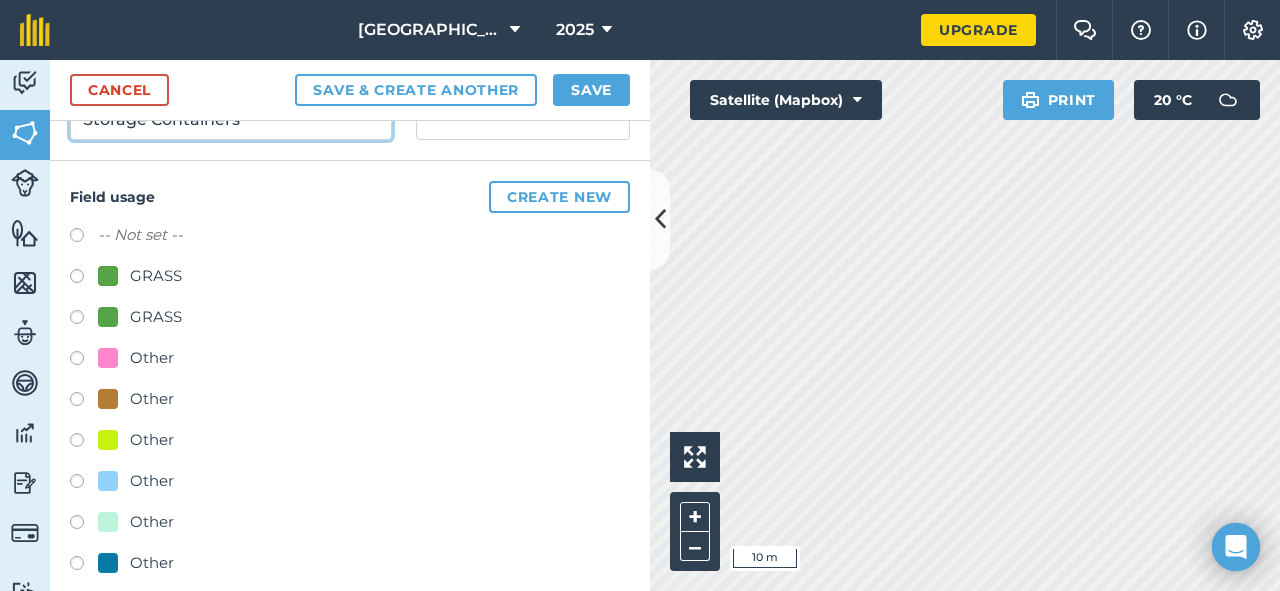 type on "Storage Containers" 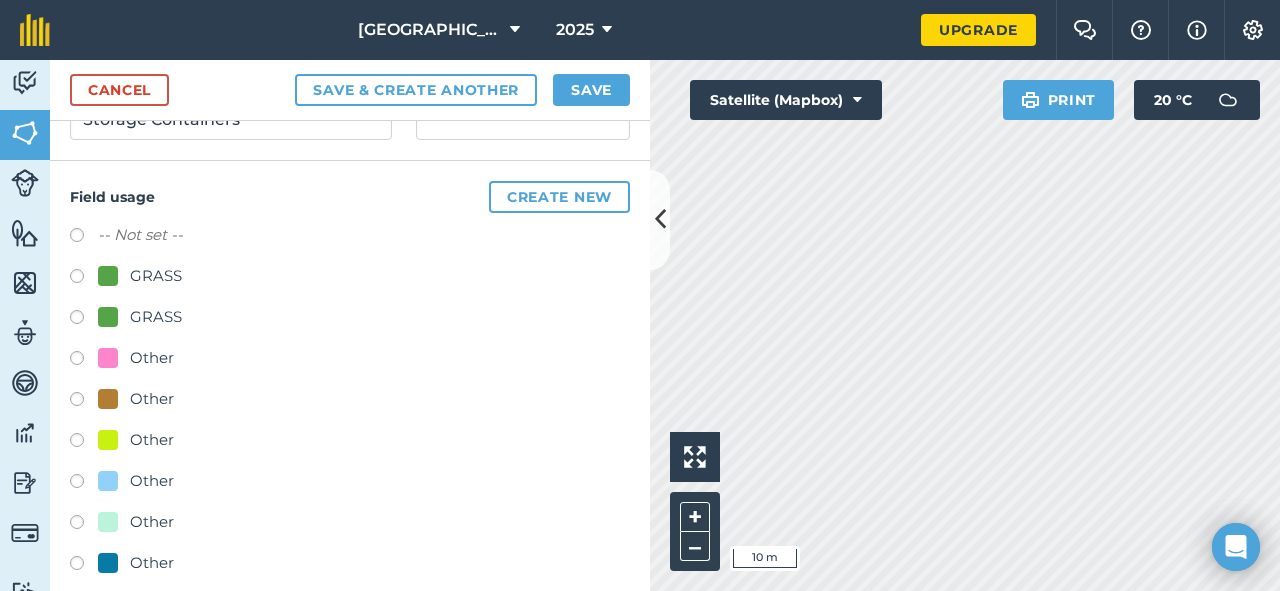 click at bounding box center [84, 484] 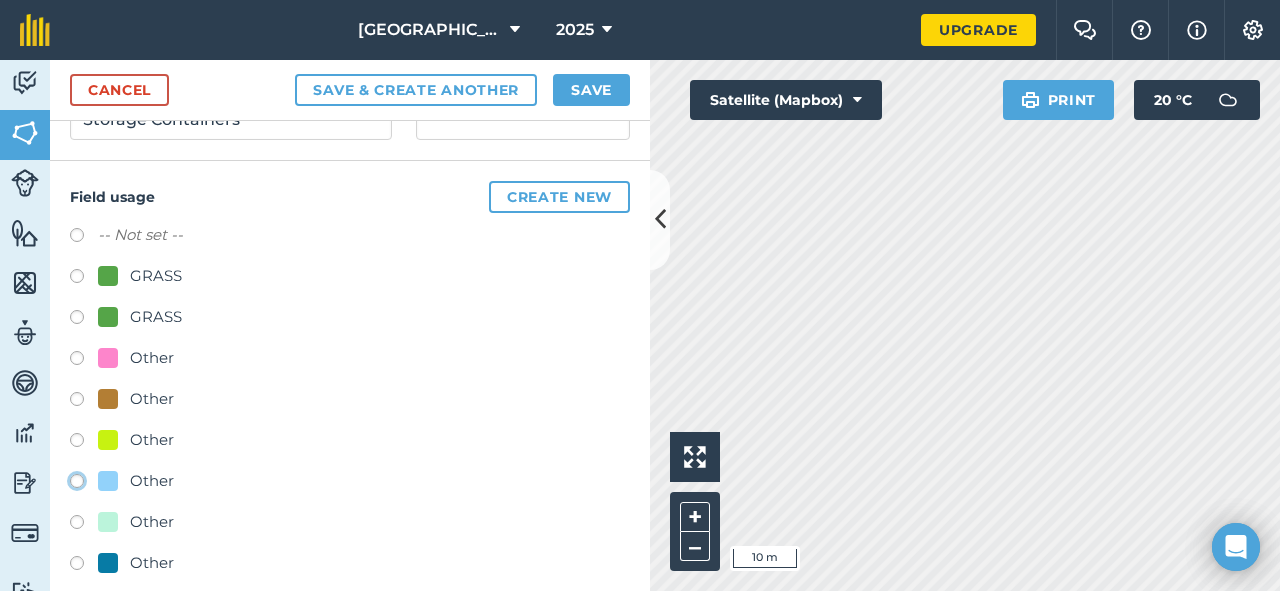 click on "Other" at bounding box center (-9923, 480) 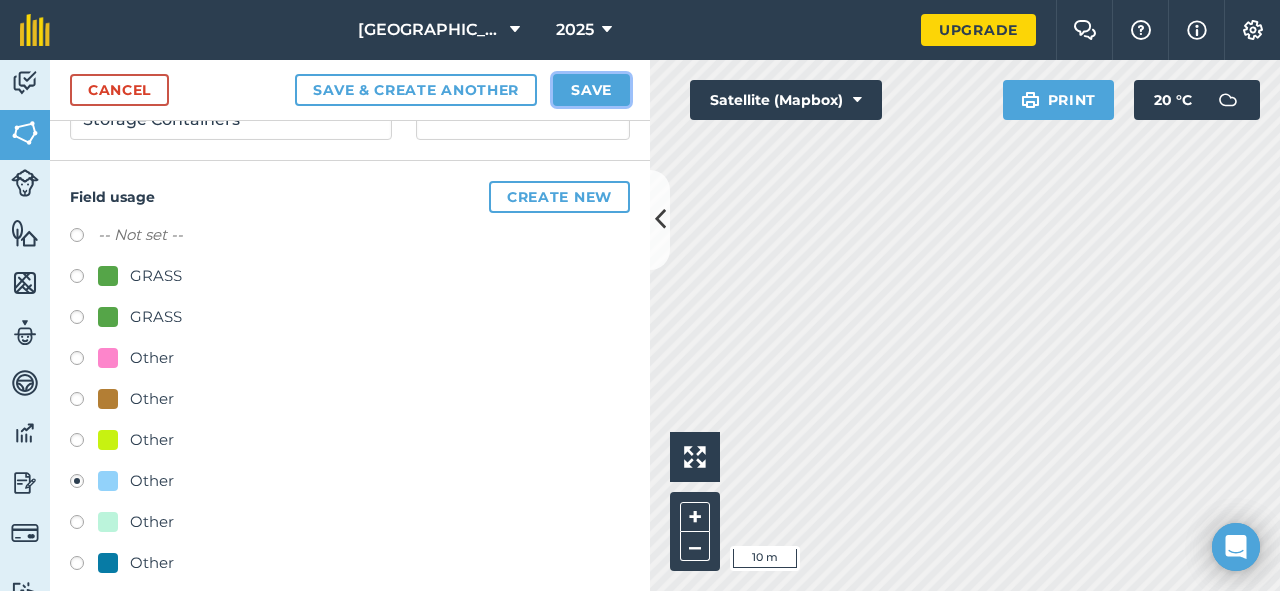 click on "Save" at bounding box center (591, 90) 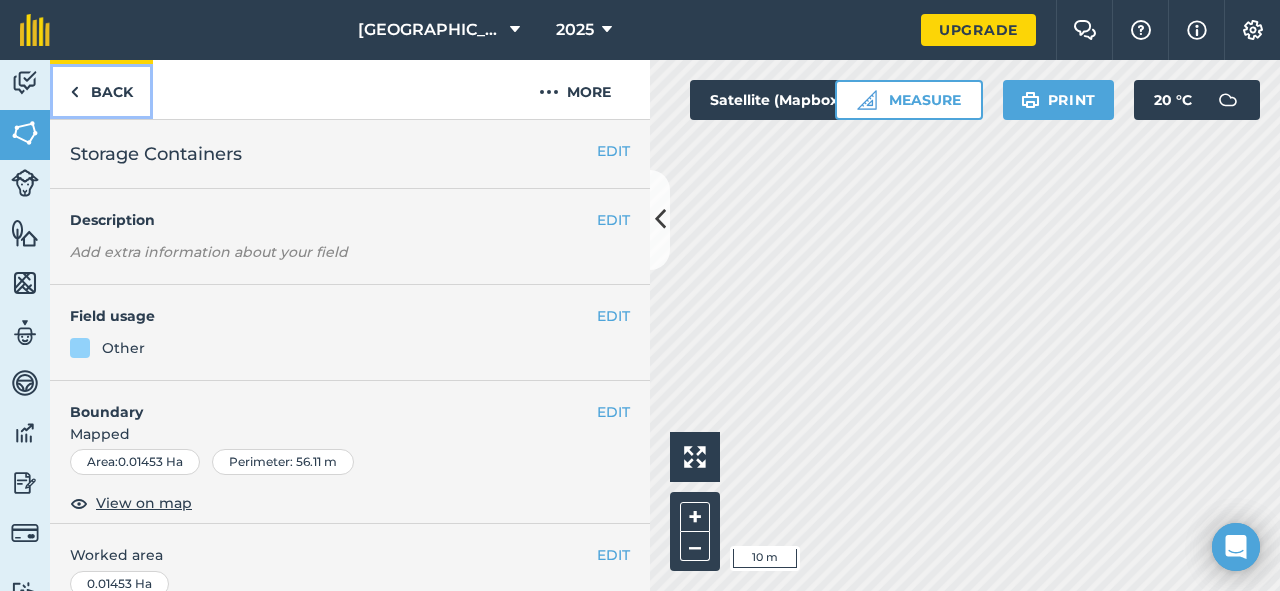 click on "Back" at bounding box center (101, 89) 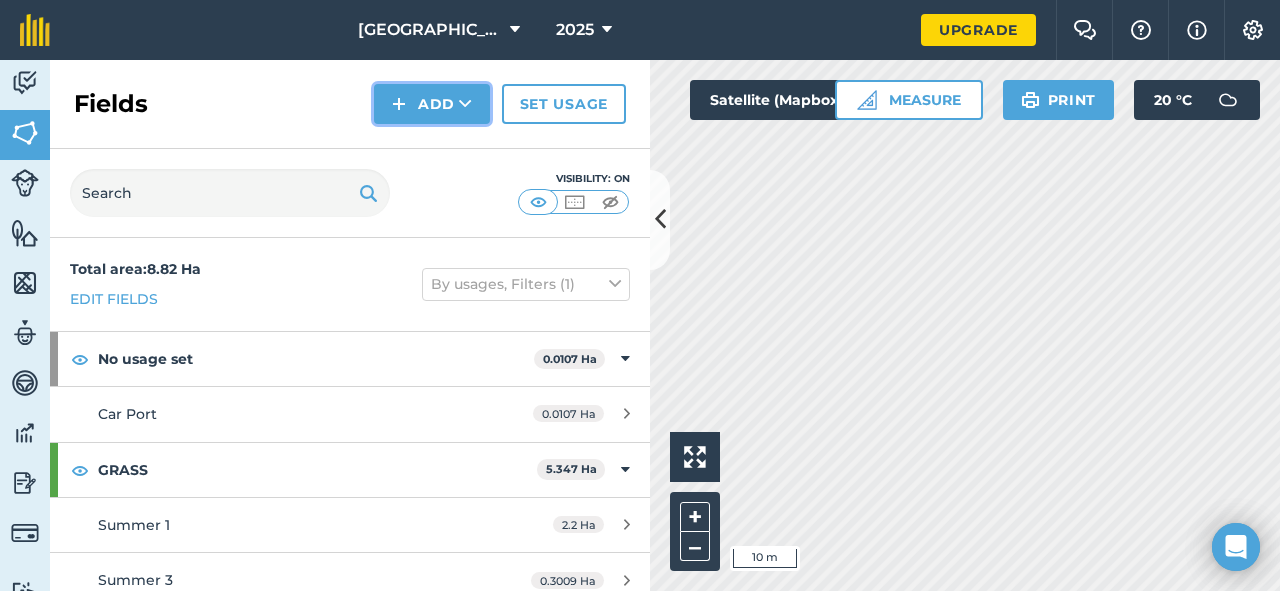click on "Add" at bounding box center [432, 104] 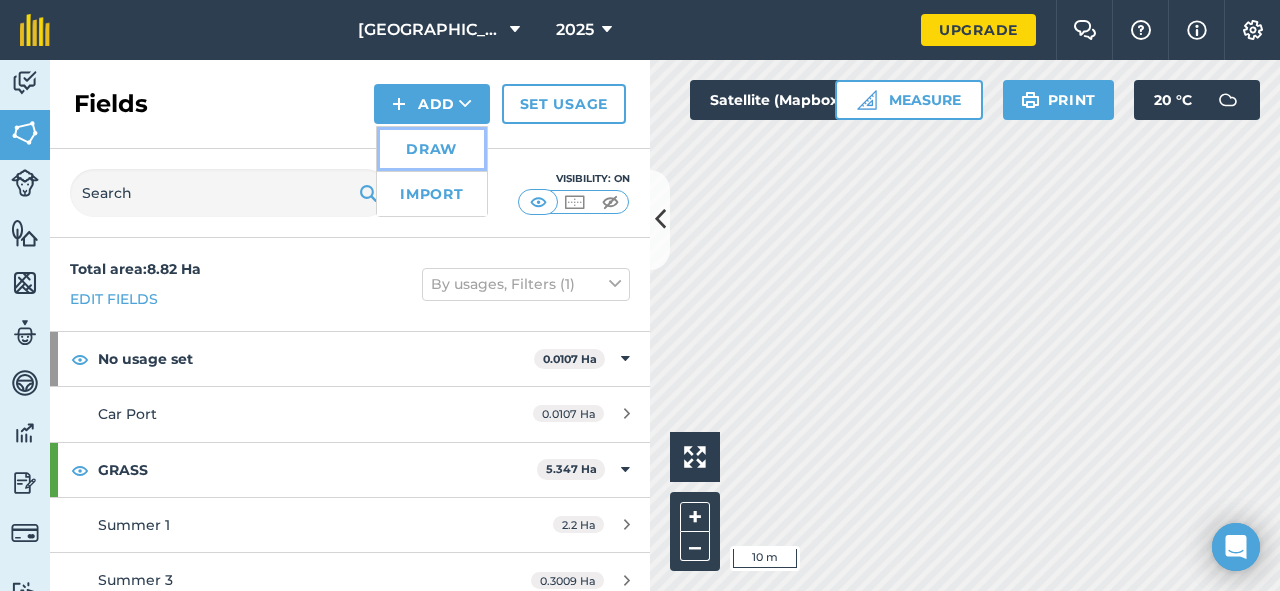 click on "Draw" at bounding box center (432, 149) 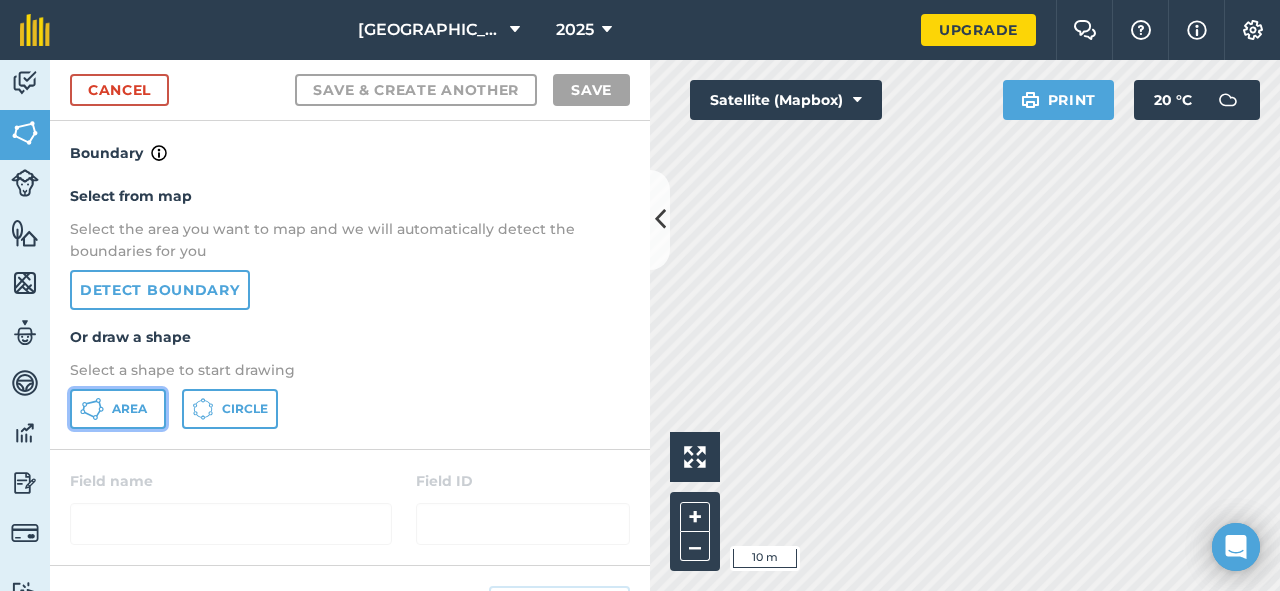 click on "Area" at bounding box center [129, 409] 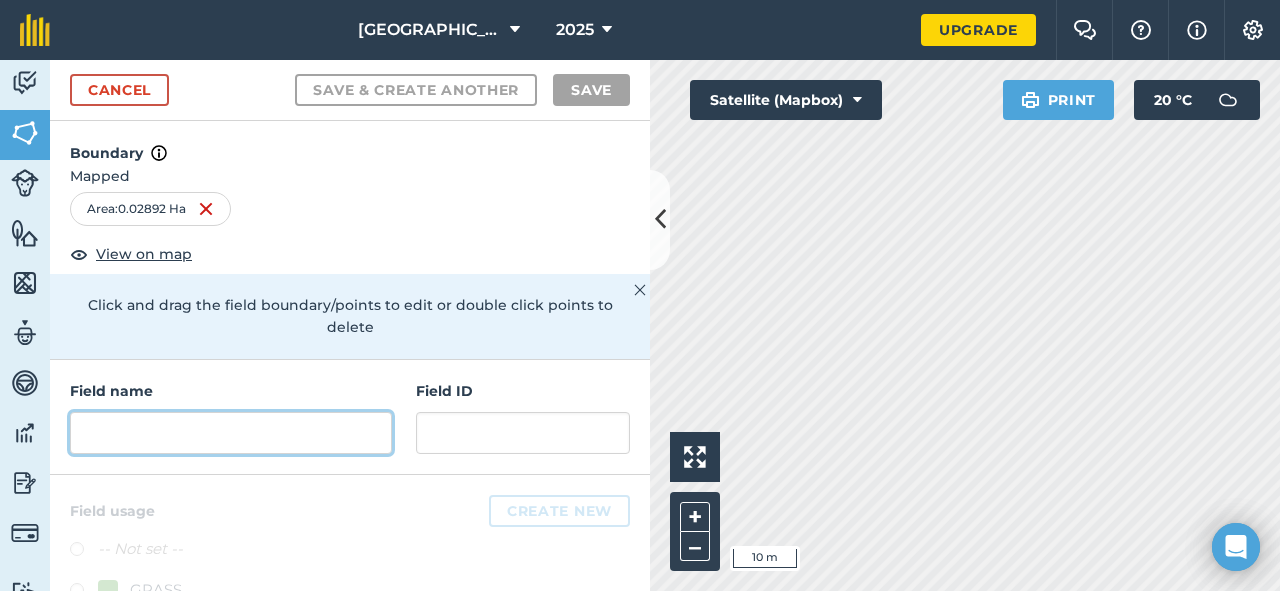 click at bounding box center (231, 433) 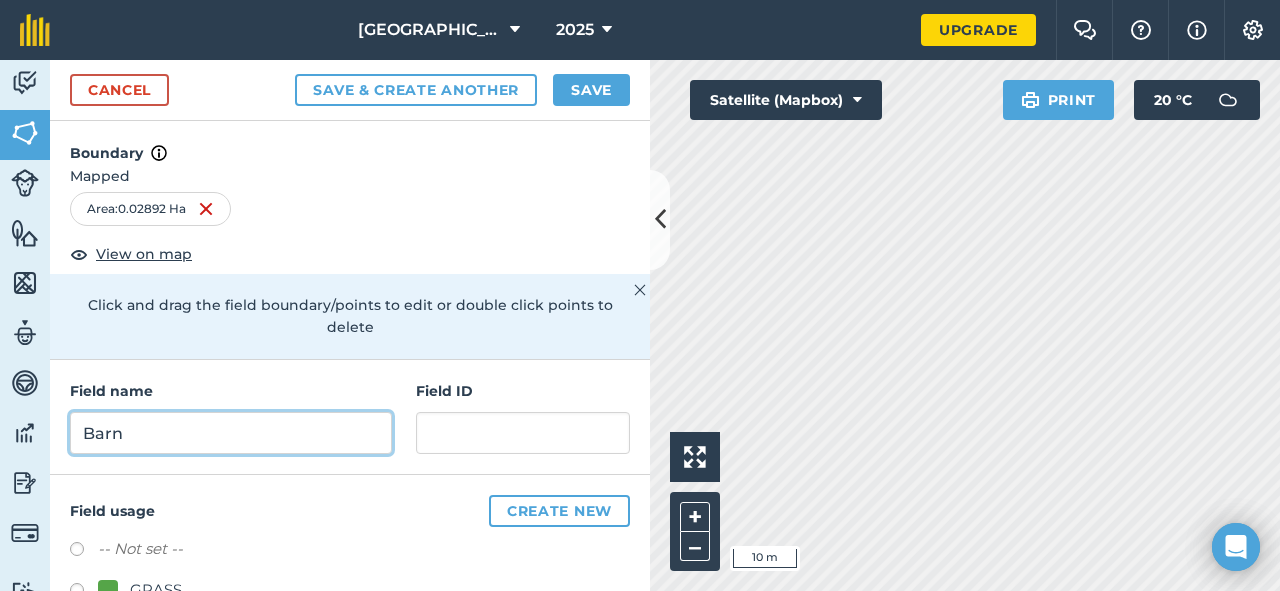 click on "Barn" at bounding box center (231, 433) 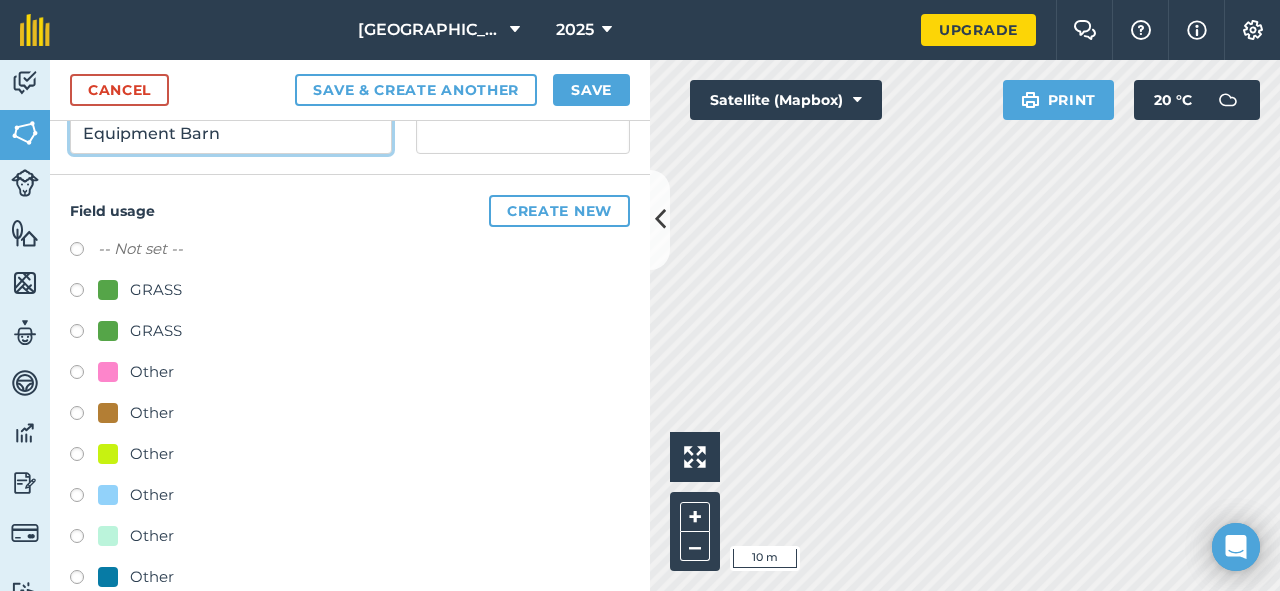 scroll, scrollTop: 314, scrollLeft: 0, axis: vertical 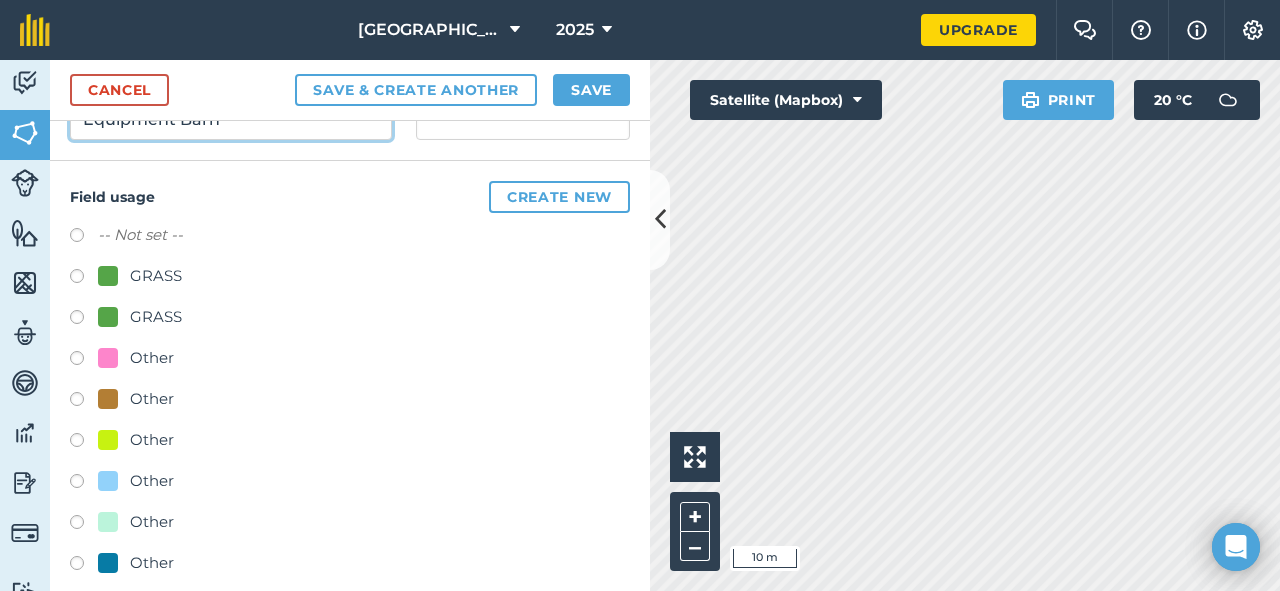 type on "Equipment Barn" 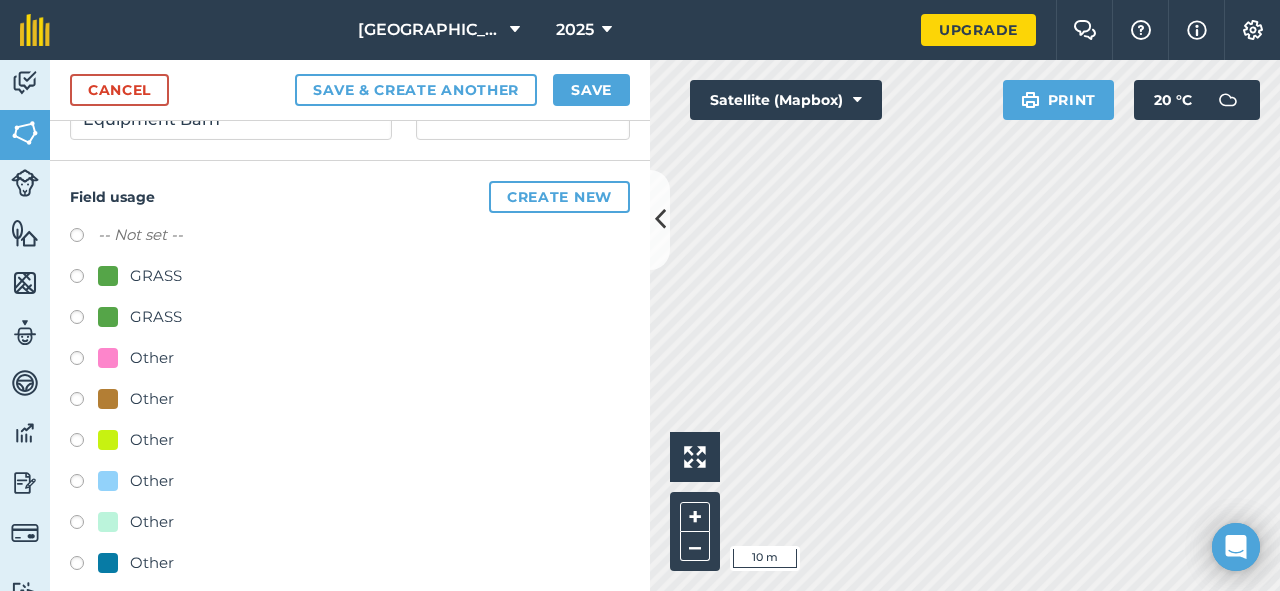 click at bounding box center (84, 484) 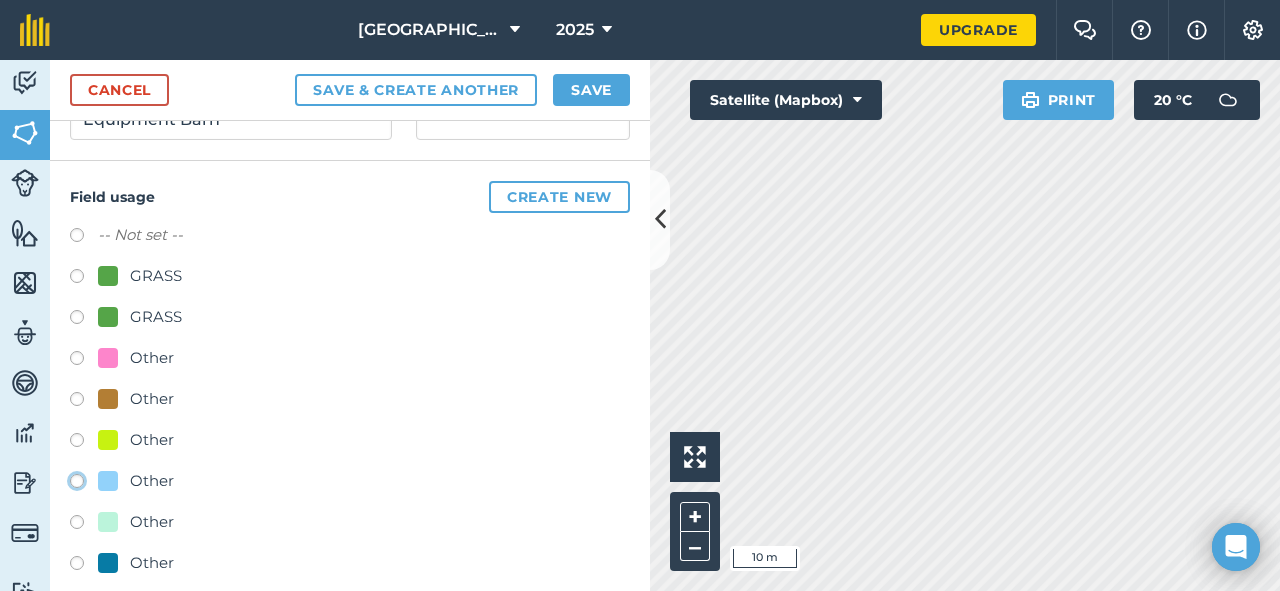 click on "Other" at bounding box center (-9923, 480) 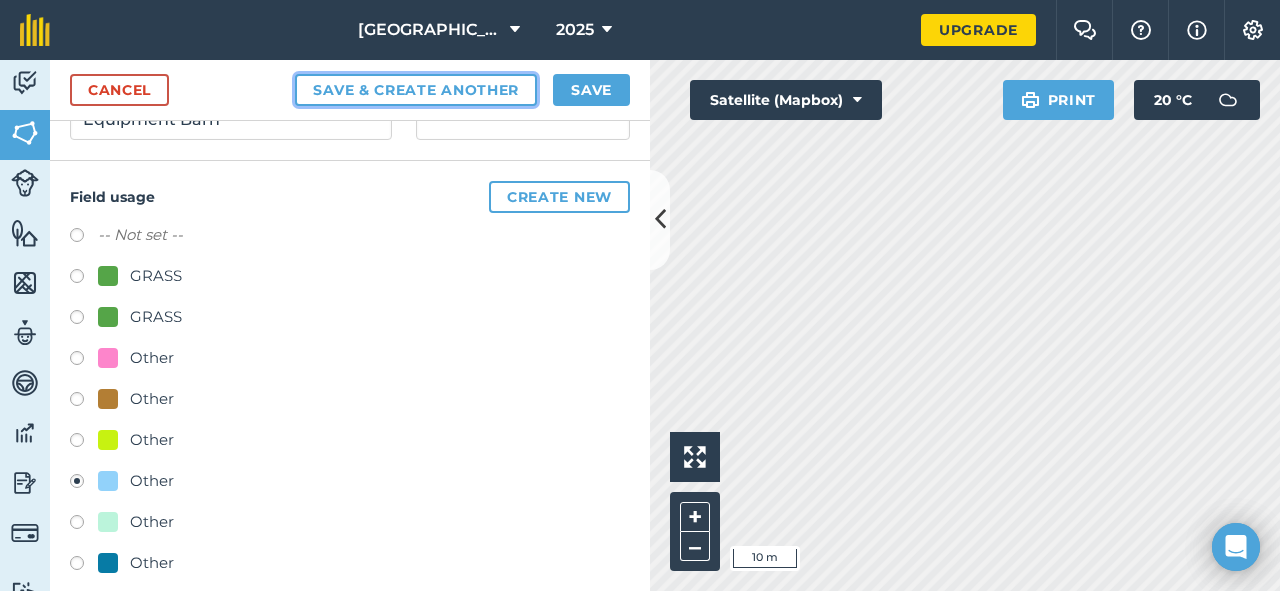 click on "Save & Create Another" at bounding box center [416, 90] 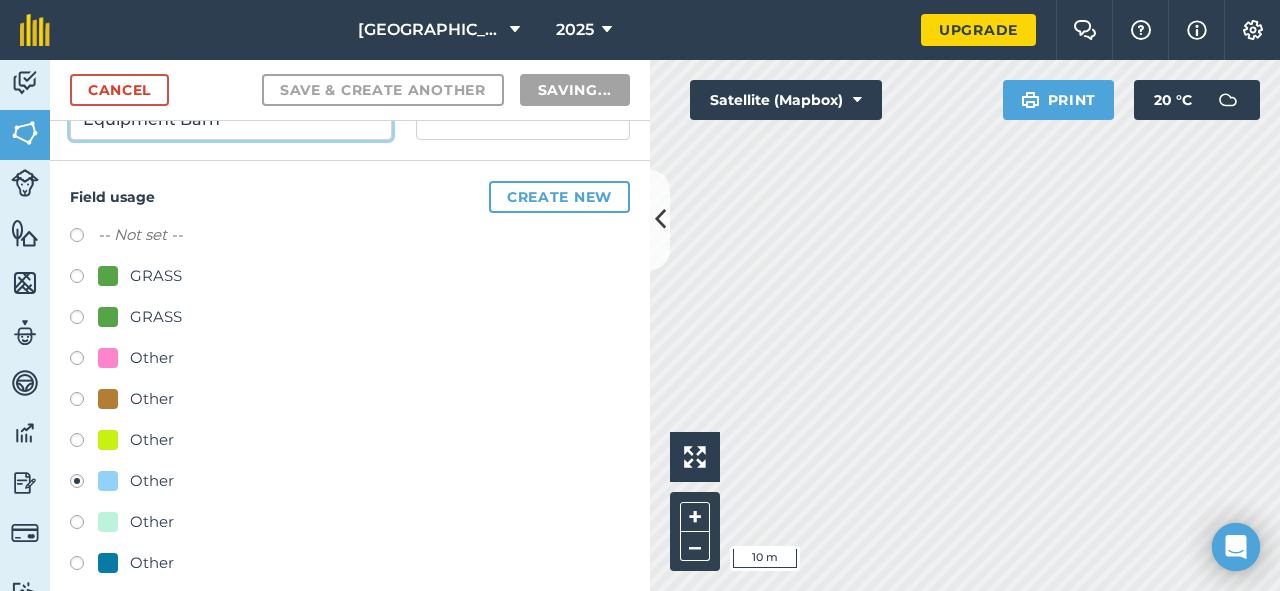 radio on "false" 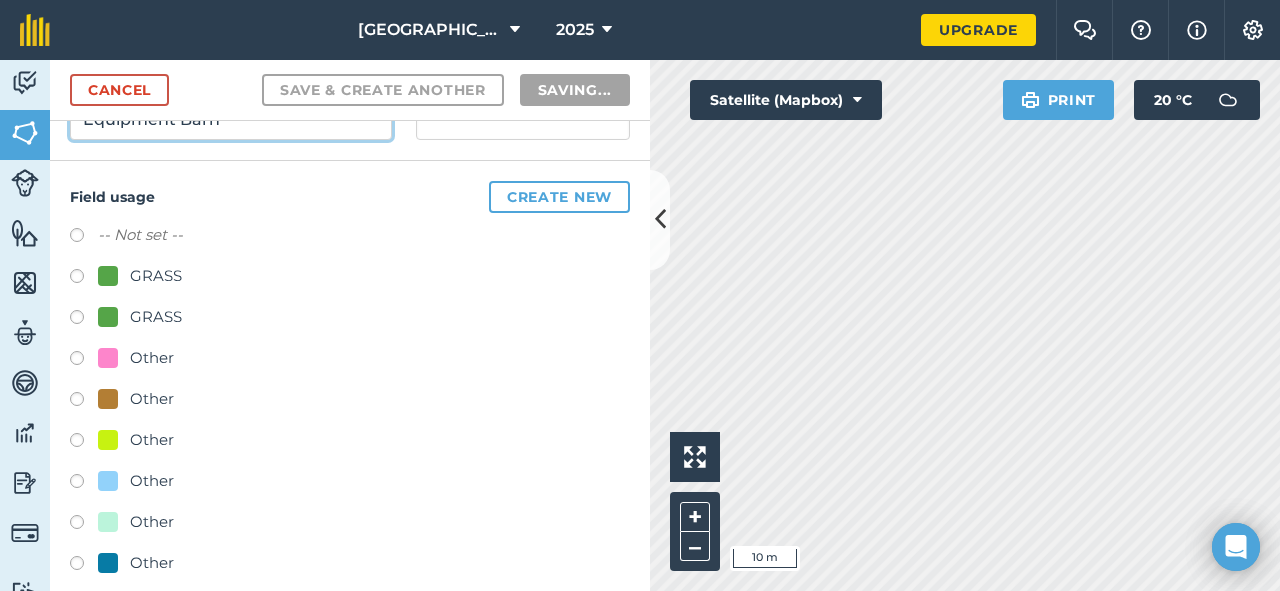 scroll, scrollTop: 55, scrollLeft: 0, axis: vertical 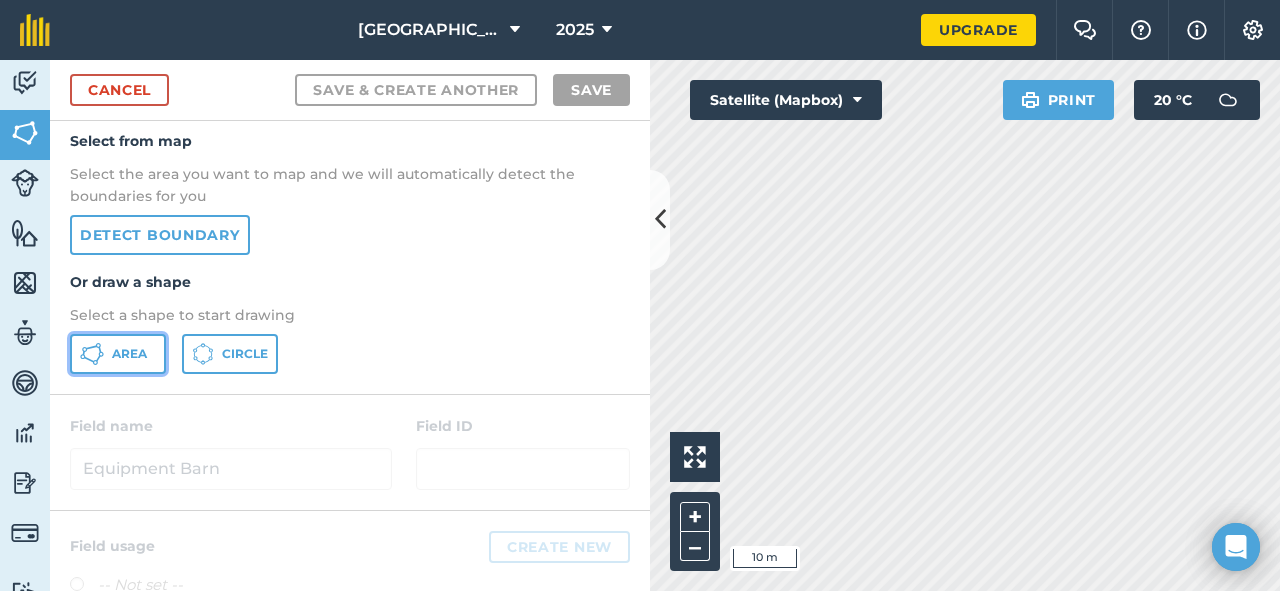 click on "Area" at bounding box center [129, 354] 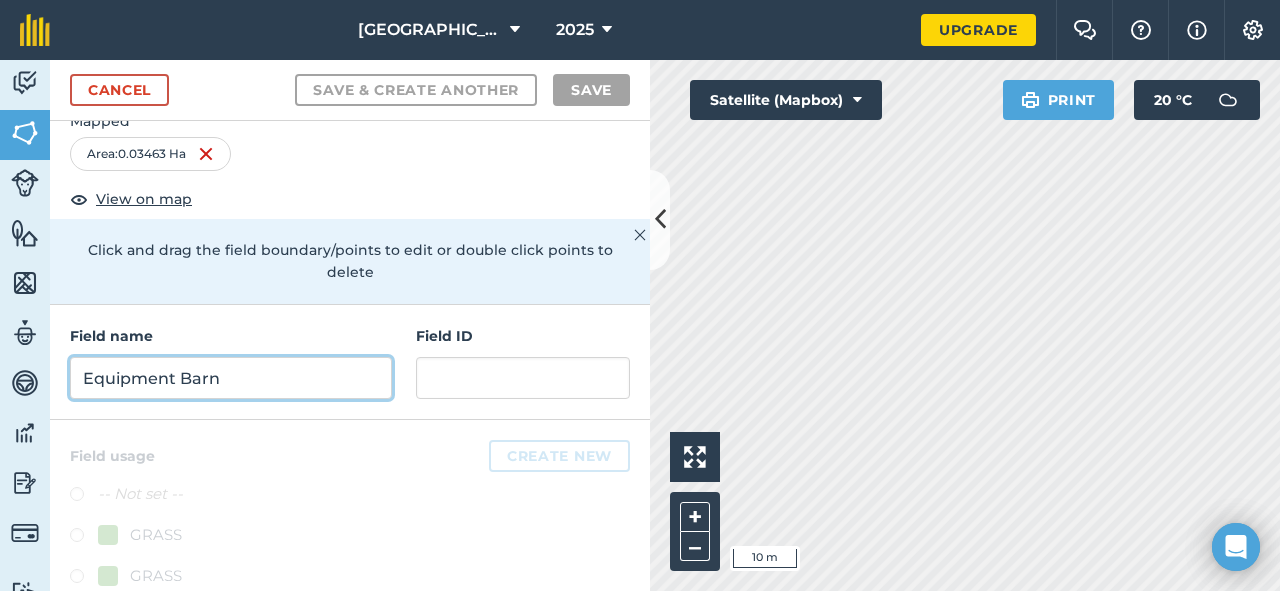 click on "Equipment Barn" at bounding box center (231, 378) 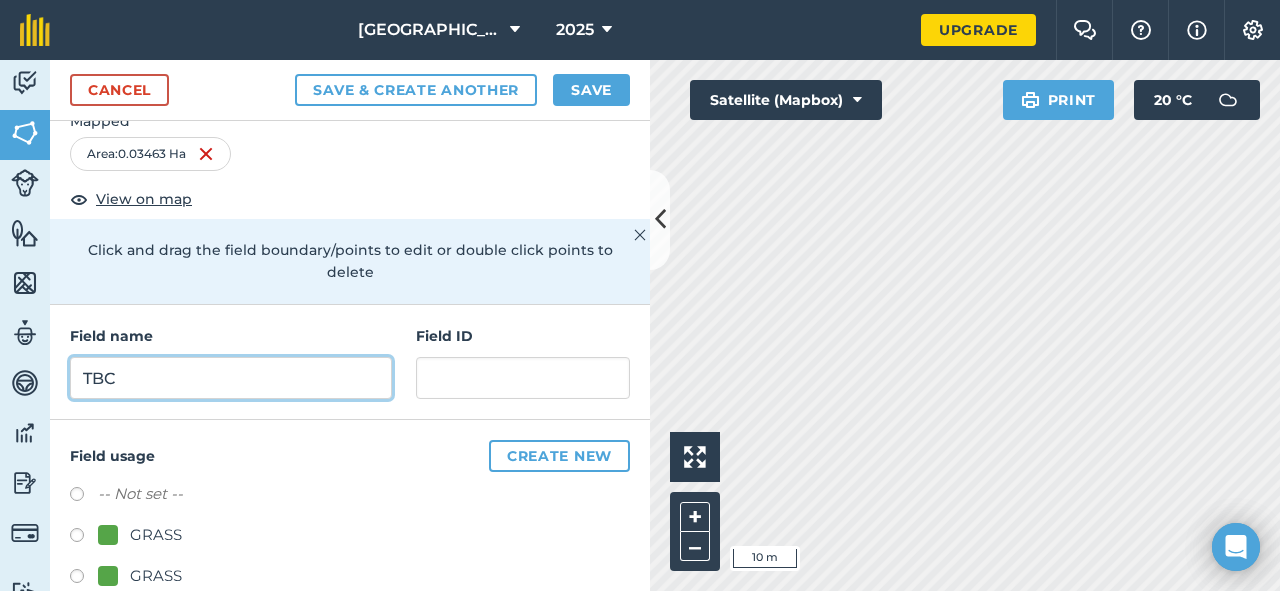 type on "TBC" 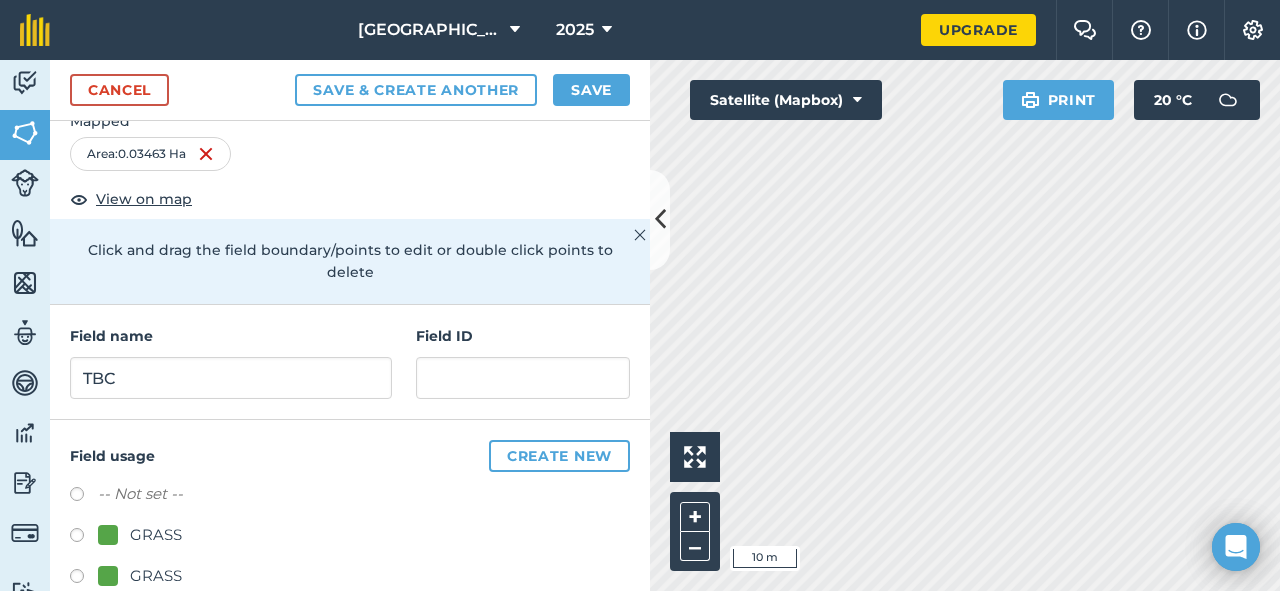 click at bounding box center (84, 497) 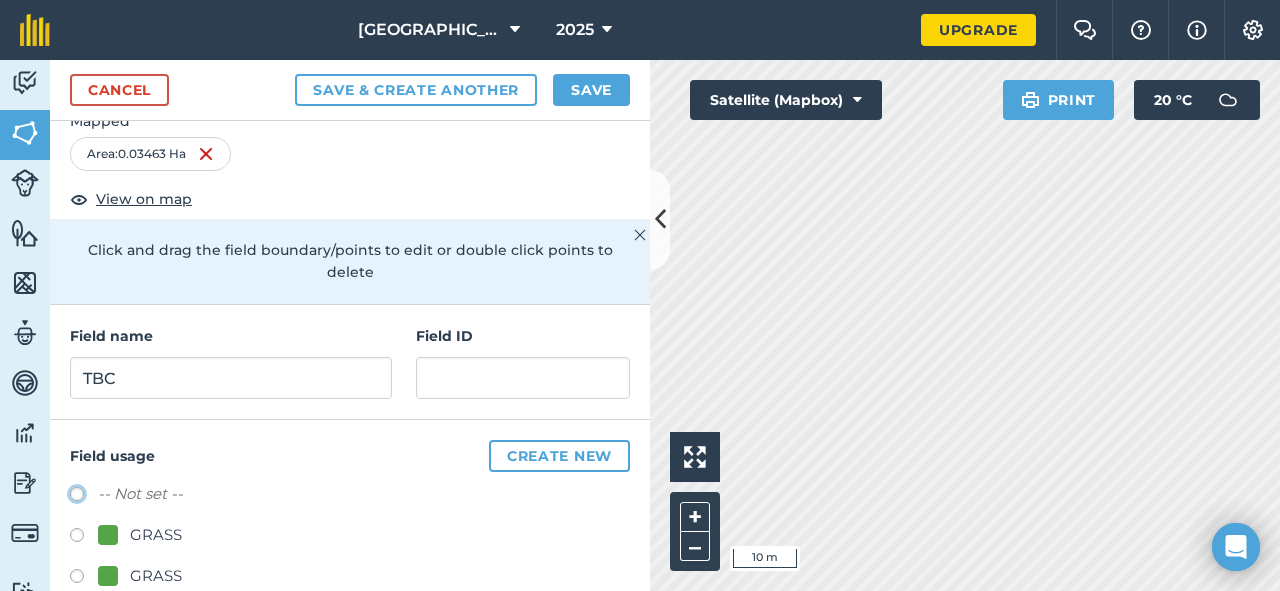click on "-- Not set --" at bounding box center (-9923, 493) 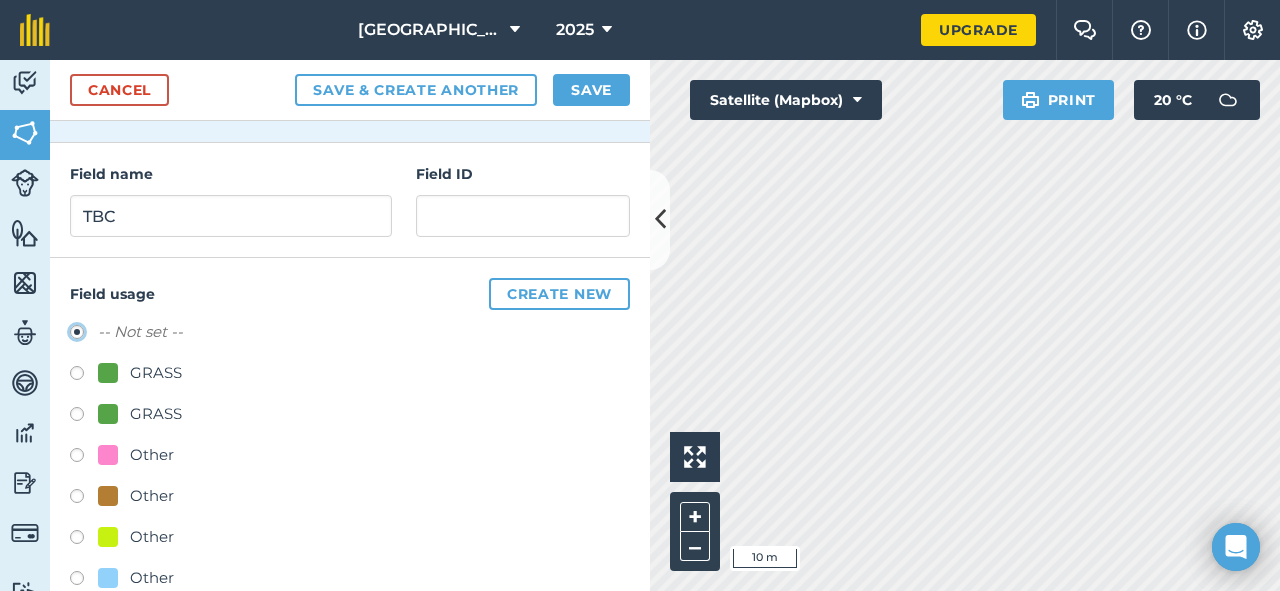 scroll, scrollTop: 224, scrollLeft: 0, axis: vertical 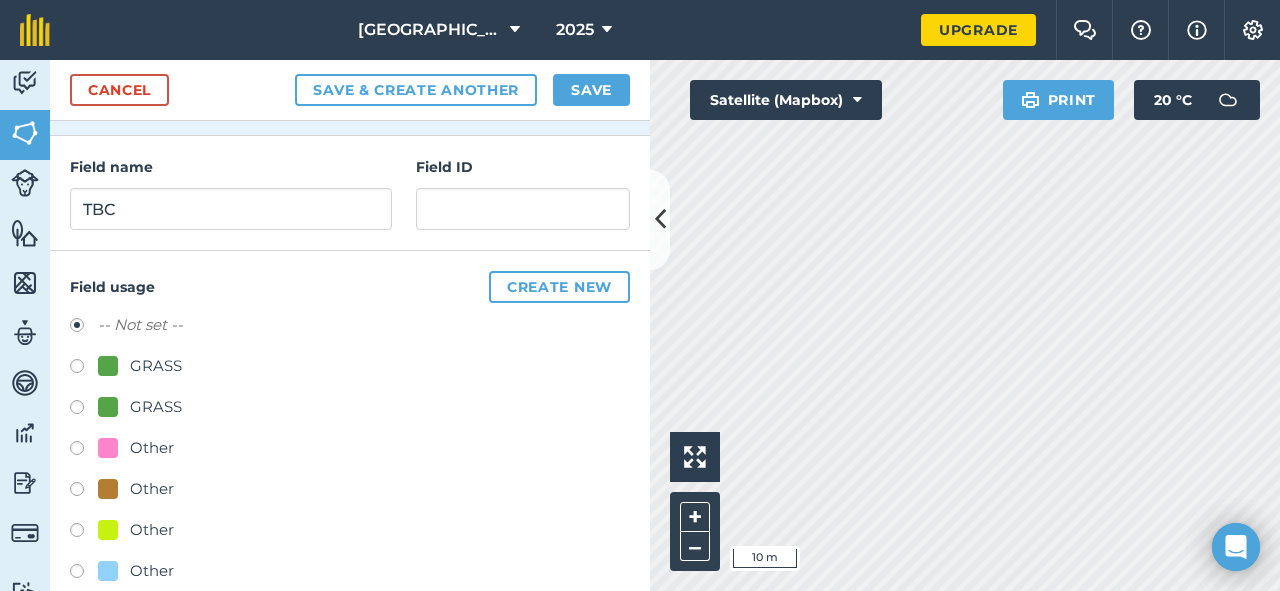 click at bounding box center (84, 574) 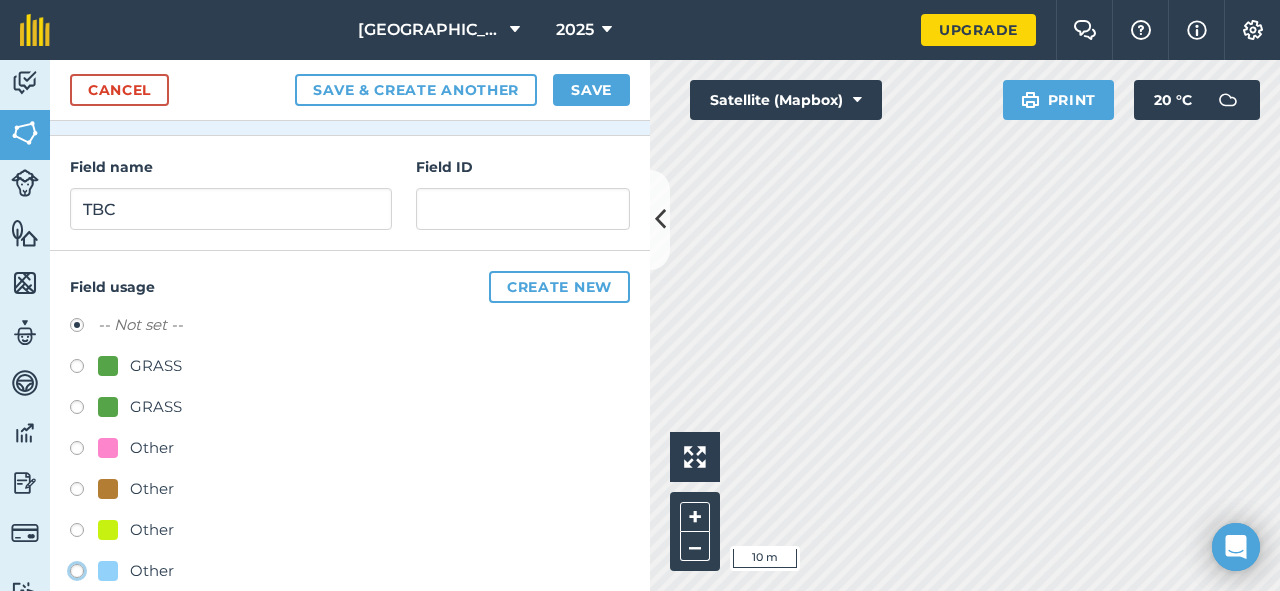 click on "Other" at bounding box center [-9923, 570] 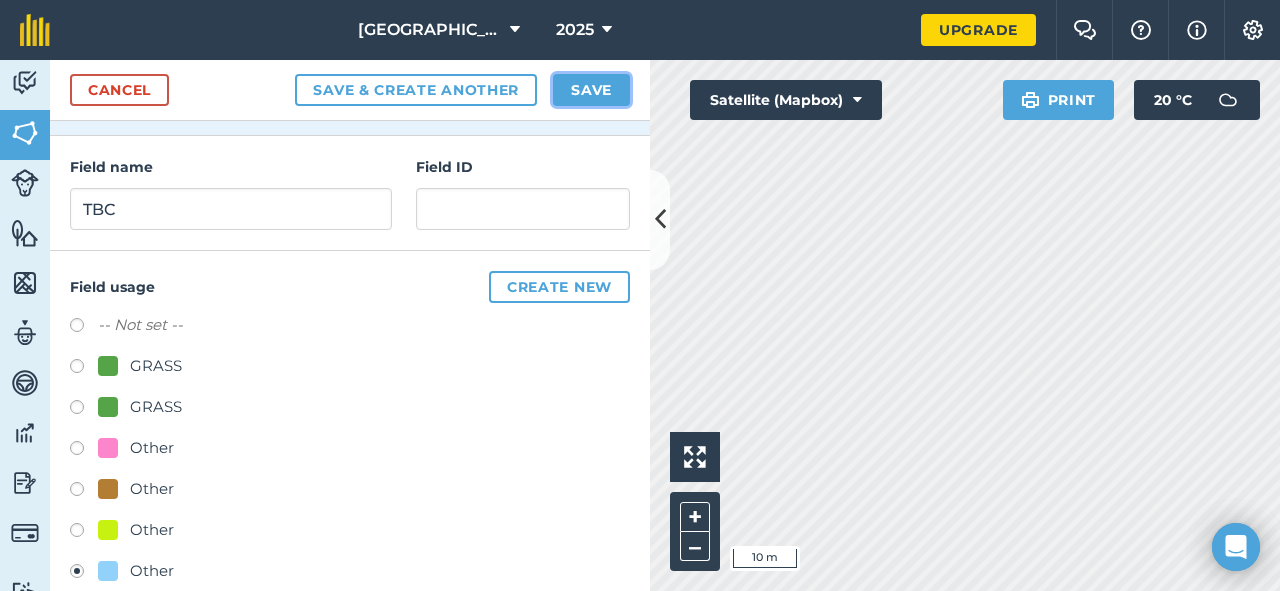 click on "Save" at bounding box center (591, 90) 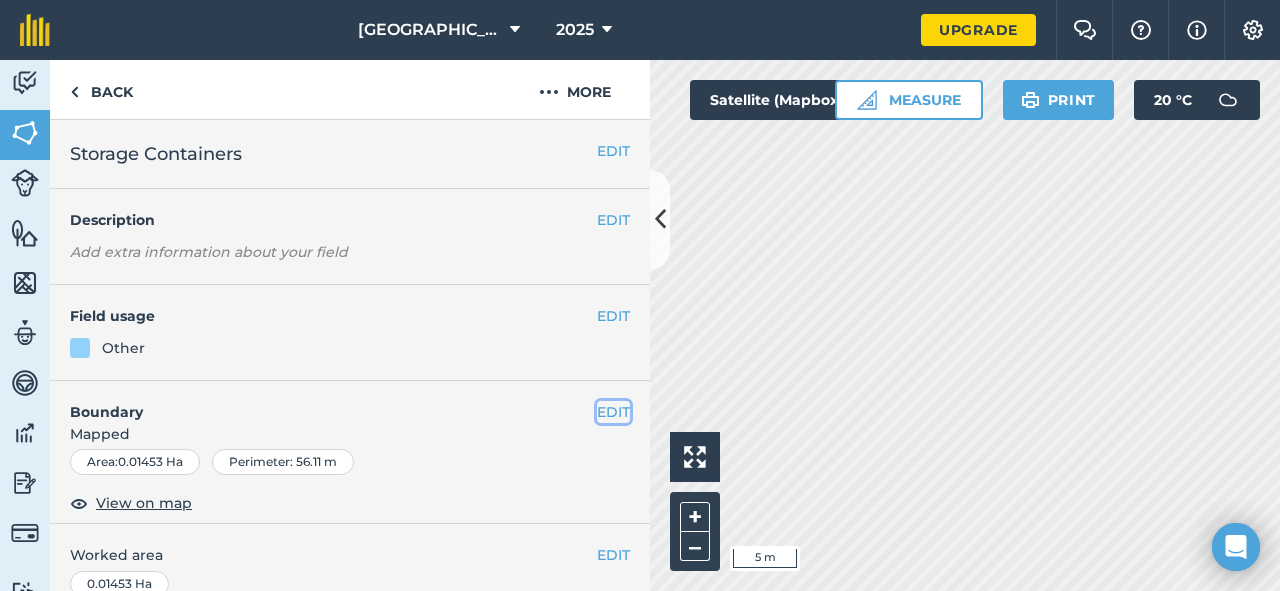 click on "EDIT" at bounding box center (613, 412) 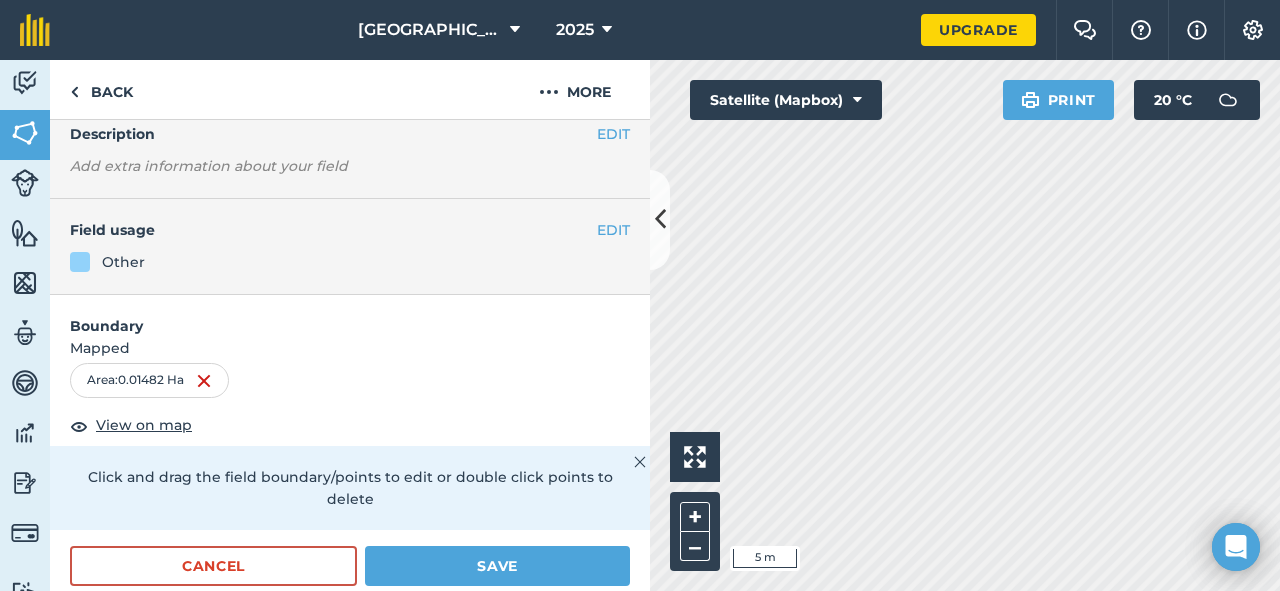 scroll, scrollTop: 91, scrollLeft: 0, axis: vertical 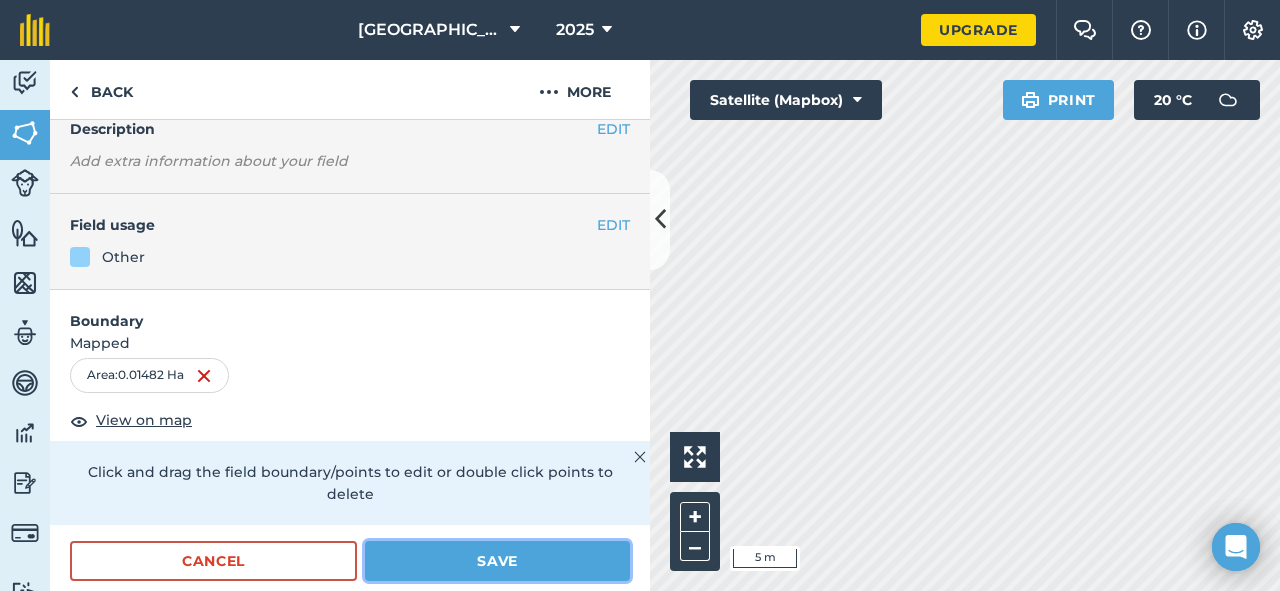 click on "Save" at bounding box center [497, 561] 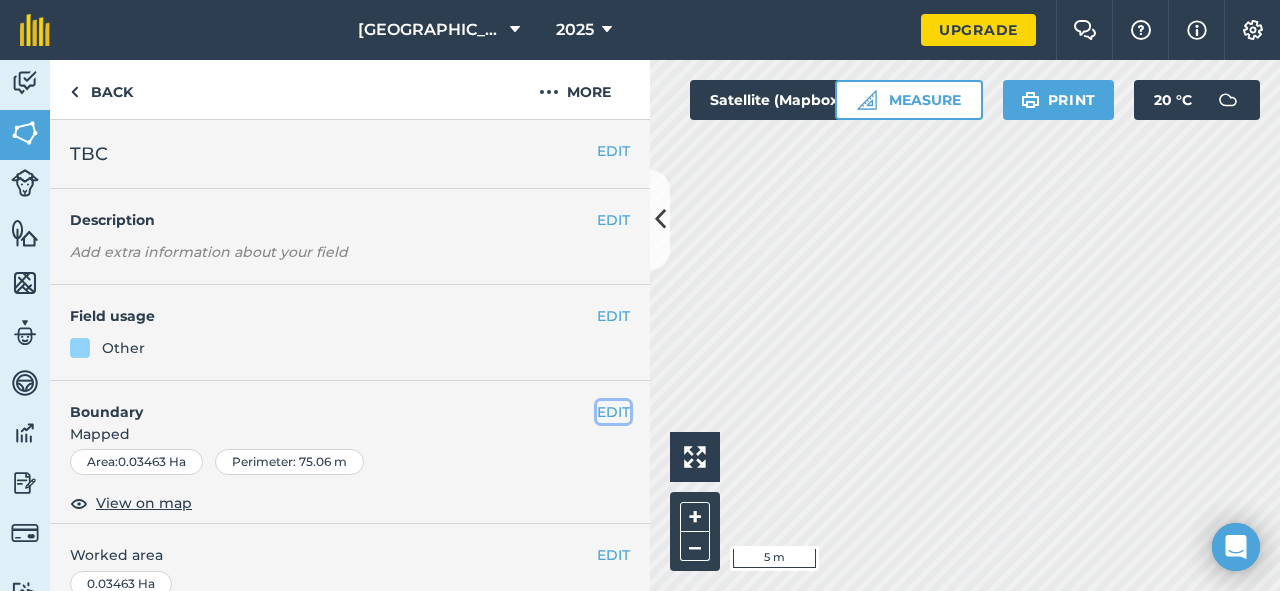 click on "EDIT" at bounding box center [613, 412] 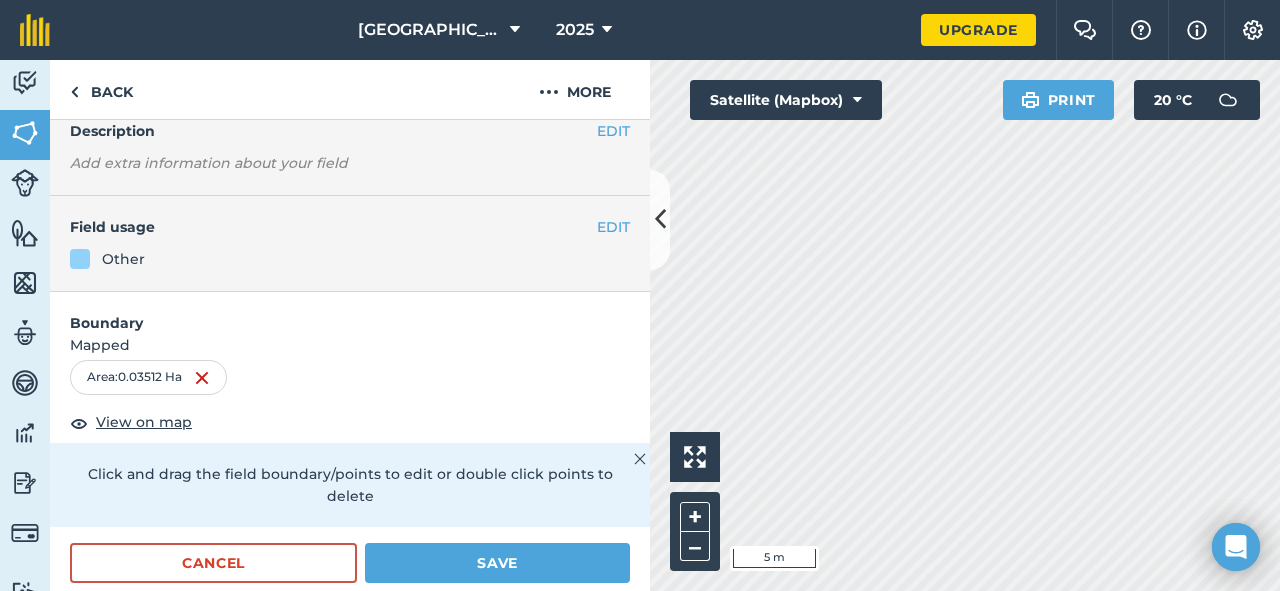 scroll, scrollTop: 93, scrollLeft: 0, axis: vertical 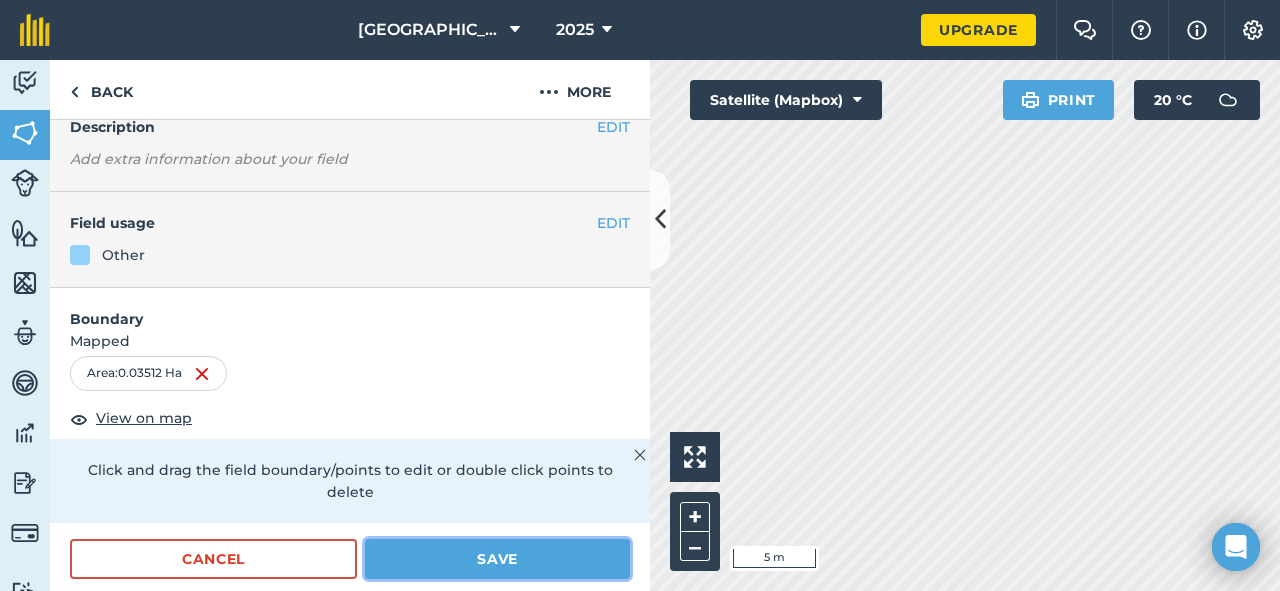 click on "Save" at bounding box center [497, 559] 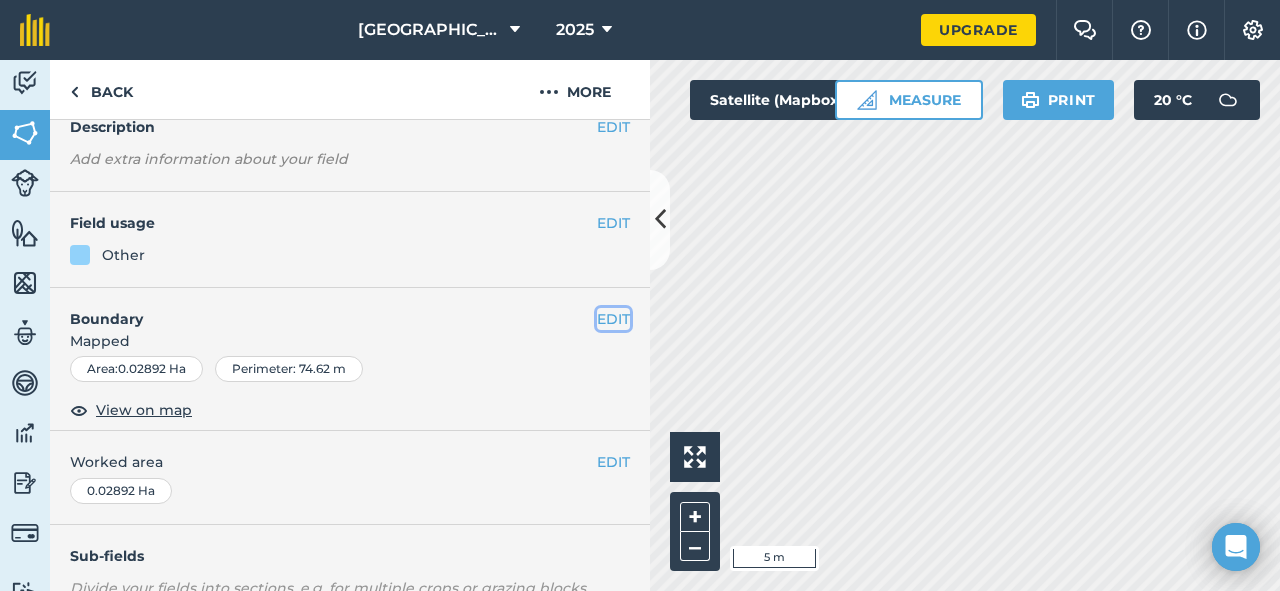 click on "EDIT" at bounding box center [613, 319] 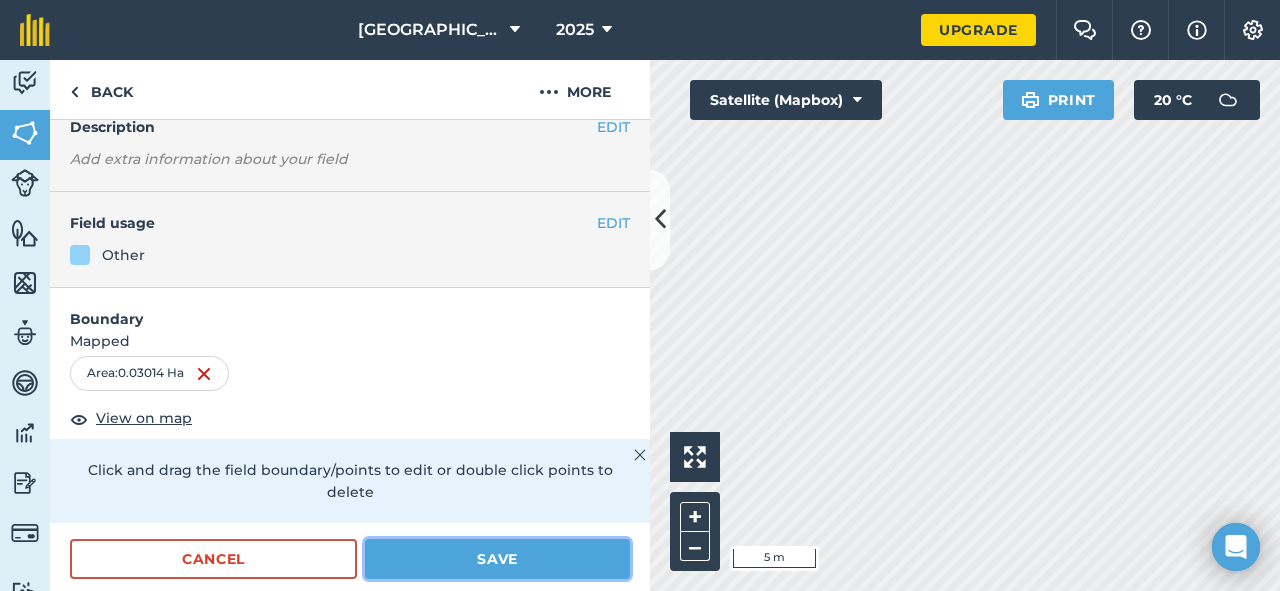 click on "Save" at bounding box center (497, 559) 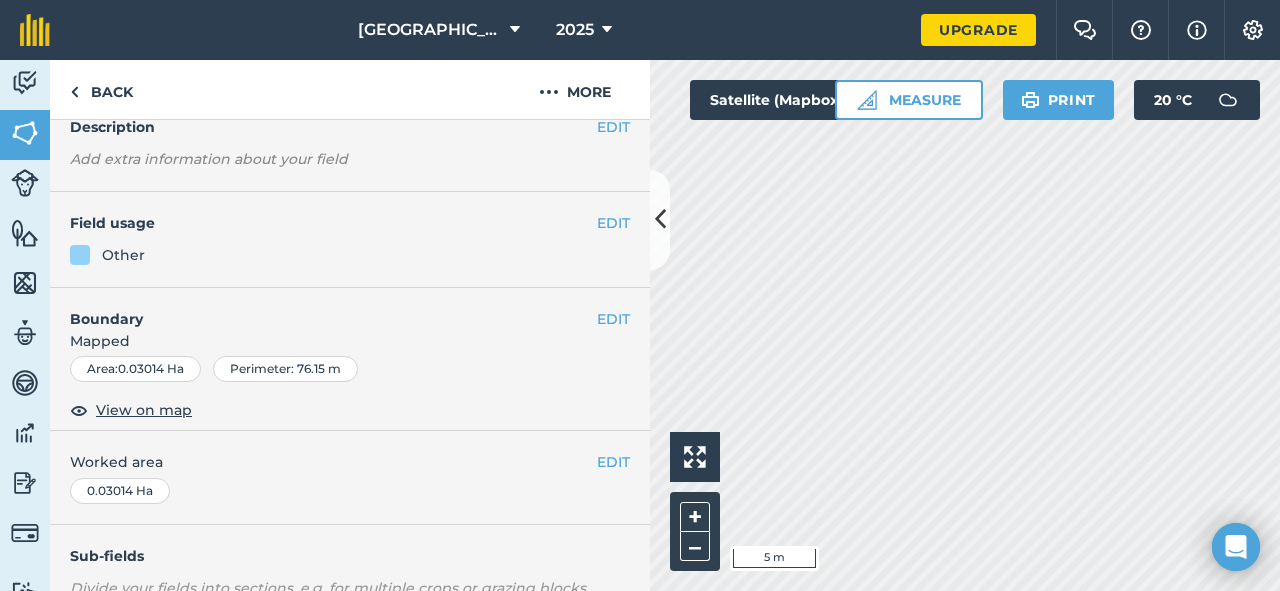 click on "[GEOGRAPHIC_DATA] 2025 Upgrade Farm Chat Help Info Settings Map printing is not available on our free plan Please upgrade to our Essentials, Plus or Pro plan to access this feature. Activity Fields Livestock Features Maps Team Vehicles Data Reporting Billing Tutorials Tutorials   Back   More EDIT Equipment Barn EDIT Description Add extra information about your field EDIT Field usage Other EDIT Boundary   Mapped Area :  0.03014   Ha Perimeter :   76.15   m   View on map EDIT Worked area 0.03014   Ha Sub-fields   Divide your fields into sections, e.g. for multiple crops or grazing blocks   Add sub-fields Add field job Add note   Field Health To-Do Field History Reports There are no outstanding tasks for this field. Click to start drawing i 5 m + – Satellite (Mapbox) Measure Print 20   ° C" at bounding box center [640, 295] 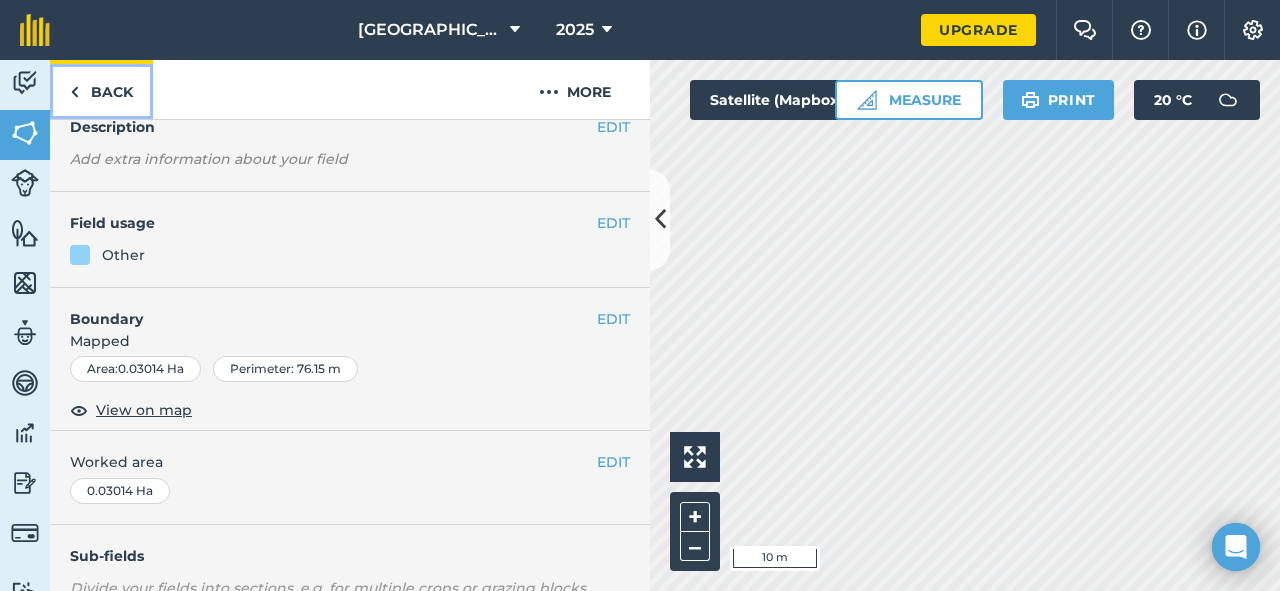 click on "Back" at bounding box center (101, 89) 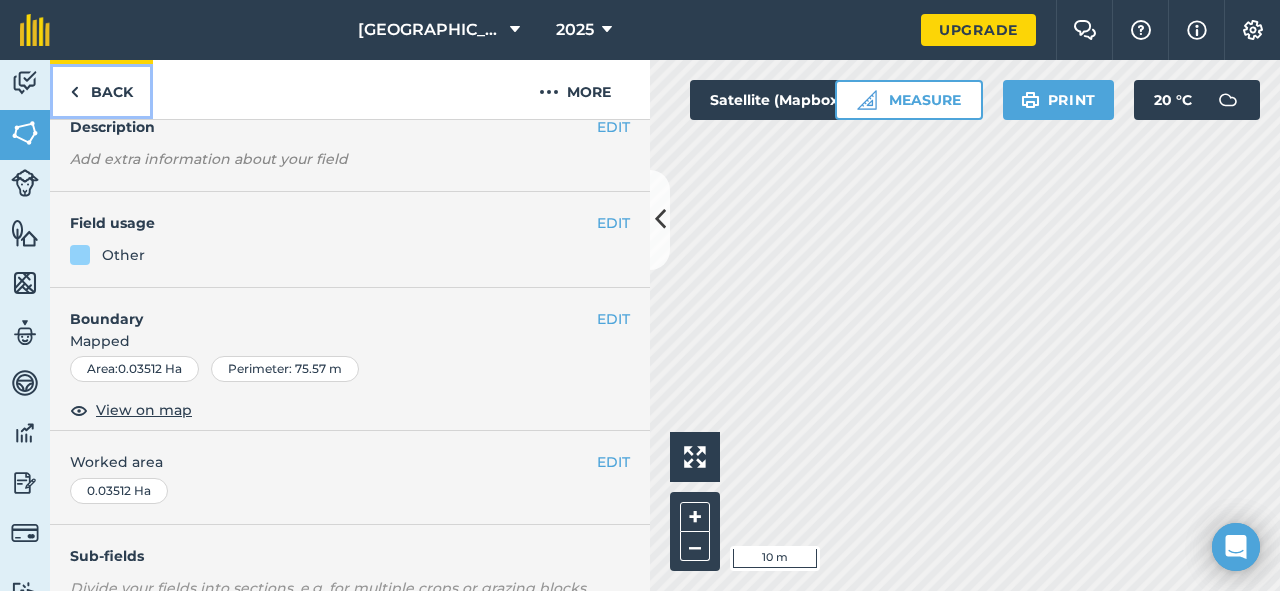 click on "Back" at bounding box center [101, 89] 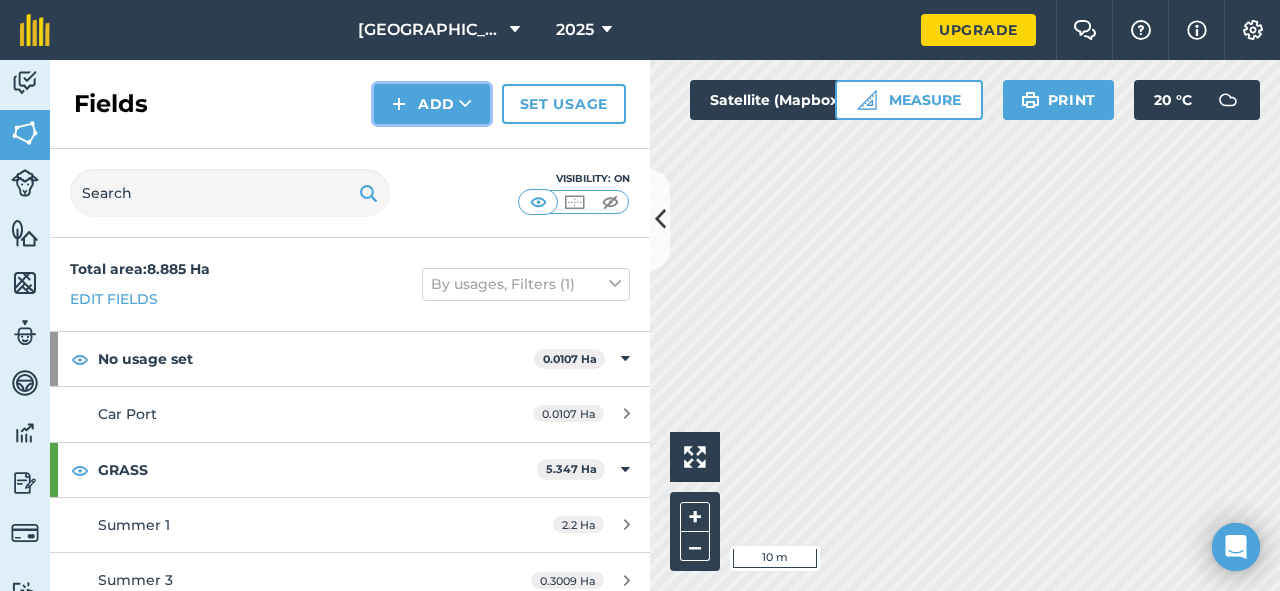 click on "Add" at bounding box center [432, 104] 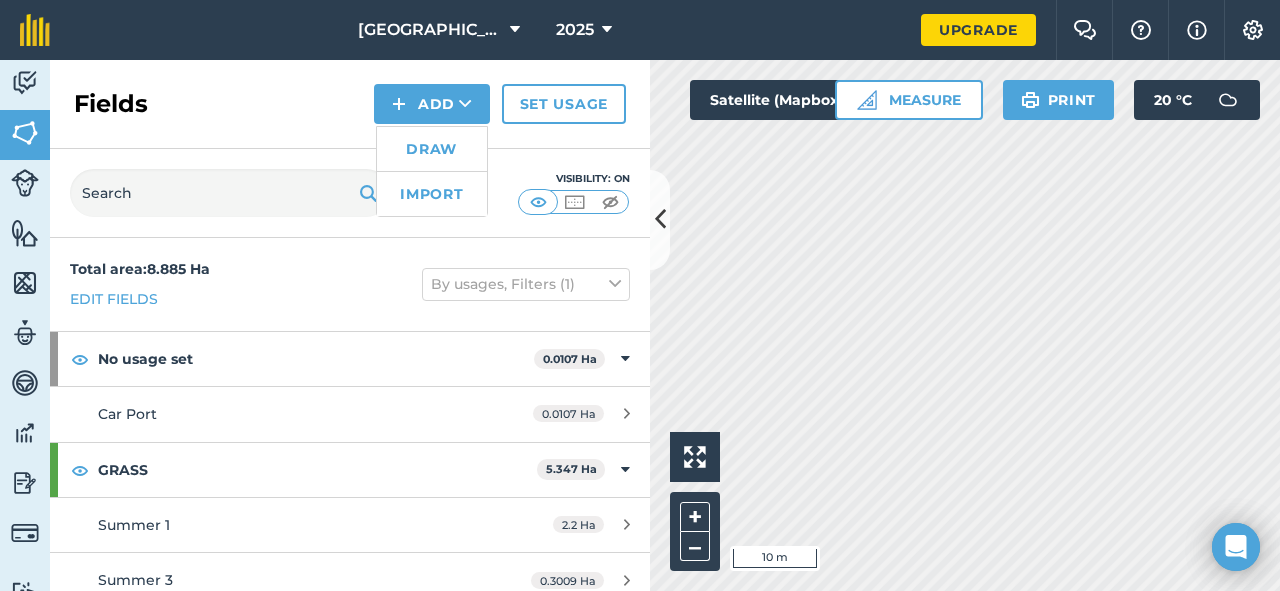 click on "[GEOGRAPHIC_DATA] 2025 Upgrade Farm Chat Help Info Settings Map printing is not available on our free plan Please upgrade to our Essentials, Plus or Pro plan to access this feature. Activity Fields Livestock Features Maps Team Vehicles Data Reporting Billing Tutorials Tutorials Fields   Add   Draw Import Set usage Visibility: On Total area :  8.885   Ha Edit fields By usages, Filters (1) No usage set 0.0107   Ha Car Port 0.0107   Ha GRASS 5.347   Ha Summer 1 2.2   Ha Summer 3 0.3009   Ha Summer 4 0.3057   Ha Summer 5 0.4621   Ha Winter 1 0.2844   Ha Winter 10 0.1914   Ha Winter 11 0.1878   Ha Winter 12 0.1823   Ha Winter 2 0.1802   Ha Winter 3 0.101   Ha Winter 4 0.105   Ha Winter 5 0.091   Ha Winter 6 0.1969   Ha Winter 7 0.1857   Ha Winter 8 0.1864   Ha Winter 9 0.1858   Ha GRASS 0.3016   Ha Summer 2 0.3016   Ha Other 0.1118   Ha Menage 0.1118   Ha Other 0.3104   Ha Allotment 0.3104   Ha Other 1.296   [PERSON_NAME] 1.296   Ha Other 0.3269   Ha Cottages 0.1643   Ha Equipment Barn 0.03014   Ha   Ha" at bounding box center [640, 295] 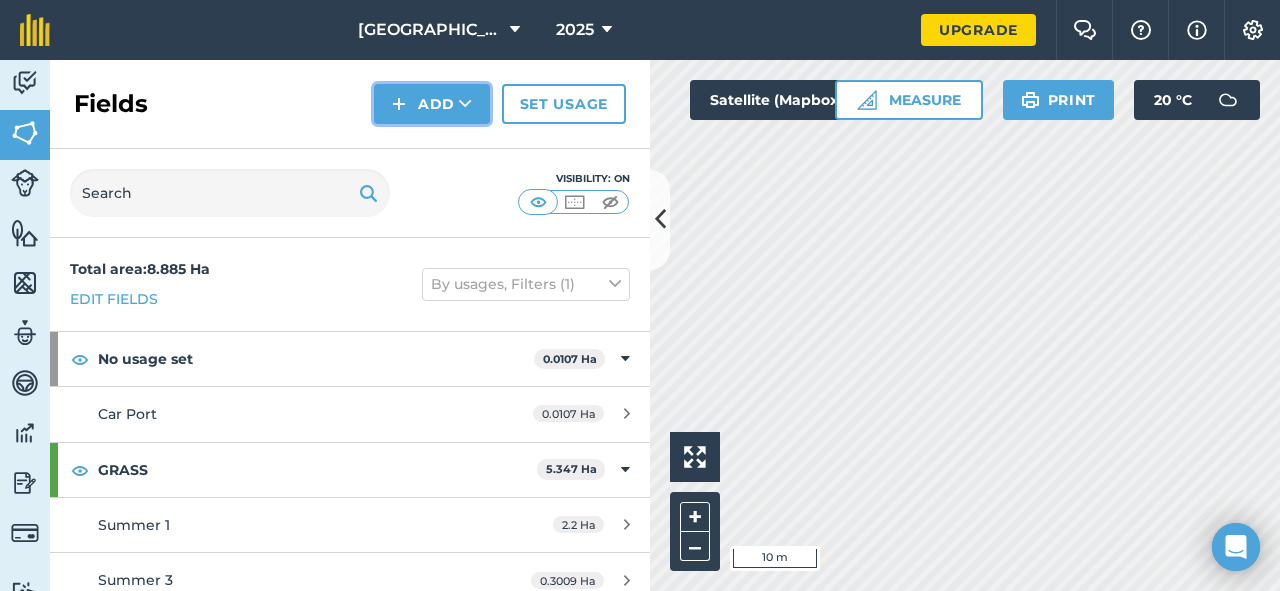 click on "Add" at bounding box center [432, 104] 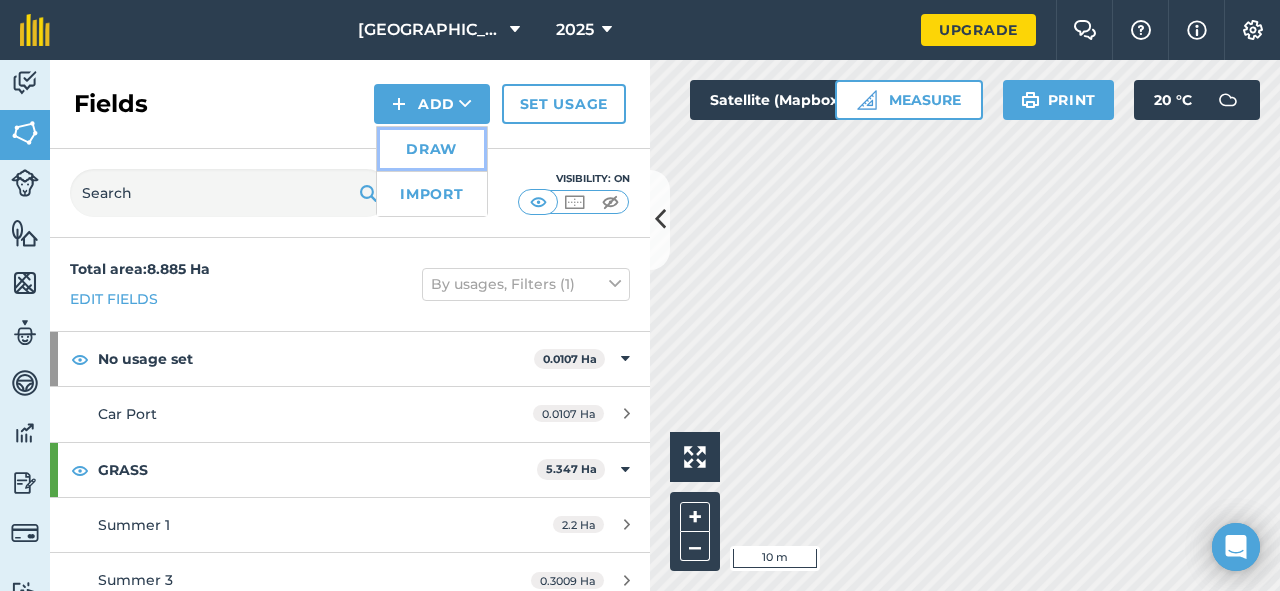 click on "Draw" at bounding box center [432, 149] 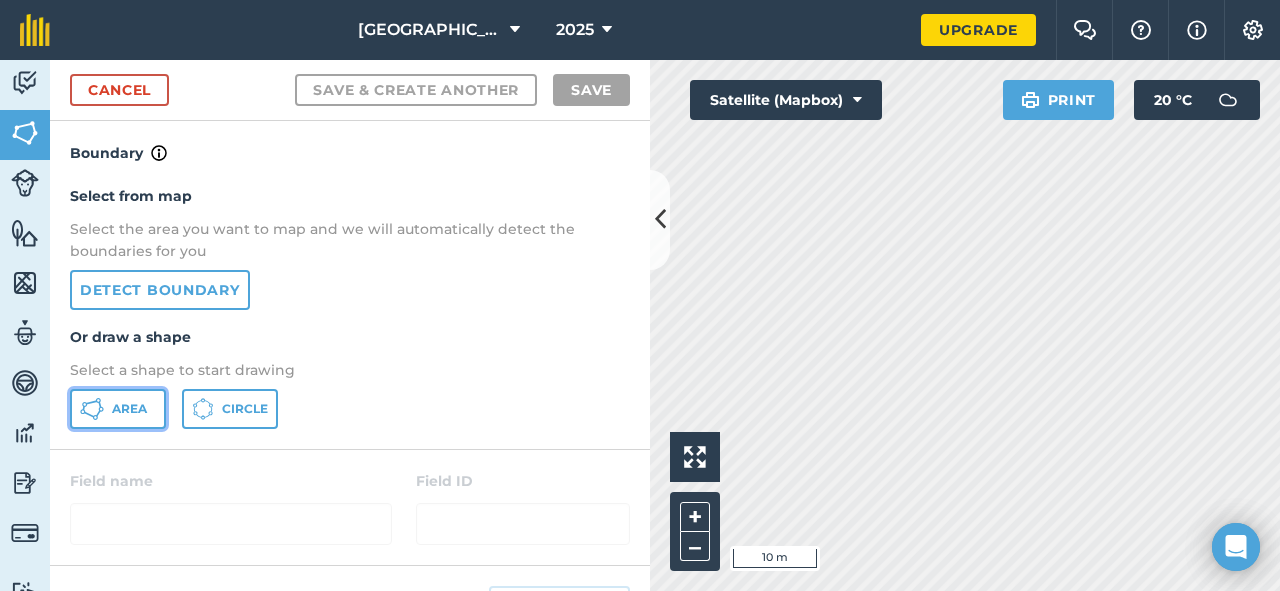 click on "Area" at bounding box center [129, 409] 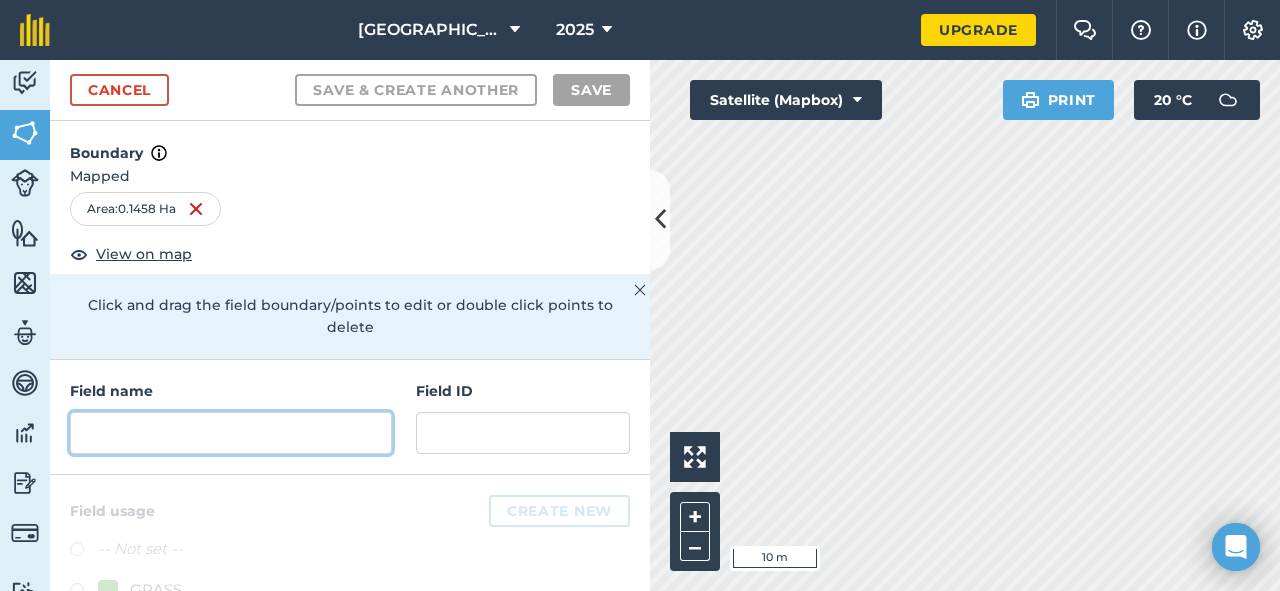 click at bounding box center (231, 433) 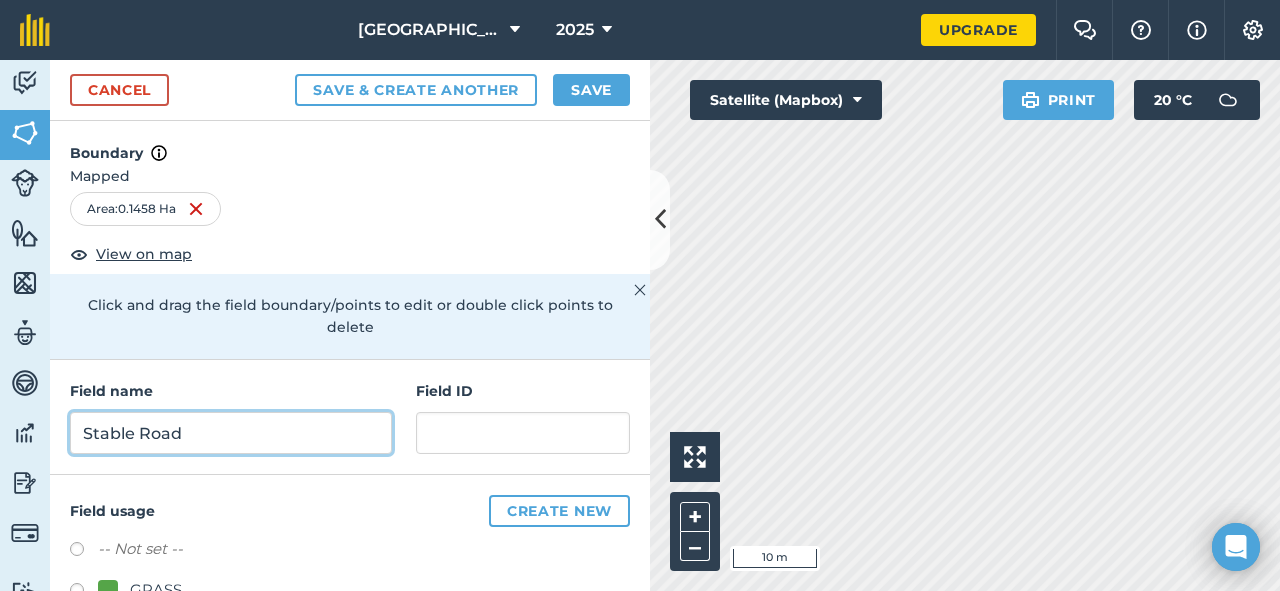 type on "Stable Road" 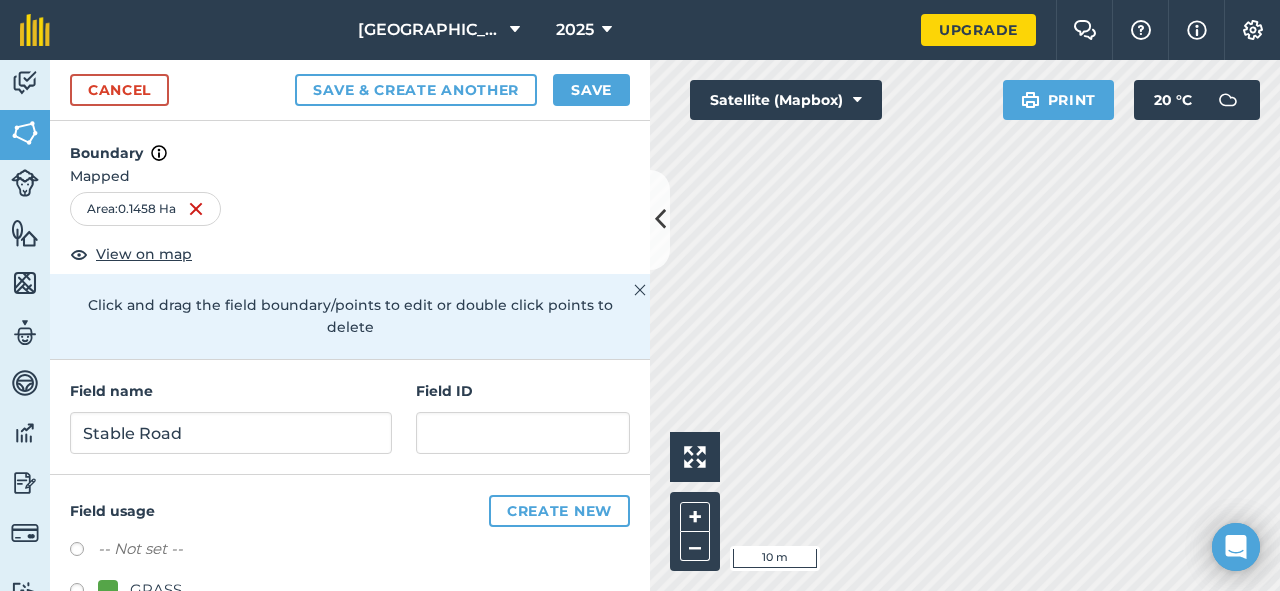 click at bounding box center [84, 552] 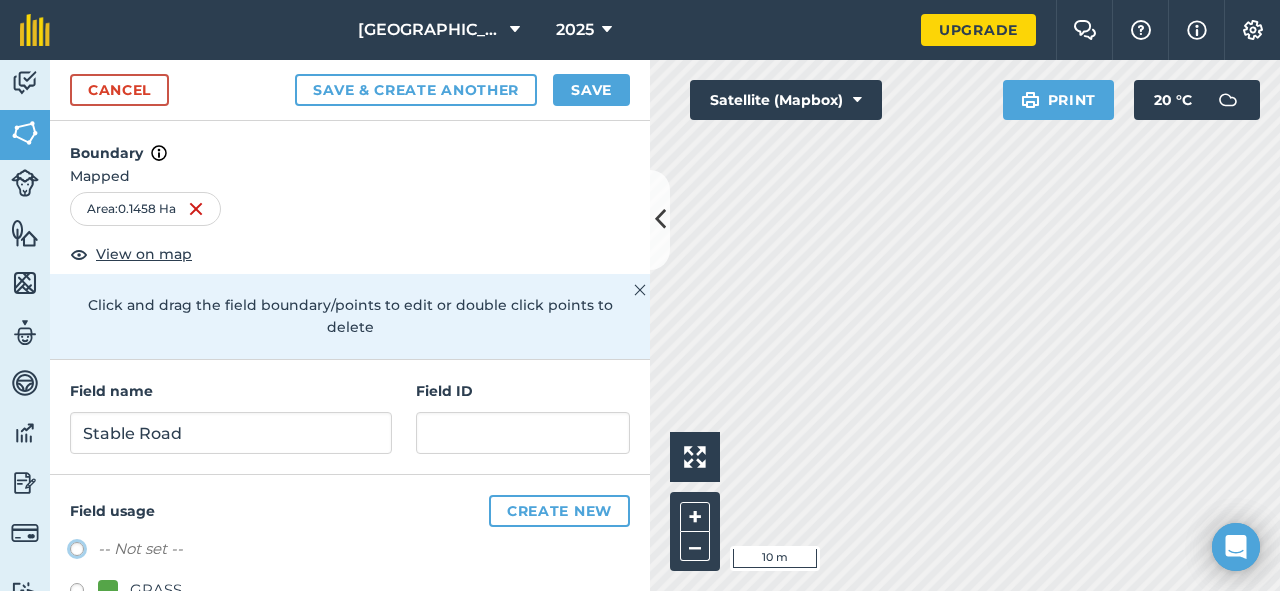 click on "-- Not set --" at bounding box center (-9923, 548) 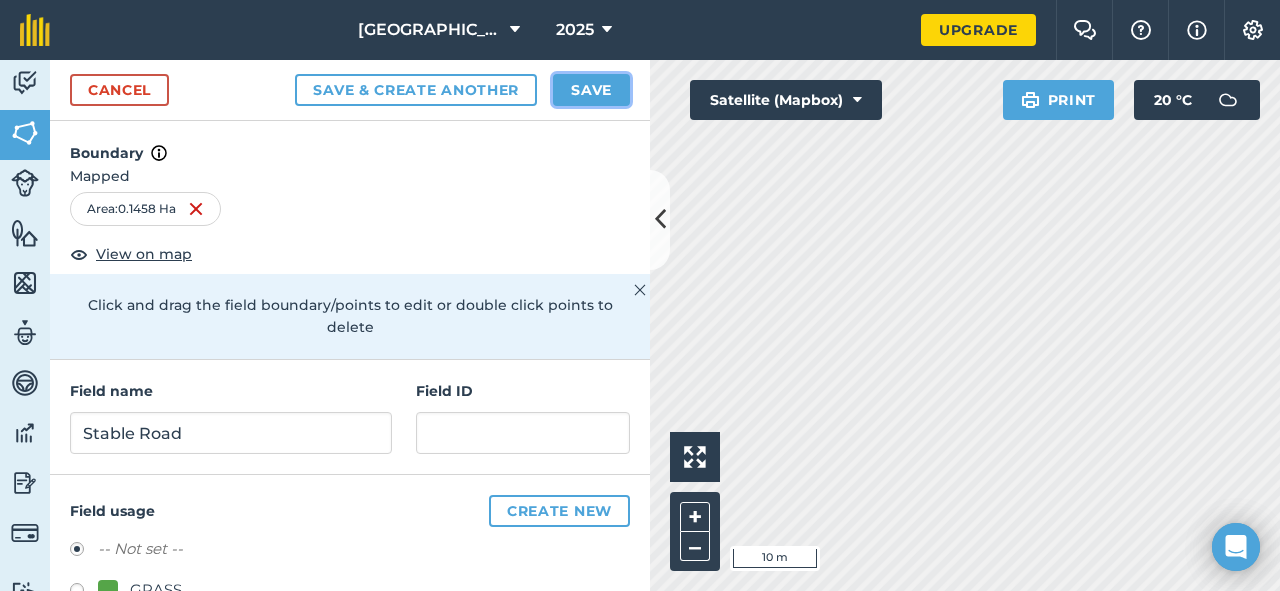 click on "Save" at bounding box center (591, 90) 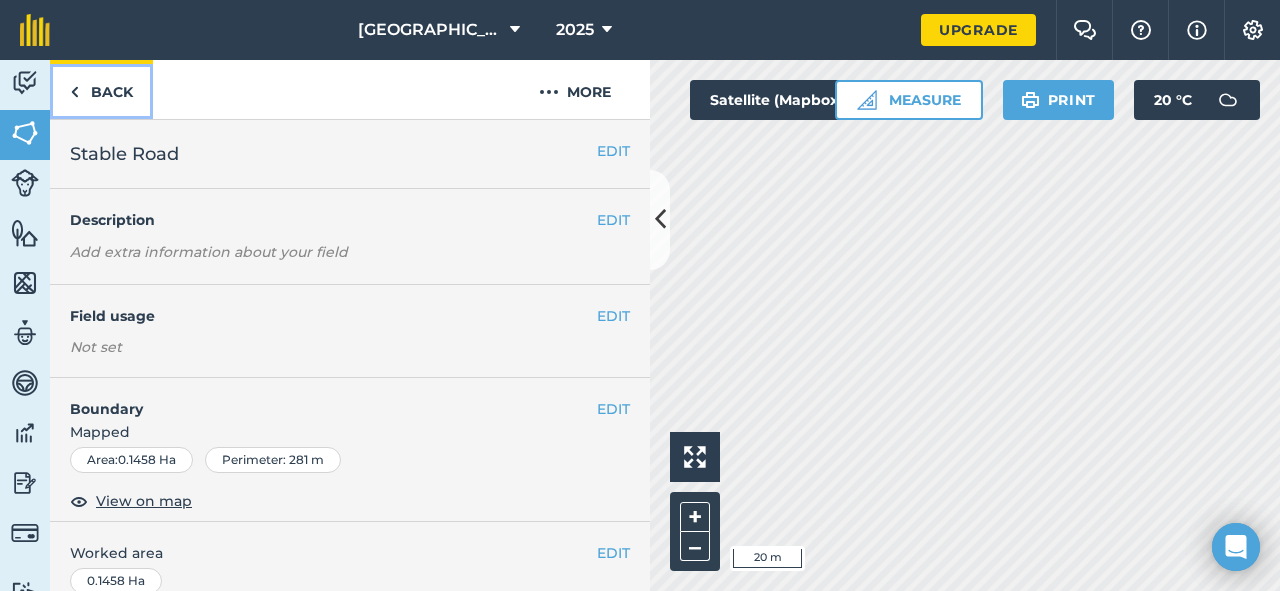 click on "Back" at bounding box center (101, 89) 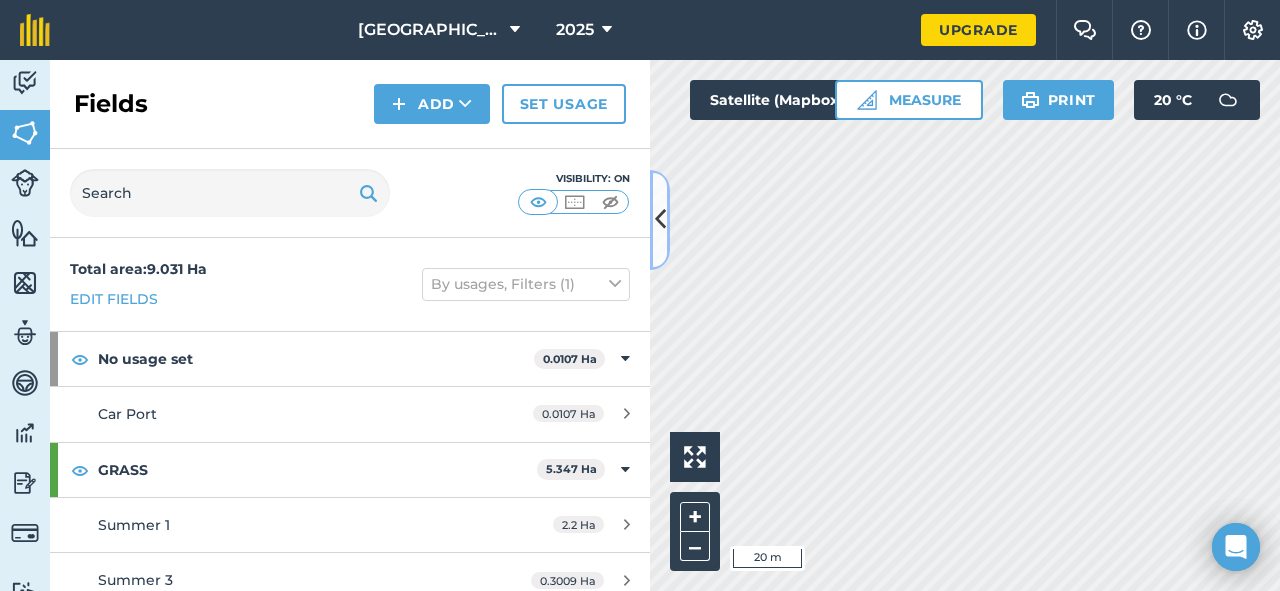 click at bounding box center (660, 219) 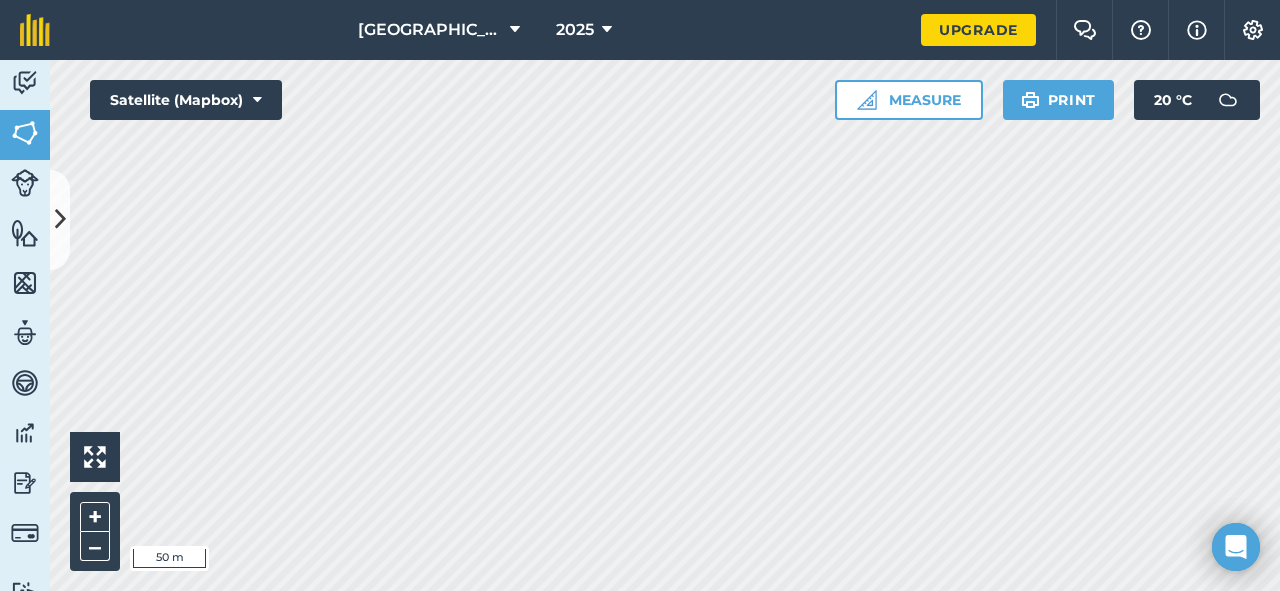 click on "[GEOGRAPHIC_DATA] 2025 Upgrade Farm Chat Help Info Settings Map printing is not available on our free plan Please upgrade to our Essentials, Plus or Pro plan to access this feature. Activity Fields Livestock Features Maps Team Vehicles Data Reporting Billing Tutorials Tutorials Fields   Add   Set usage Visibility: On Total area :  9.031   Ha Edit fields By usages, Filters (1) No usage set 0.0107   Ha Car Port 0.0107   Ha GRASS 5.347   Ha Summer 1 2.2   Ha Summer 3 0.3009   Ha Summer 4 0.3057   Ha Summer 5 0.4621   Ha Winter 1 0.2844   Ha Winter 10 0.1914   Ha Winter 11 0.1878   Ha Winter 12 0.1823   Ha Winter 2 0.1802   Ha Winter 3 0.101   Ha Winter 4 0.105   Ha Winter 5 0.091   Ha Winter 6 0.1969   Ha Winter 7 0.1857   Ha Winter 8 0.1864   Ha Winter 9 0.1858   Ha GRASS 0.3016   Ha Summer 2 0.3016   Ha Other 0.1118   Ha Menage 0.1118   Ha Other 0.3104   Ha Allotment 0.3104   Ha Other 1.296   [PERSON_NAME] 1.296   Ha Other 0.3269   Ha Cottages 0.1643   Ha Equipment Barn 0.03014   Ha Stable 0.08248" at bounding box center [640, 295] 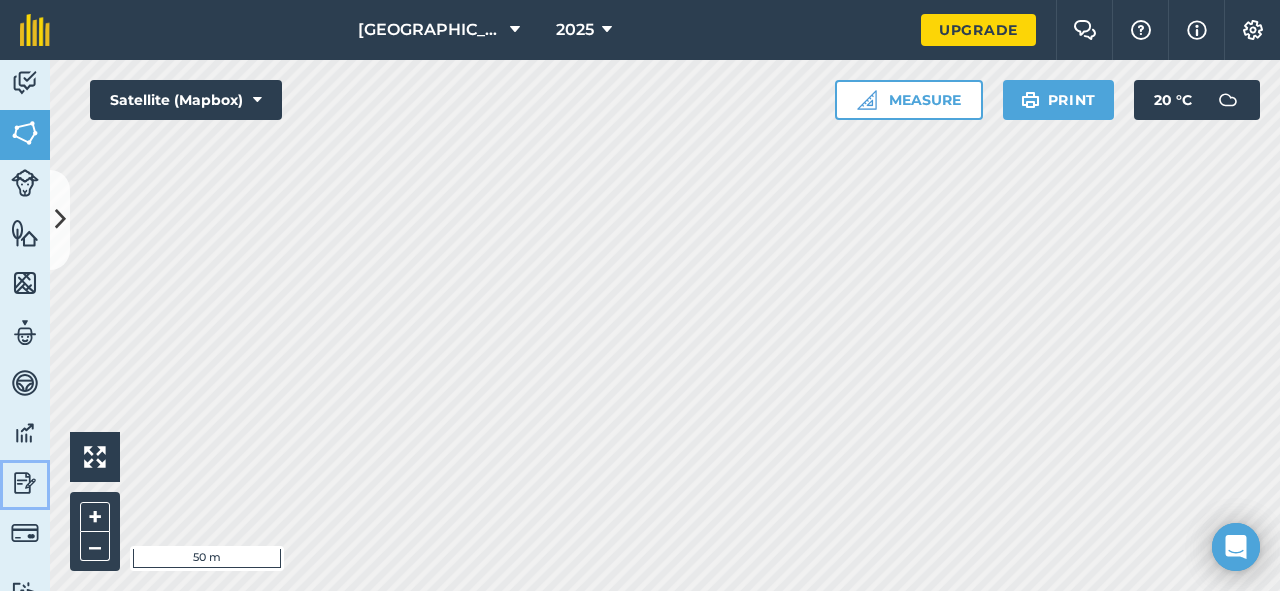 click at bounding box center [25, 483] 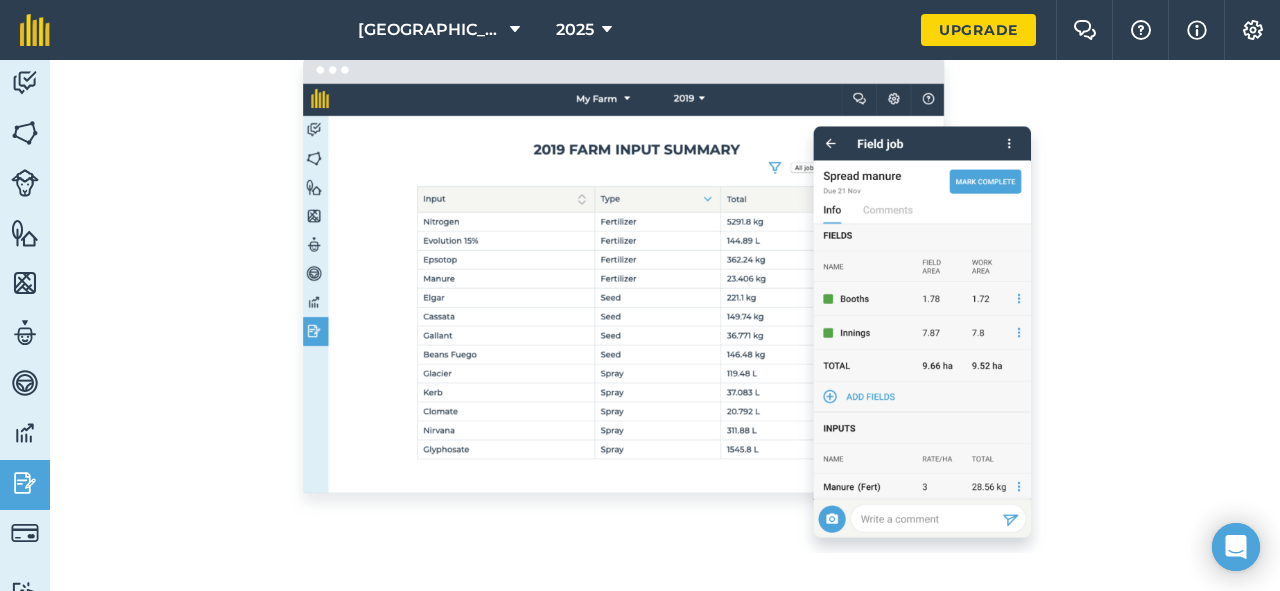 scroll, scrollTop: 591, scrollLeft: 0, axis: vertical 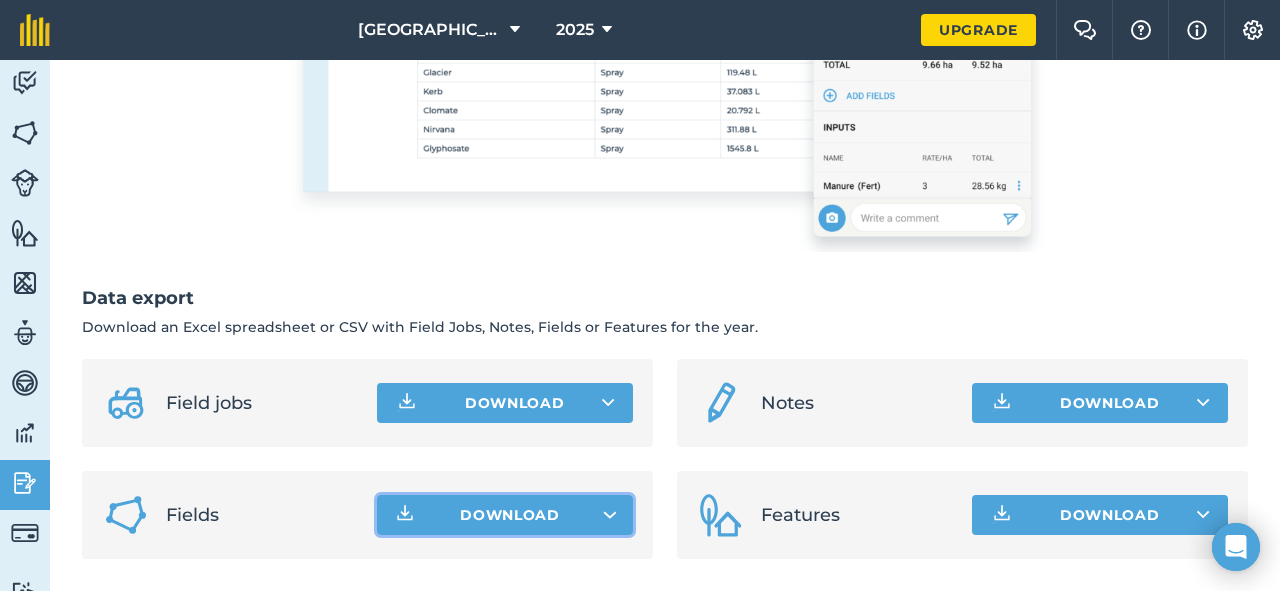 click on "Download" at bounding box center (510, 515) 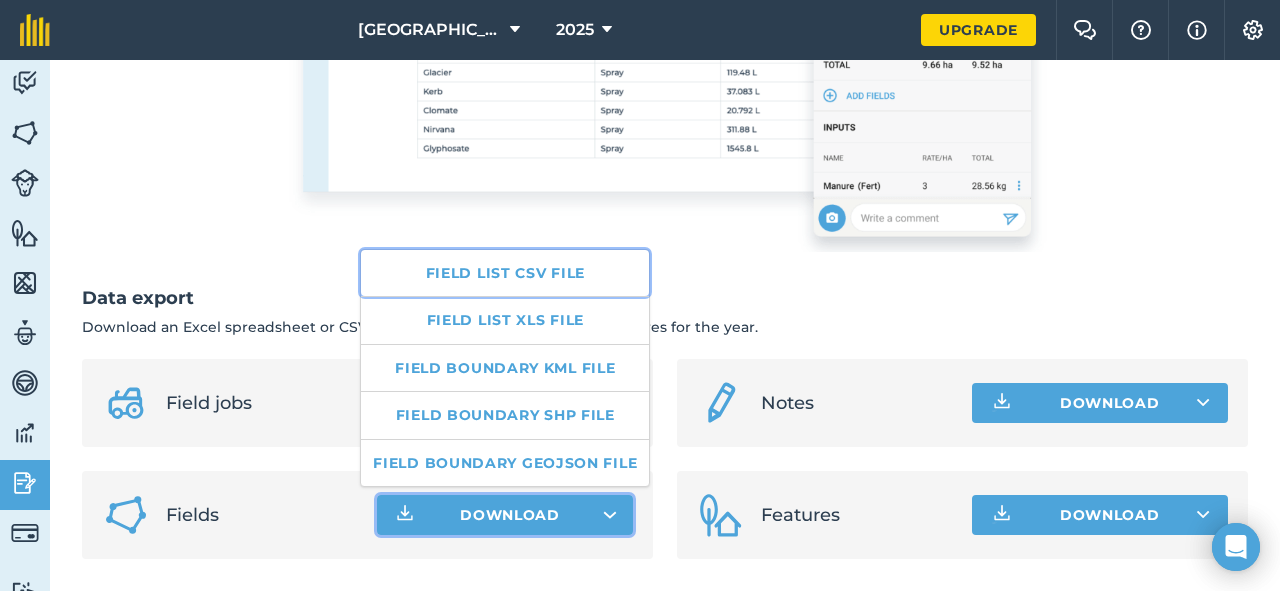 click on "Field list CSV file" at bounding box center [505, 273] 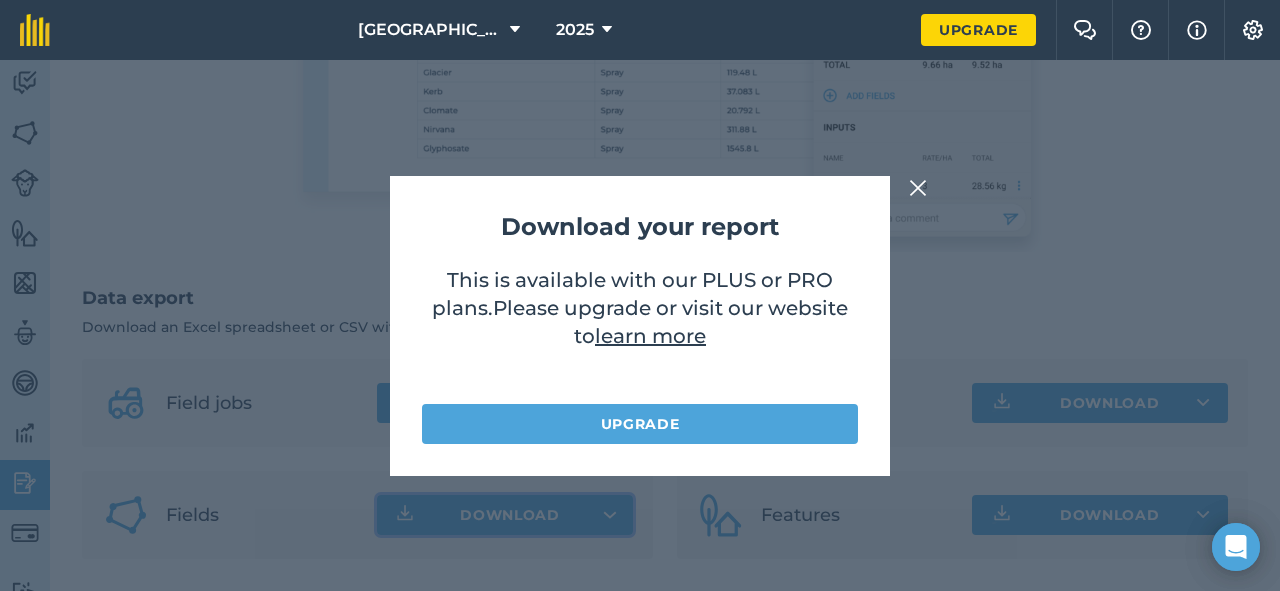 click at bounding box center (918, 188) 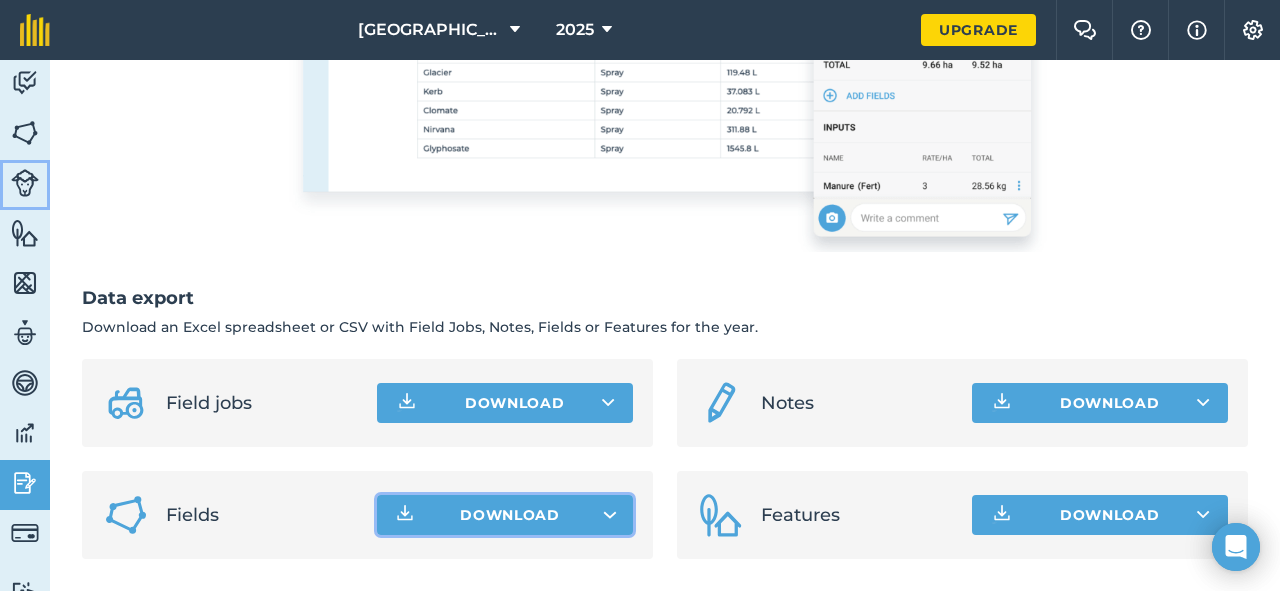 click at bounding box center [25, 183] 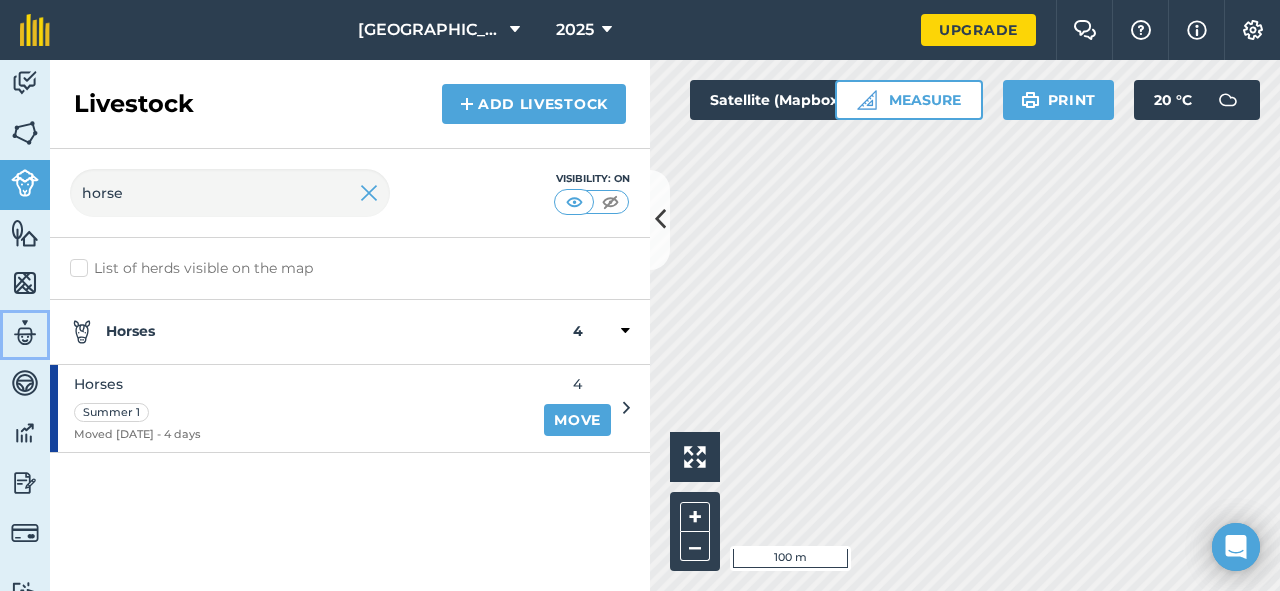 click at bounding box center [25, 333] 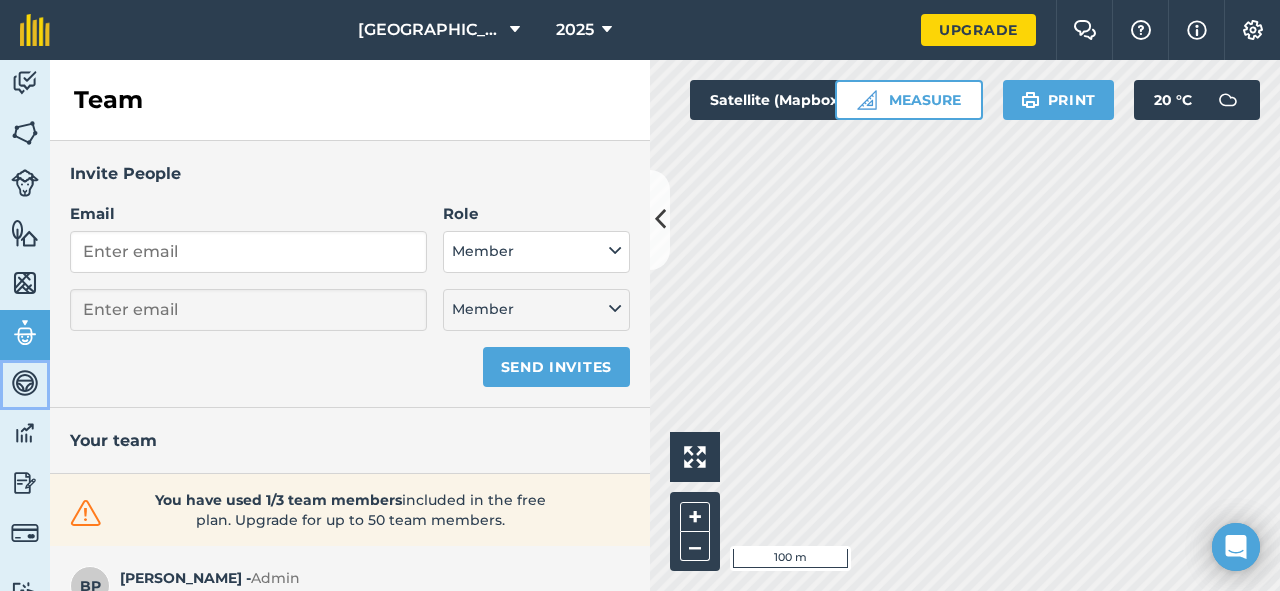 click at bounding box center [25, 383] 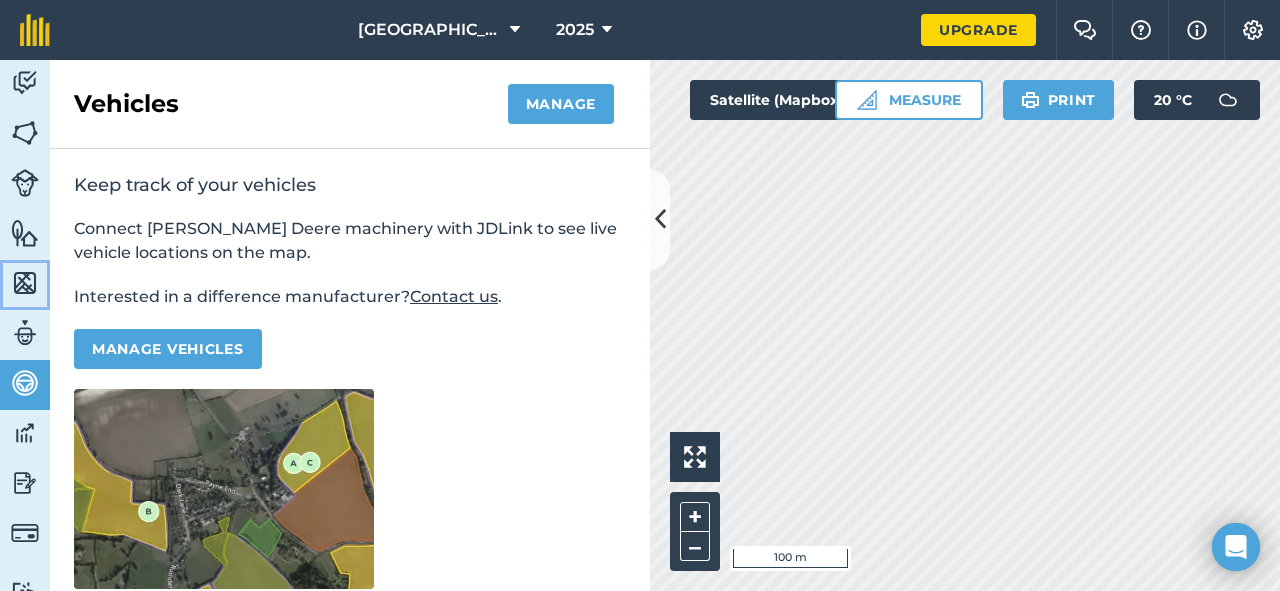 click at bounding box center [25, 283] 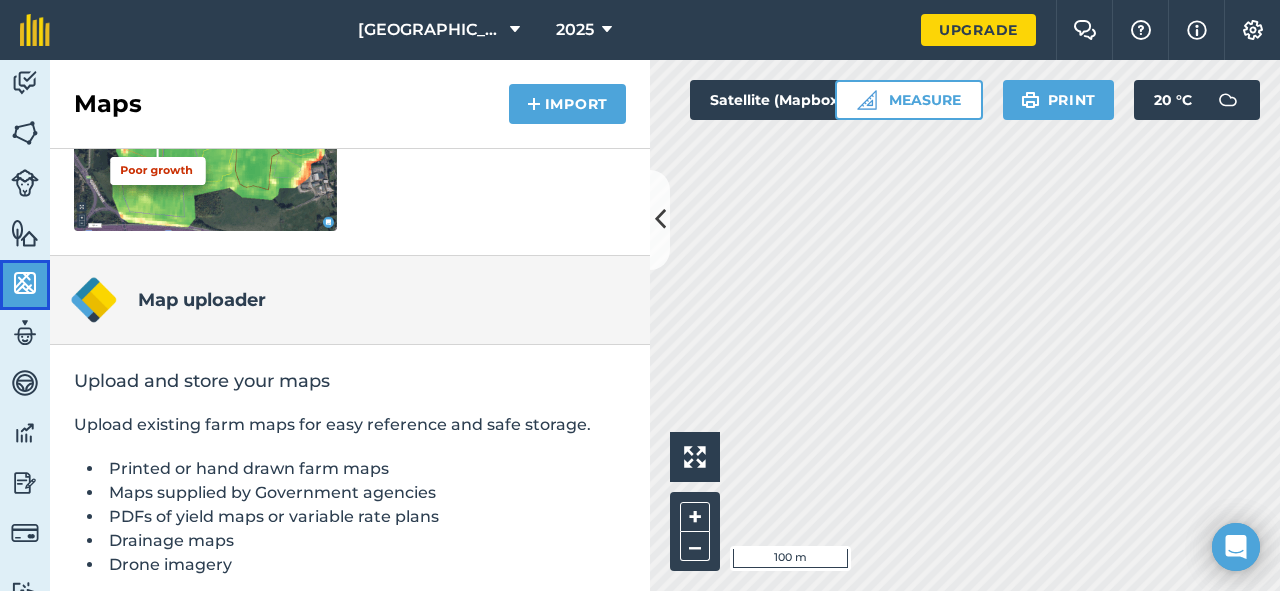 scroll, scrollTop: 411, scrollLeft: 0, axis: vertical 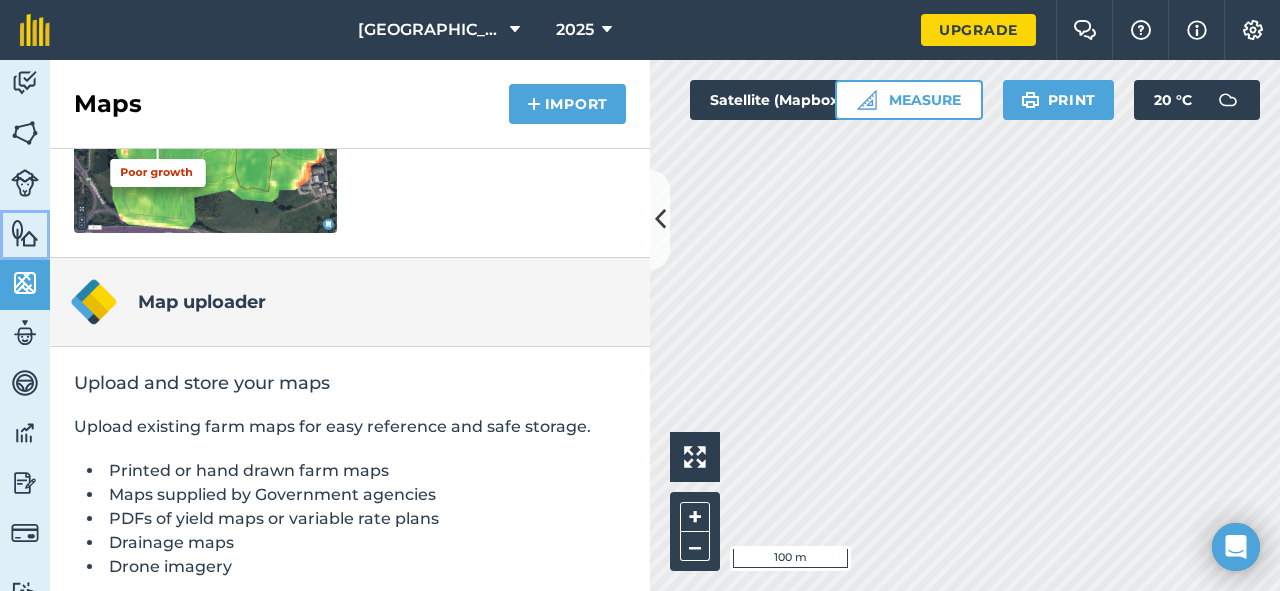 click at bounding box center [25, 233] 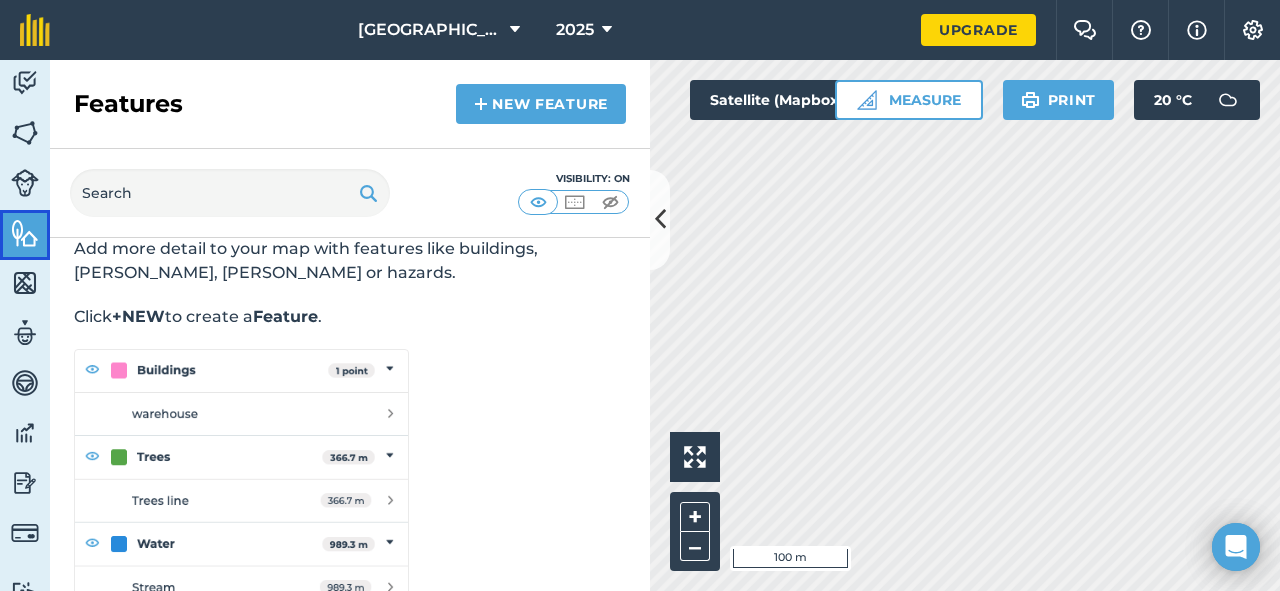 scroll, scrollTop: 114, scrollLeft: 0, axis: vertical 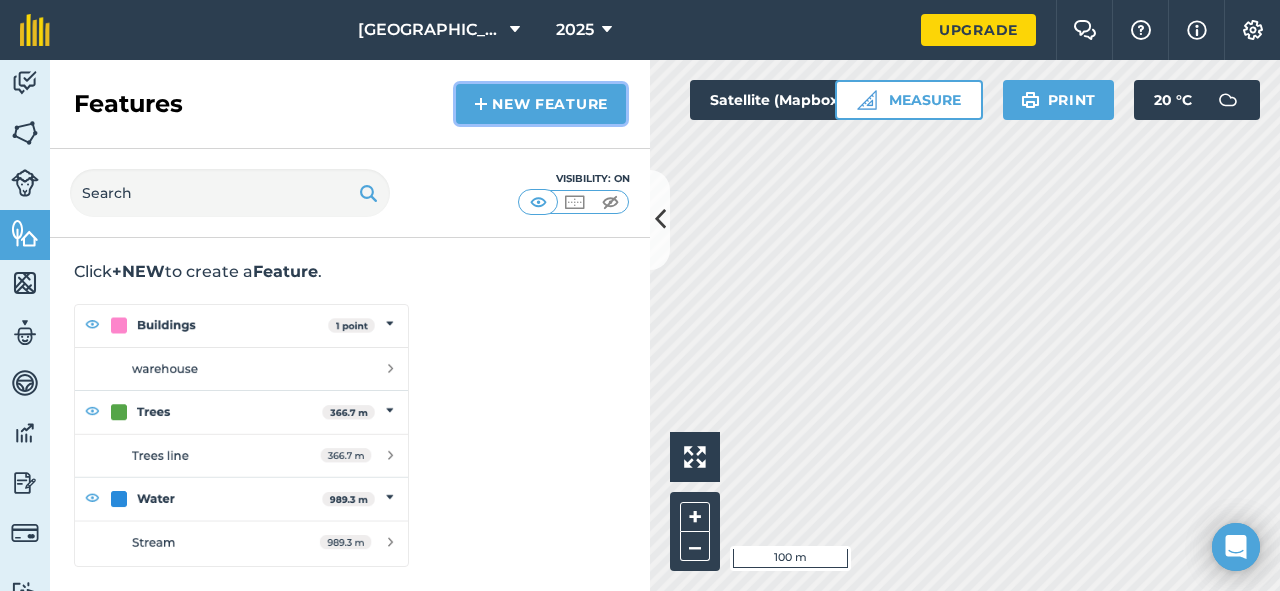 click on "New feature" at bounding box center [541, 104] 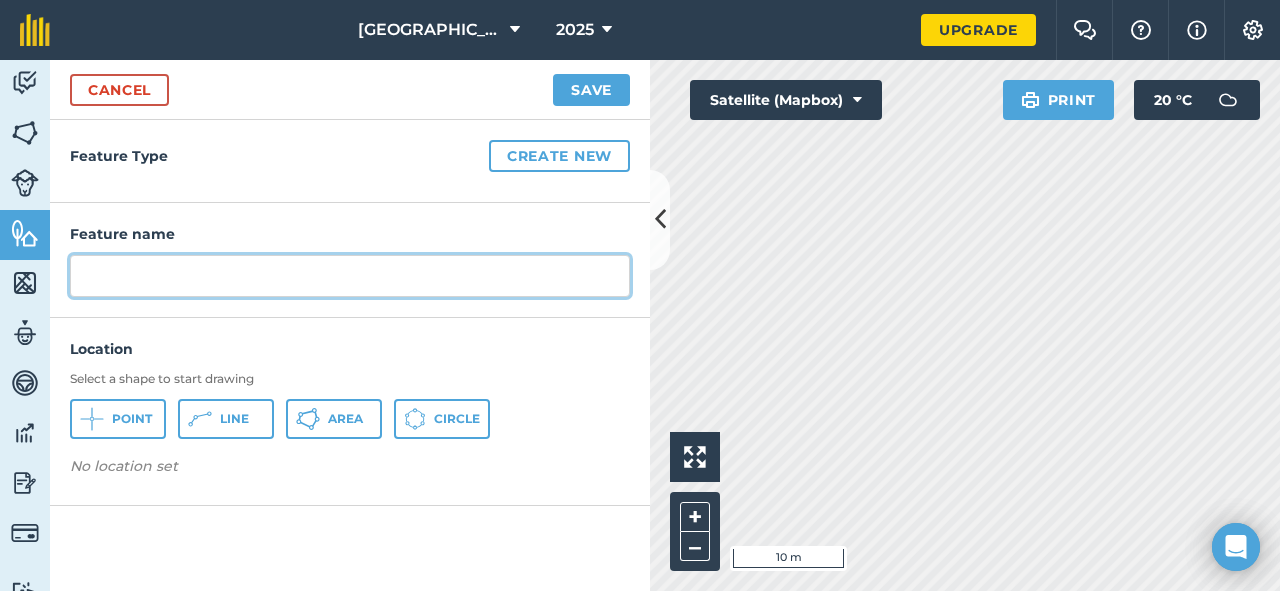 click at bounding box center [350, 276] 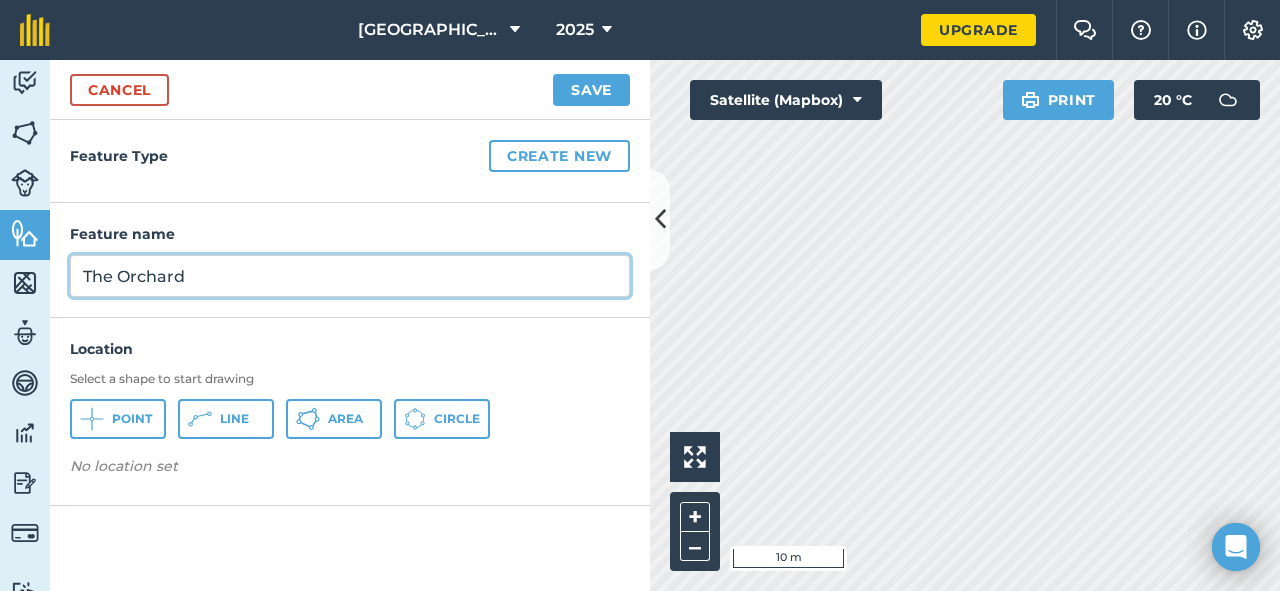 type on "The Orchard" 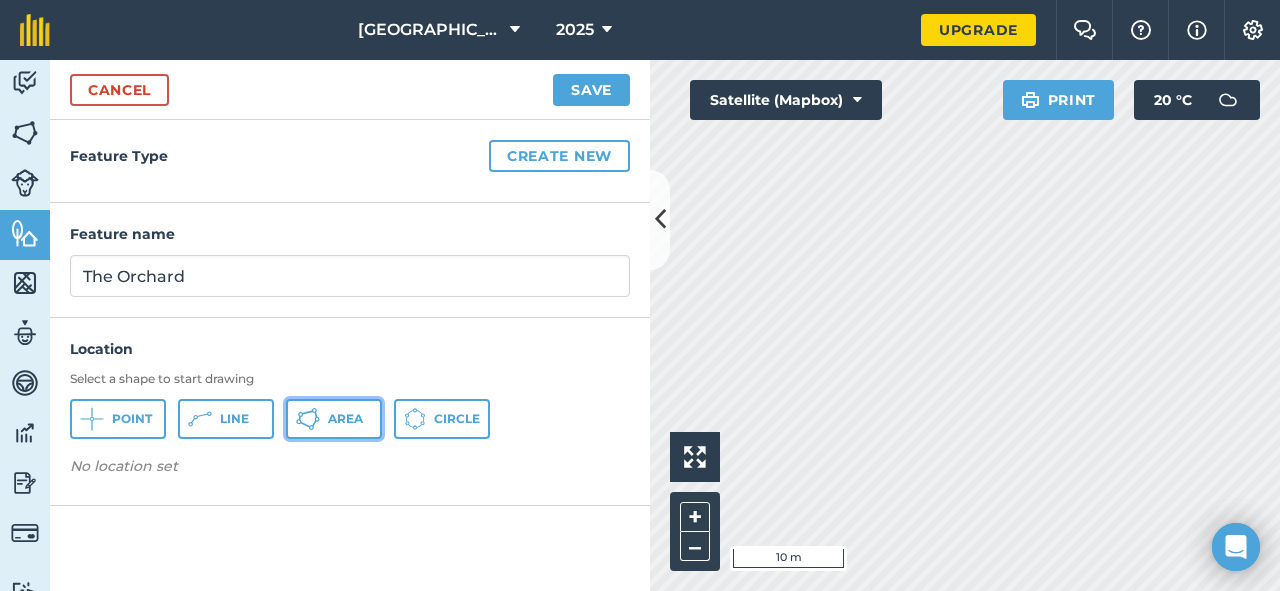 click on "Area" at bounding box center (345, 419) 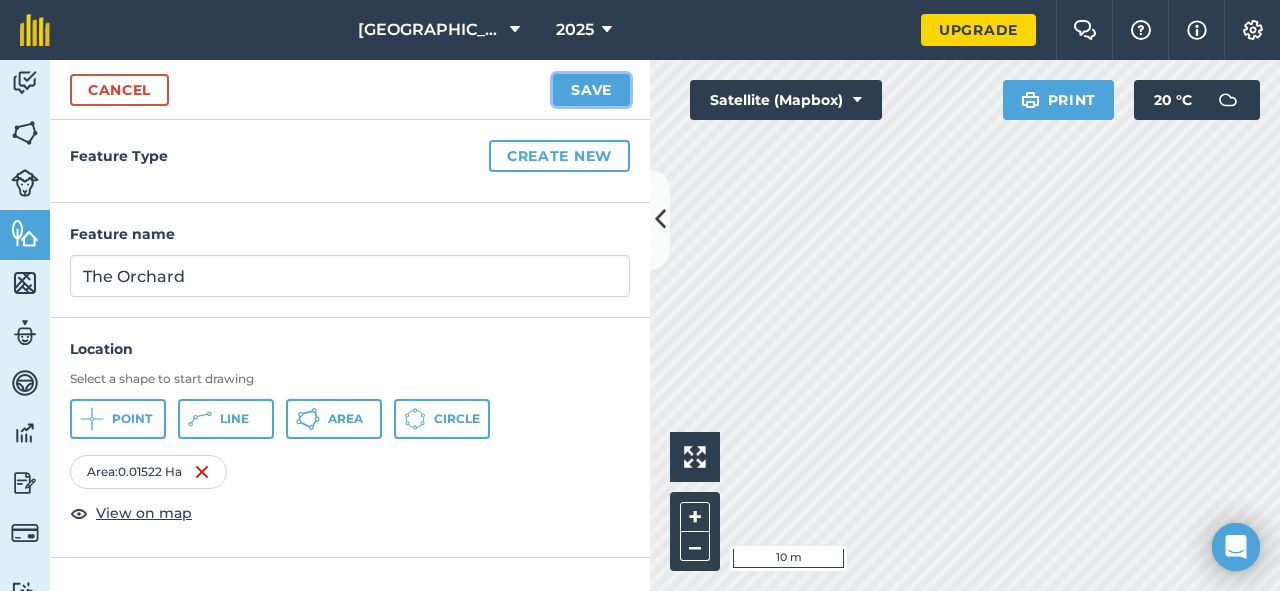 click on "Save" at bounding box center [591, 90] 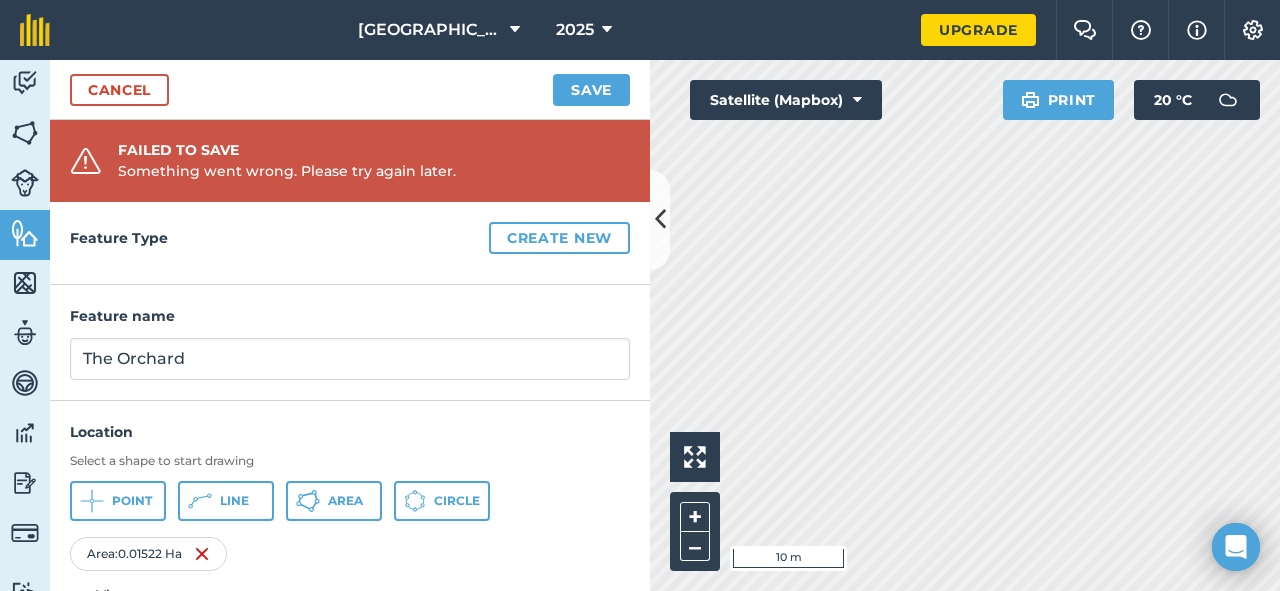 scroll, scrollTop: 49, scrollLeft: 0, axis: vertical 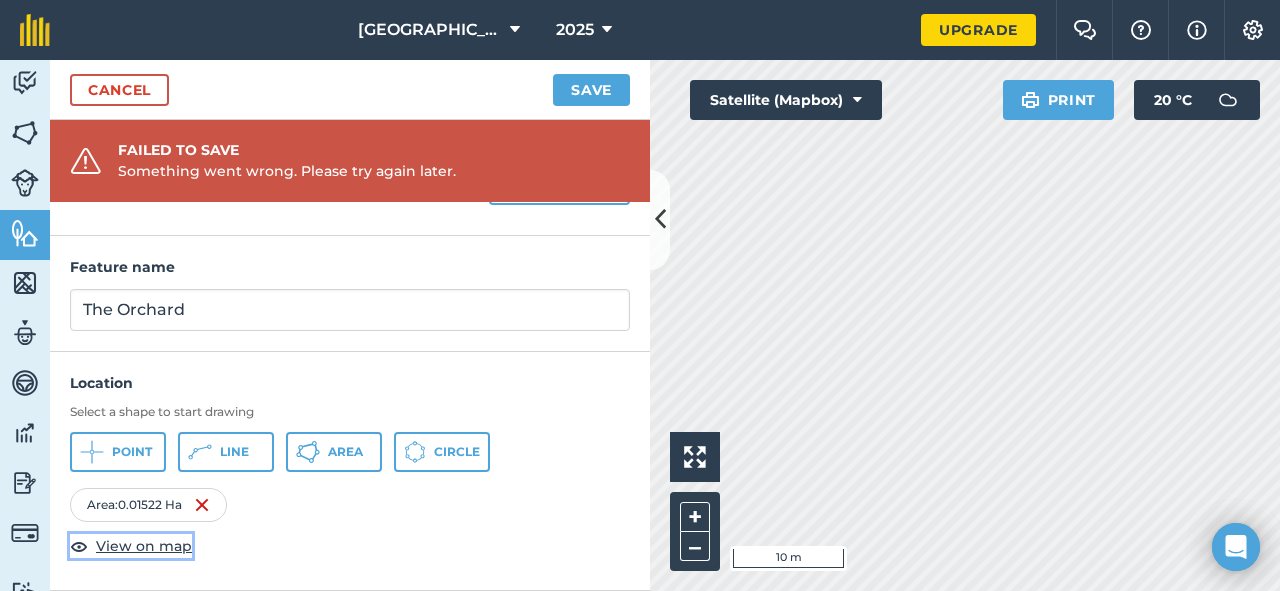 click on "View on map" at bounding box center (144, 546) 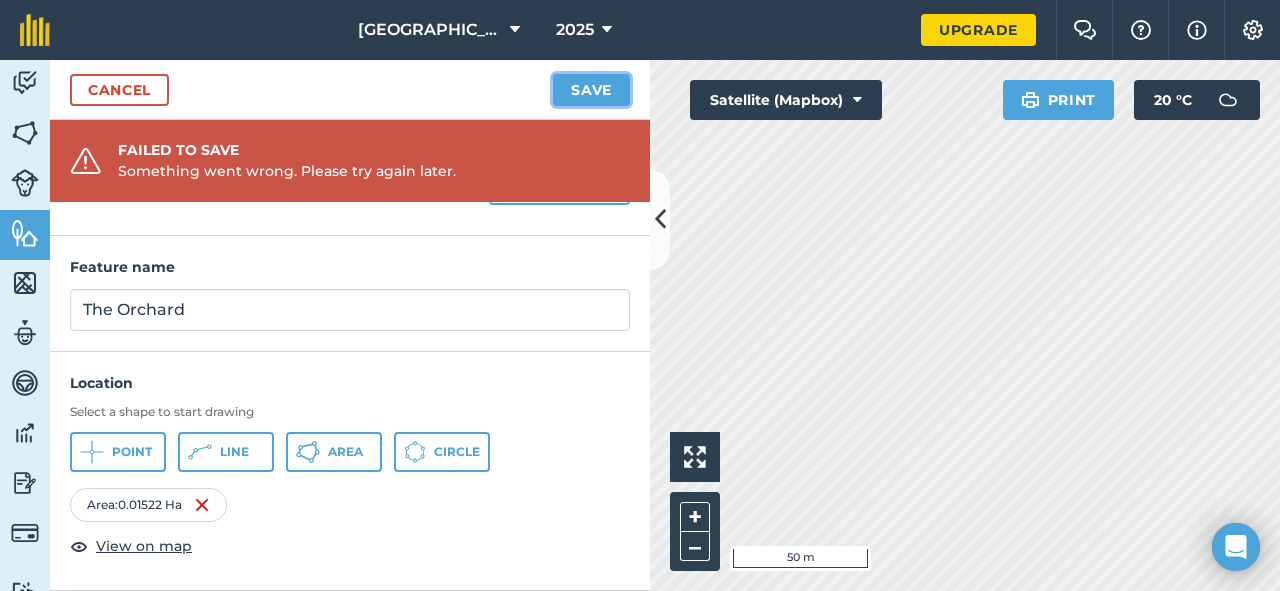 click on "Save" at bounding box center (591, 90) 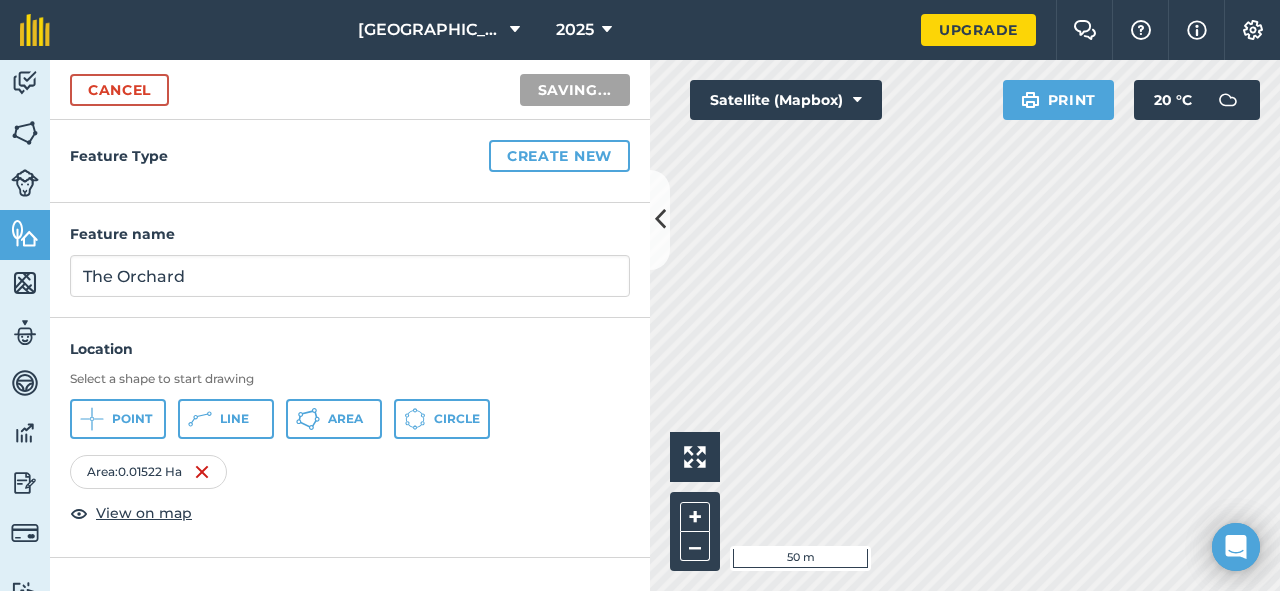 scroll, scrollTop: 0, scrollLeft: 0, axis: both 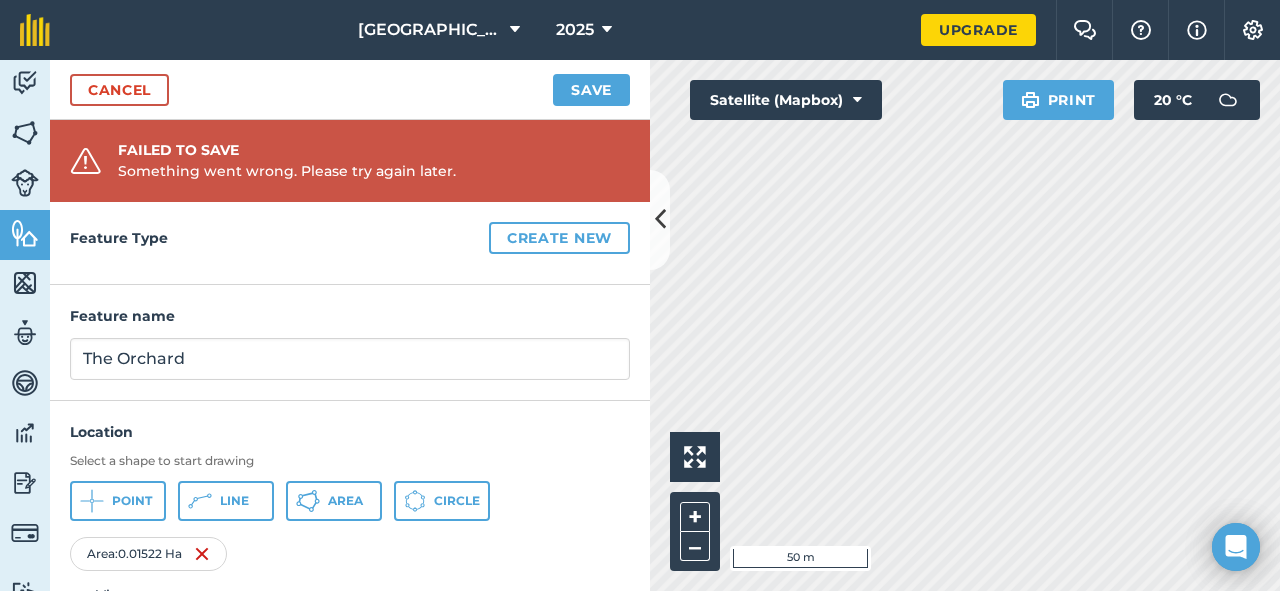 click on "Feature Type   Create new" at bounding box center [350, 243] 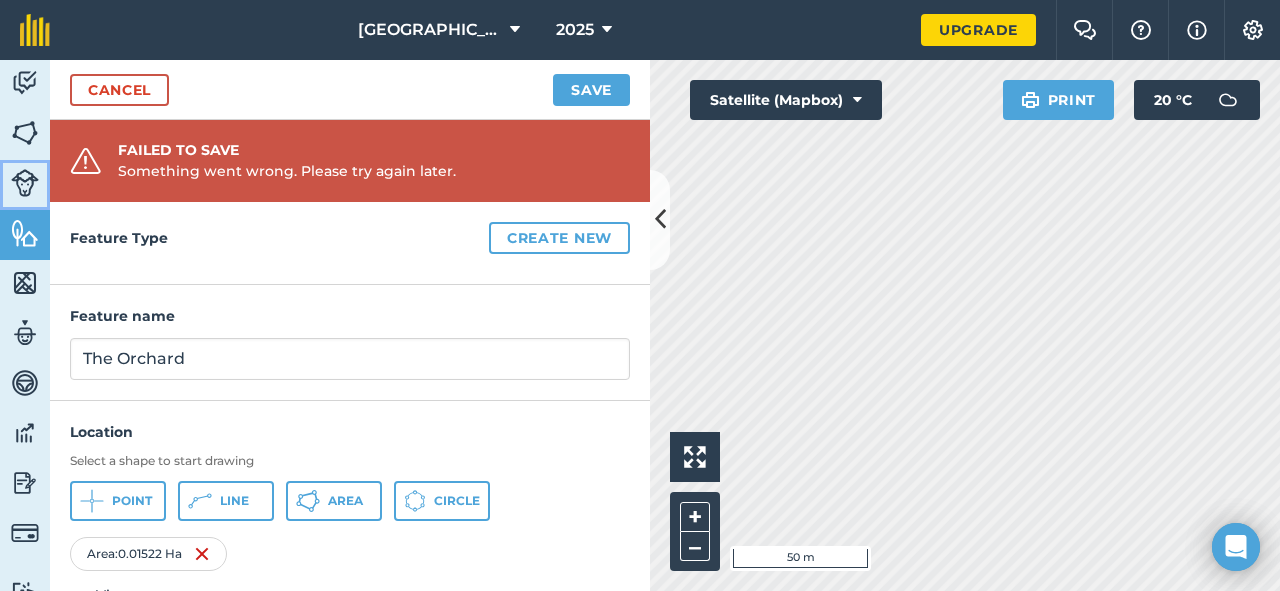 click on "Livestock" at bounding box center [25, 185] 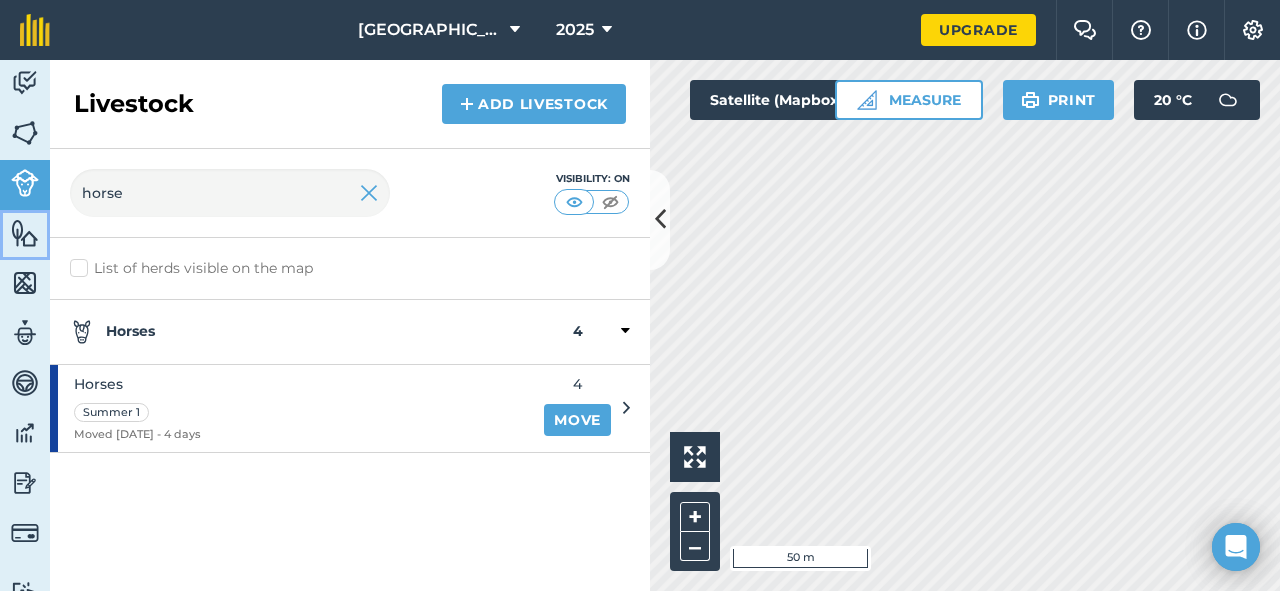 click at bounding box center (25, 233) 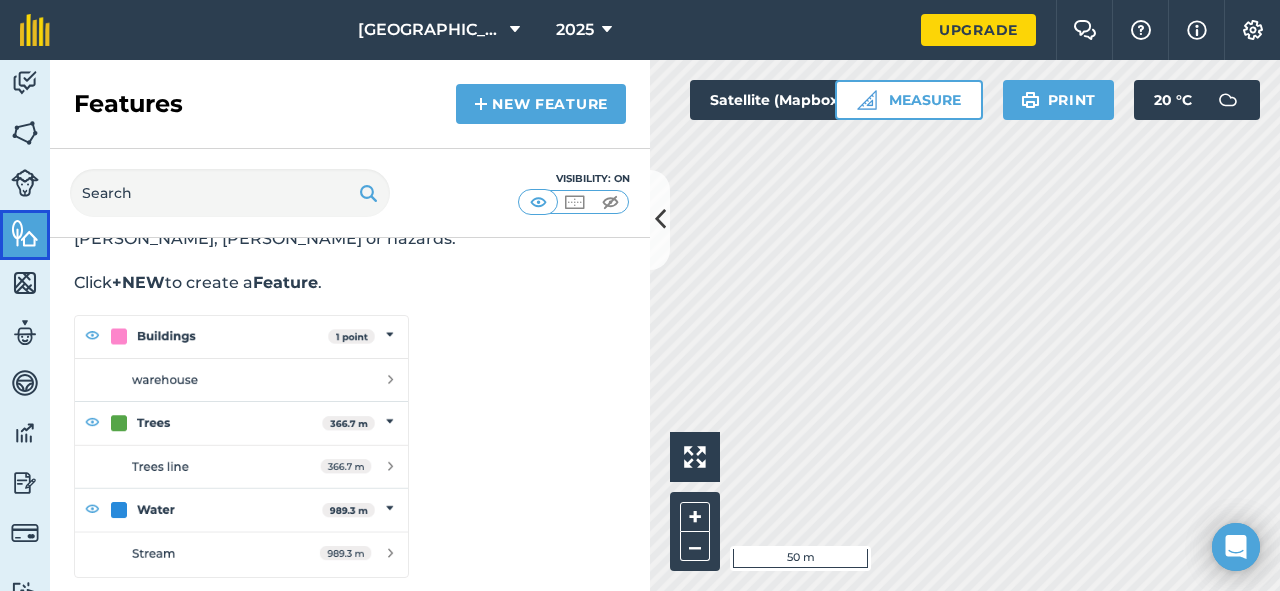scroll, scrollTop: 114, scrollLeft: 0, axis: vertical 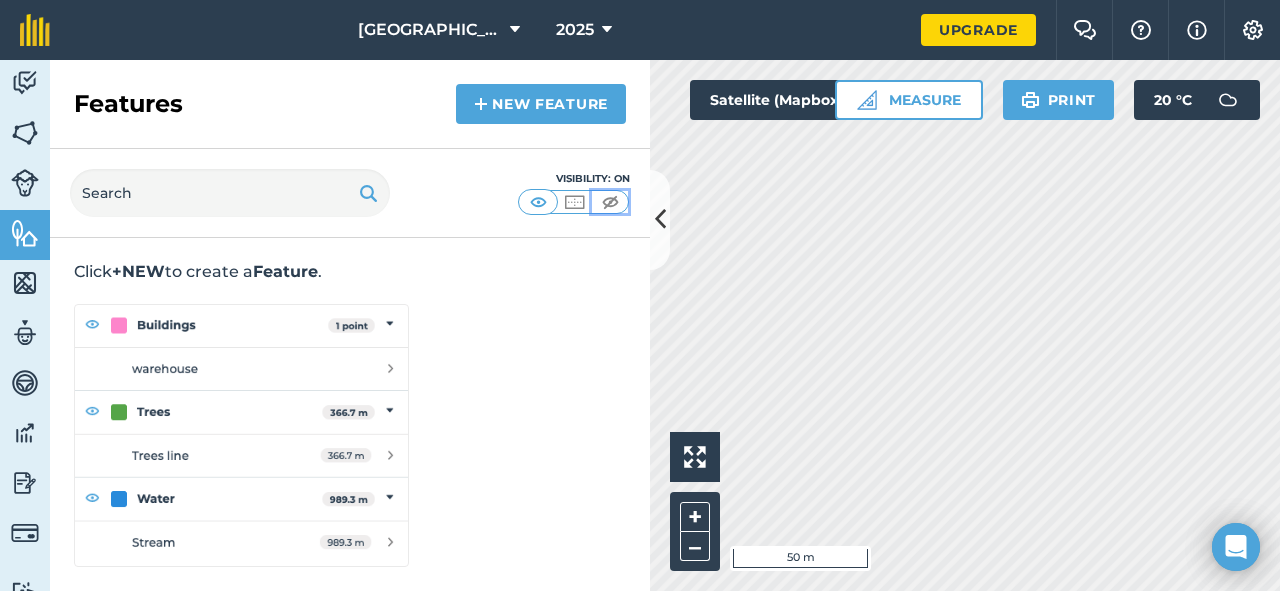click at bounding box center [610, 202] 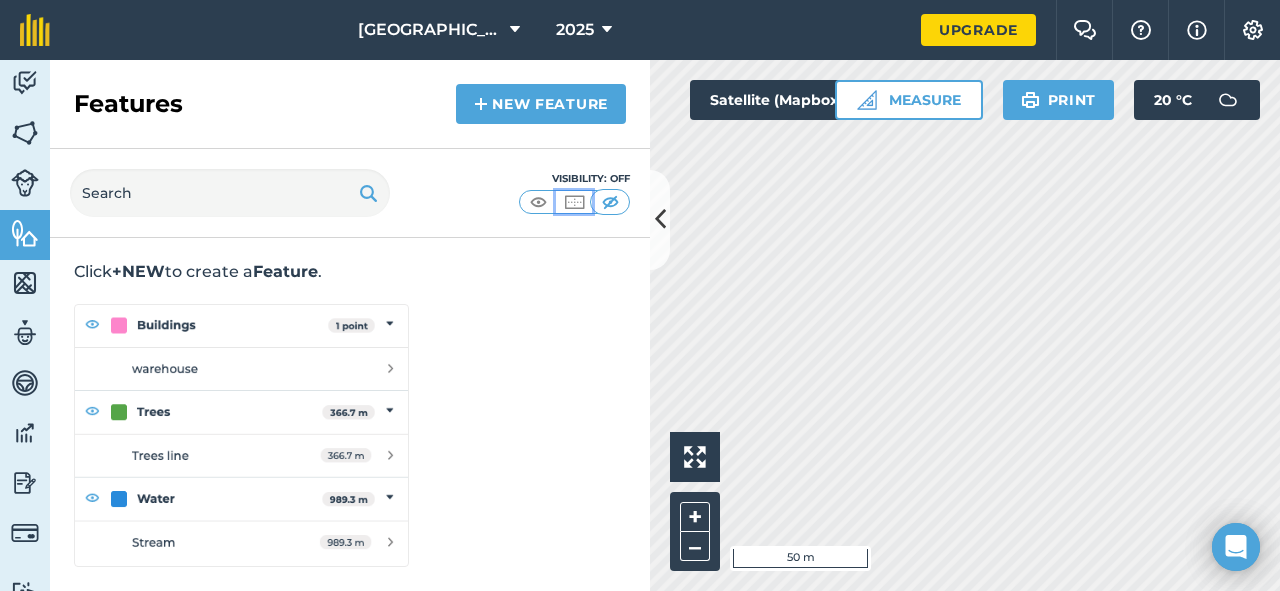 click at bounding box center (574, 202) 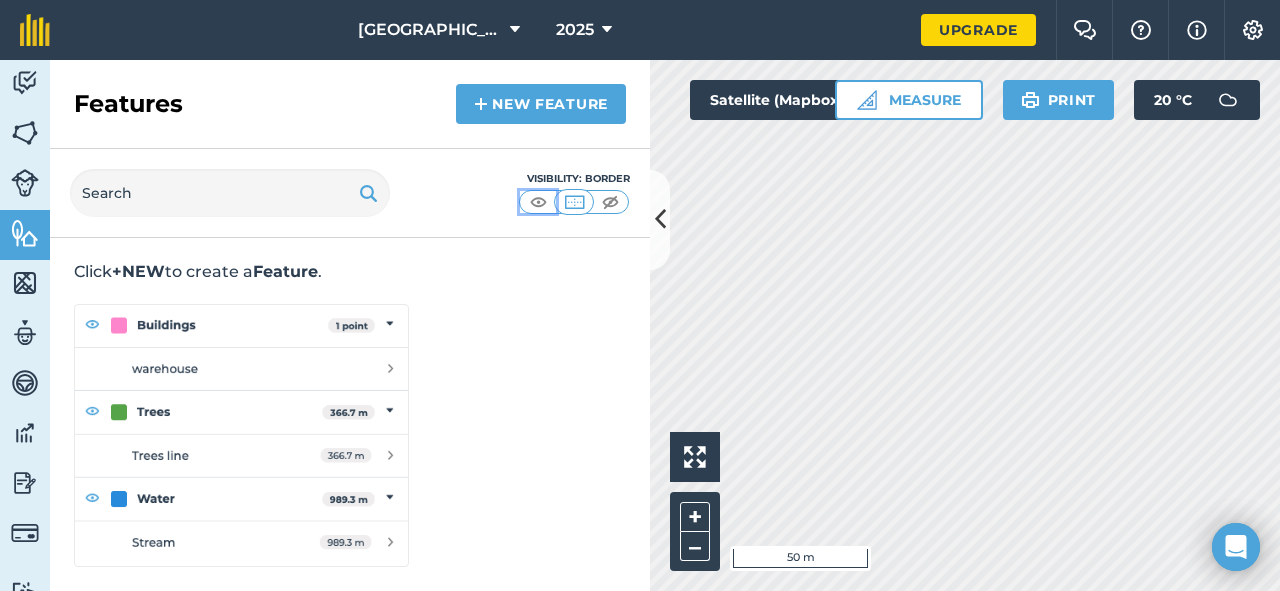 click at bounding box center (538, 202) 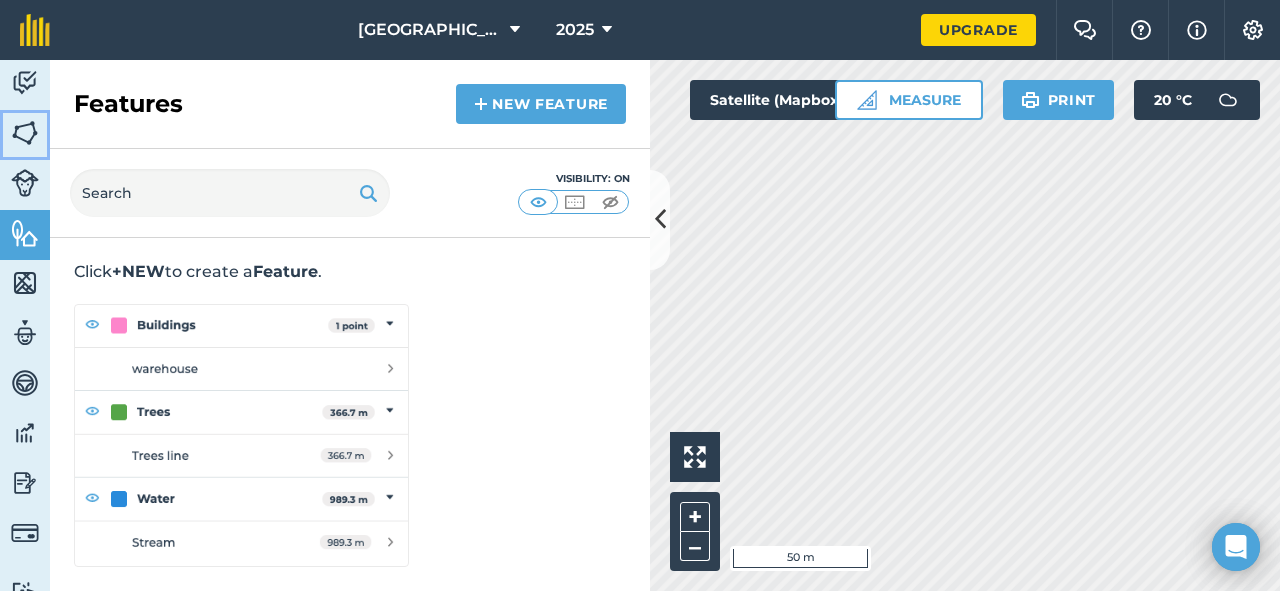 click on "Fields" at bounding box center (25, 135) 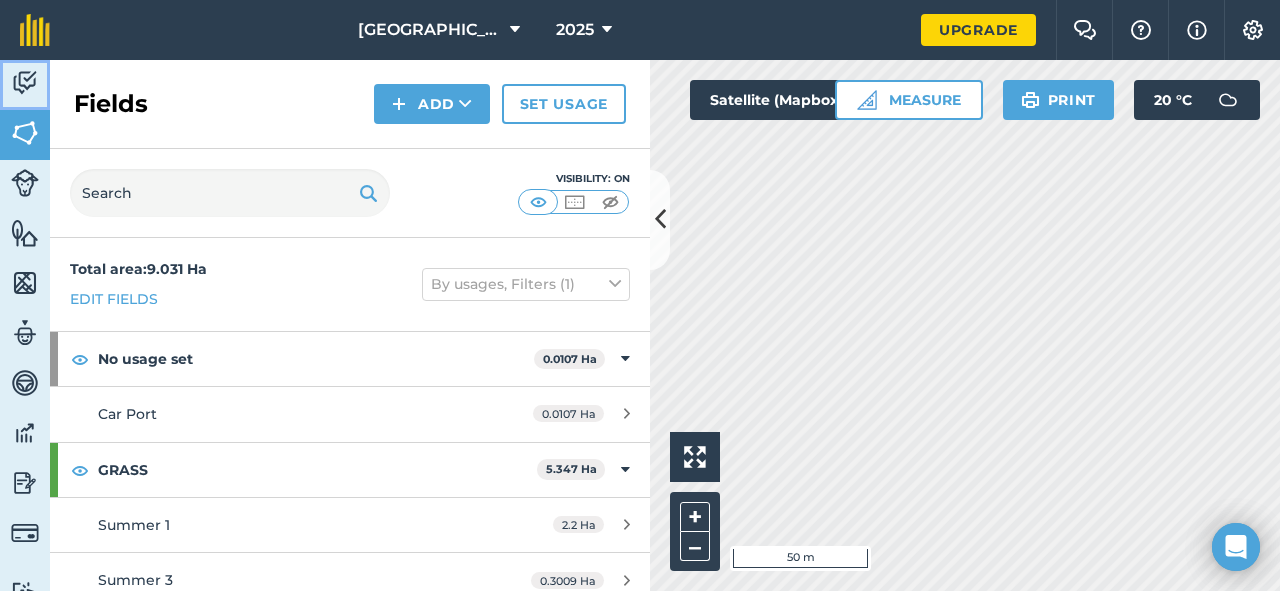 click at bounding box center (25, 83) 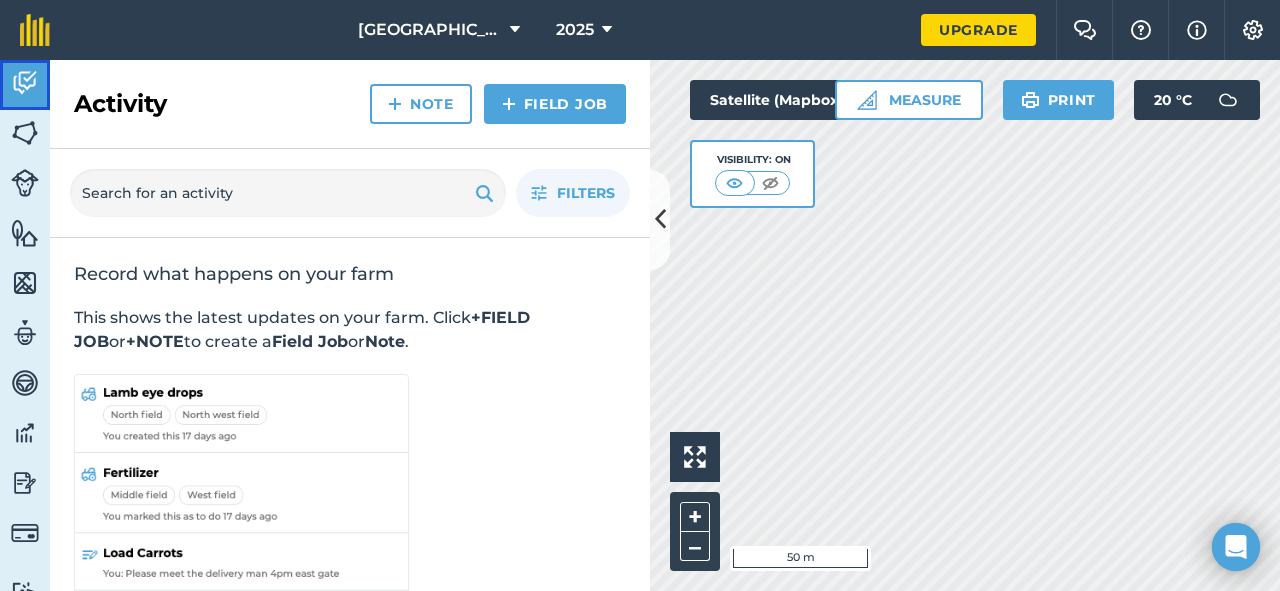 scroll, scrollTop: 102, scrollLeft: 0, axis: vertical 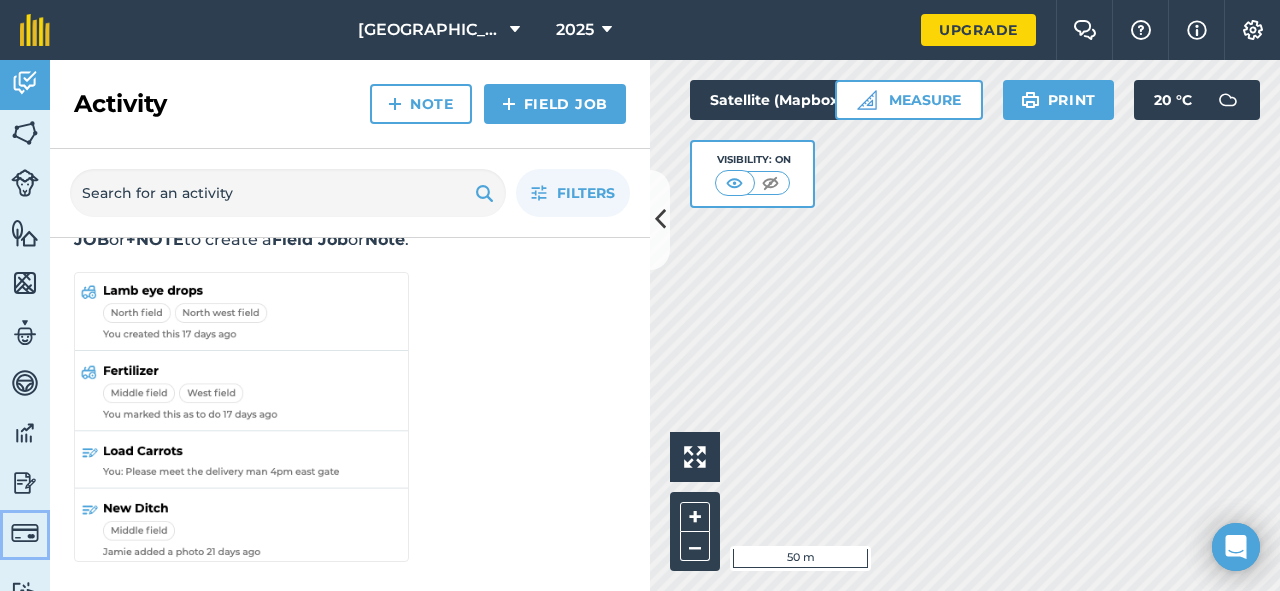 click at bounding box center (25, 533) 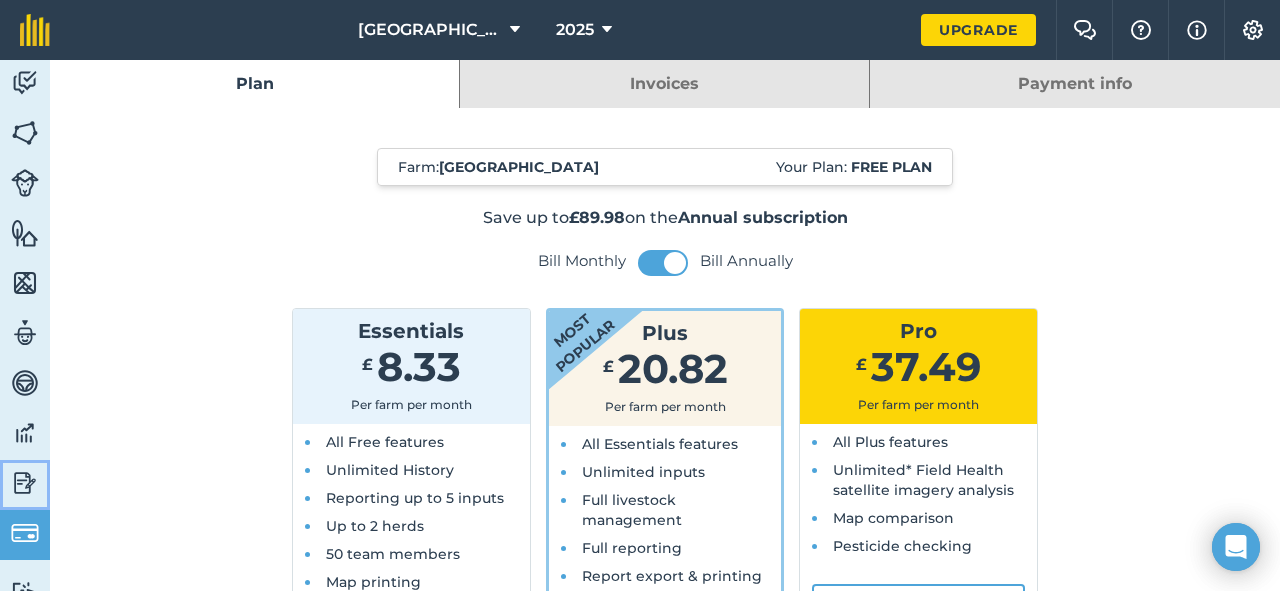 click on "Reporting" at bounding box center (25, 485) 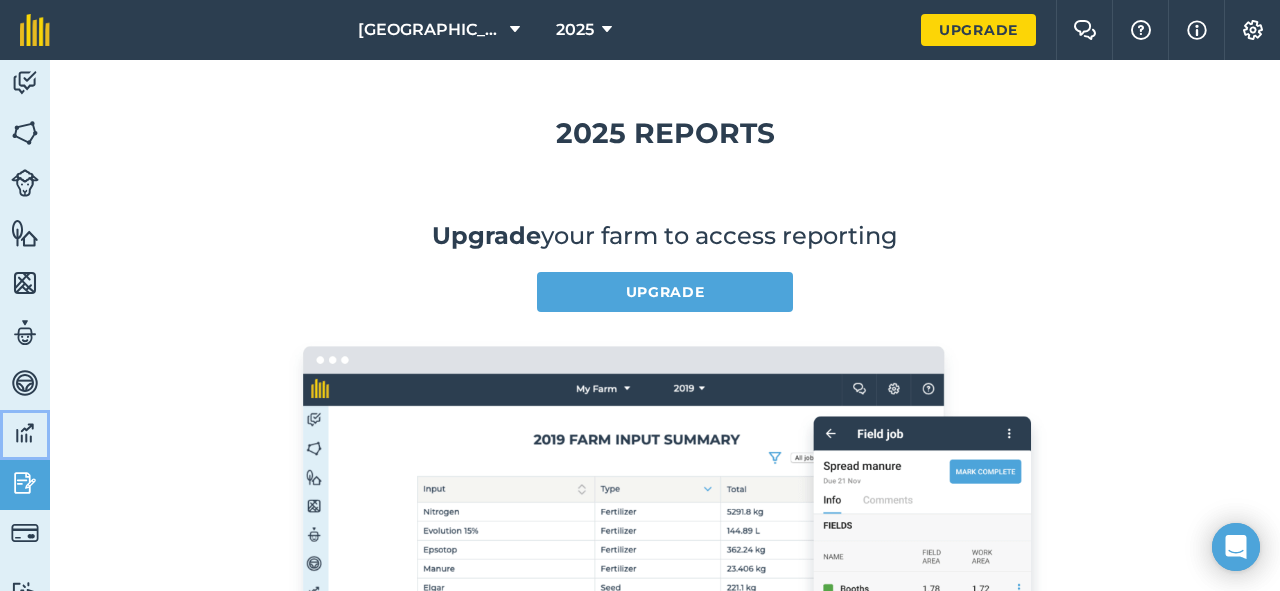click at bounding box center [25, 433] 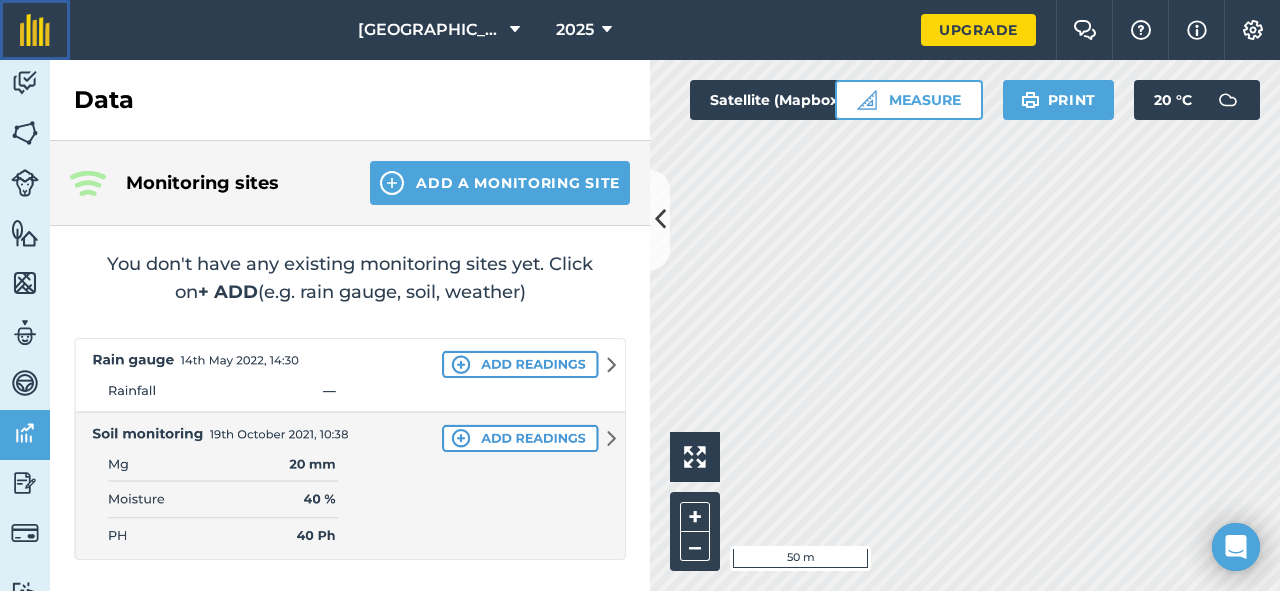 click at bounding box center [35, 30] 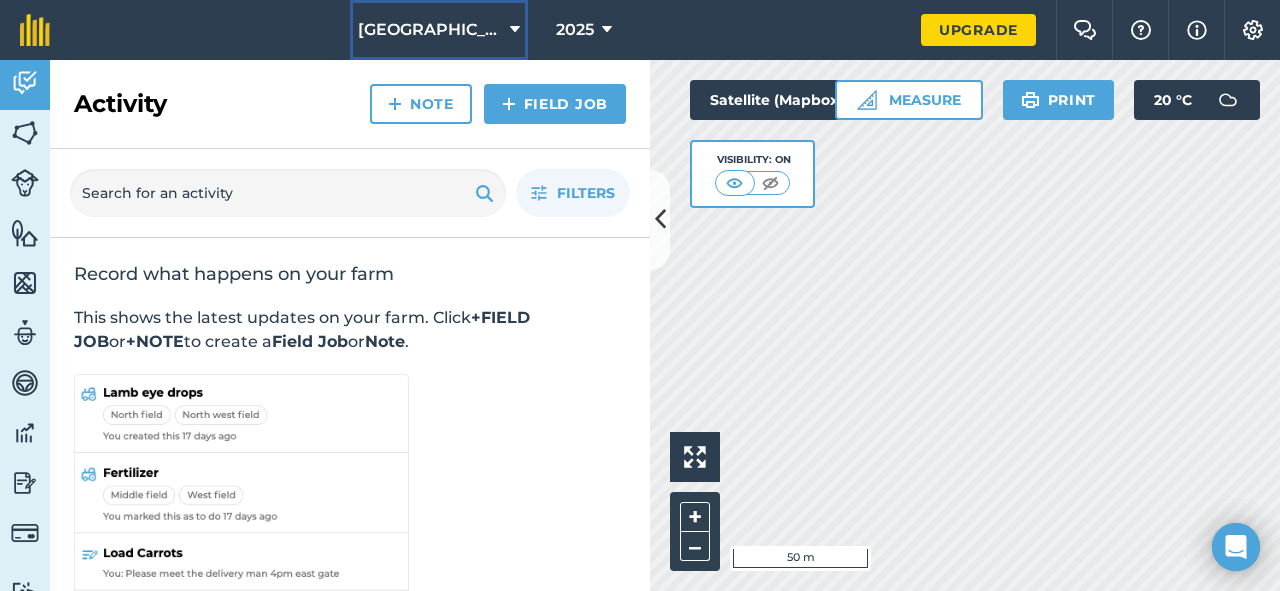click on "[GEOGRAPHIC_DATA]" at bounding box center [439, 30] 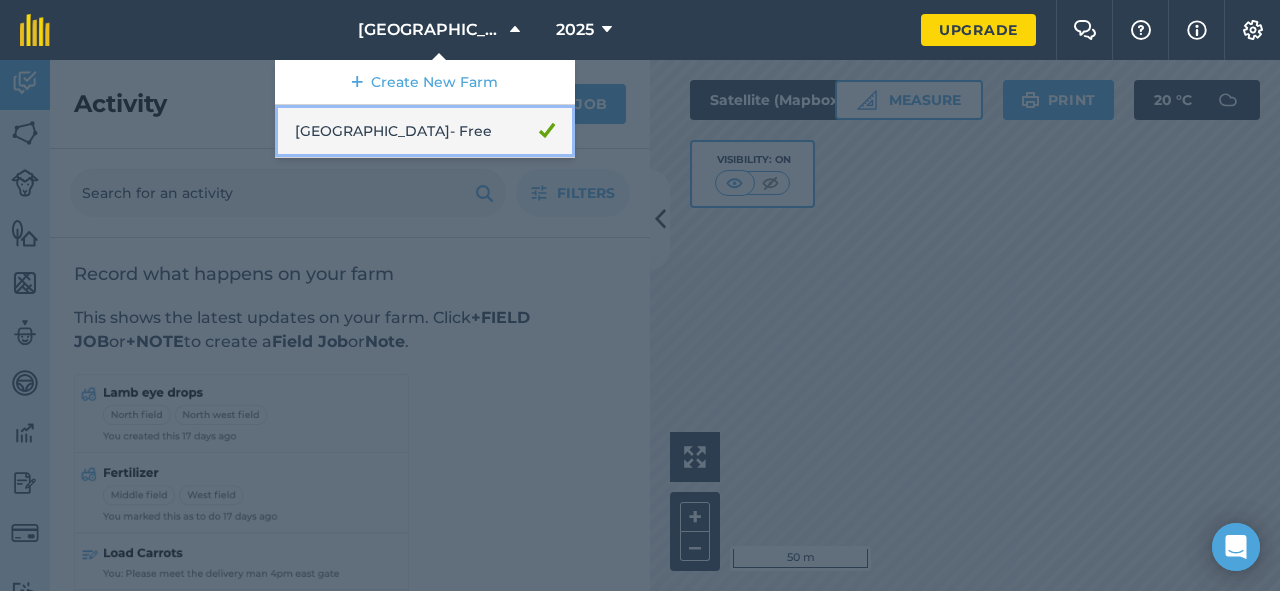 click on "[GEOGRAPHIC_DATA]  - Free" at bounding box center [425, 131] 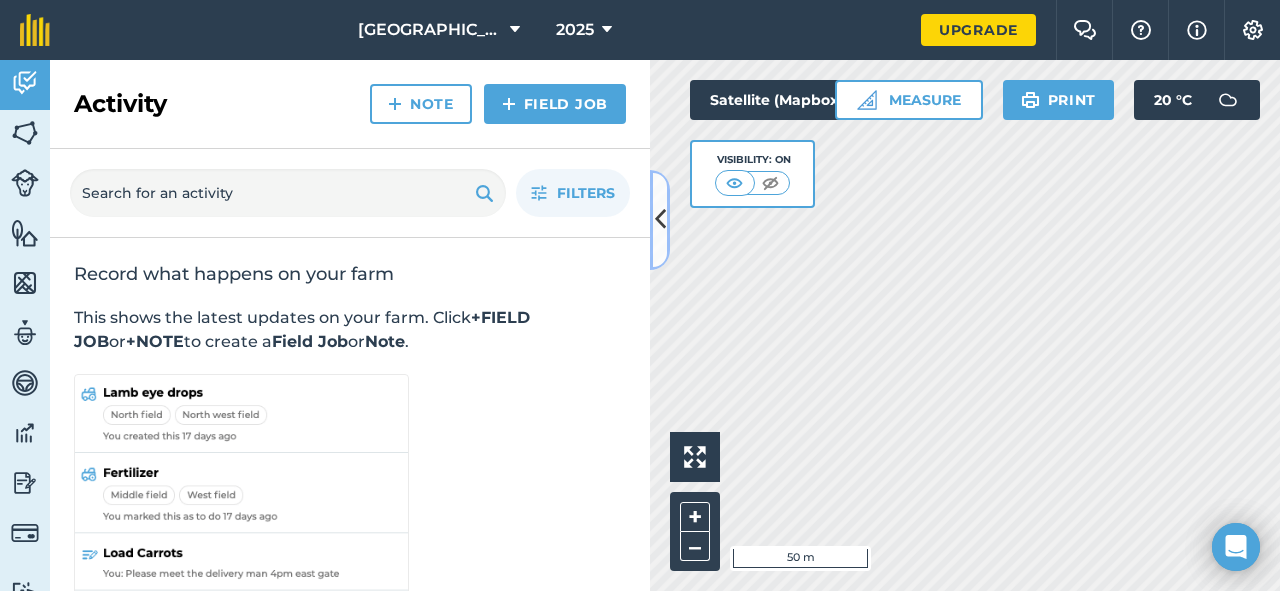 click at bounding box center (660, 219) 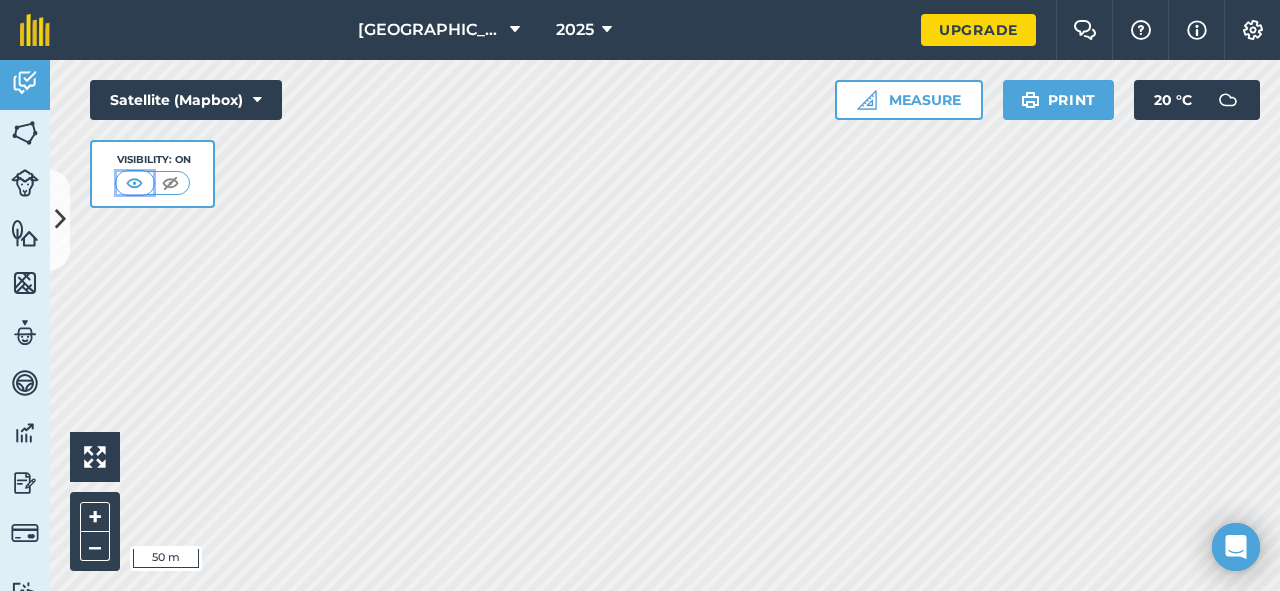 click at bounding box center (134, 183) 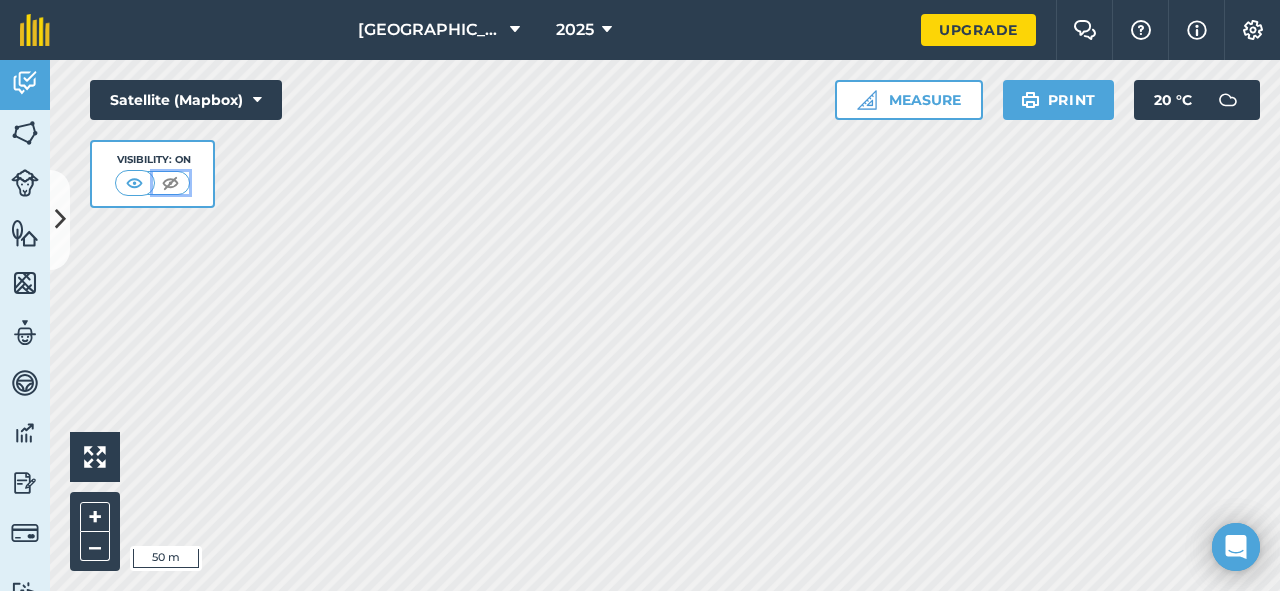 click at bounding box center (170, 183) 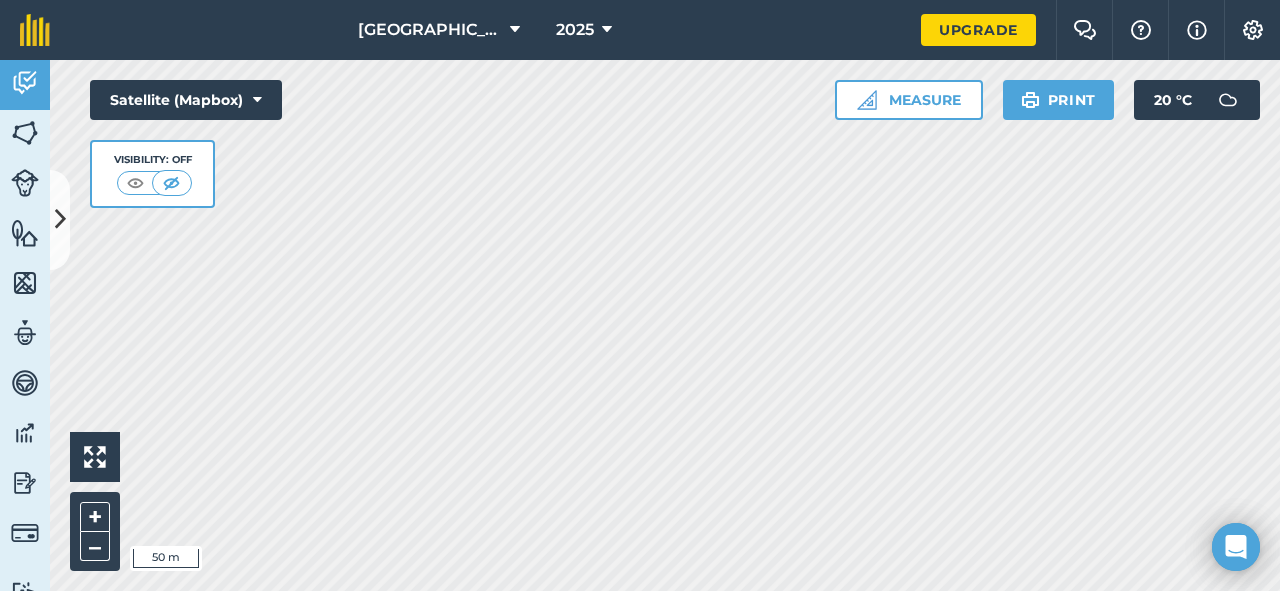 click on "Visibility: Off" at bounding box center (153, 160) 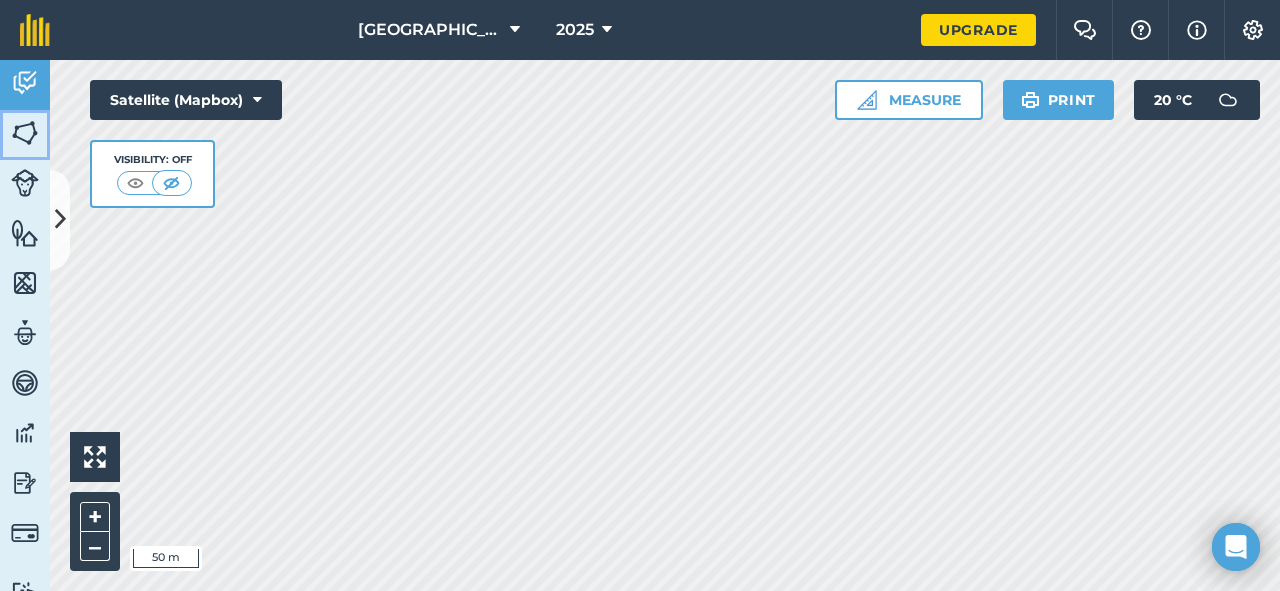 click at bounding box center [25, 133] 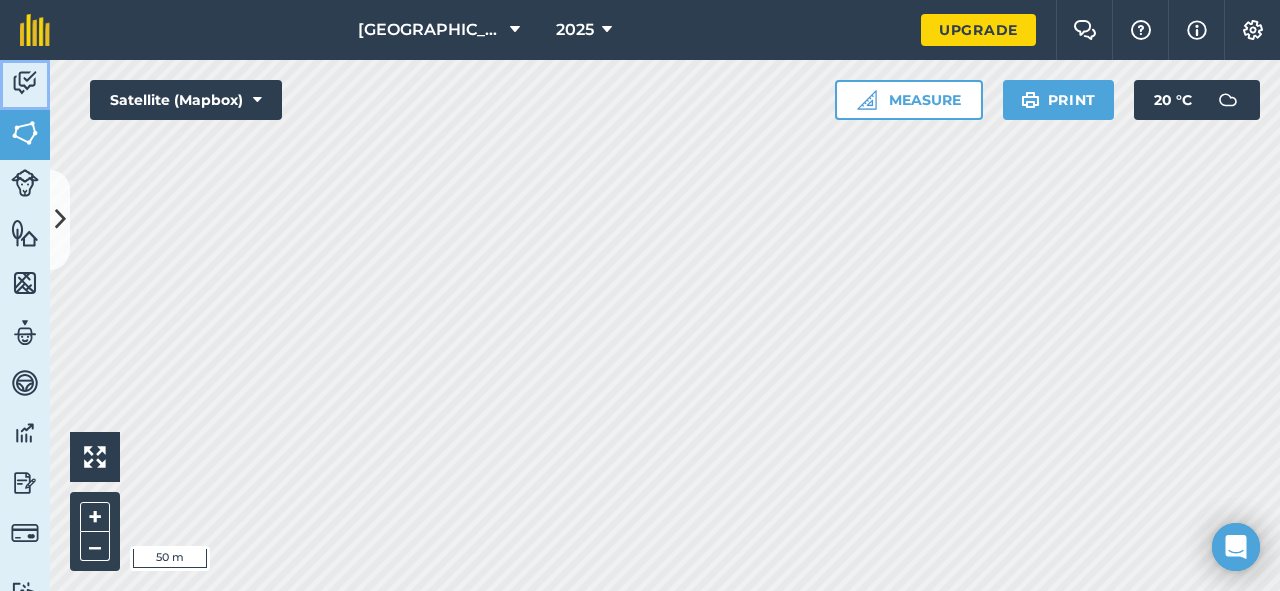 click at bounding box center (25, 83) 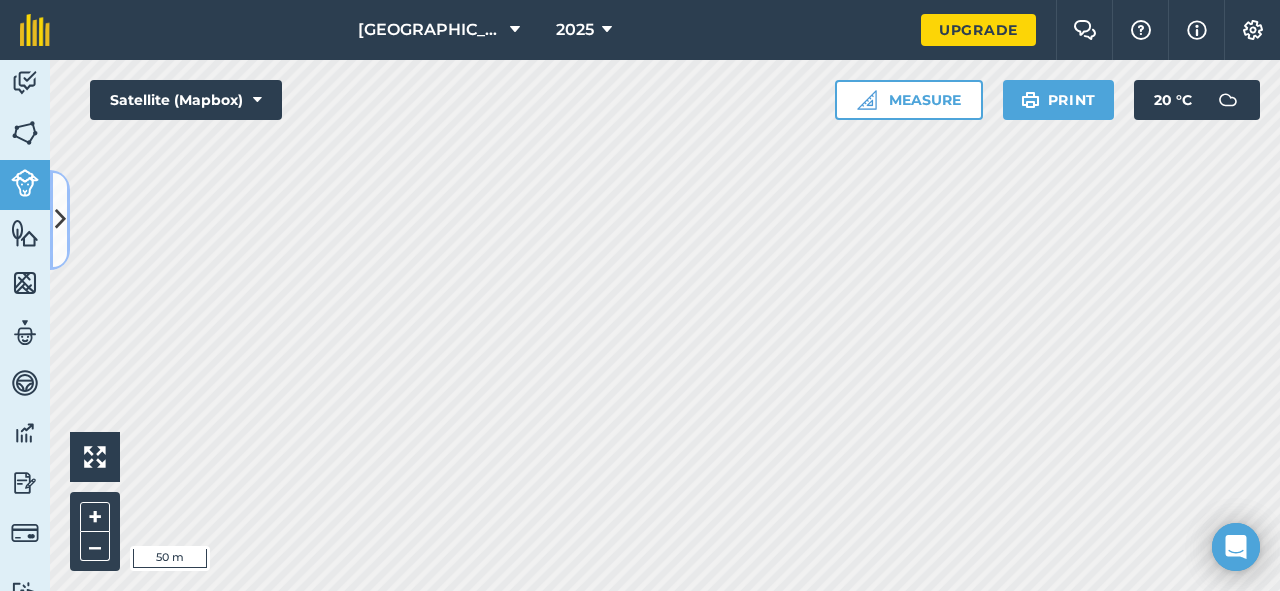 click at bounding box center [60, 219] 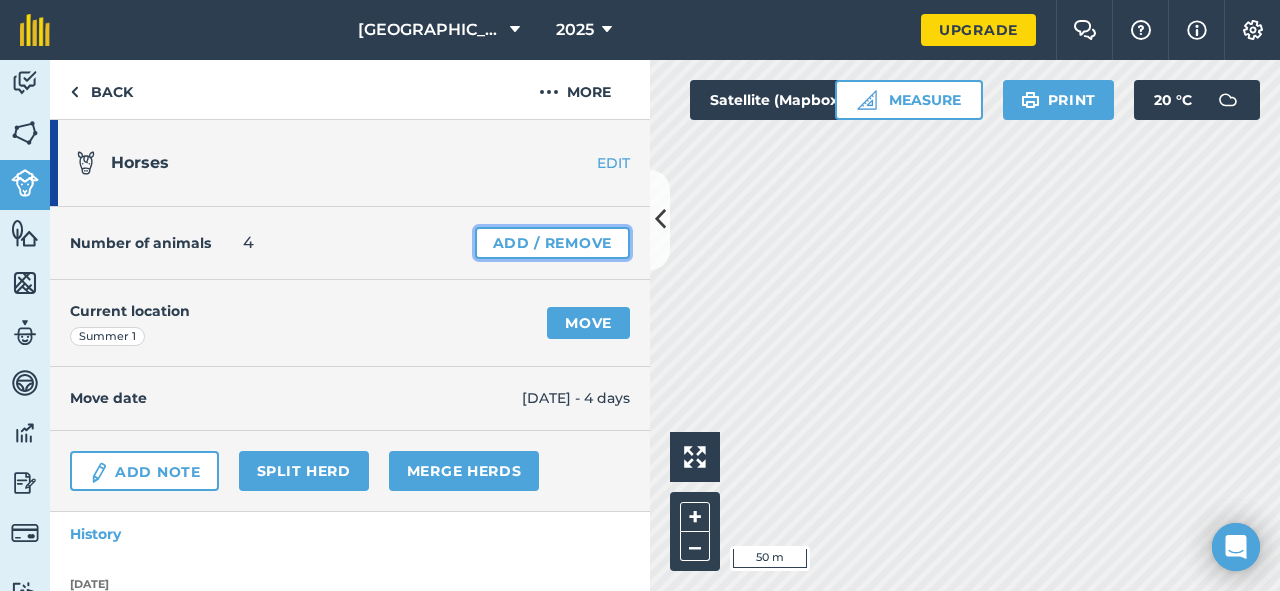 click on "Add / Remove" at bounding box center [552, 243] 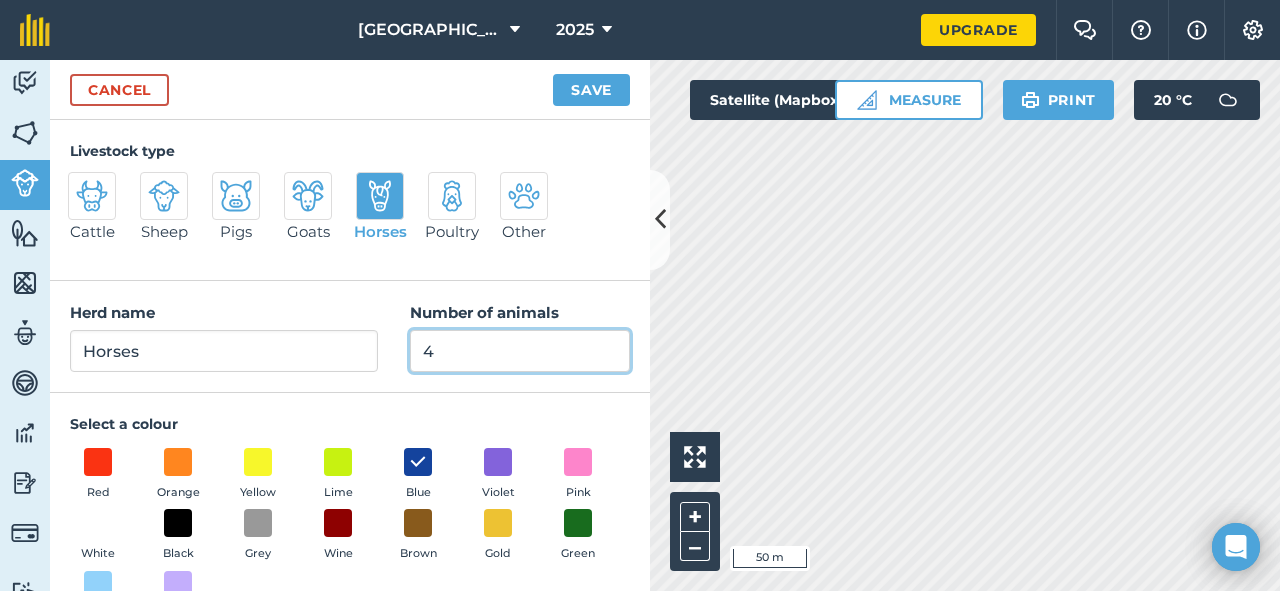 drag, startPoint x: 452, startPoint y: 350, endPoint x: 301, endPoint y: 351, distance: 151.00331 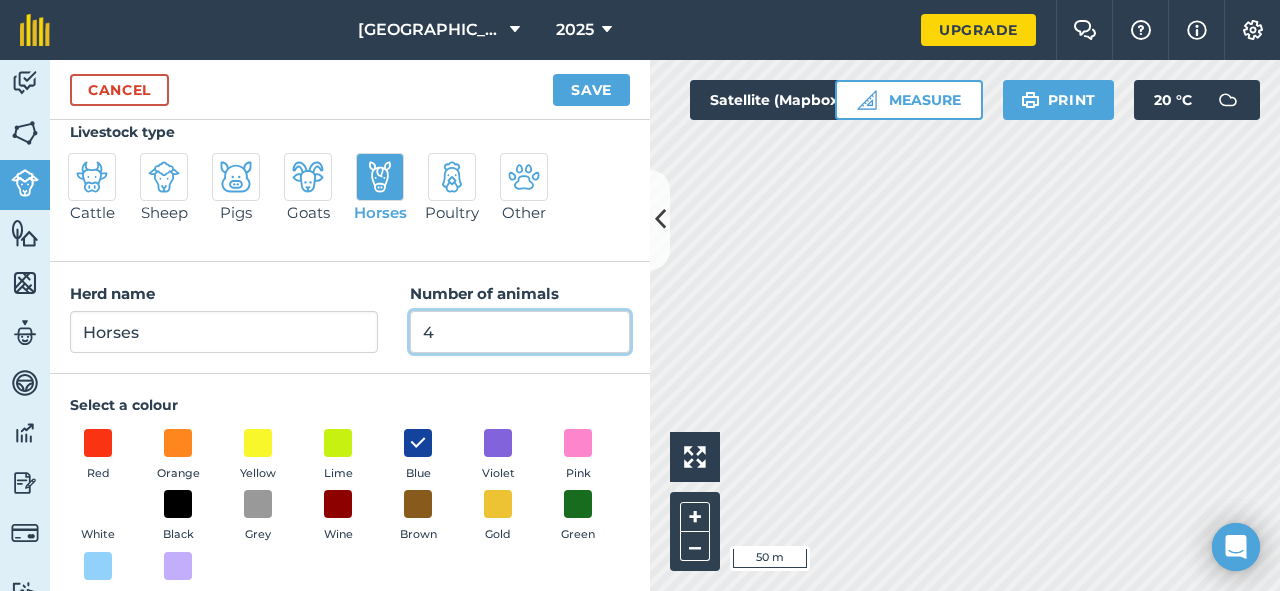 scroll, scrollTop: 0, scrollLeft: 0, axis: both 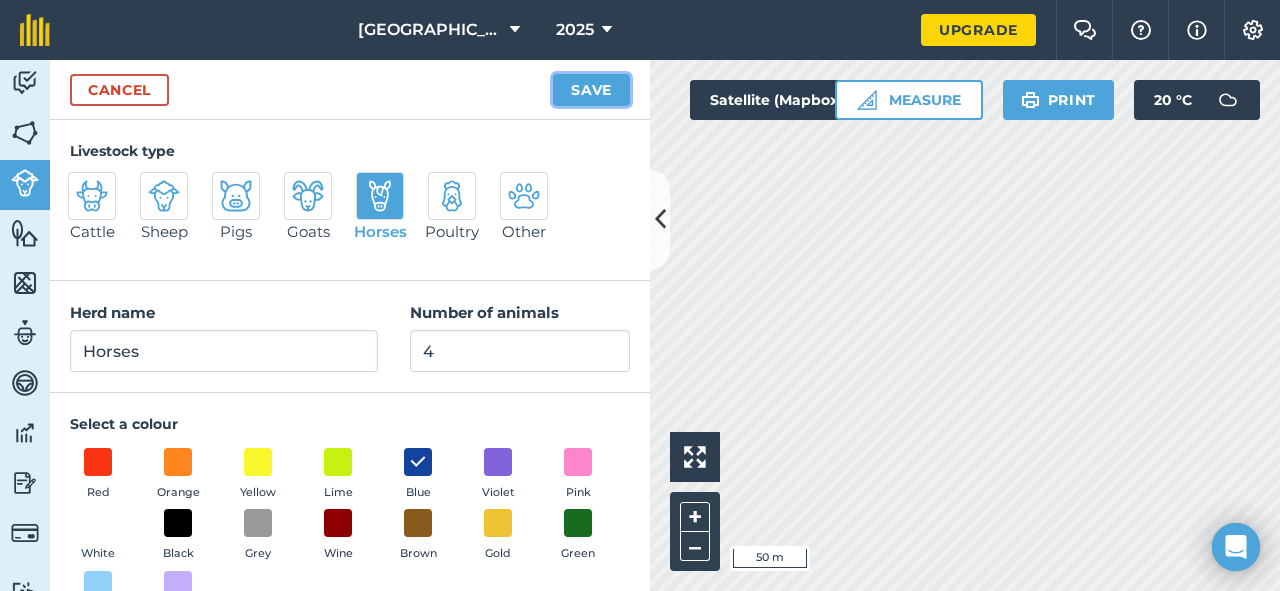 click on "Save" at bounding box center [591, 90] 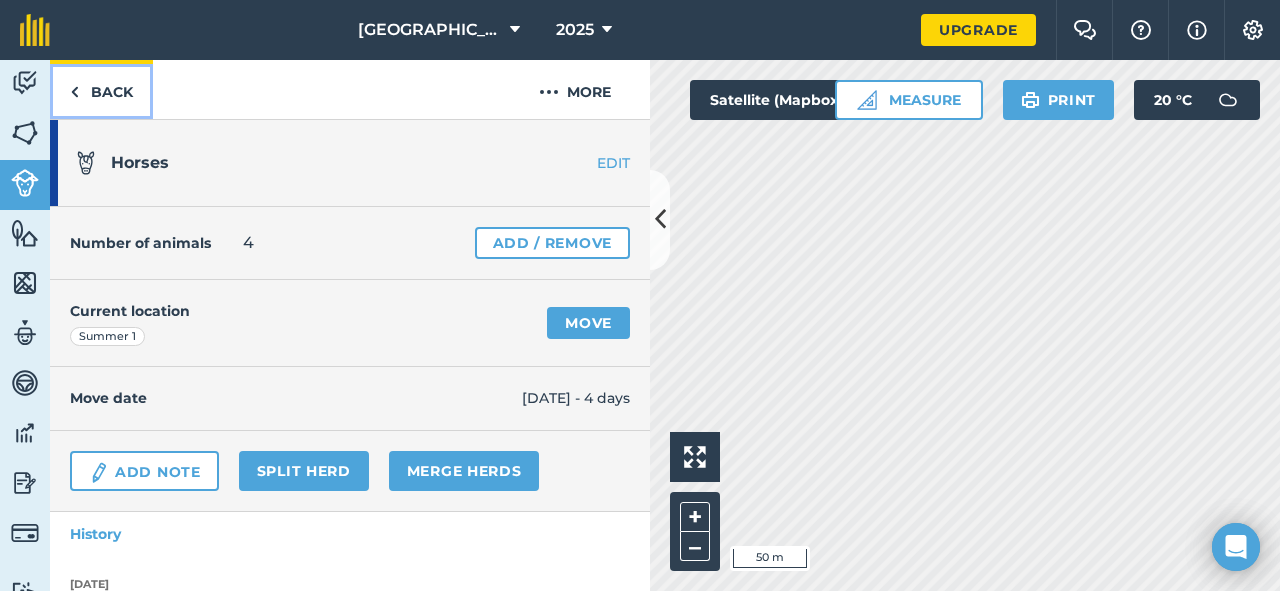 click on "Back" at bounding box center (101, 89) 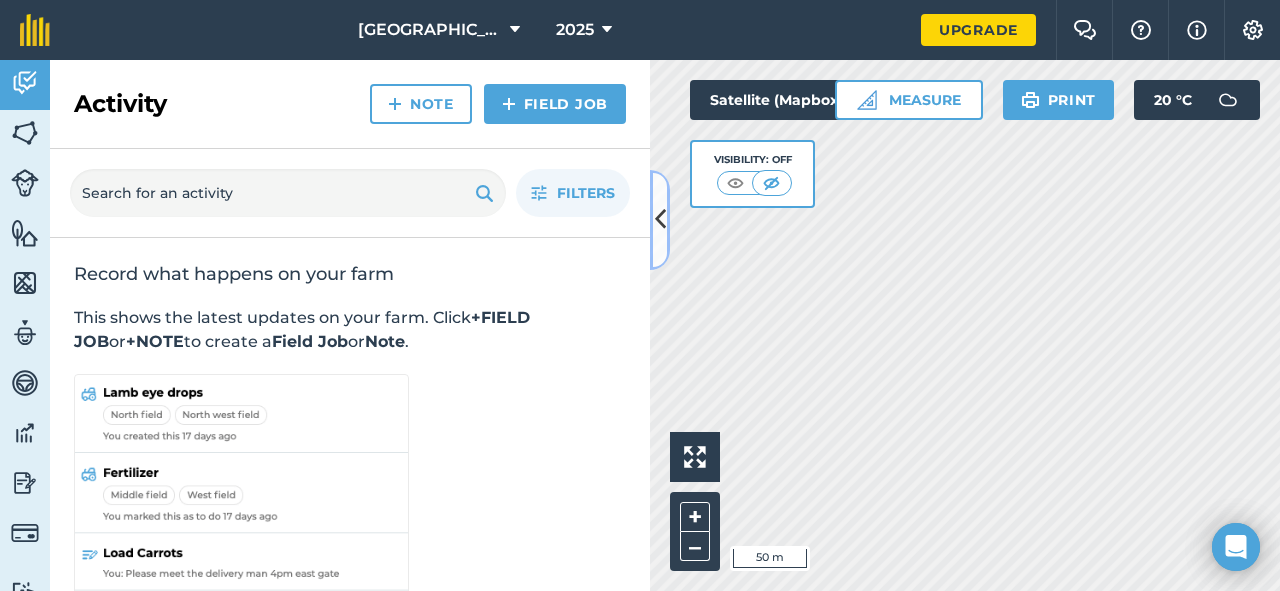 click at bounding box center (660, 219) 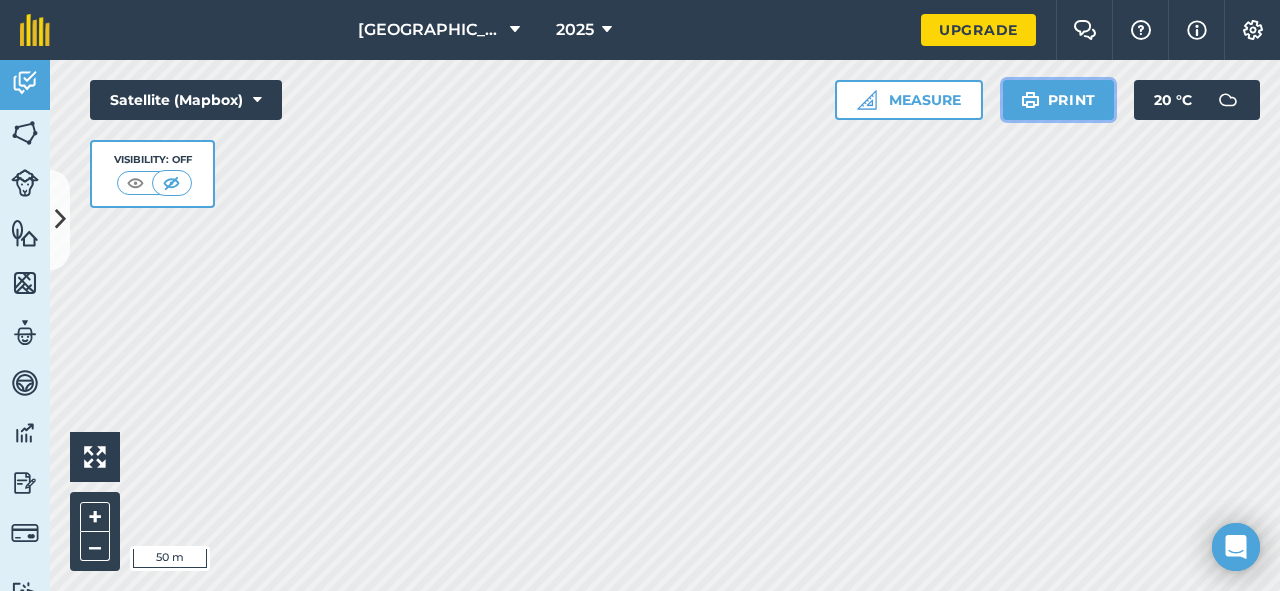 click on "Print" at bounding box center [1059, 100] 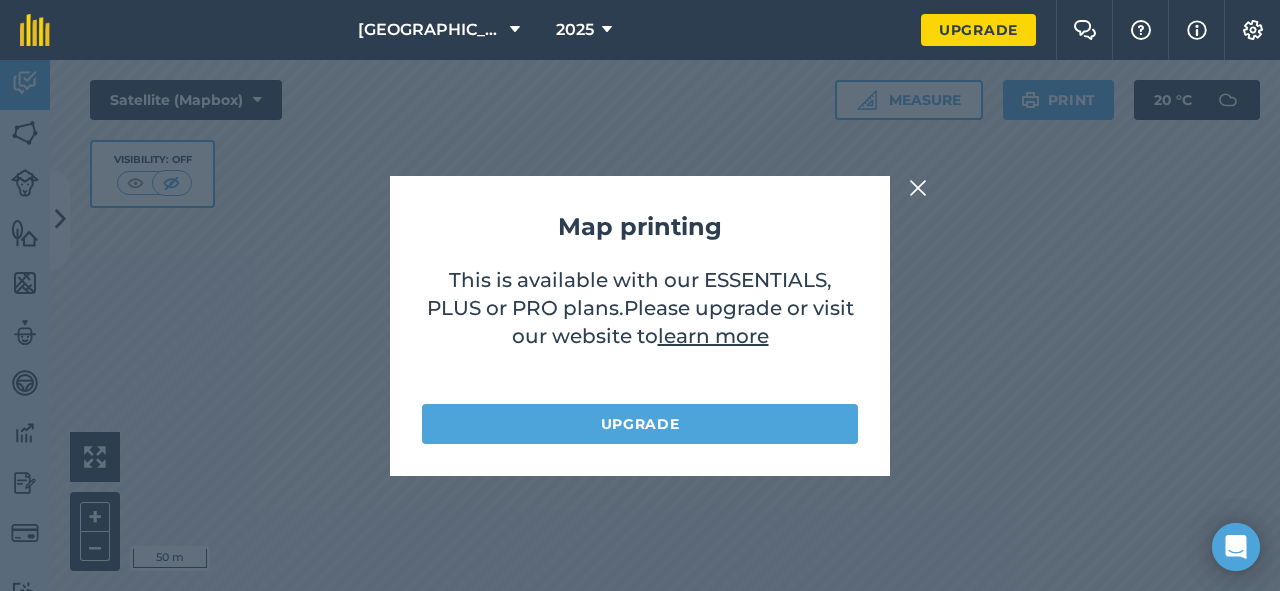 click at bounding box center (918, 188) 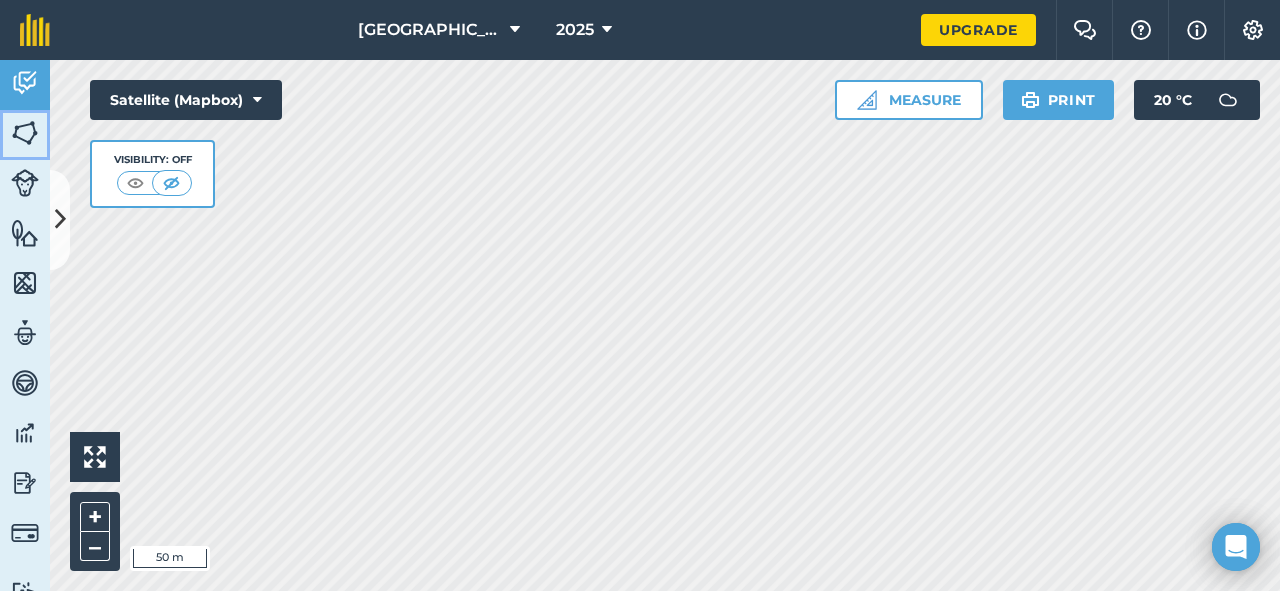click at bounding box center (25, 133) 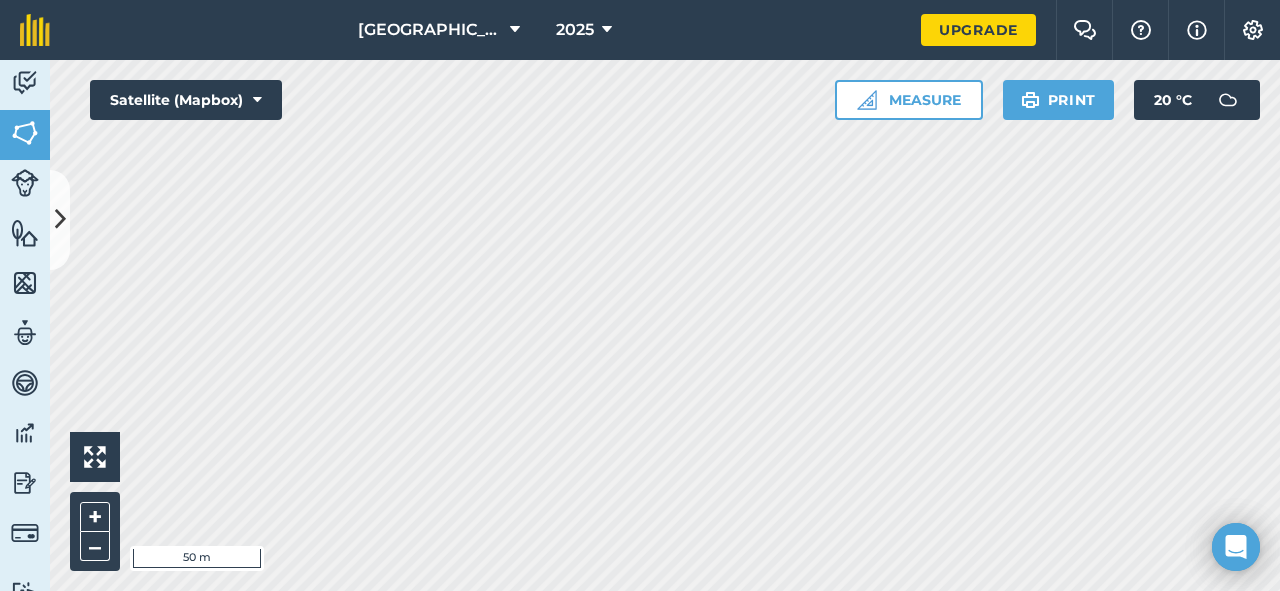 click on "[GEOGRAPHIC_DATA] 2025 Upgrade Farm Chat Help Info Settings Map printing is not available on our free plan Please upgrade to our Essentials, Plus or Pro plan to access this feature. Activity Fields Livestock Features Maps Team Vehicles Data Reporting Billing Tutorials Tutorials Fields   Add   Set usage Visibility: On Total area :  9.031   Ha Edit fields By usages, Filters (1) No usage set 0.0107   Ha Car Port 0.0107   Ha GRASS 5.347   Ha Summer 1 2.2   Ha Summer 3 0.3009   Ha Summer 4 0.3057   Ha Summer 5 0.4621   Ha Winter 1 0.2844   Ha Winter 10 0.1914   Ha Winter 11 0.1878   Ha Winter 12 0.1823   Ha Winter 2 0.1802   Ha Winter 3 0.101   Ha Winter 4 0.105   Ha Winter 5 0.091   Ha Winter 6 0.1969   Ha Winter 7 0.1857   Ha Winter 8 0.1864   Ha Winter 9 0.1858   Ha GRASS 0.3016   Ha Summer 2 0.3016   Ha Other 0.1118   Ha Menage 0.1118   Ha Other 0.3104   Ha Allotment 0.3104   Ha Other 1.296   [PERSON_NAME] 1.296   Ha Other 0.3269   Ha Cottages 0.1643   Ha Equipment Barn 0.03014   Ha Stable 0.08248" at bounding box center [640, 295] 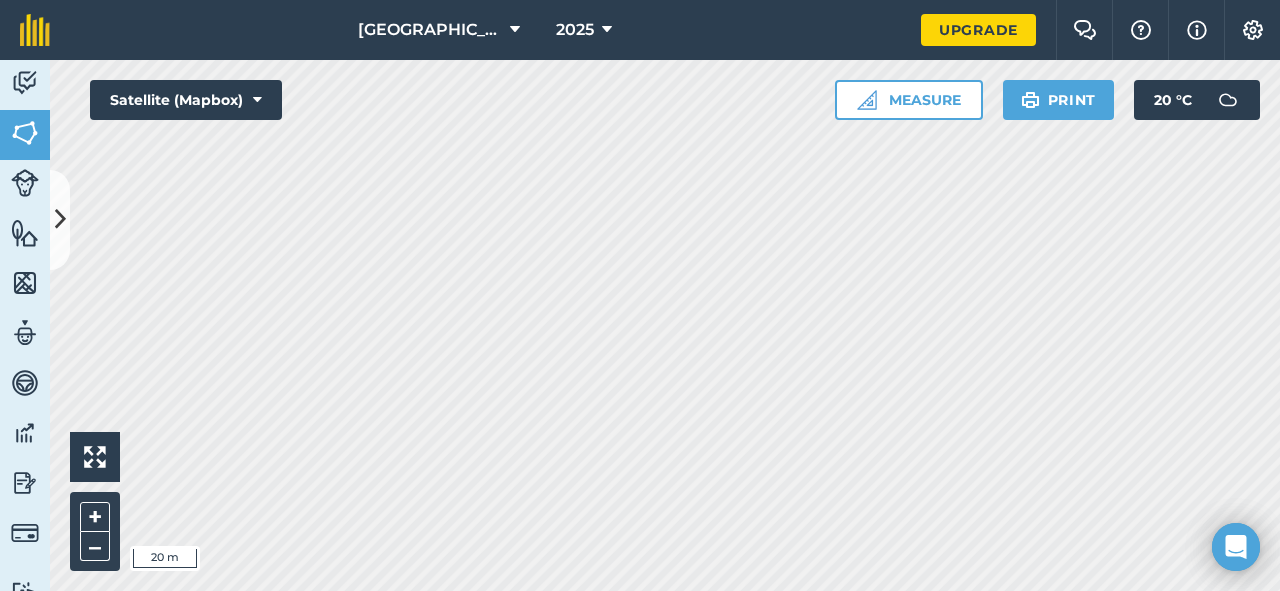 click on "[GEOGRAPHIC_DATA] 2025 Upgrade Farm Chat Help Info Settings Map printing is not available on our free plan Please upgrade to our Essentials, Plus or Pro plan to access this feature. Activity Fields Livestock Features Maps Team Vehicles Data Reporting Billing Tutorials Tutorials Fields   Add   Set usage Visibility: On Total area :  9.031   Ha Edit fields By usages, Filters (1) No usage set 0.0107   Ha Car Port 0.0107   Ha GRASS 5.347   Ha Summer 1 2.2   Ha Summer 3 0.3009   Ha Summer 4 0.3057   Ha Summer 5 0.4621   Ha Winter 1 0.2844   Ha Winter 10 0.1914   Ha Winter 11 0.1878   Ha Winter 12 0.1823   Ha Winter 2 0.1802   Ha Winter 3 0.101   Ha Winter 4 0.105   Ha Winter 5 0.091   Ha Winter 6 0.1969   Ha Winter 7 0.1857   Ha Winter 8 0.1864   Ha Winter 9 0.1858   Ha GRASS 0.3016   Ha Summer 2 0.3016   Ha Other 0.1118   Ha Menage 0.1118   Ha Other 0.3104   Ha Allotment 0.3104   Ha Other 1.296   [PERSON_NAME] 1.296   Ha Other 0.3269   Ha Cottages 0.1643   Ha Equipment Barn 0.03014   Ha Stable 0.08248" at bounding box center [640, 295] 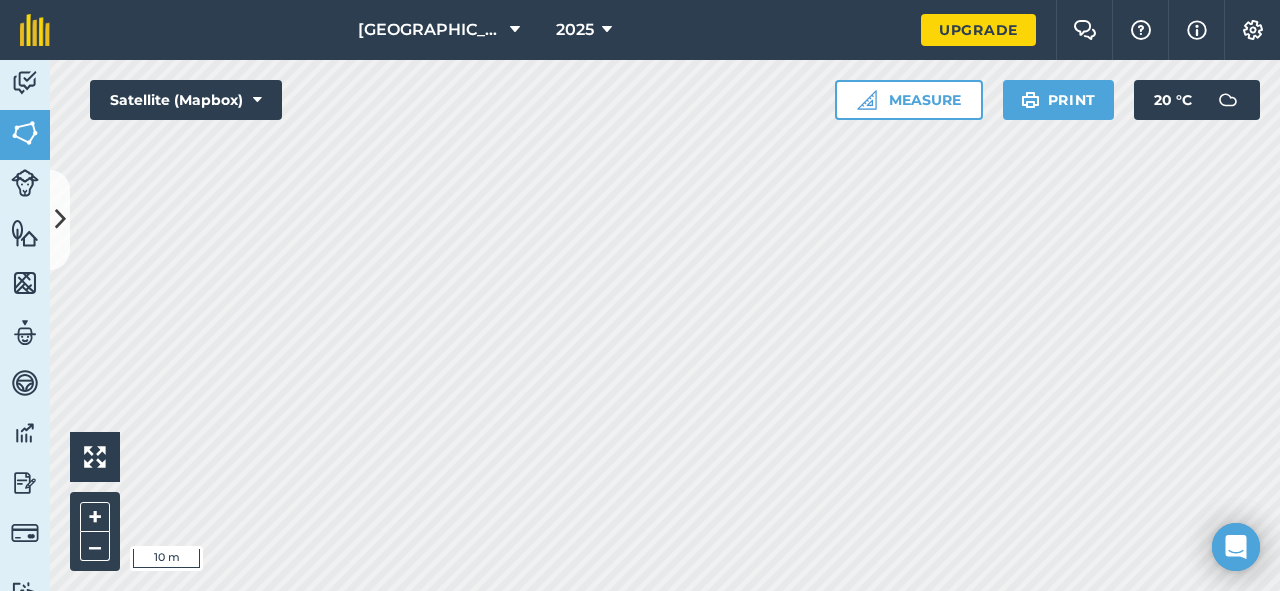 click on "[GEOGRAPHIC_DATA] 2025 Upgrade Farm Chat Help Info Settings Map printing is not available on our free plan Please upgrade to our Essentials, Plus or Pro plan to access this feature. Activity Fields Livestock Features Maps Team Vehicles Data Reporting Billing Tutorials Tutorials Fields   Add   Set usage Visibility: On Total area :  9.031   Ha Edit fields By usages, Filters (1) No usage set 0.0107   Ha Car Port 0.0107   Ha GRASS 5.347   Ha Summer 1 2.2   Ha Summer 3 0.3009   Ha Summer 4 0.3057   Ha Summer 5 0.4621   Ha Winter 1 0.2844   Ha Winter 10 0.1914   Ha Winter 11 0.1878   Ha Winter 12 0.1823   Ha Winter 2 0.1802   Ha Winter 3 0.101   Ha Winter 4 0.105   Ha Winter 5 0.091   Ha Winter 6 0.1969   Ha Winter 7 0.1857   Ha Winter 8 0.1864   Ha Winter 9 0.1858   Ha GRASS 0.3016   Ha Summer 2 0.3016   Ha Other 0.1118   Ha Menage 0.1118   Ha Other 0.3104   Ha Allotment 0.3104   Ha Other 1.296   [PERSON_NAME] 1.296   Ha Other 0.3269   Ha Cottages 0.1643   Ha Equipment Barn 0.03014   Ha Stable 0.08248" at bounding box center [640, 295] 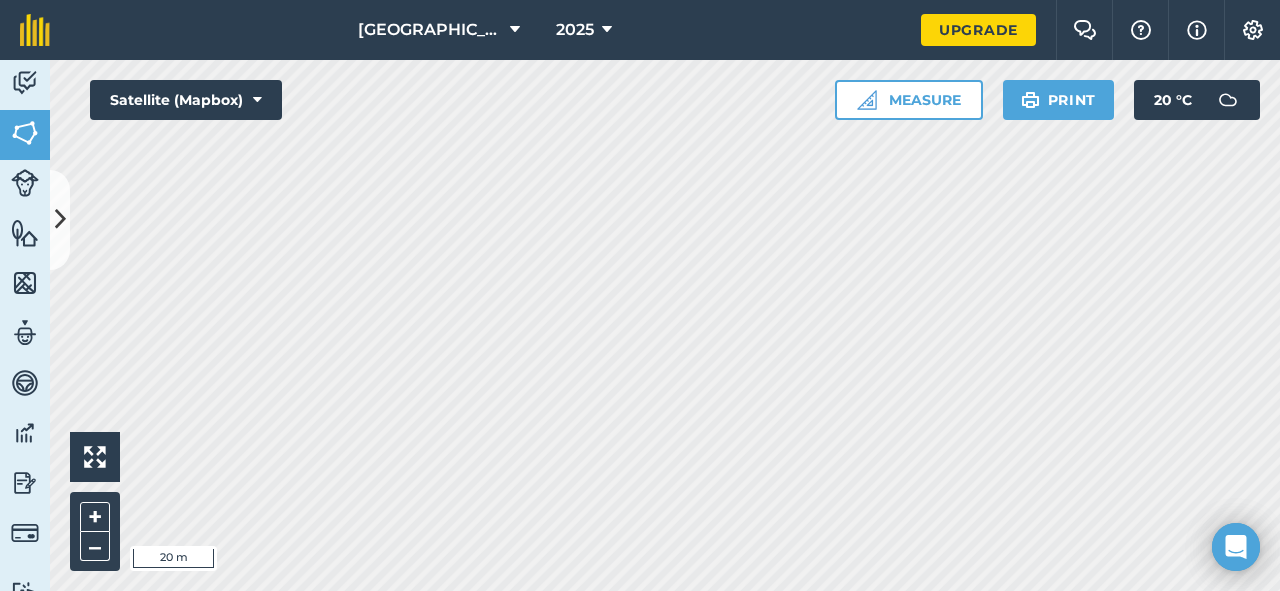 click on "Activity Fields Livestock Features Maps Team Vehicles Data Reporting Billing Tutorials Tutorials Fields   Add   Set usage Visibility: On Total area :  9.031   Ha Edit fields By usages, Filters (1) No usage set 0.0107   Ha Car Port 0.0107   Ha GRASS 5.347   Ha Summer 1 2.2   Ha Summer 3 0.3009   Ha Summer 4 0.3057   Ha Summer 5 0.4621   Ha Winter 1 0.2844   Ha Winter 10 0.1914   Ha Winter 11 0.1878   Ha Winter 12 0.1823   Ha Winter 2 0.1802   Ha Winter 3 0.101   Ha Winter 4 0.105   Ha Winter 5 0.091   Ha Winter 6 0.1969   Ha Winter 7 0.1857   Ha Winter 8 0.1864   Ha Winter 9 0.1858   Ha GRASS 0.3016   Ha Summer 2 0.3016   Ha Other 0.1118   Ha Menage 0.1118   Ha Other 0.3104   Ha Allotment 0.3104   Ha Other 1.296   [PERSON_NAME] 1.296   Ha Other 0.3269   Ha Cottages 0.1643   Ha Equipment Barn 0.03014   Ha Stable 0.08248   Ha Storage Containers 0.01482   Ha TBC 0.03512   Ha Other 0.3215   Ha Front  0.1013   Ha Garden 1 0.08781   Ha Garden 2 0.1324   Ha Other 0.4353   Ha First Import 0.1458   Ha Yards 14d 0.2895   i" at bounding box center (640, 325) 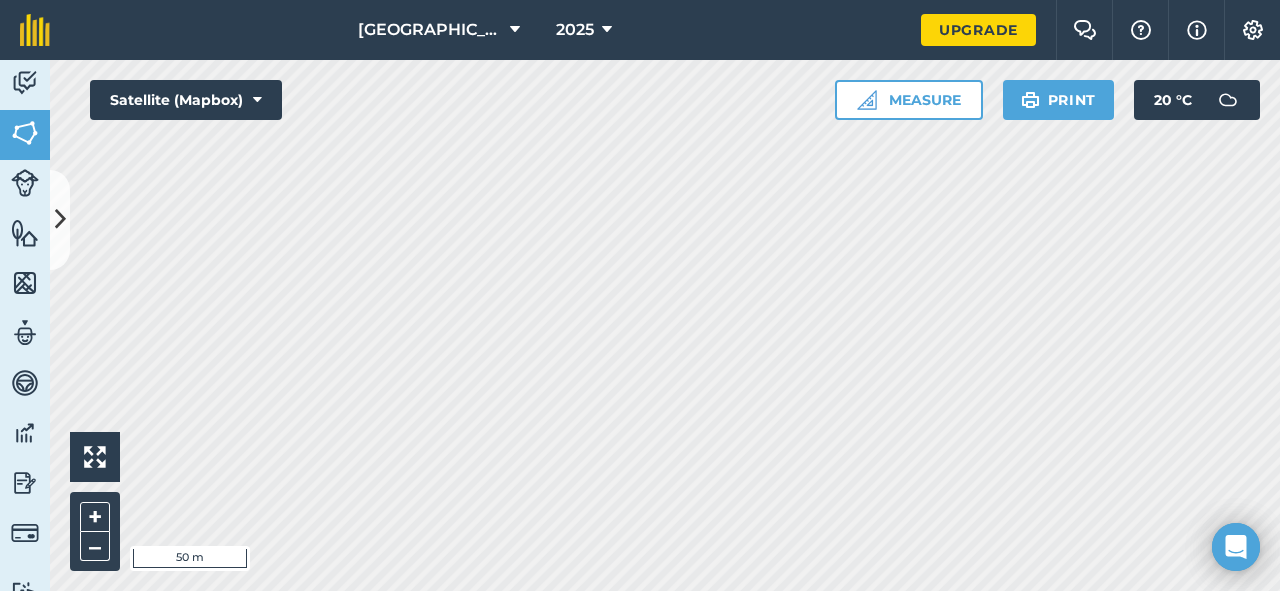 click on "[GEOGRAPHIC_DATA] 2025 Upgrade Farm Chat Help Info Settings Map printing is not available on our free plan Please upgrade to our Essentials, Plus or Pro plan to access this feature. Activity Fields Livestock Features Maps Team Vehicles Data Reporting Billing Tutorials Tutorials Fields   Add   Set usage Visibility: On Total area :  9.031   Ha Edit fields By usages, Filters (1) No usage set 0.0107   Ha Car Port 0.0107   Ha GRASS 5.347   Ha Summer 1 2.2   Ha Summer 3 0.3009   Ha Summer 4 0.3057   Ha Summer 5 0.4621   Ha Winter 1 0.2844   Ha Winter 10 0.1914   Ha Winter 11 0.1878   Ha Winter 12 0.1823   Ha Winter 2 0.1802   Ha Winter 3 0.101   Ha Winter 4 0.105   Ha Winter 5 0.091   Ha Winter 6 0.1969   Ha Winter 7 0.1857   Ha Winter 8 0.1864   Ha Winter 9 0.1858   Ha GRASS 0.3016   Ha Summer 2 0.3016   Ha Other 0.1118   Ha Menage 0.1118   Ha Other 0.3104   Ha Allotment 0.3104   Ha Other 1.296   [PERSON_NAME] 1.296   Ha Other 0.3269   Ha Cottages 0.1643   Ha Equipment Barn 0.03014   Ha Stable 0.08248" at bounding box center [640, 295] 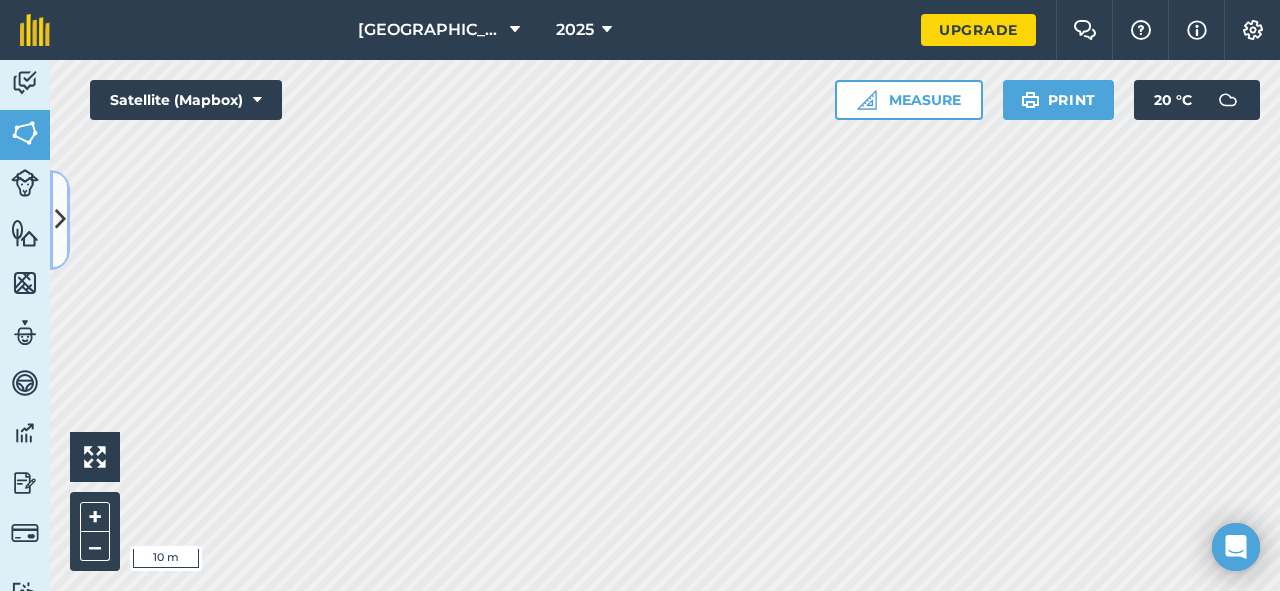 click at bounding box center (60, 219) 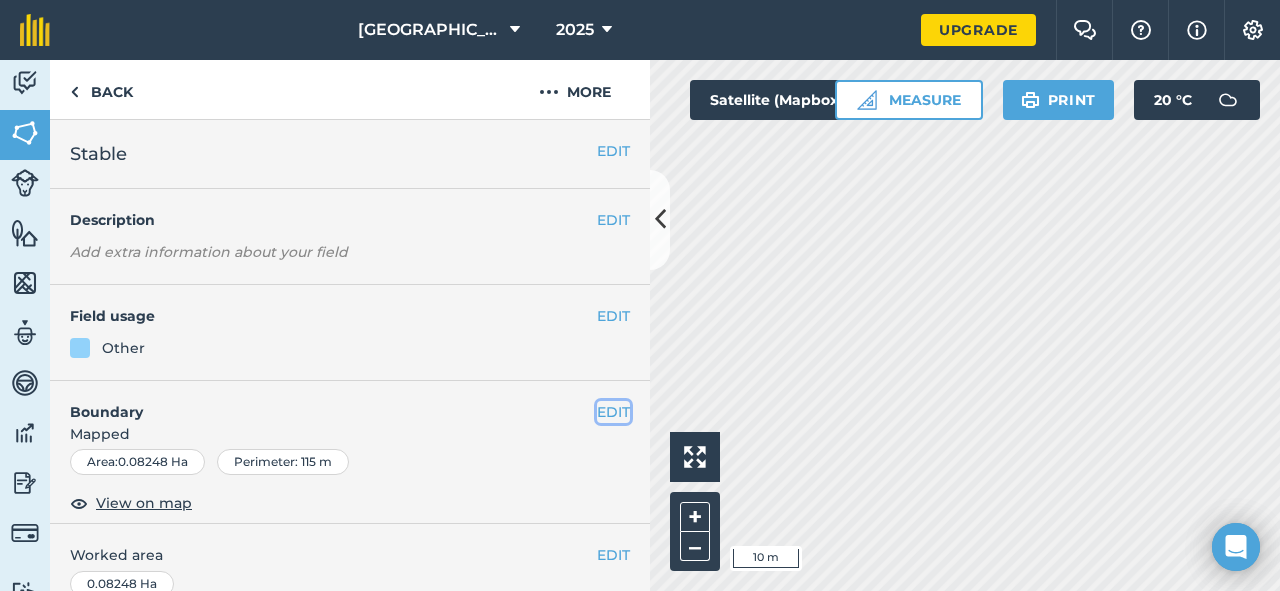 click on "EDIT" at bounding box center [613, 412] 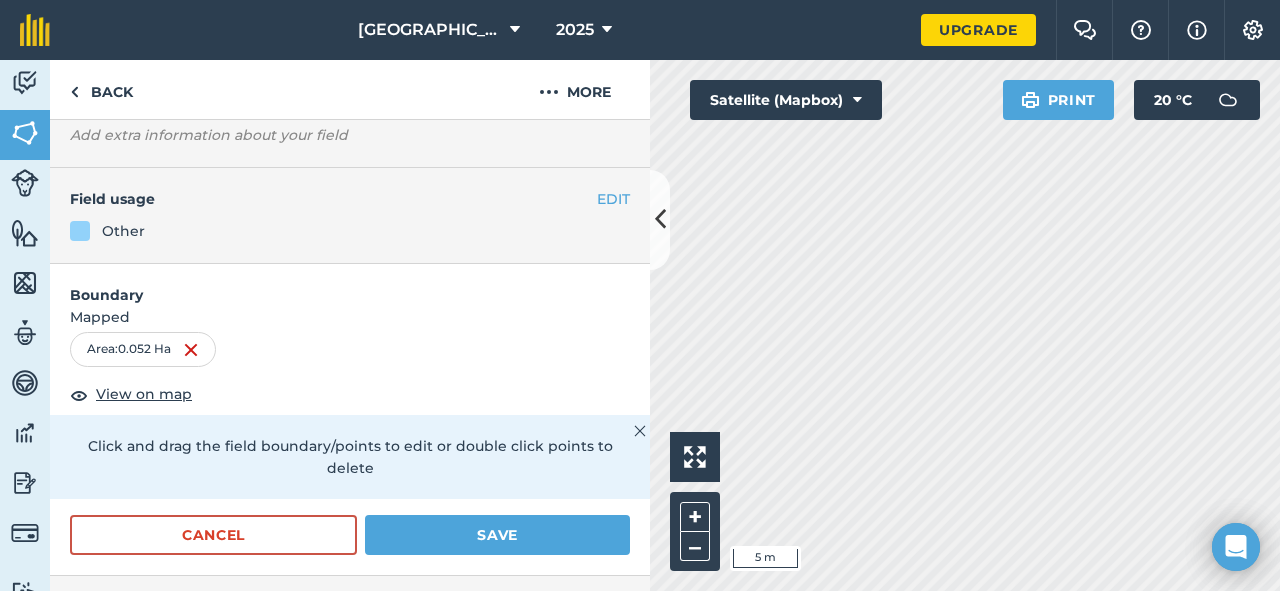 scroll, scrollTop: 118, scrollLeft: 0, axis: vertical 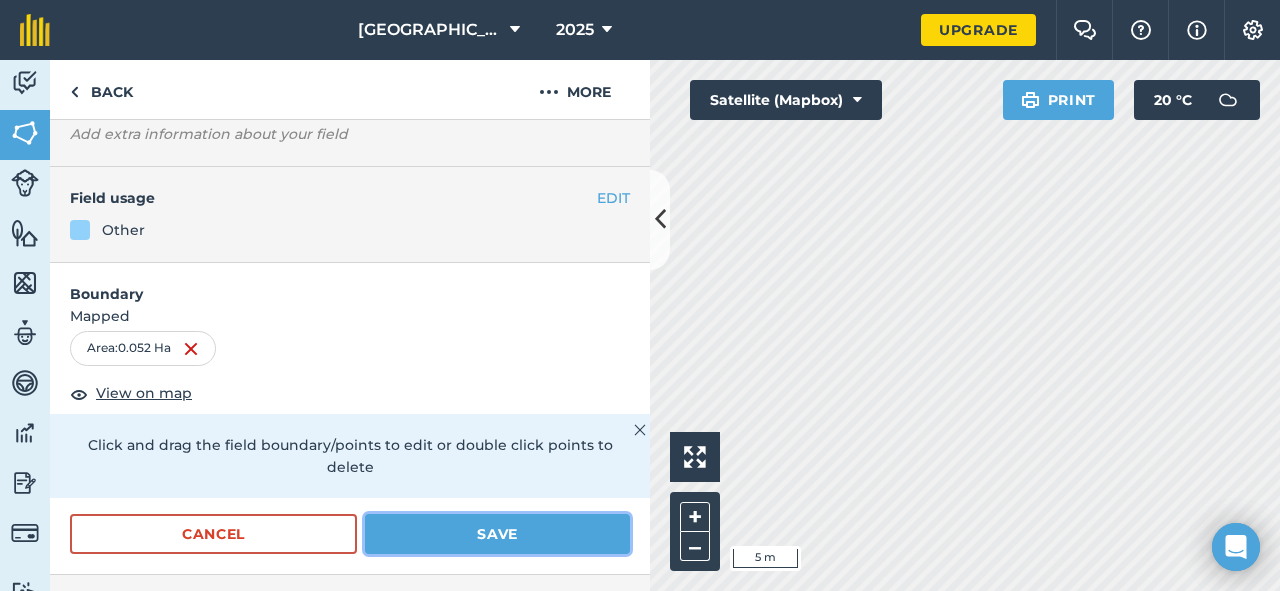 click on "Save" at bounding box center [497, 534] 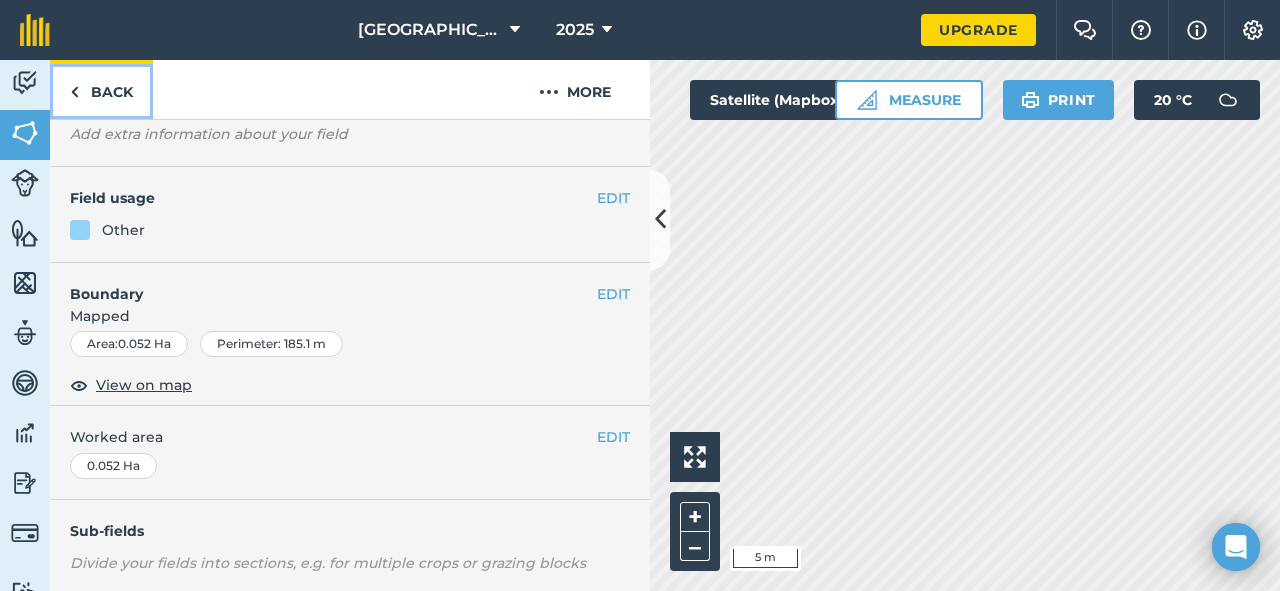 click on "Back" at bounding box center [101, 89] 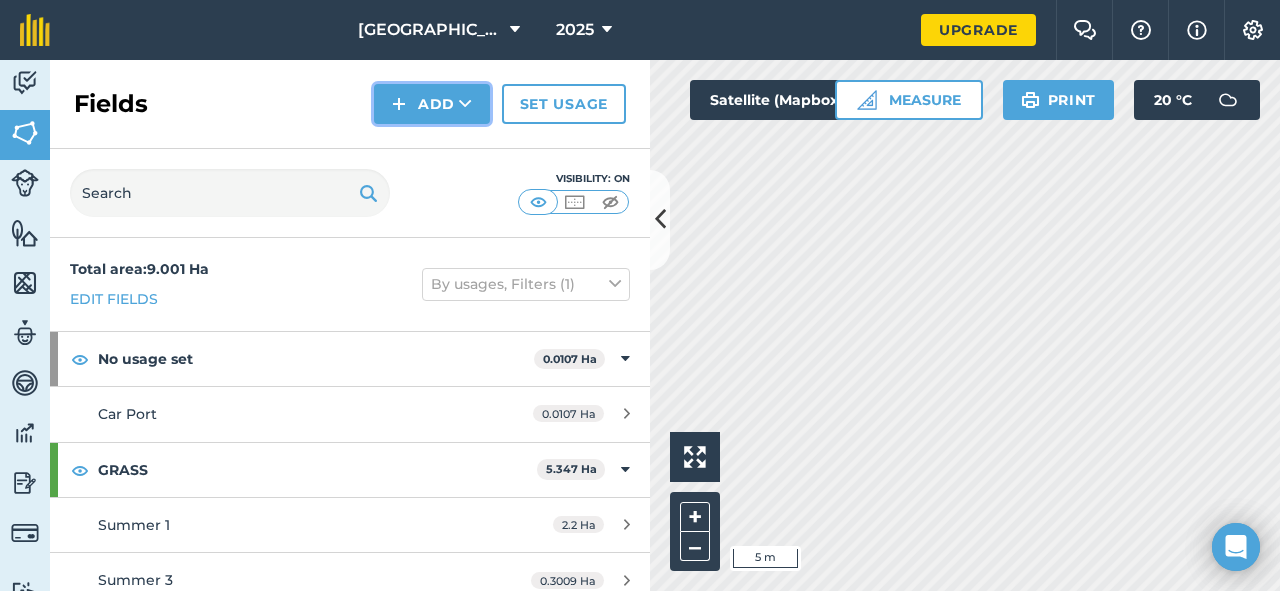 click on "Add" at bounding box center (432, 104) 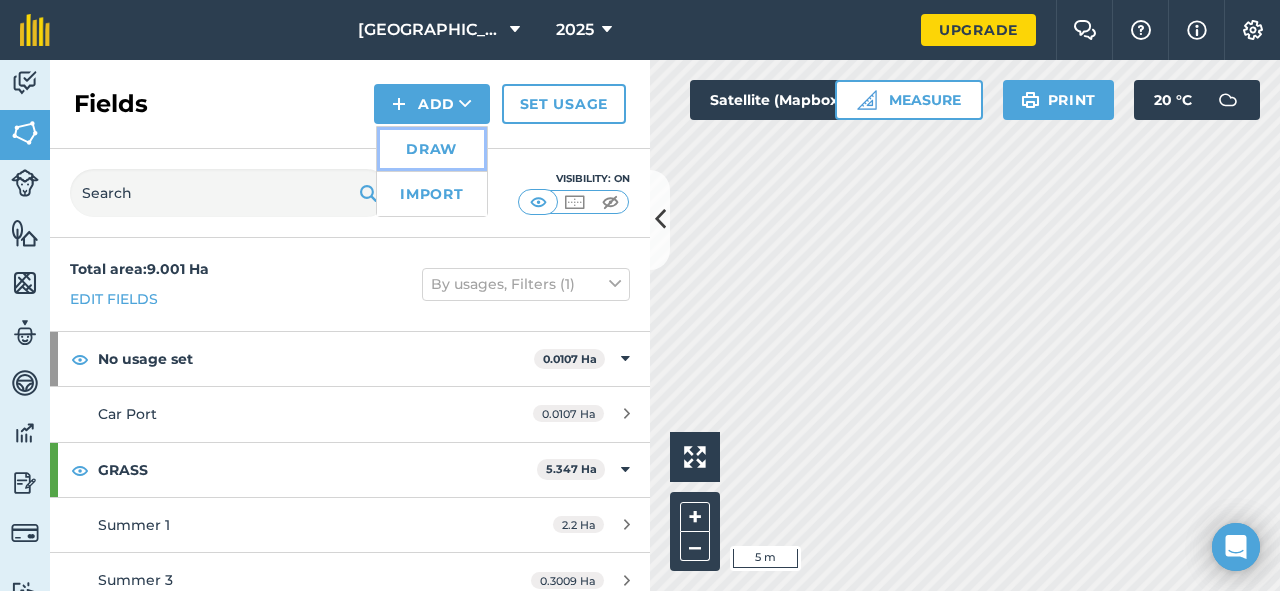 click on "Draw" at bounding box center (432, 149) 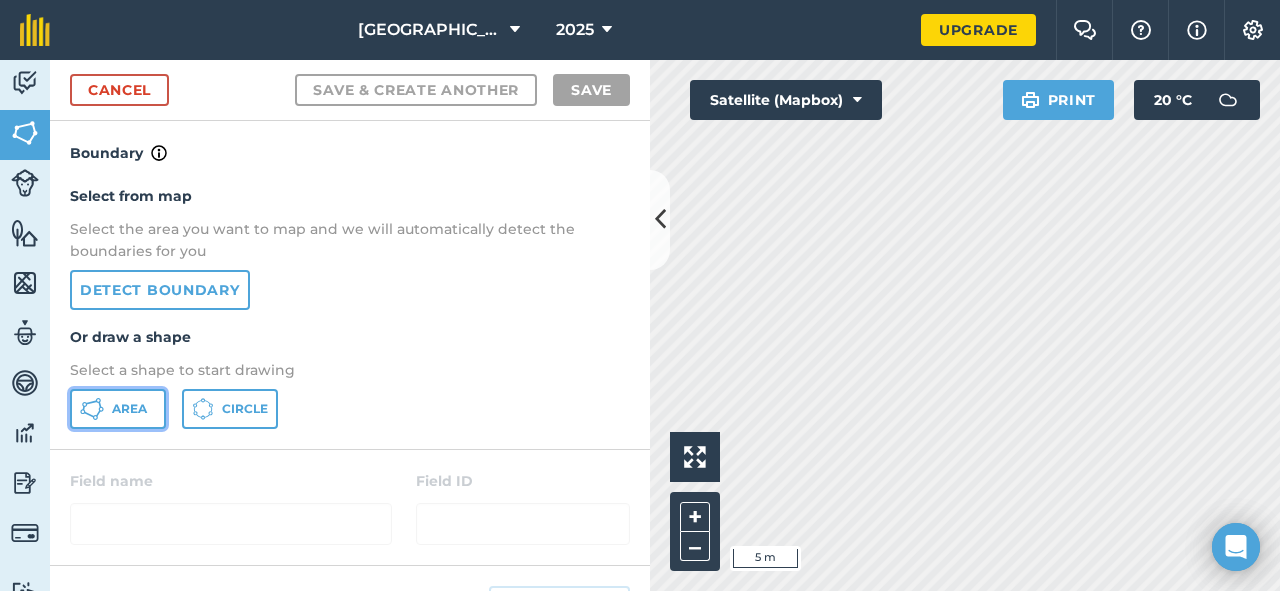 click 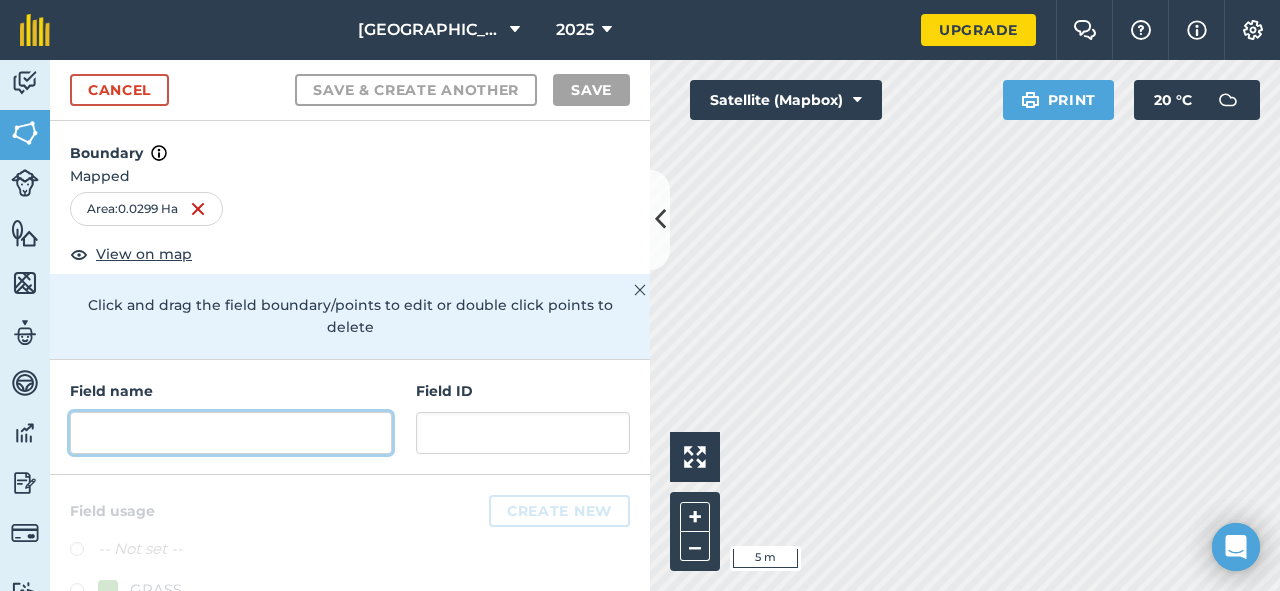 click at bounding box center [231, 433] 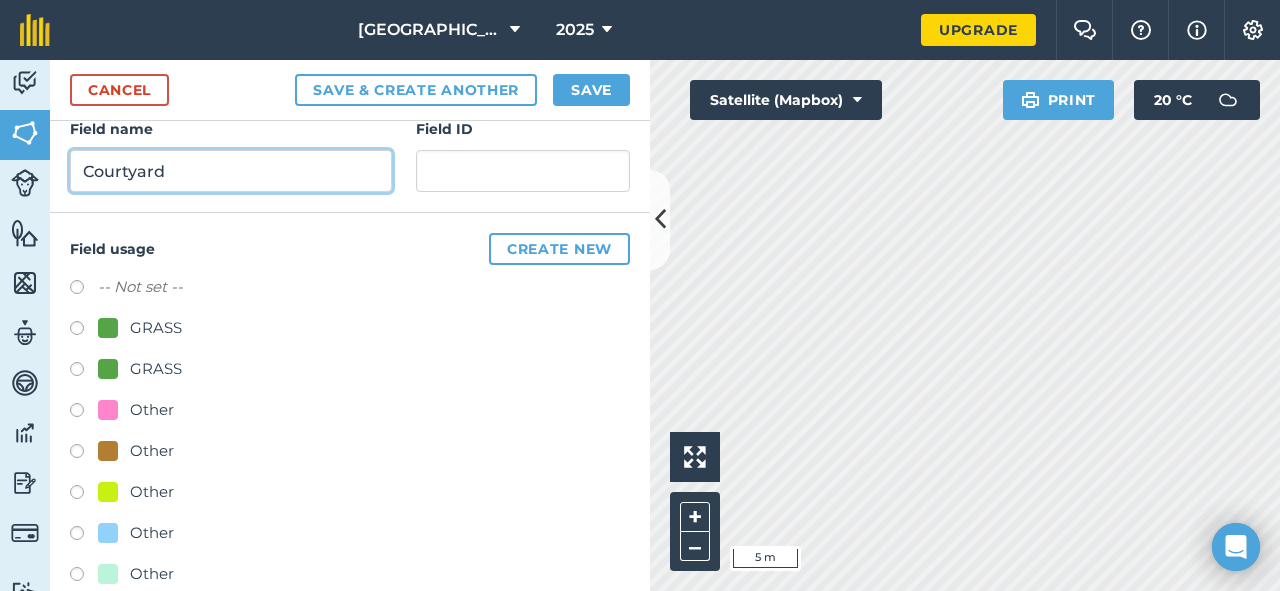 scroll, scrollTop: 314, scrollLeft: 0, axis: vertical 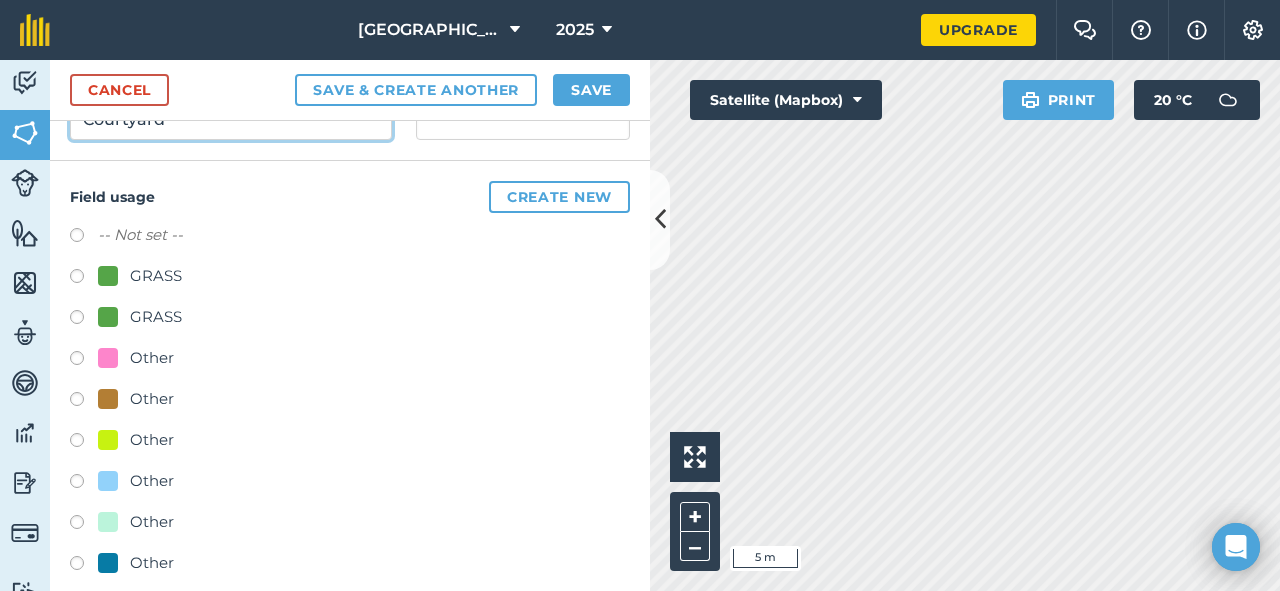 type on "Courtyard" 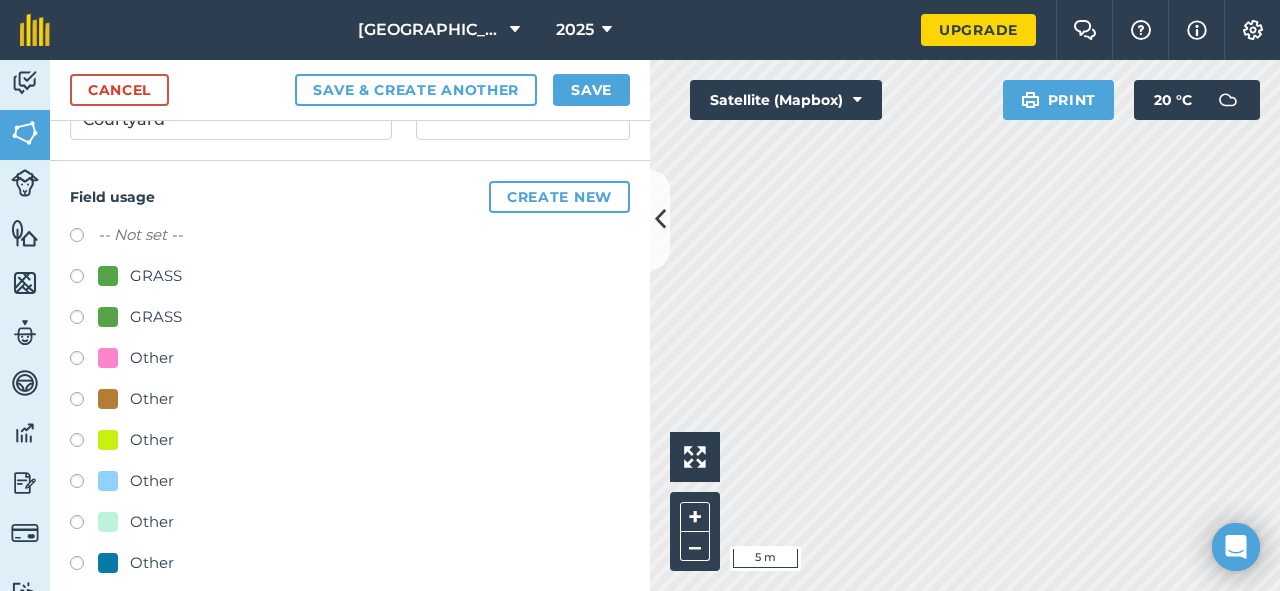 click at bounding box center [84, 484] 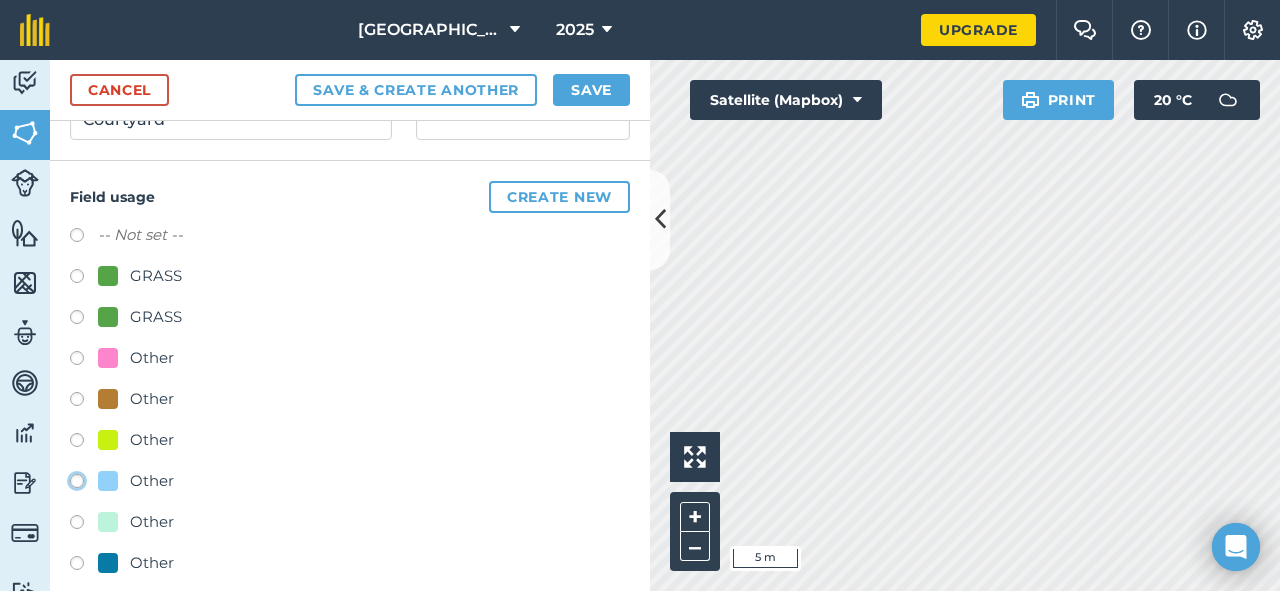 radio on "true" 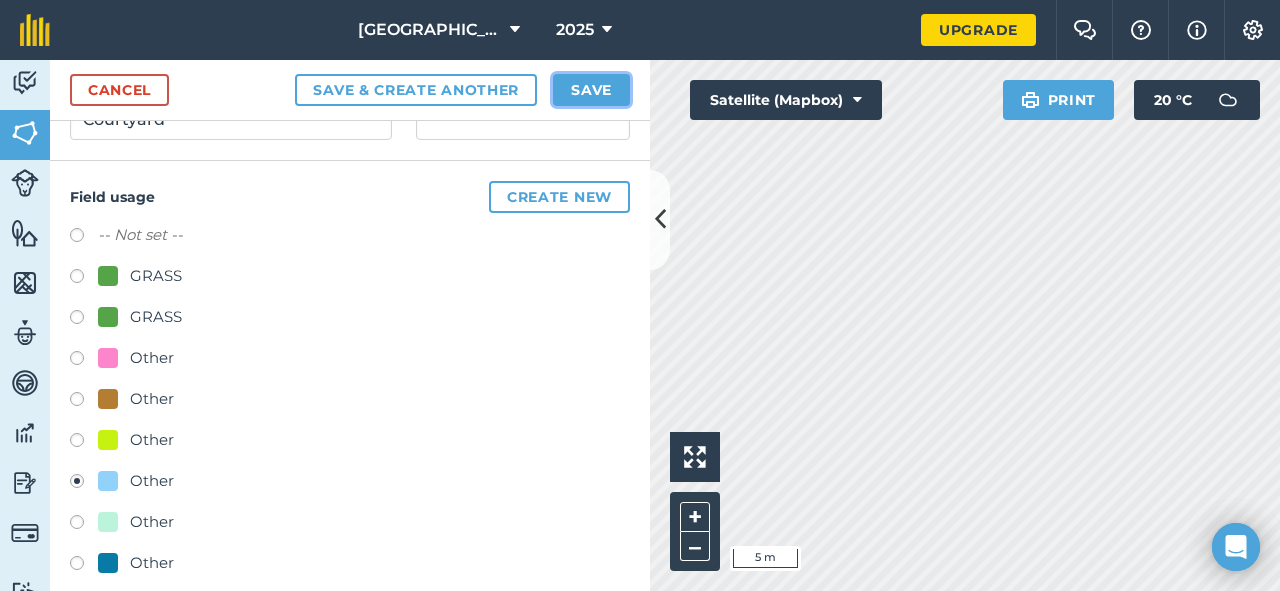 click on "Save" at bounding box center (591, 90) 